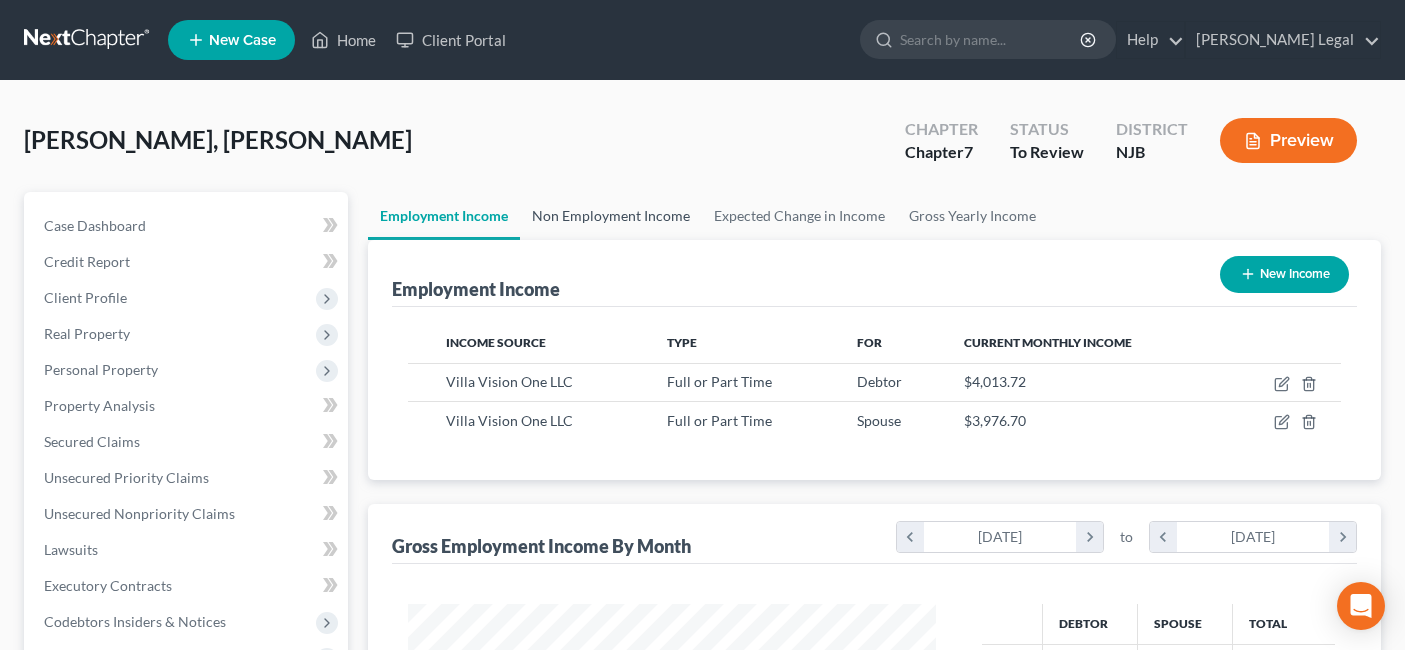 scroll, scrollTop: 0, scrollLeft: 0, axis: both 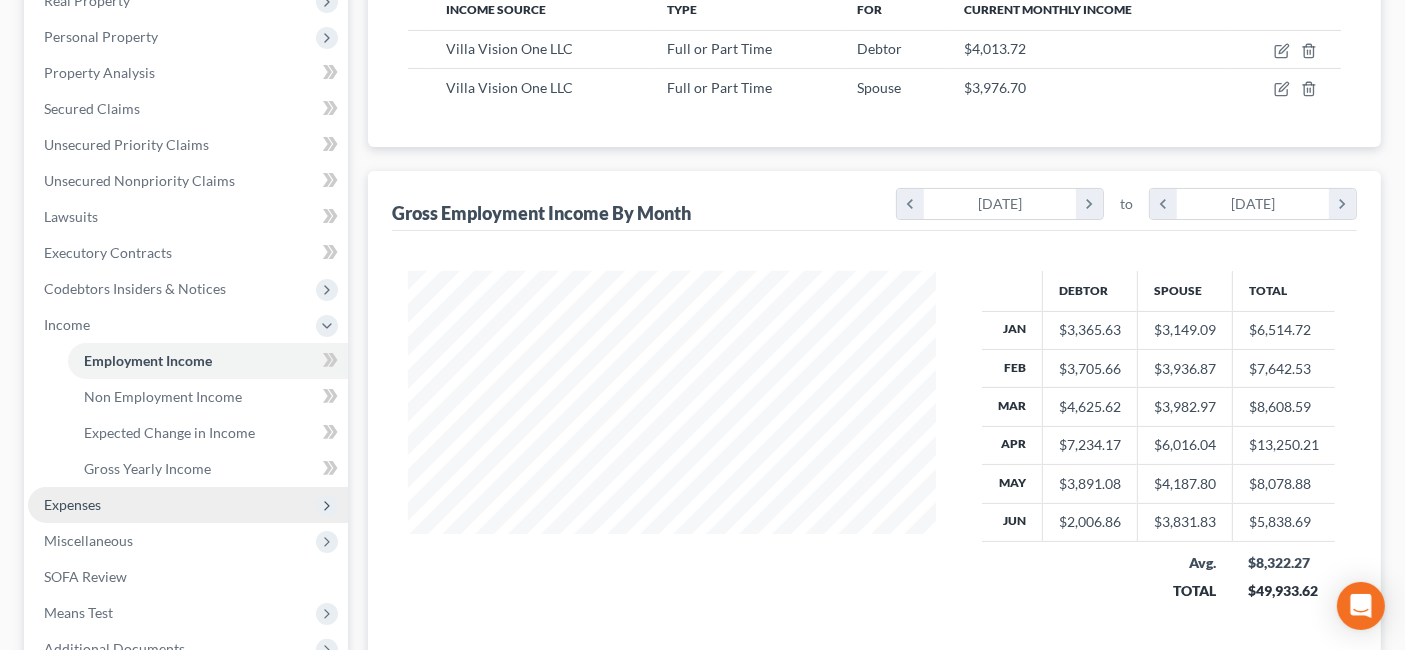 click on "Expenses" at bounding box center [188, 505] 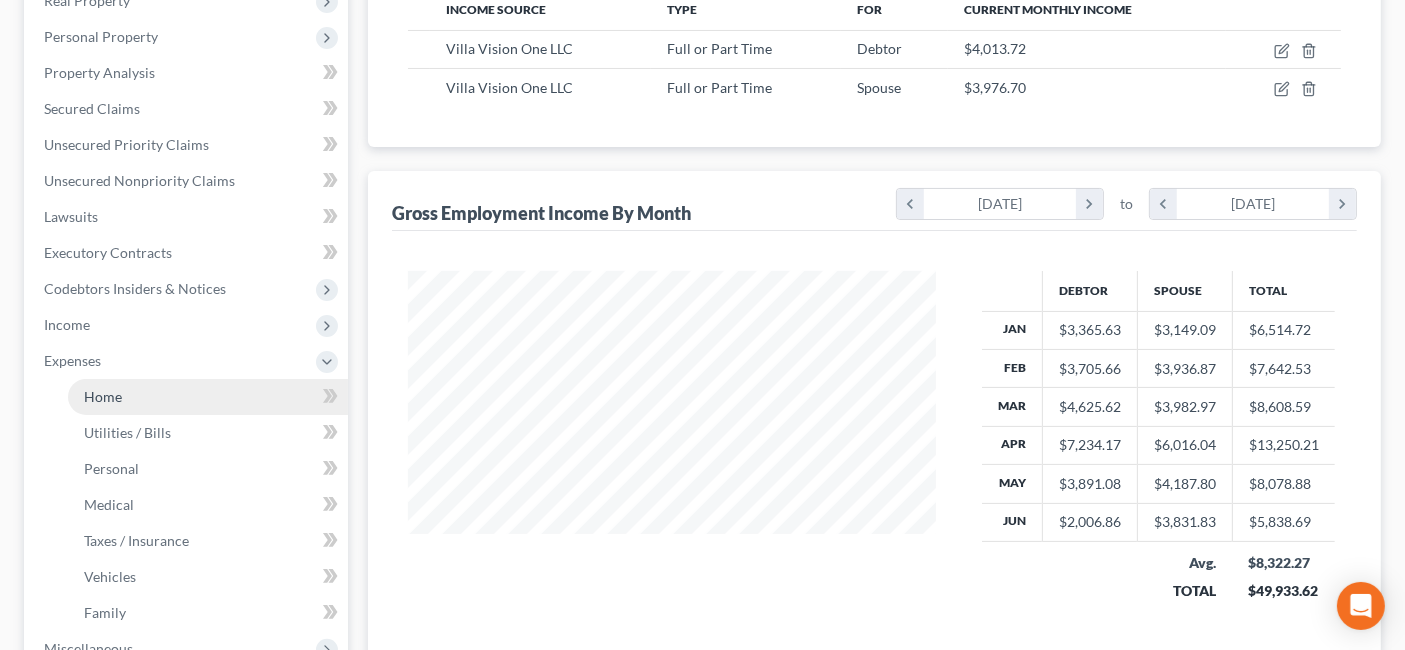 click on "Home" at bounding box center (208, 397) 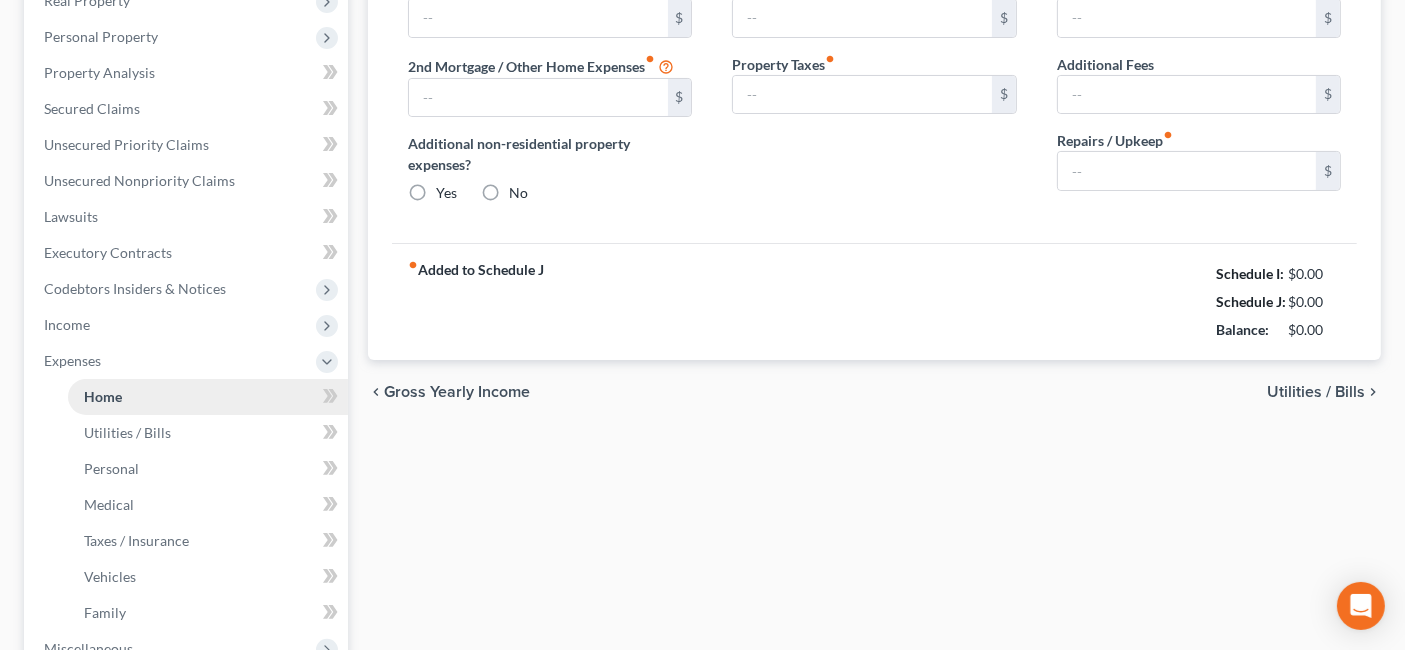 type on "2,200.00" 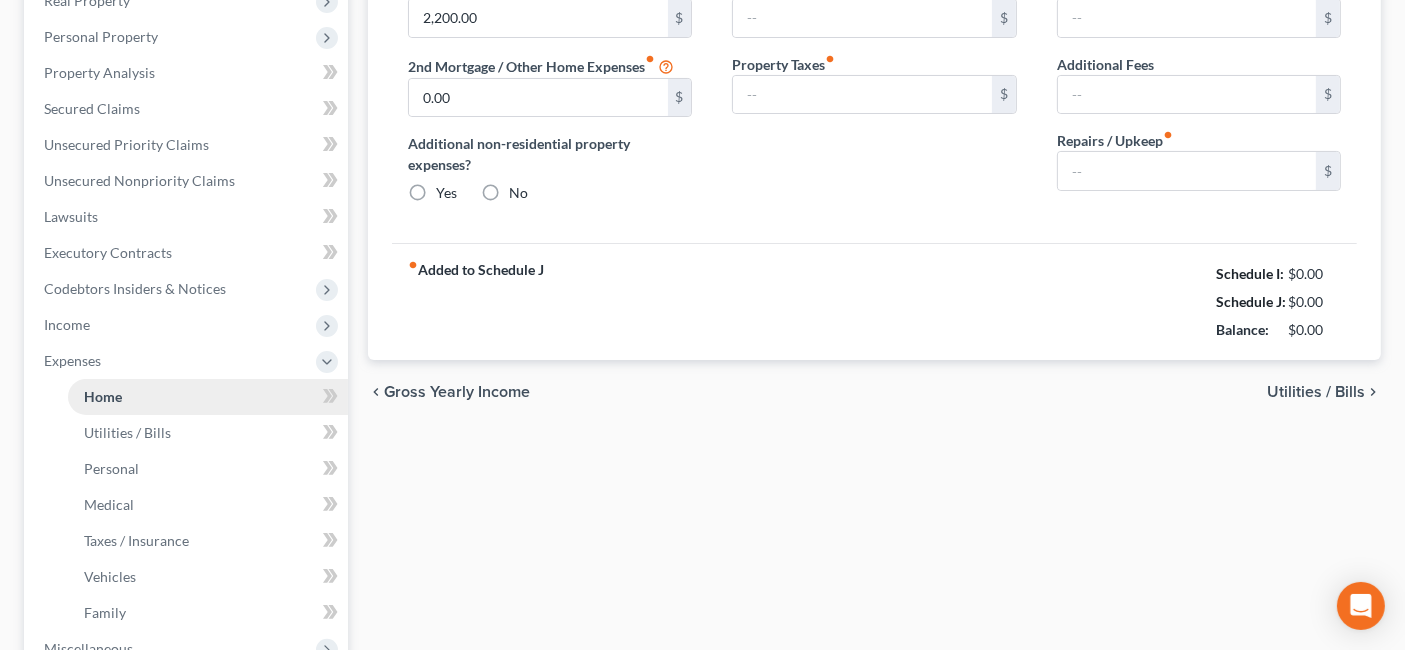radio on "true" 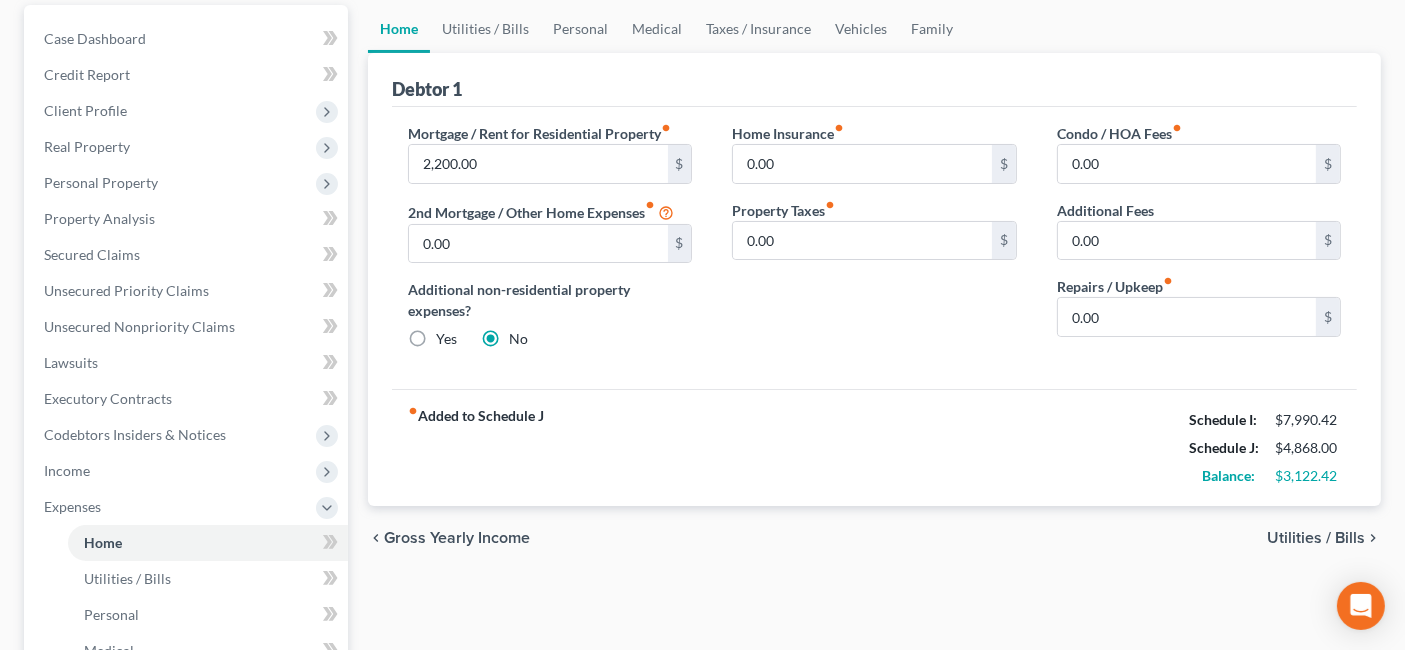 scroll, scrollTop: 222, scrollLeft: 0, axis: vertical 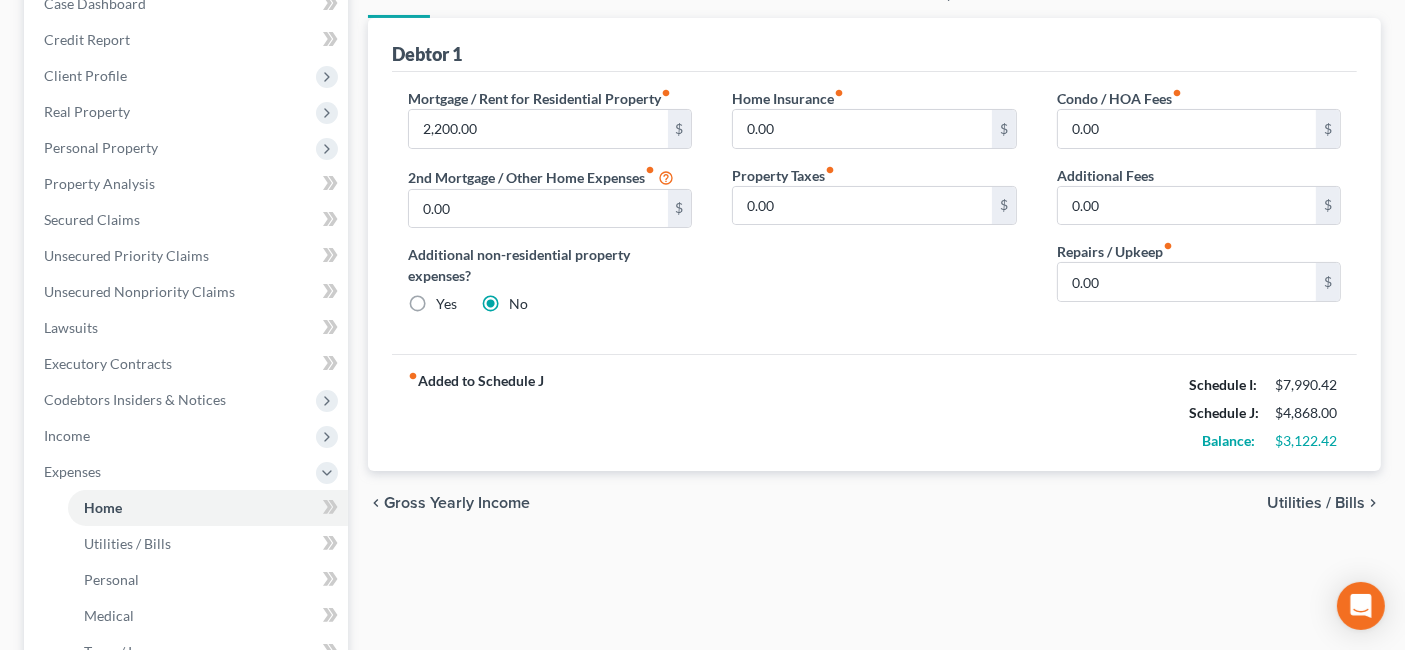 click on "Utilities / Bills" at bounding box center (1316, 503) 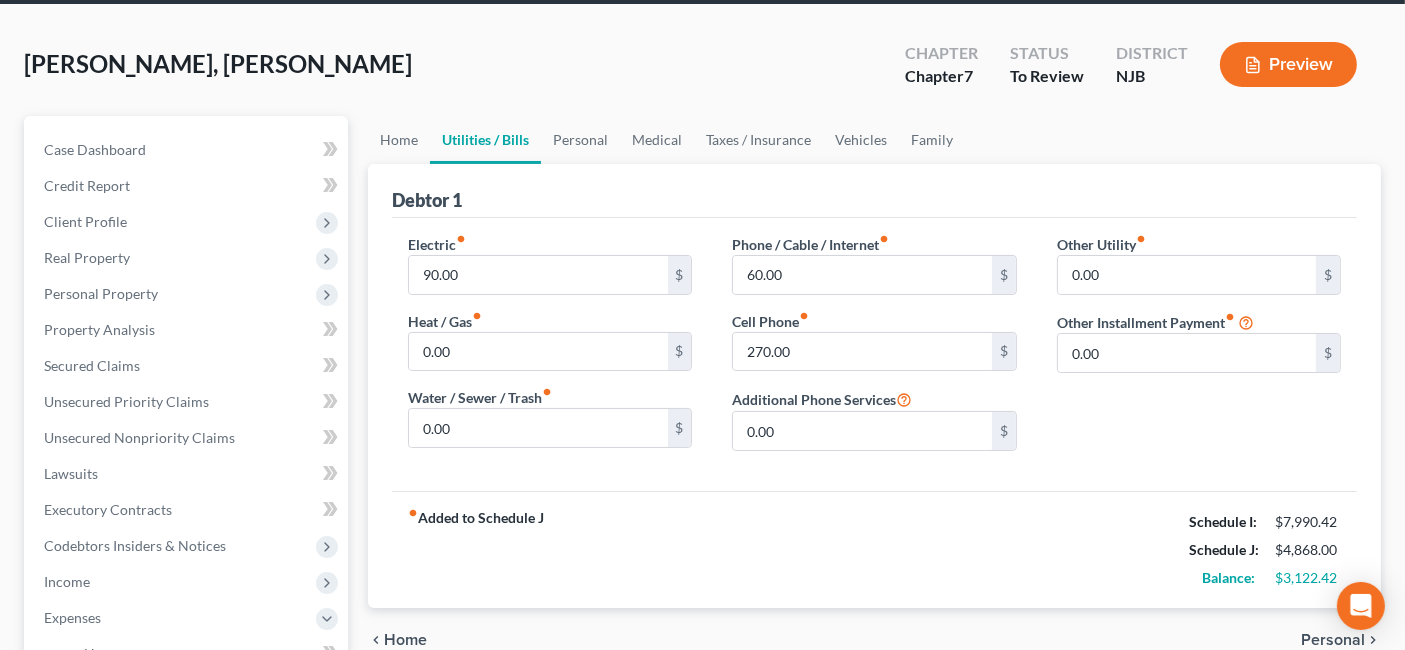 scroll, scrollTop: 111, scrollLeft: 0, axis: vertical 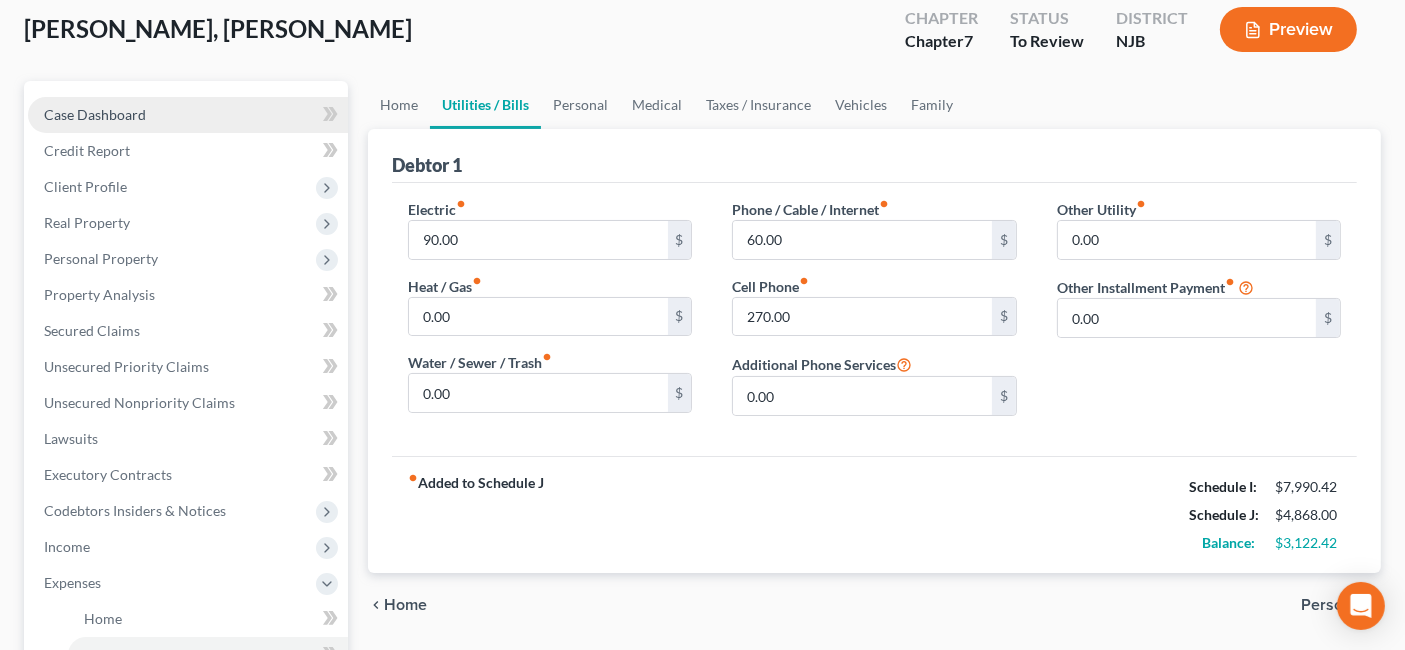 click on "Case Dashboard" at bounding box center (188, 115) 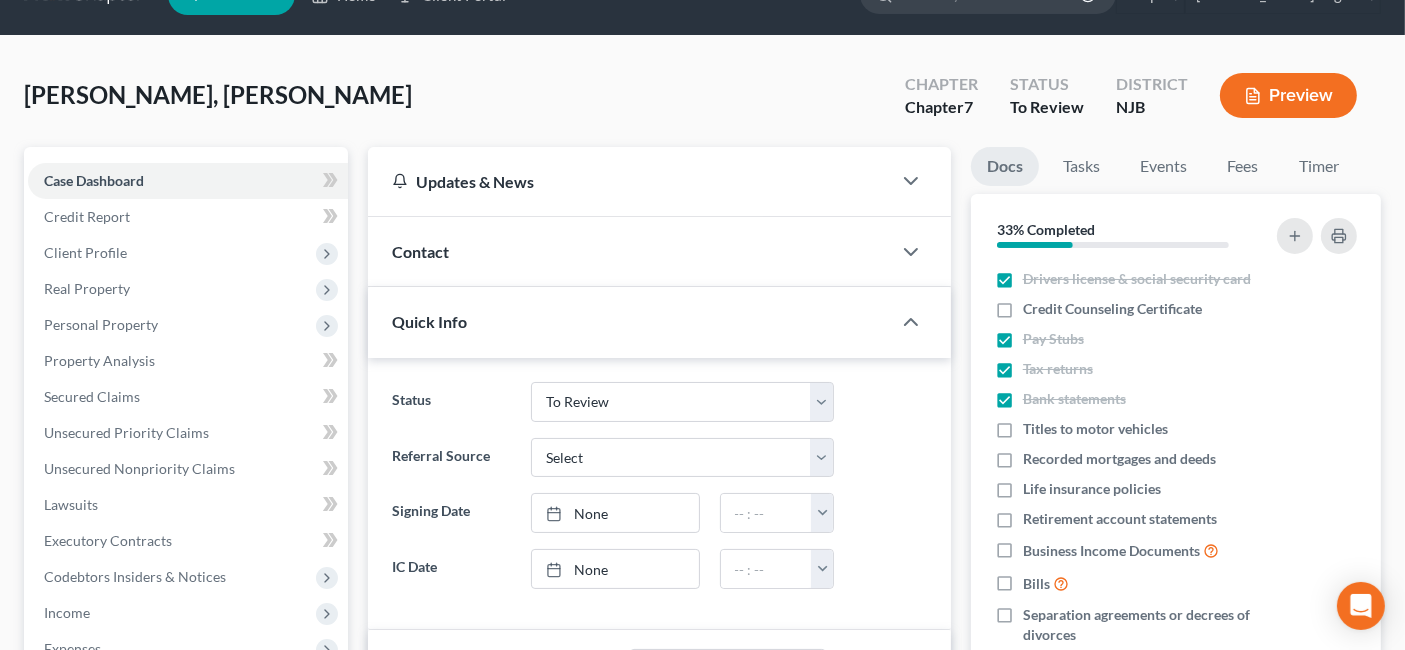 scroll, scrollTop: 0, scrollLeft: 0, axis: both 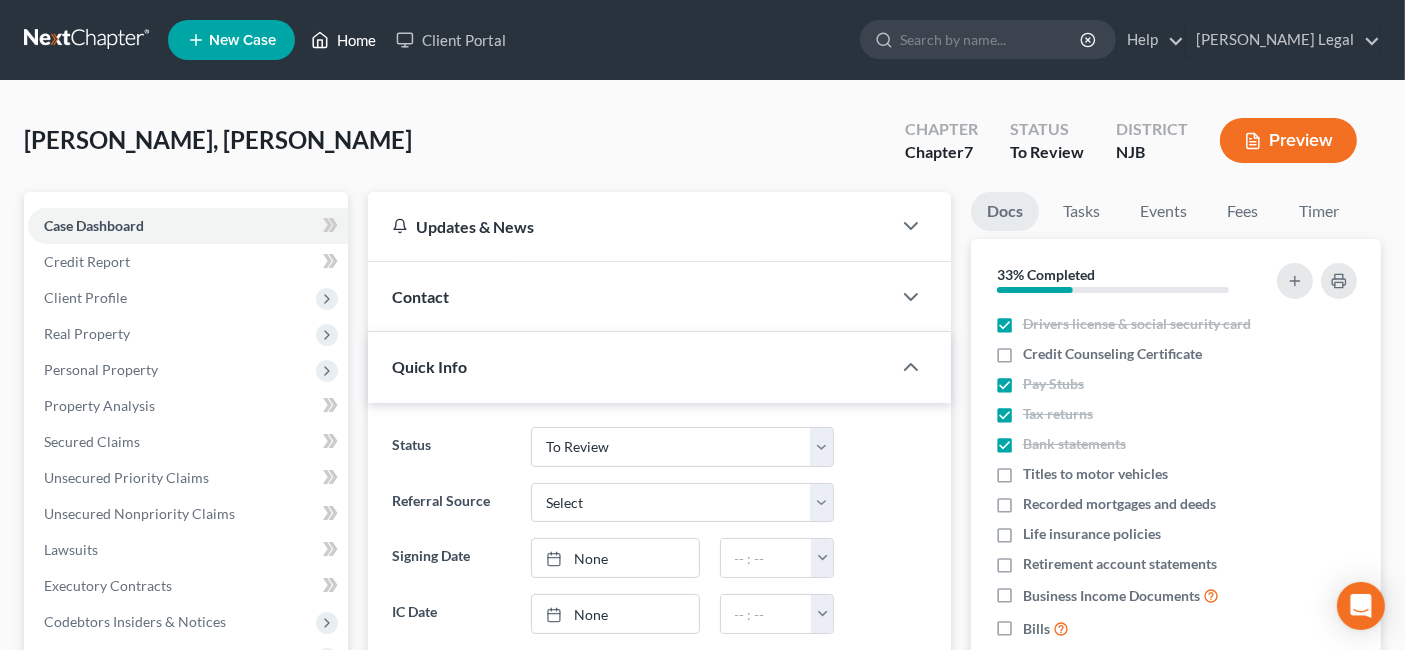 click on "Home" at bounding box center (343, 40) 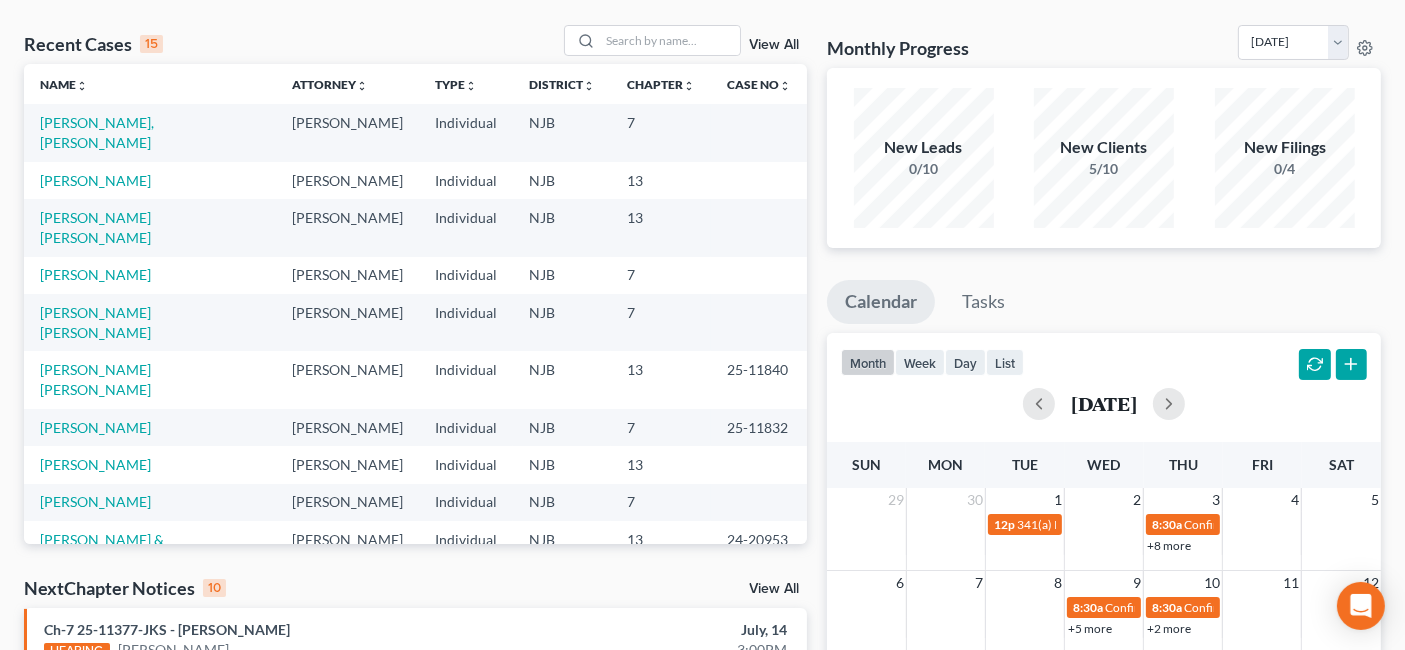 scroll, scrollTop: 0, scrollLeft: 0, axis: both 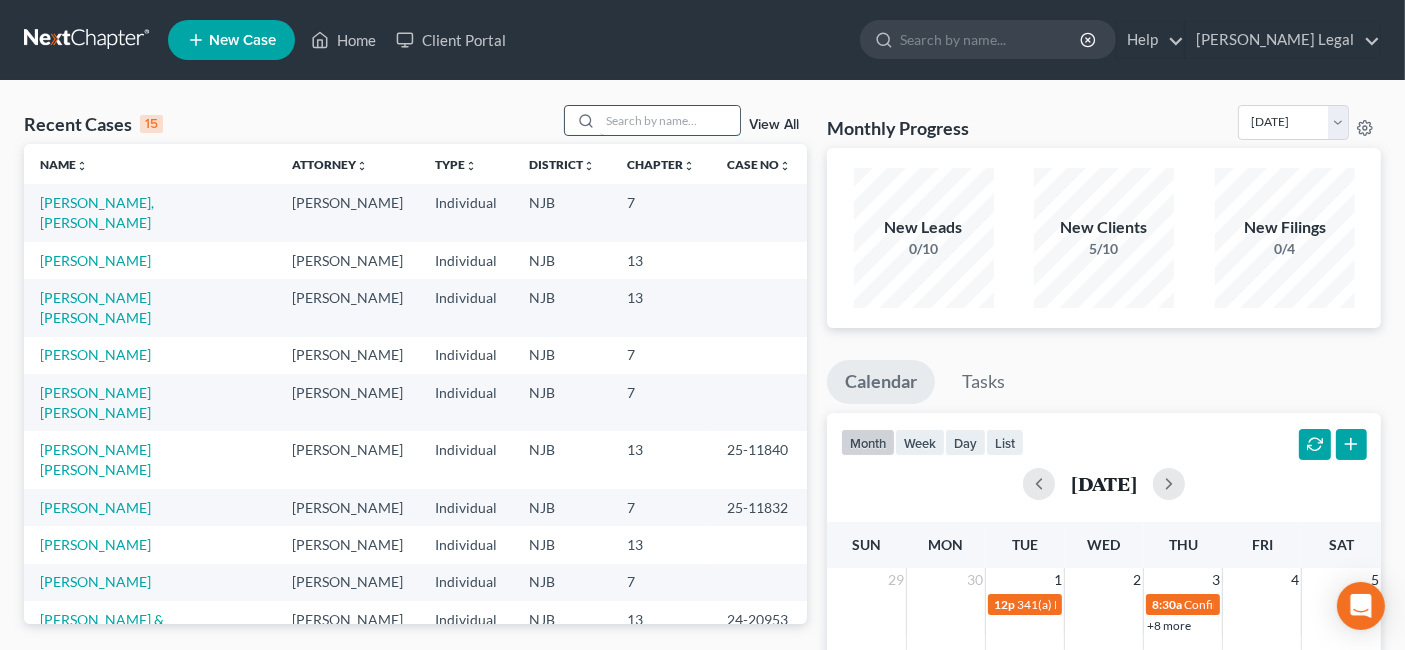 click at bounding box center [670, 120] 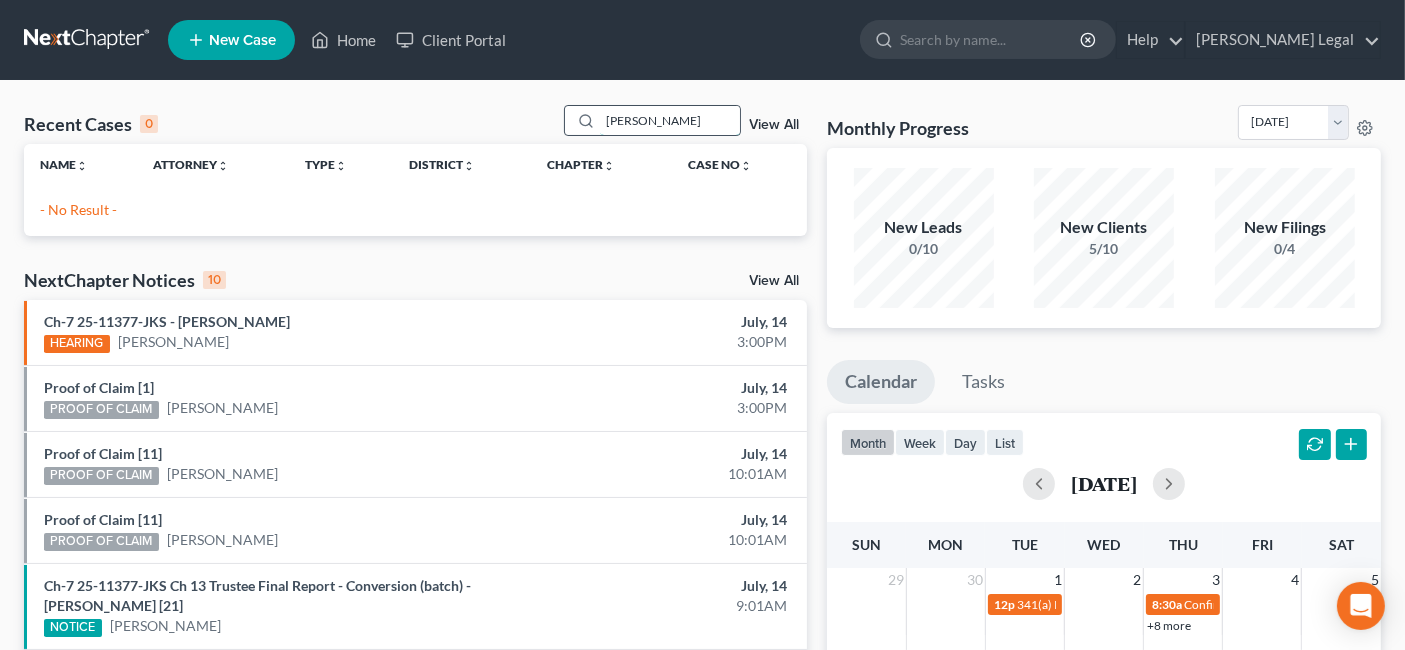 drag, startPoint x: 608, startPoint y: 118, endPoint x: 569, endPoint y: 115, distance: 39.115215 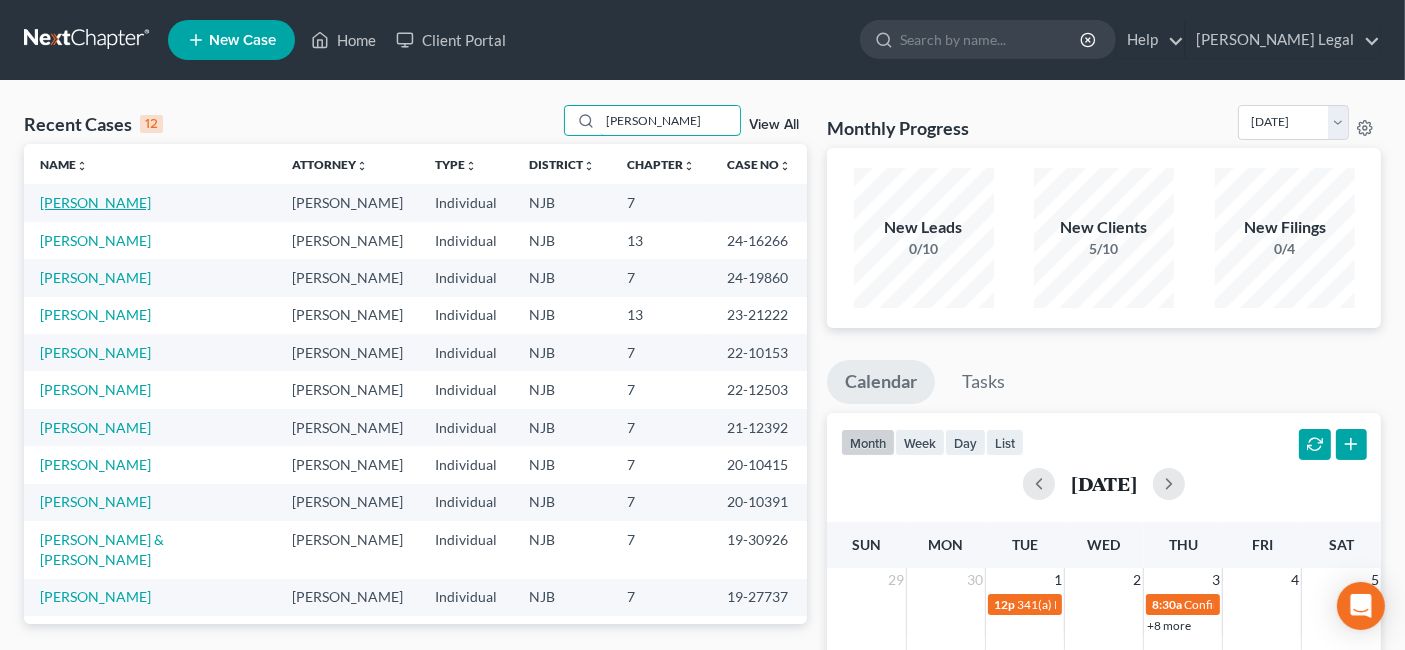 type on "[PERSON_NAME]" 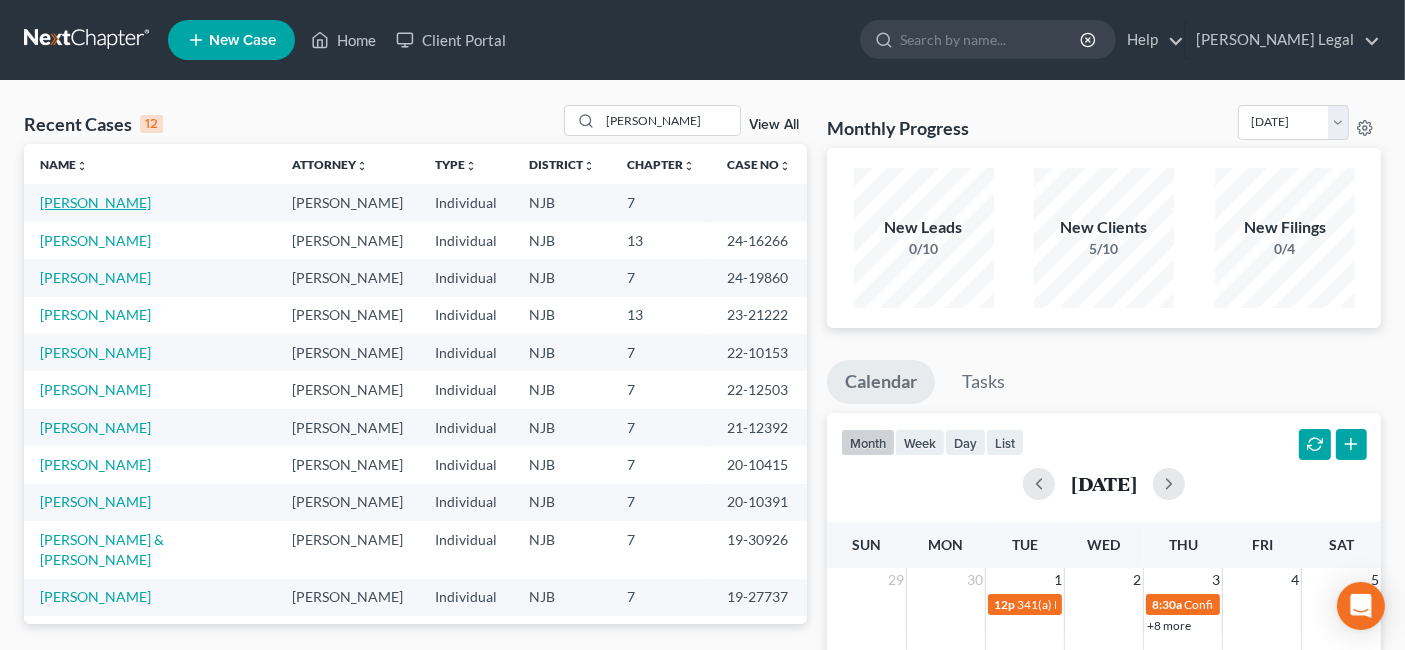 click on "[PERSON_NAME]" at bounding box center (95, 202) 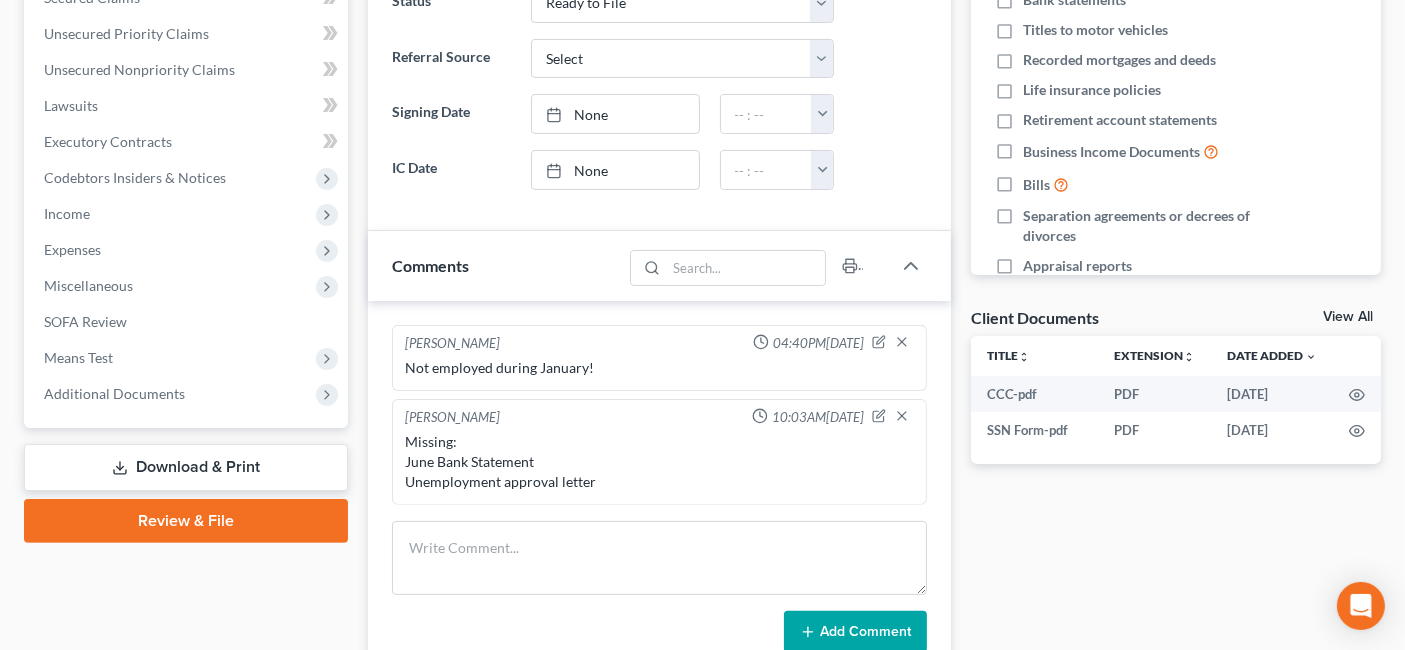 scroll, scrollTop: 555, scrollLeft: 0, axis: vertical 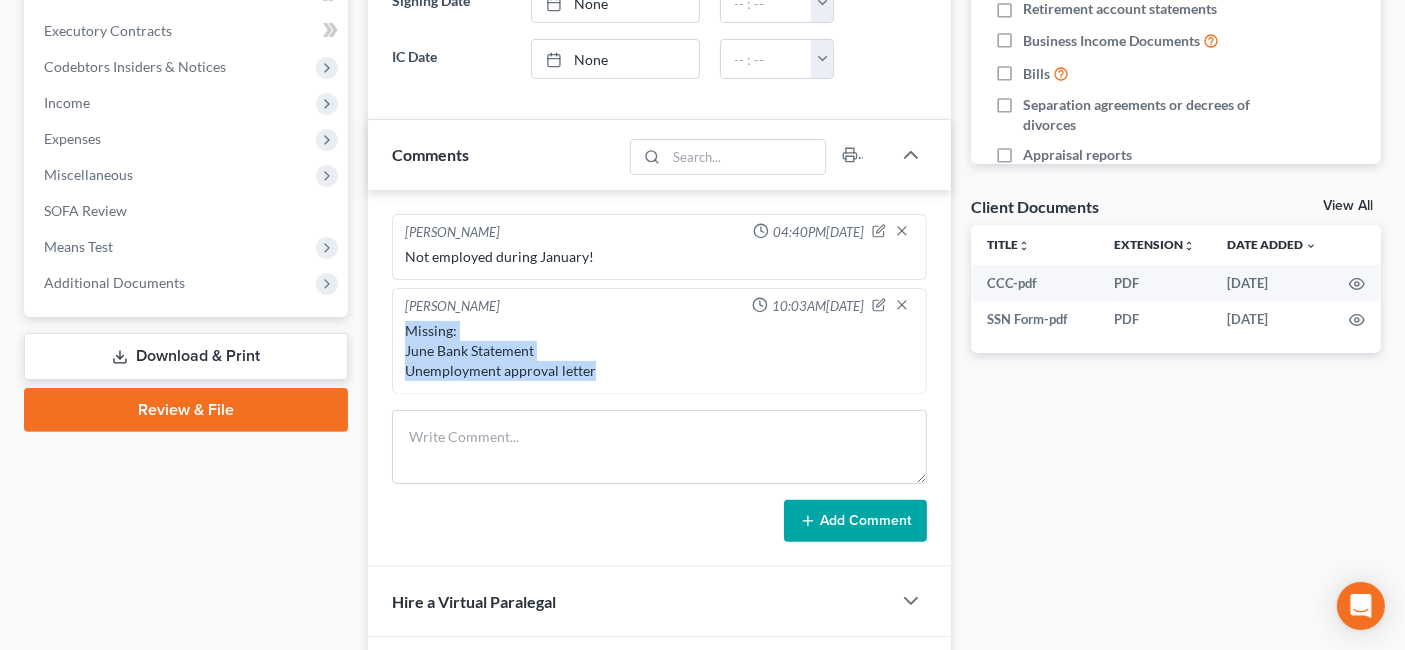 drag, startPoint x: 410, startPoint y: 324, endPoint x: 655, endPoint y: 364, distance: 248.24384 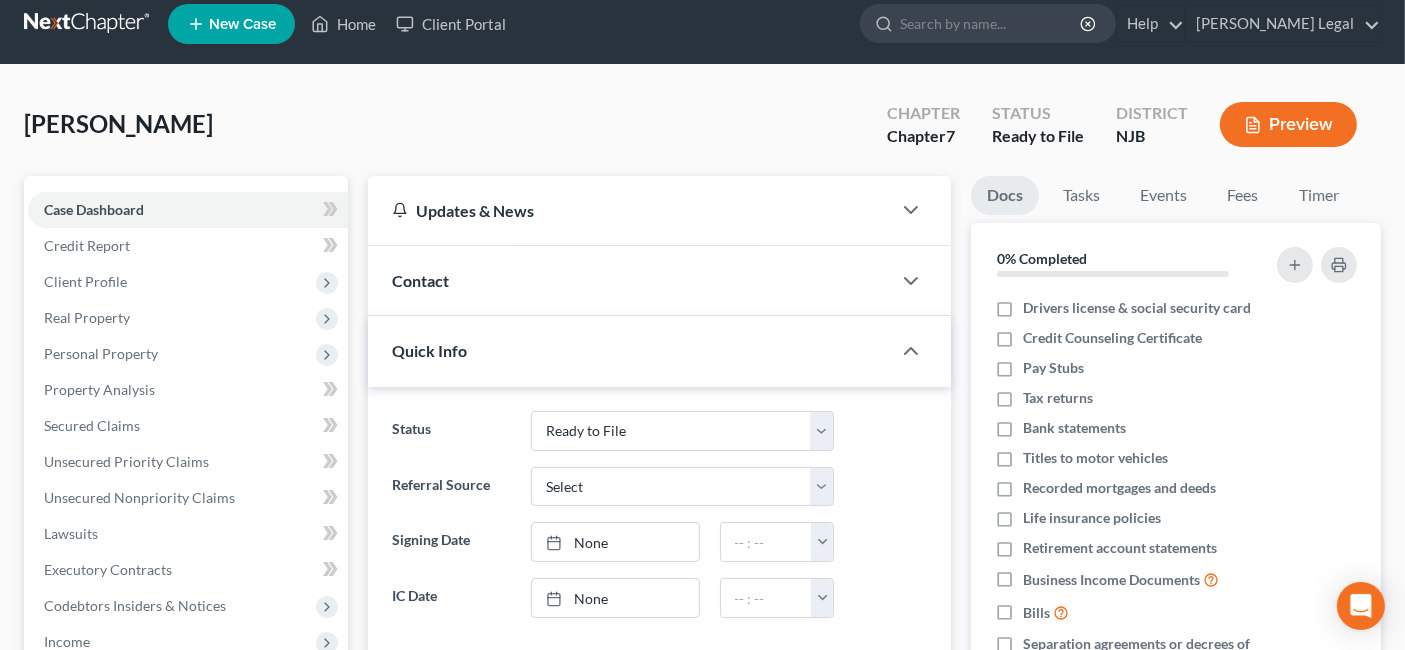 scroll, scrollTop: 0, scrollLeft: 0, axis: both 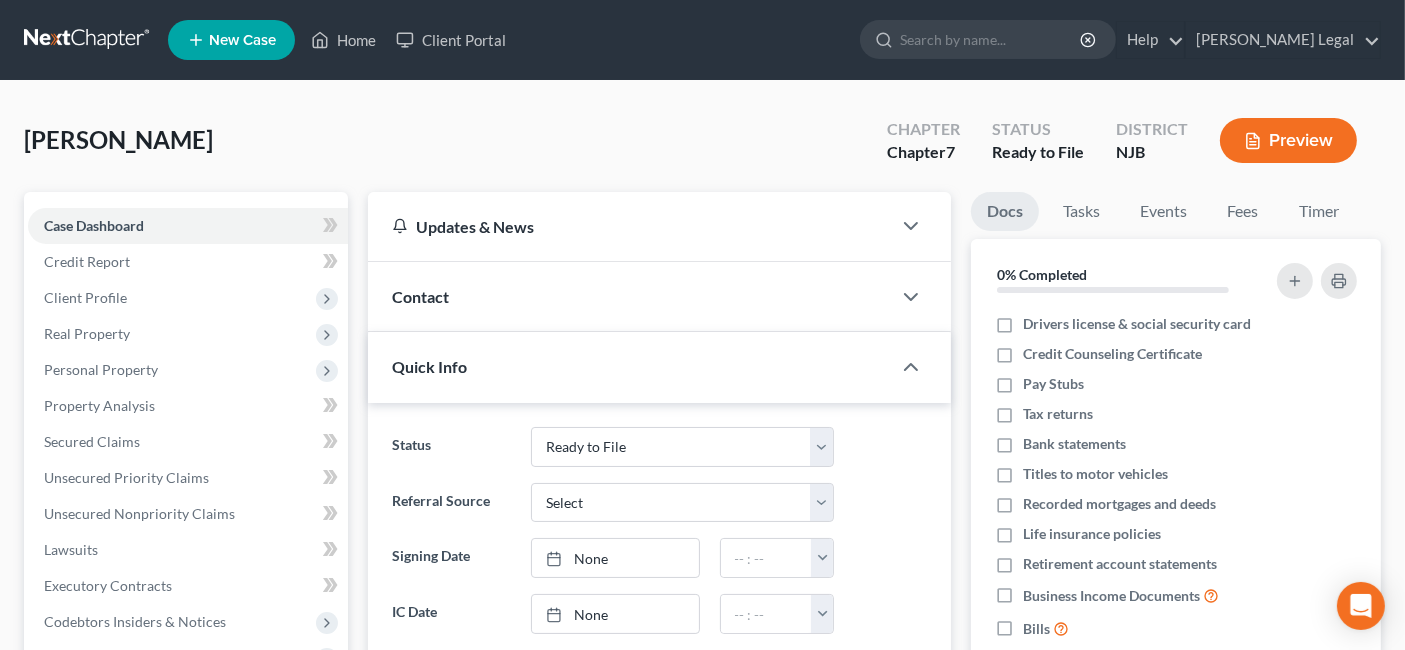click on "[PERSON_NAME] Upgraded Chapter Chapter  7 Status Ready to File District NJB Preview" at bounding box center (702, 148) 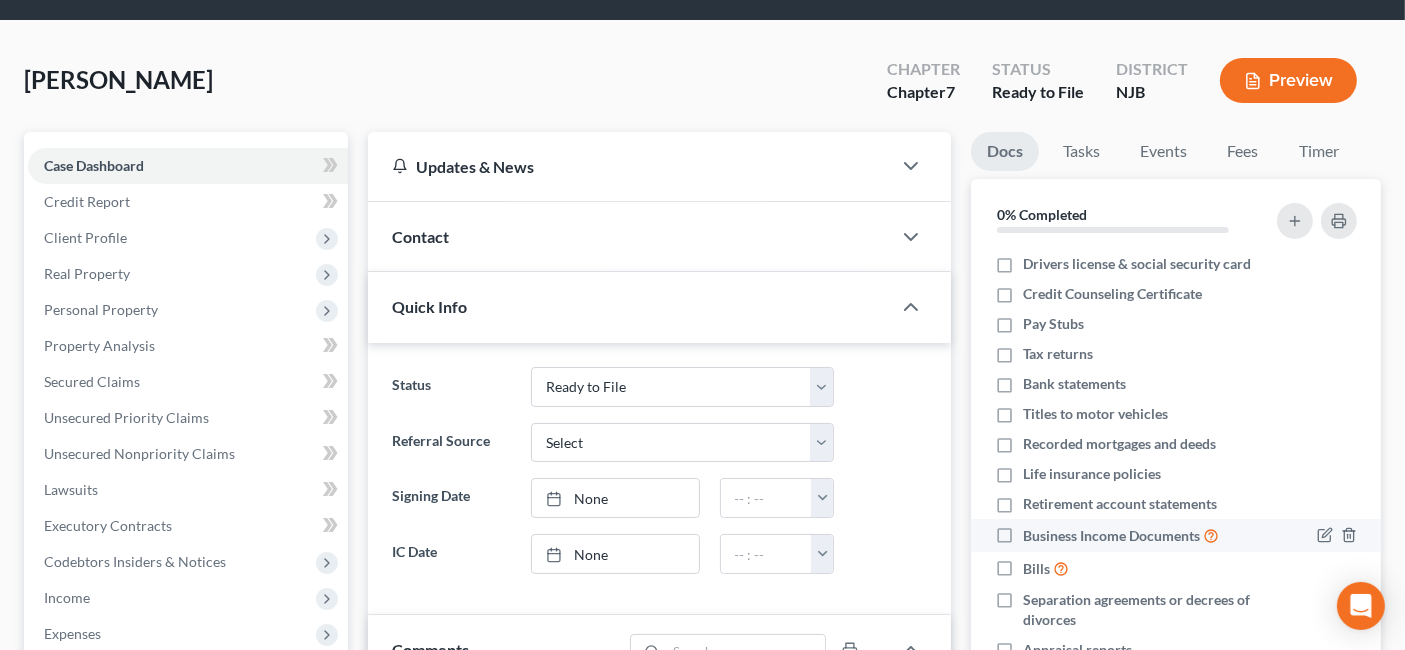 scroll, scrollTop: 111, scrollLeft: 0, axis: vertical 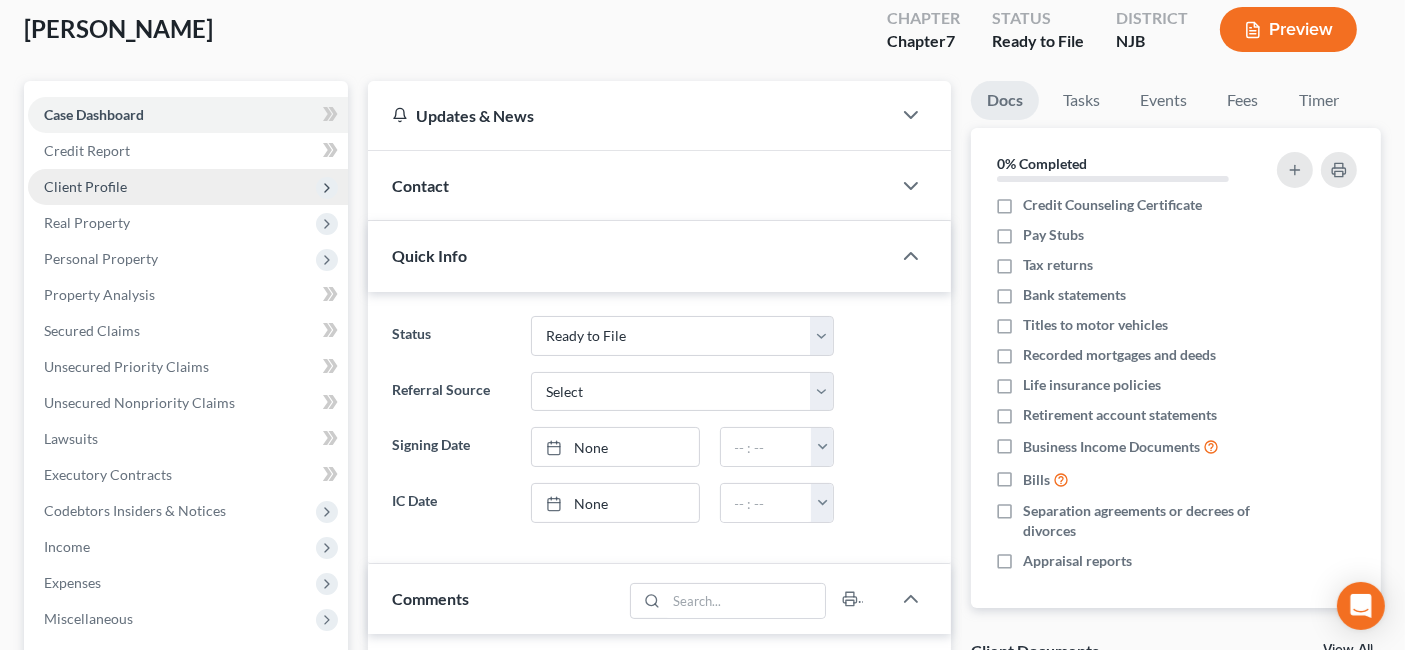 click on "Client Profile" at bounding box center [188, 187] 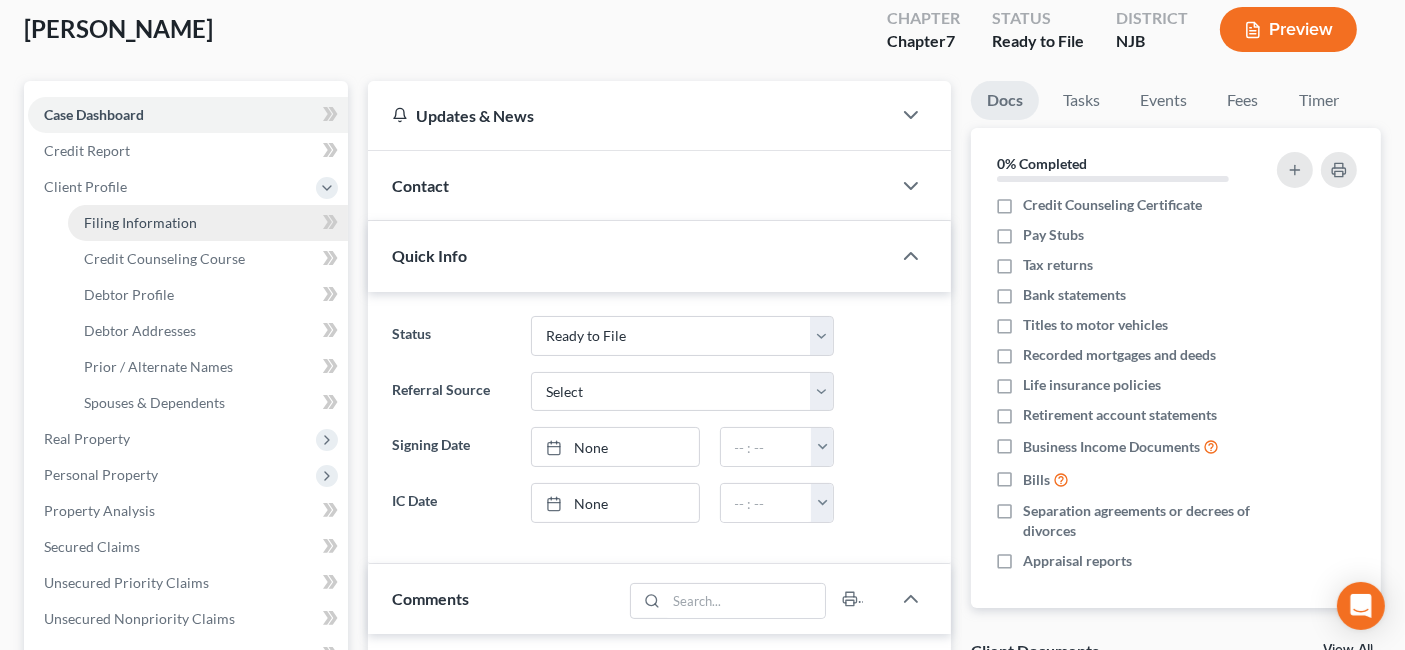 click on "Filing Information" at bounding box center [140, 222] 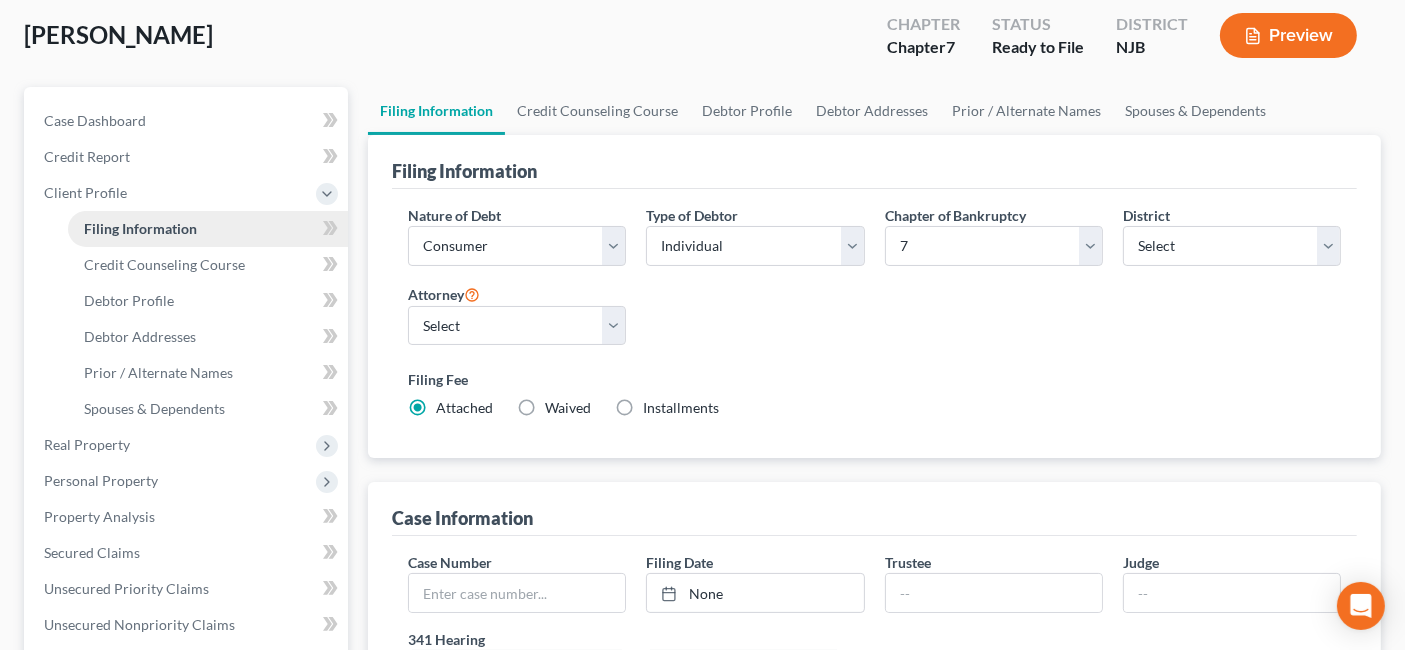 scroll, scrollTop: 0, scrollLeft: 0, axis: both 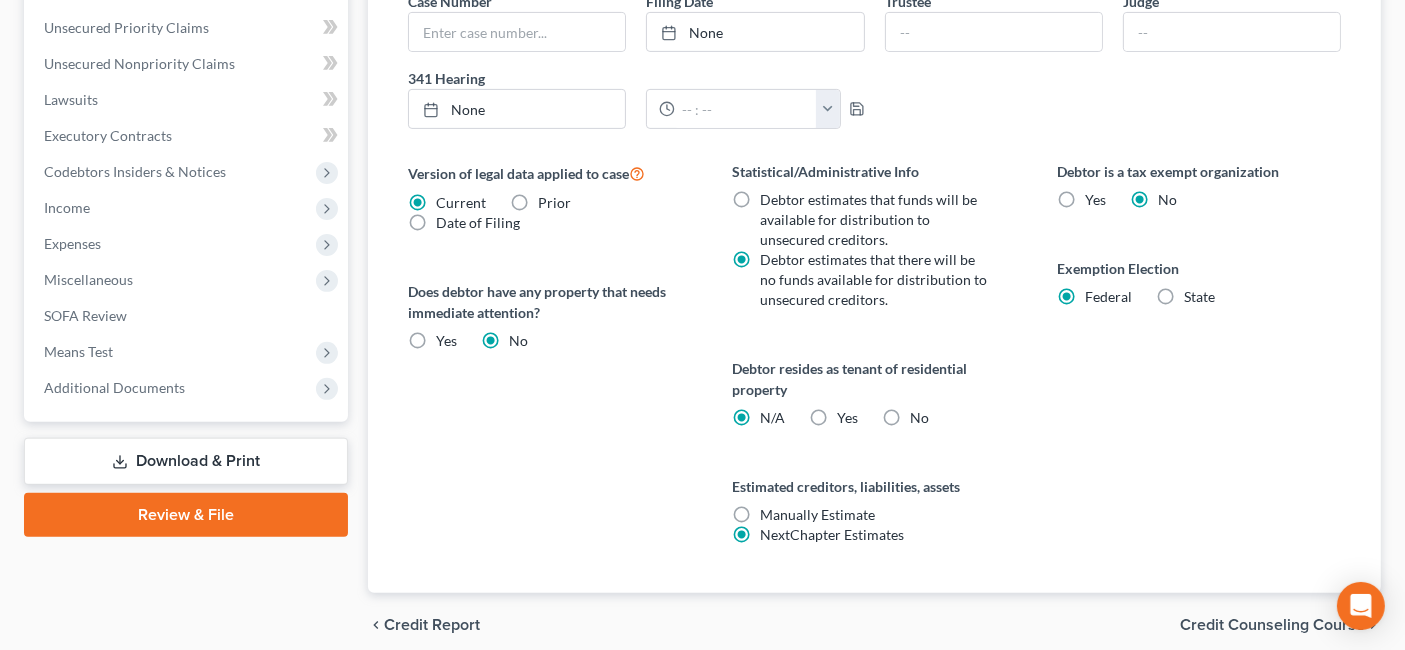 click on "Credit Counseling Course" at bounding box center [1272, 625] 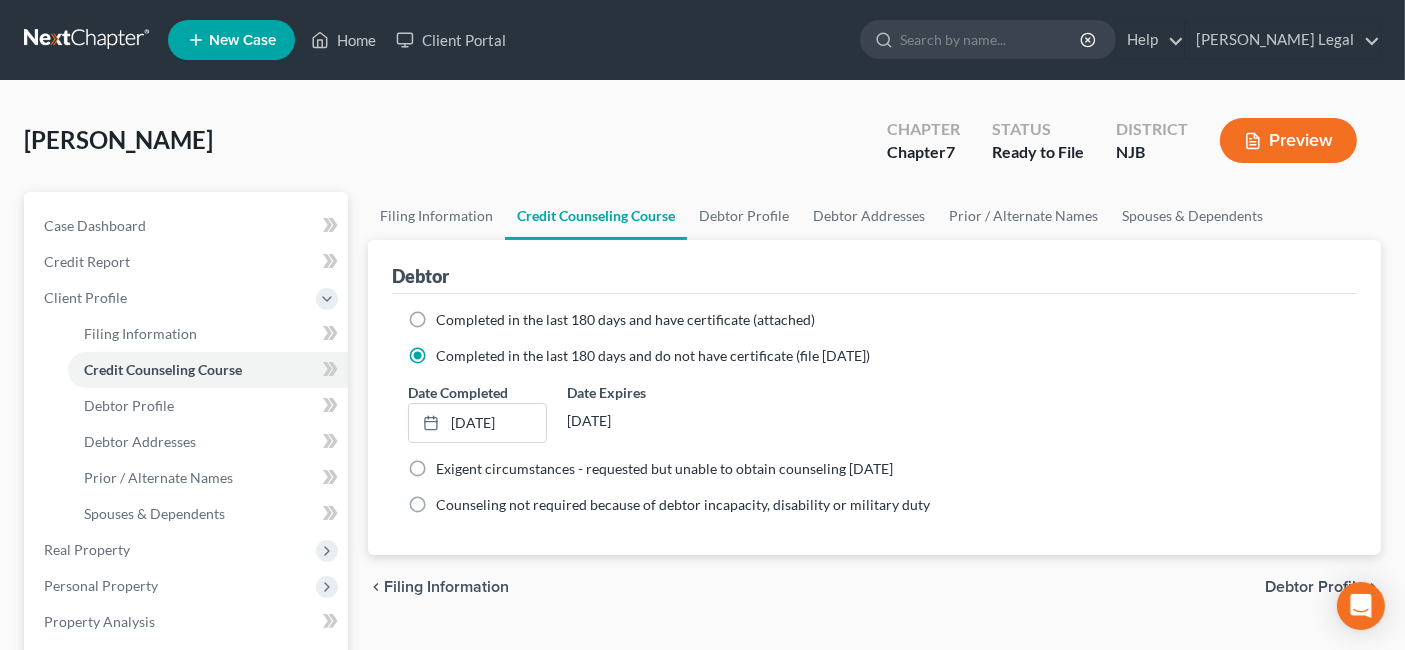 scroll, scrollTop: 111, scrollLeft: 0, axis: vertical 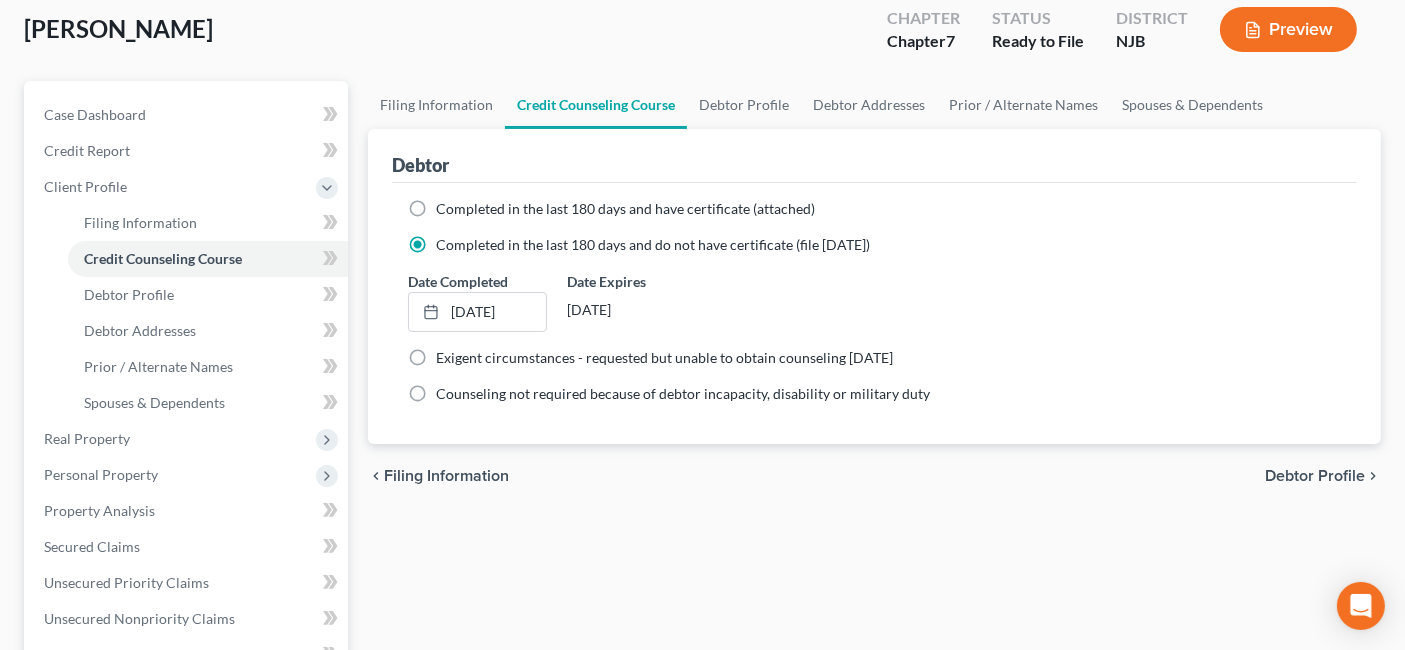 click on "Debtor Profile" at bounding box center [1315, 476] 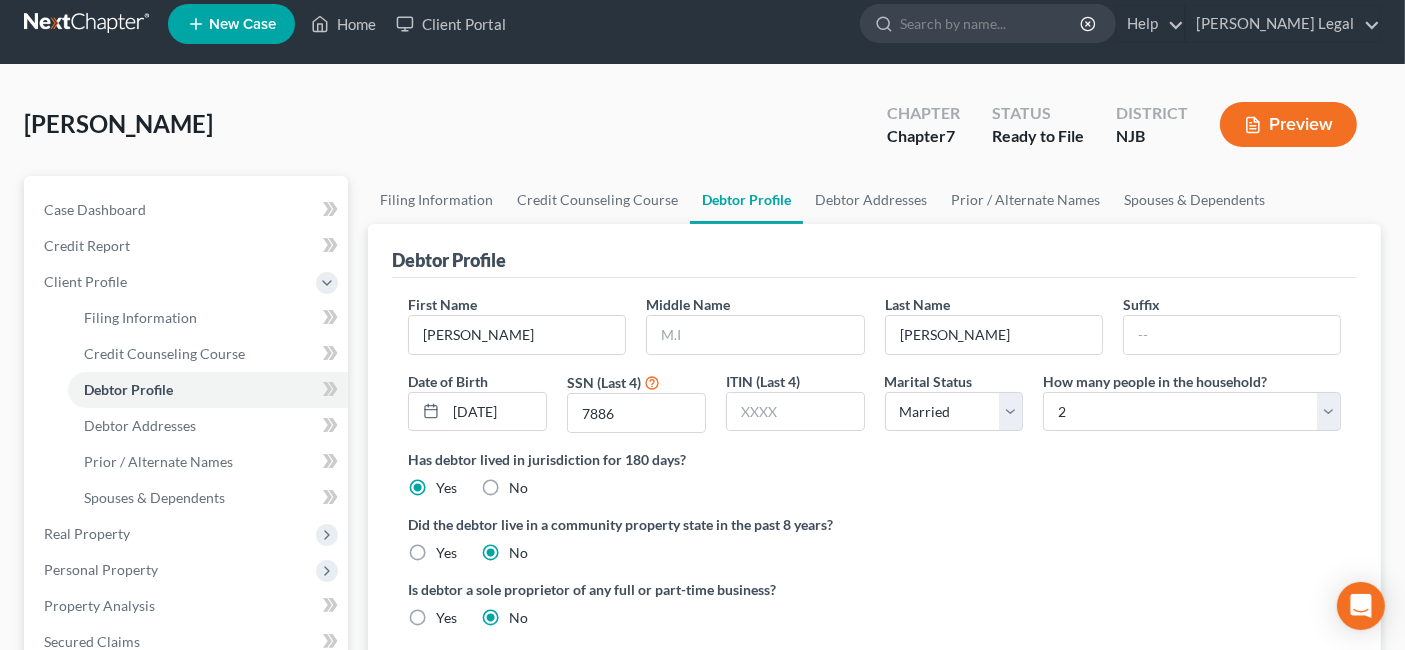 scroll, scrollTop: 0, scrollLeft: 0, axis: both 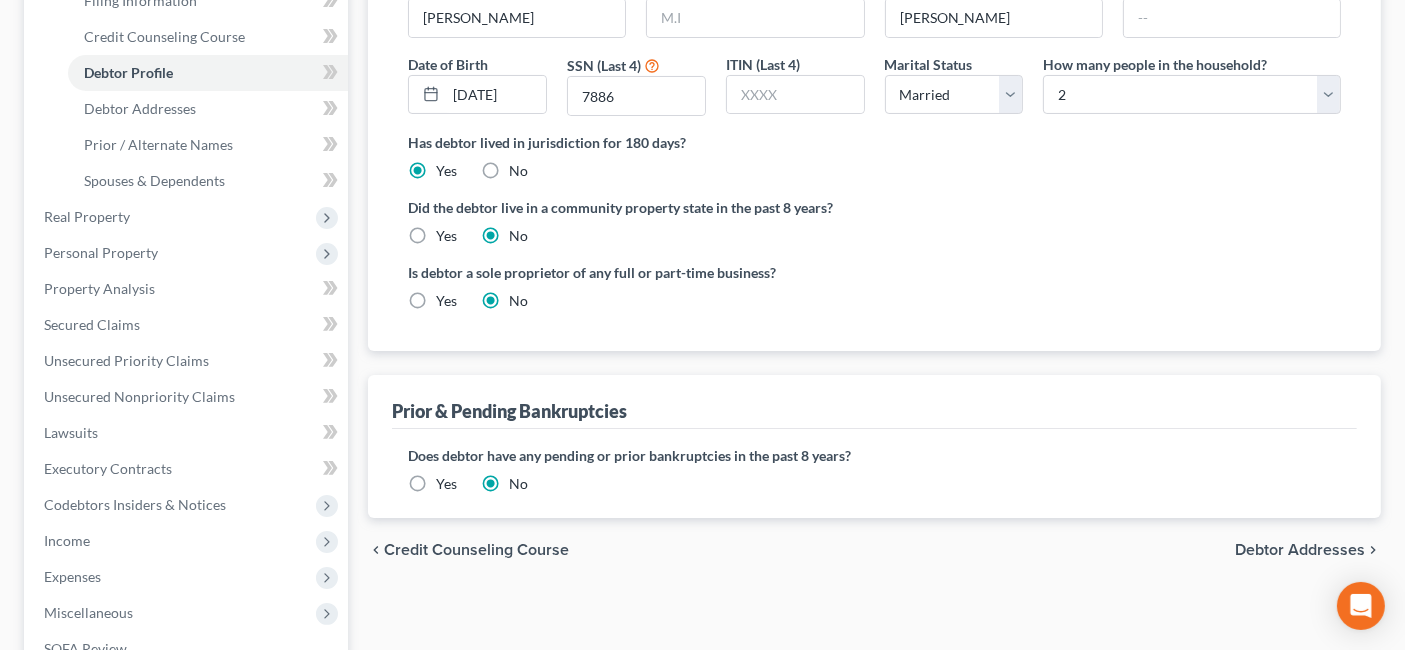 click on "Debtor Addresses" at bounding box center (1300, 550) 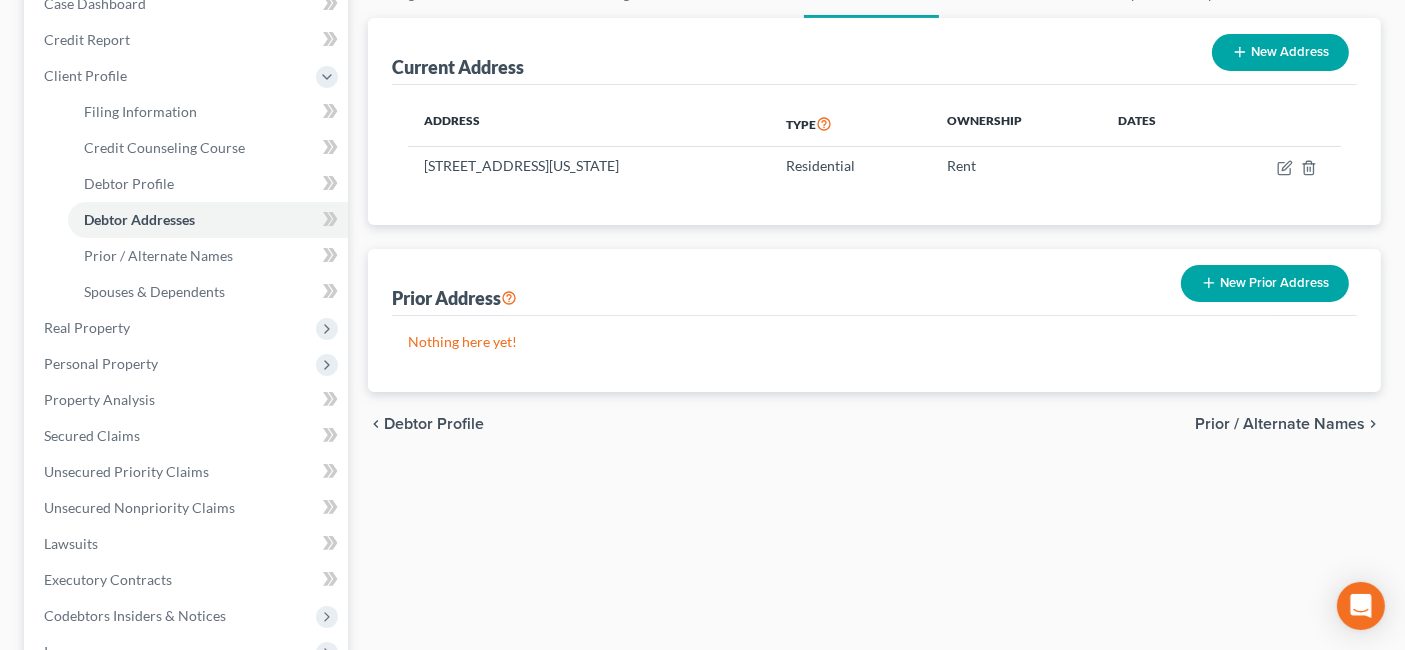 click on "Prior / Alternate Names" at bounding box center (1280, 424) 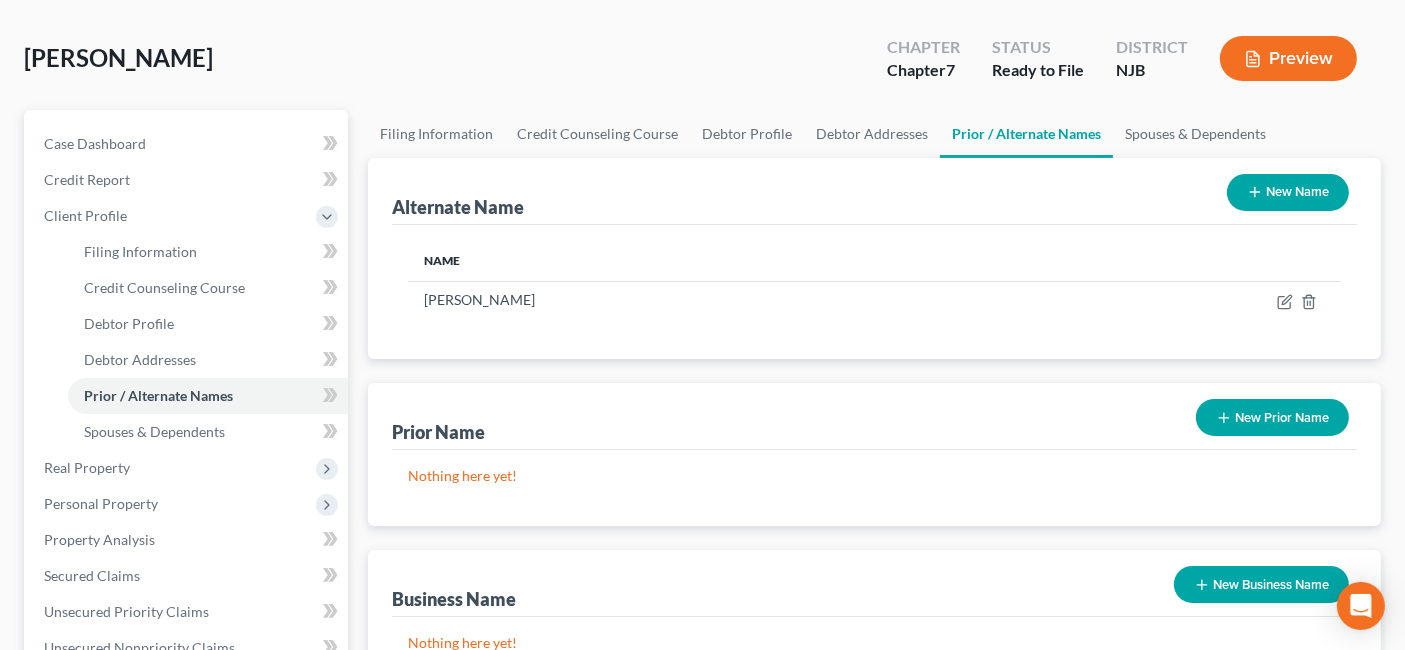 scroll, scrollTop: 0, scrollLeft: 0, axis: both 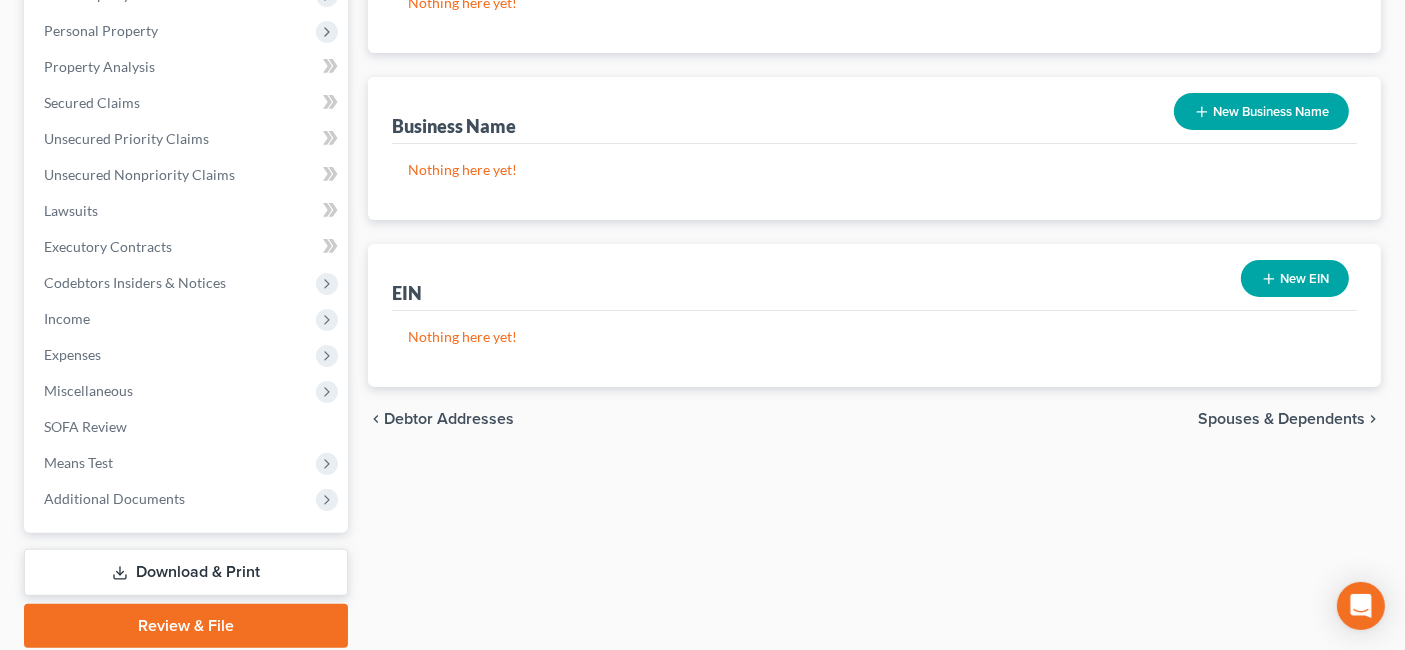 click on "Spouses & Dependents" at bounding box center (1281, 419) 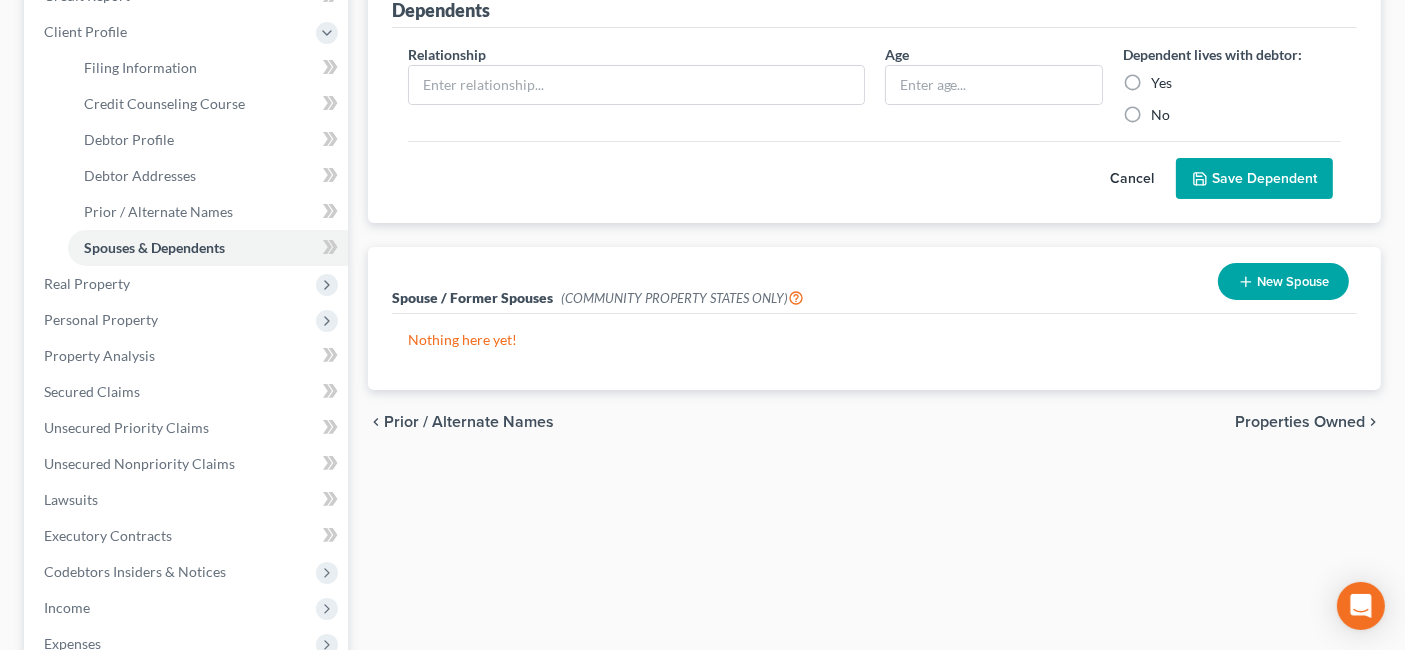 click on "Properties Owned" at bounding box center [1300, 422] 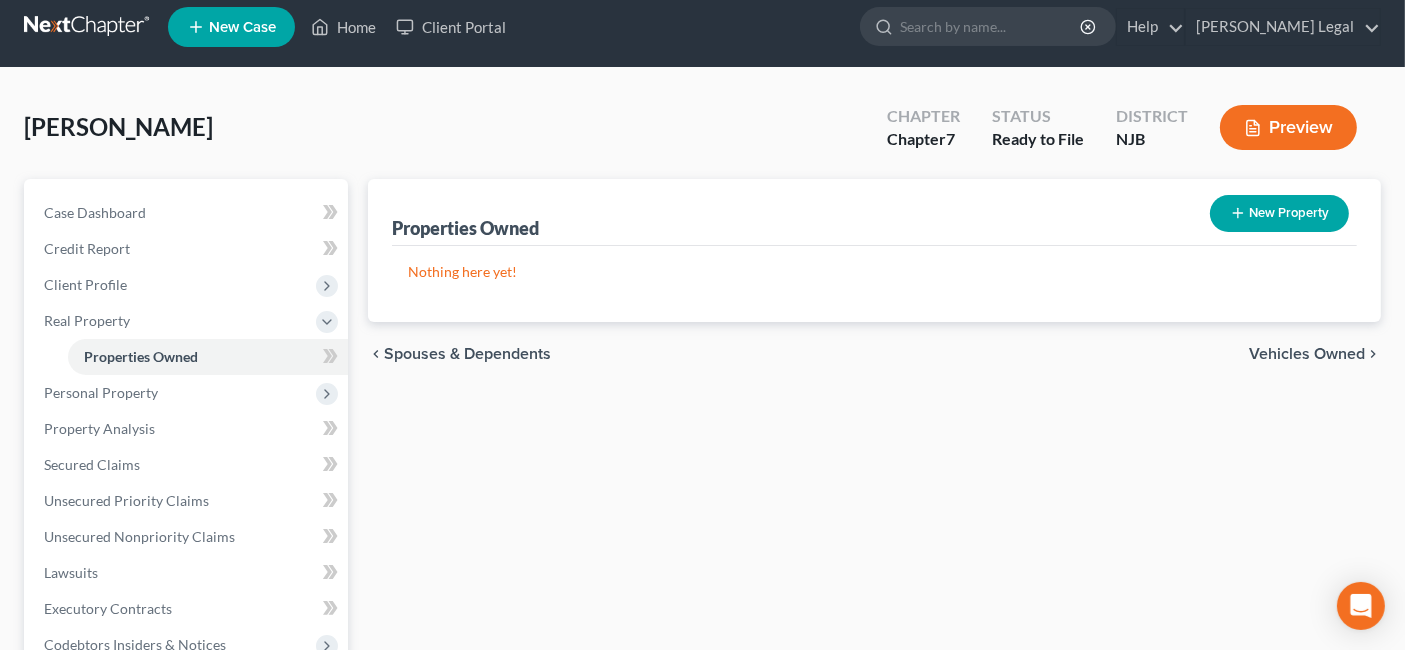 scroll, scrollTop: 0, scrollLeft: 0, axis: both 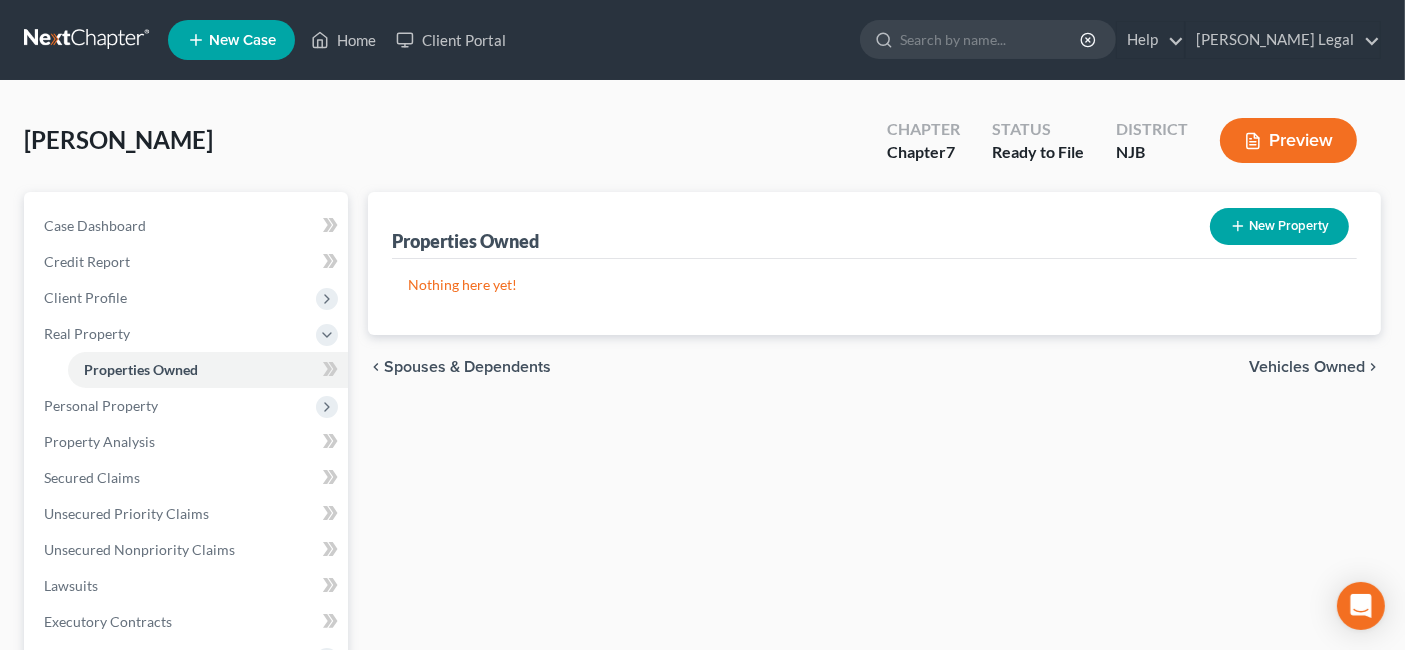 click on "Vehicles Owned" at bounding box center [1307, 367] 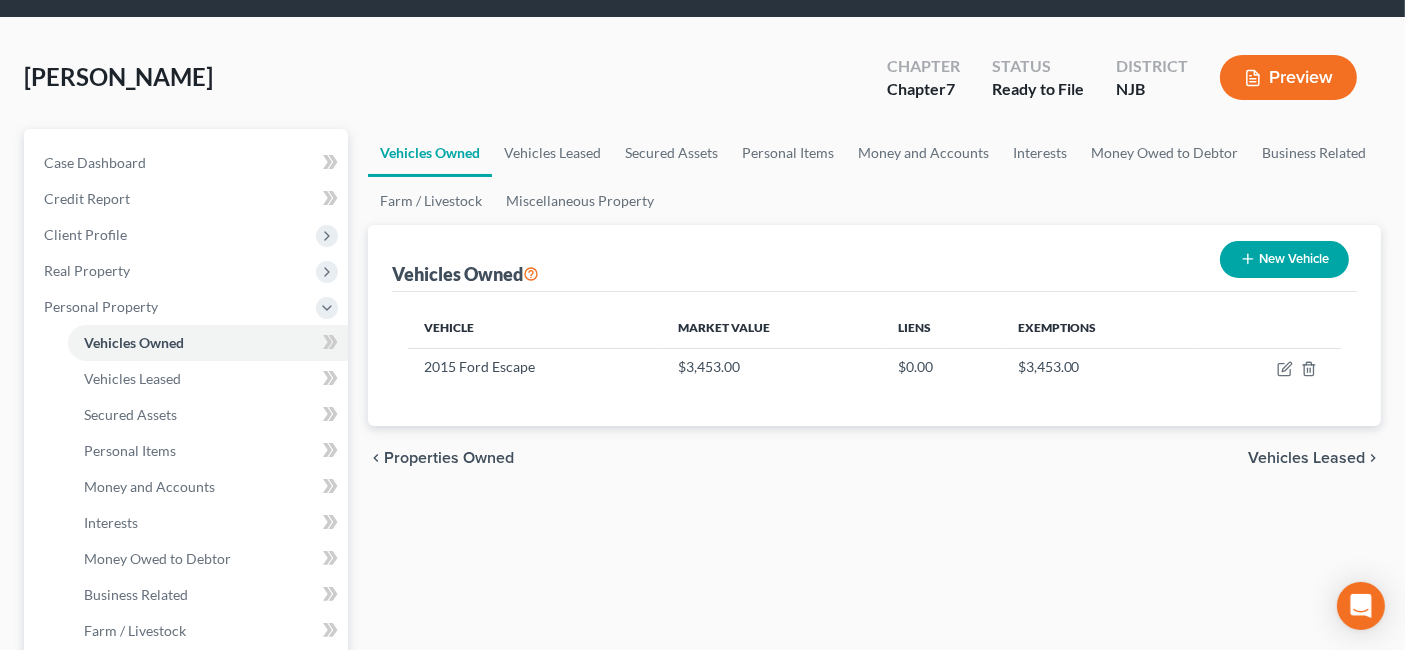 scroll, scrollTop: 111, scrollLeft: 0, axis: vertical 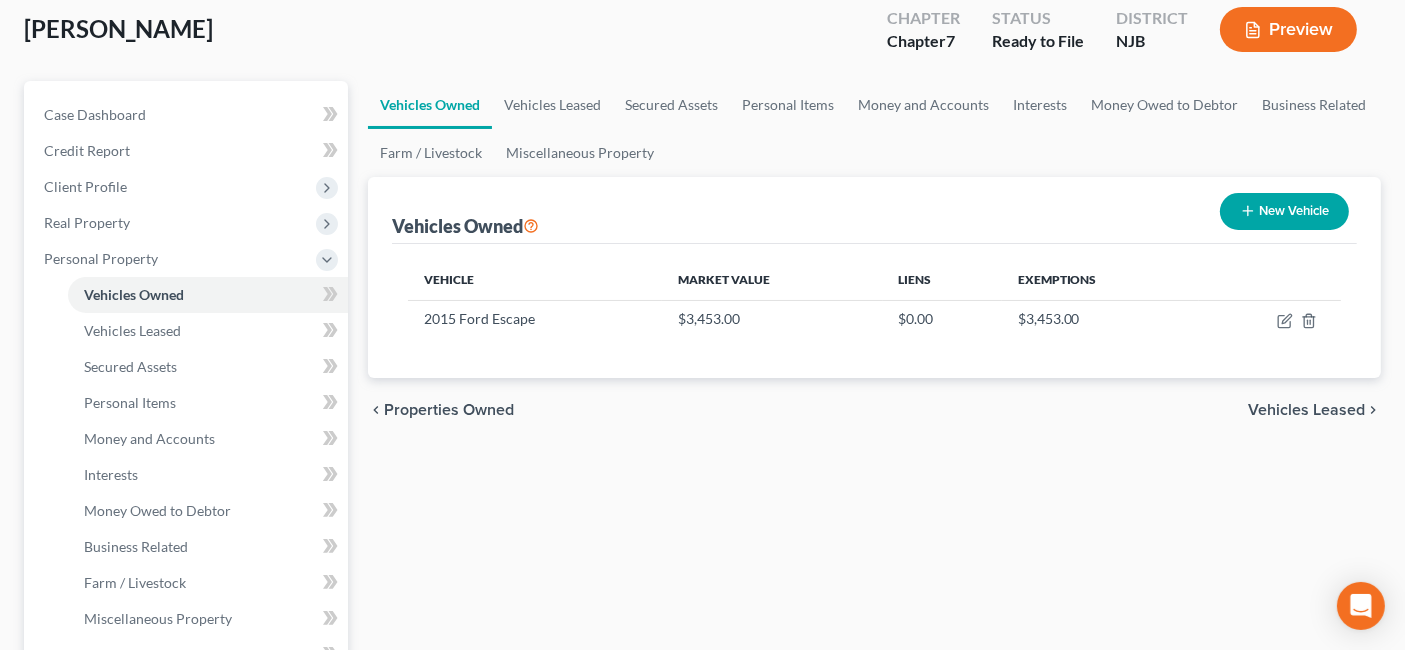 click on "Vehicles Leased" at bounding box center (1306, 410) 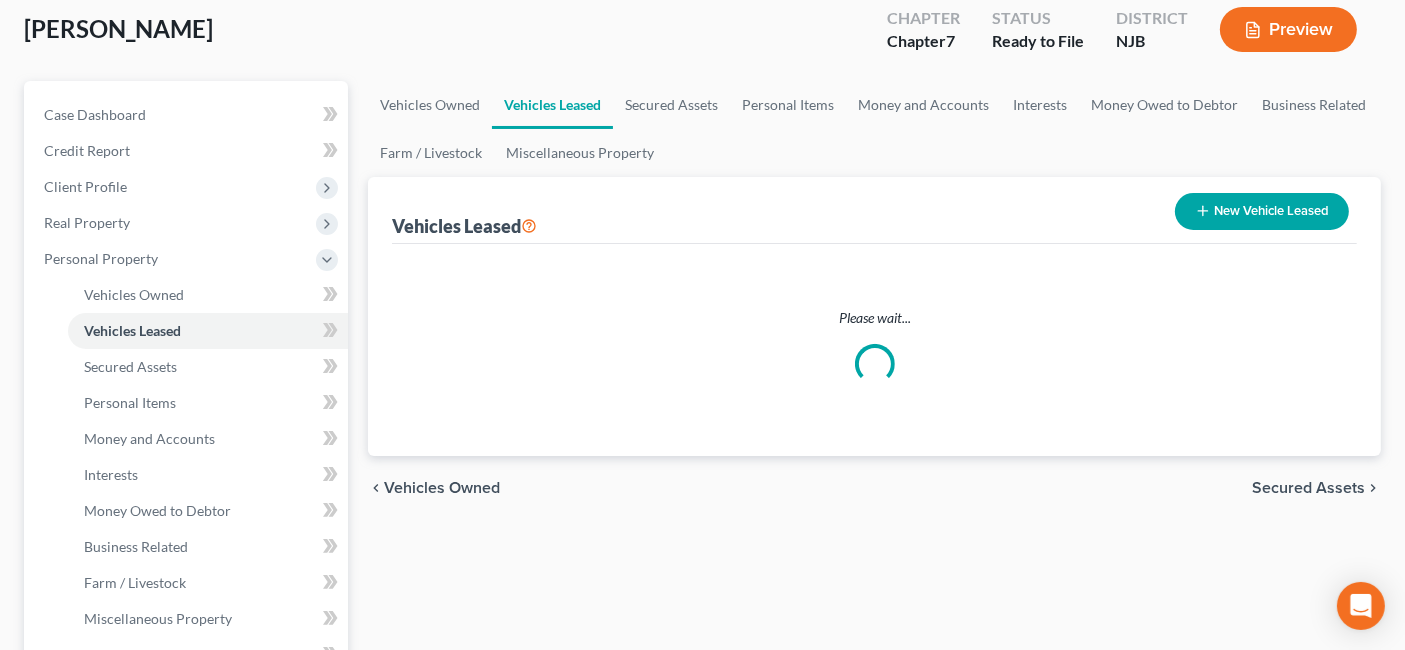 scroll, scrollTop: 0, scrollLeft: 0, axis: both 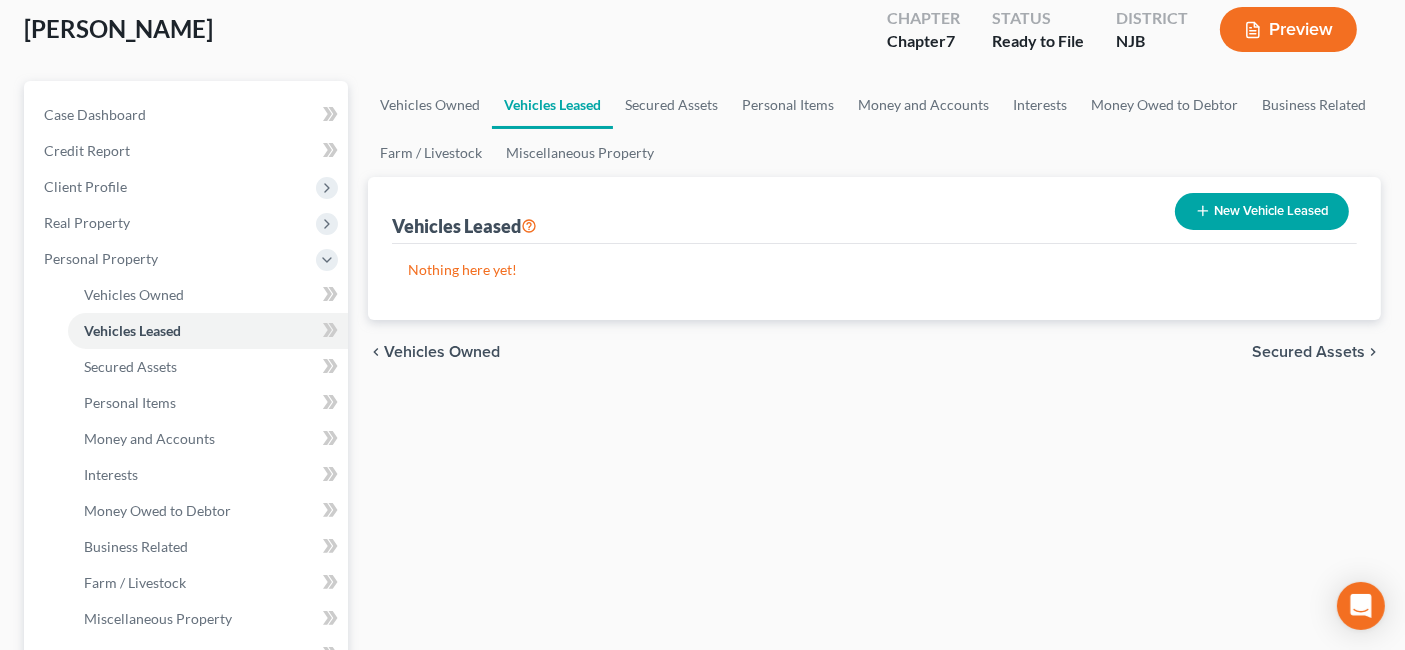 click on "Secured Assets" at bounding box center [1308, 352] 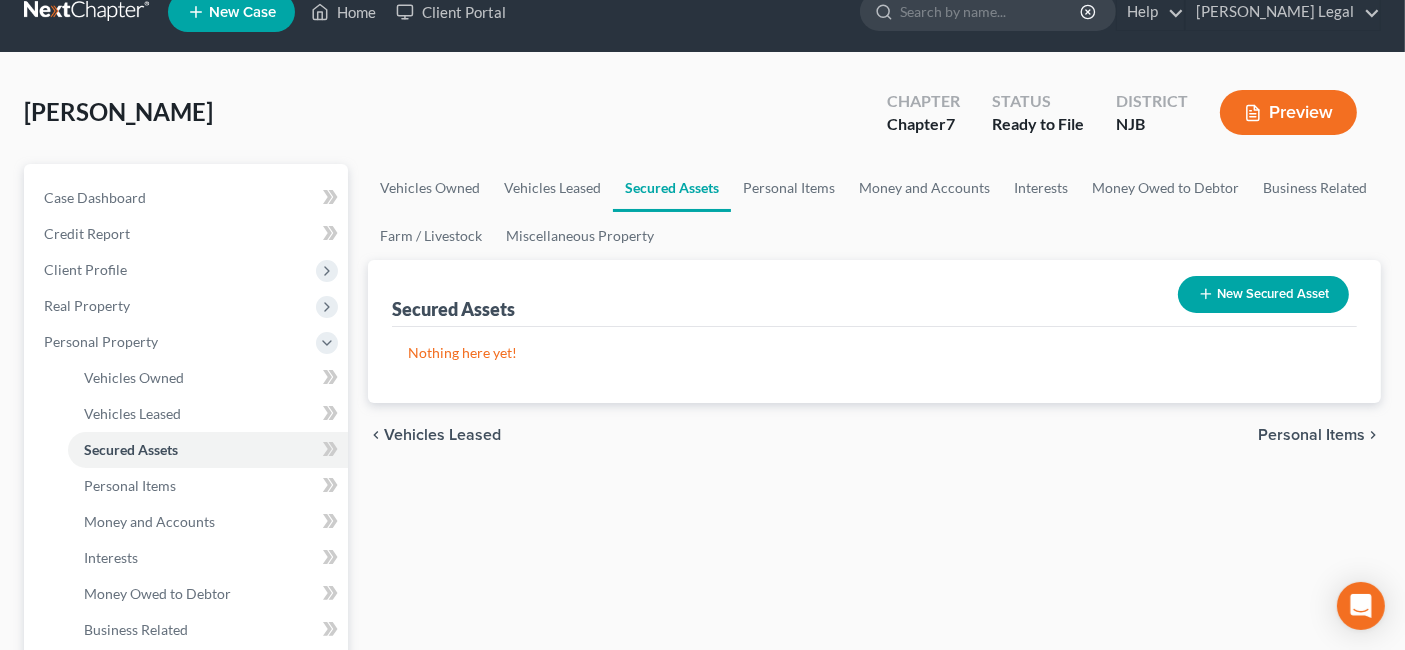 scroll, scrollTop: 0, scrollLeft: 0, axis: both 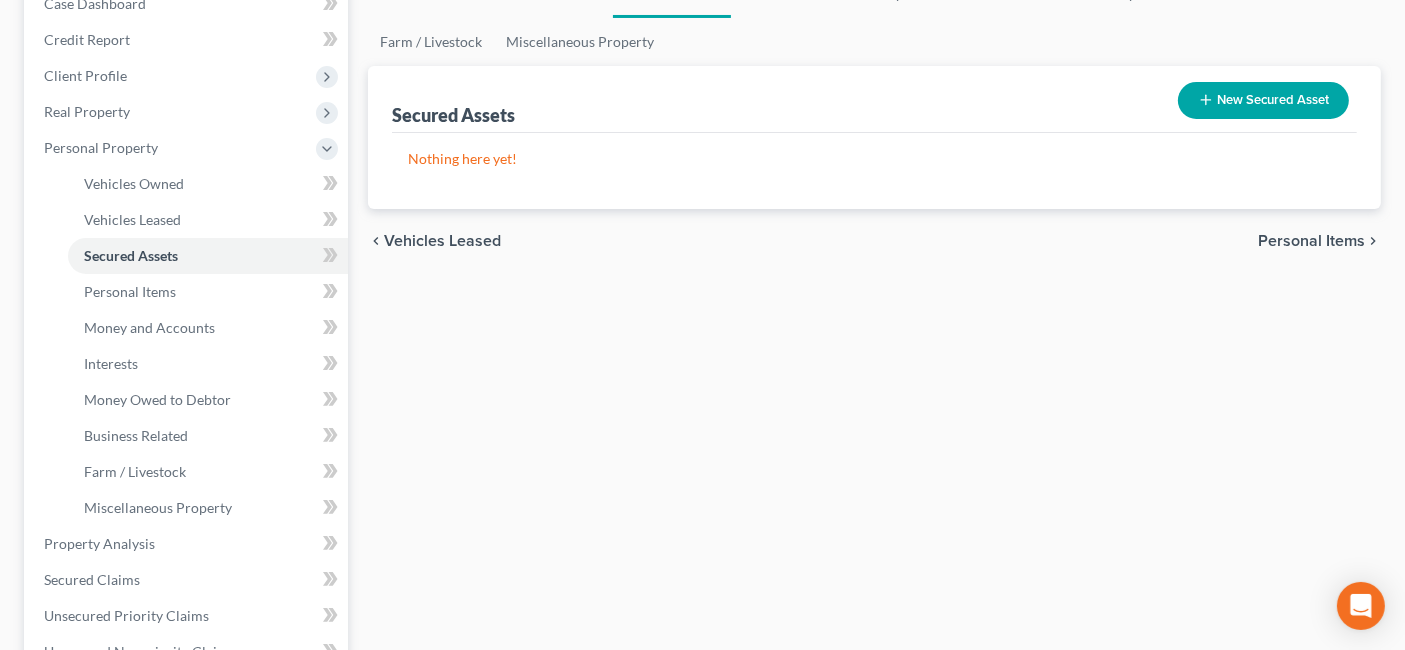 click on "Personal Items" at bounding box center [1311, 241] 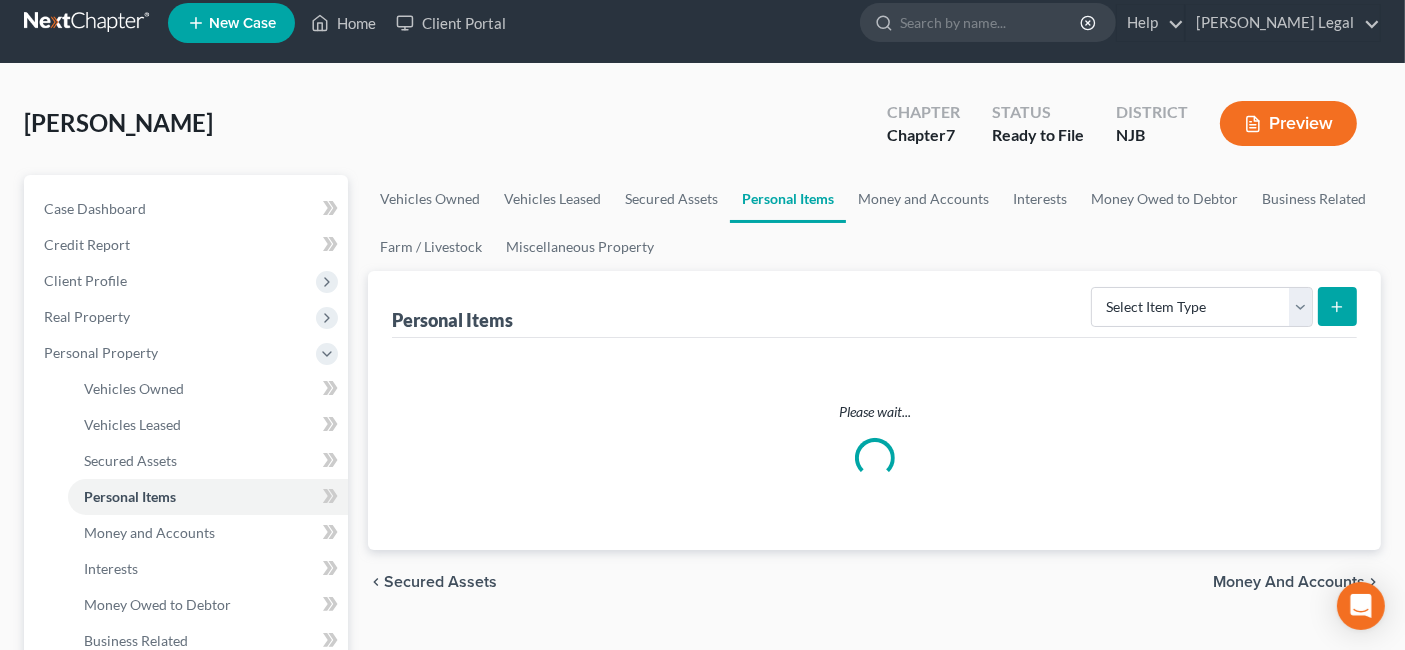 scroll, scrollTop: 0, scrollLeft: 0, axis: both 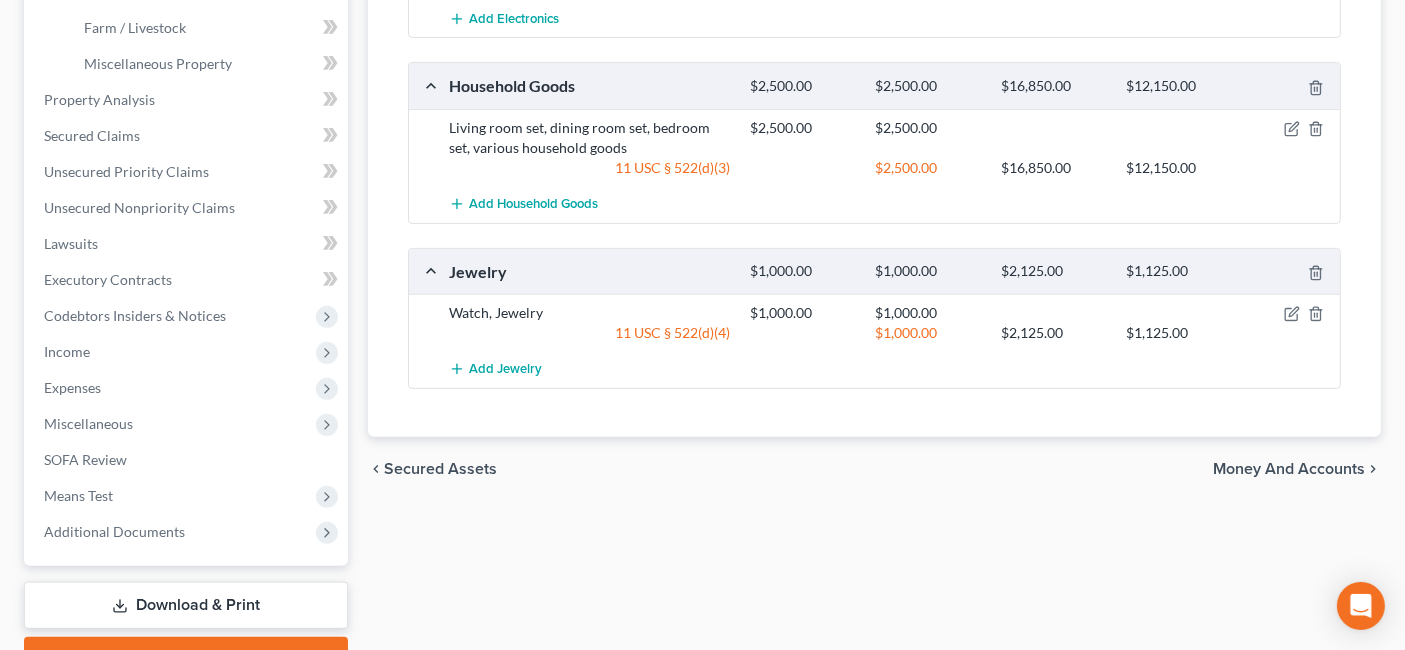 click on "Money and Accounts" at bounding box center (1289, 469) 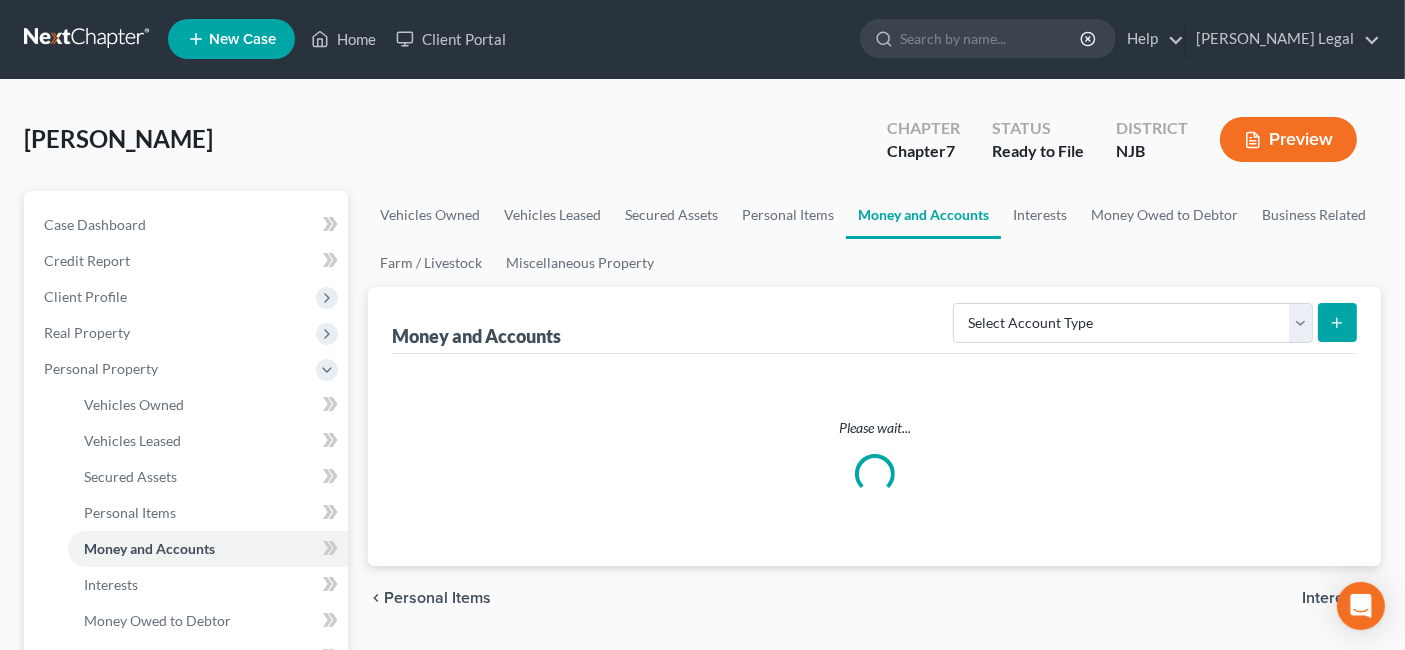scroll, scrollTop: 148, scrollLeft: 0, axis: vertical 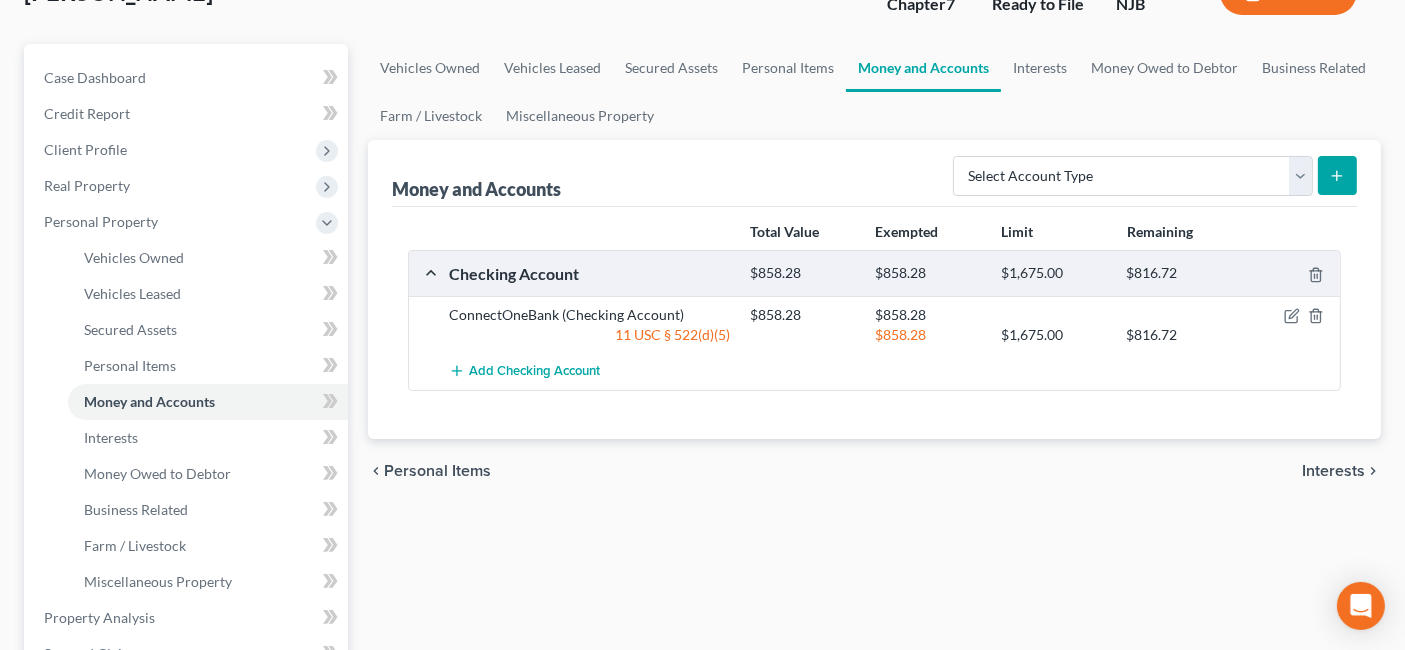 click on "Interests" at bounding box center [1333, 471] 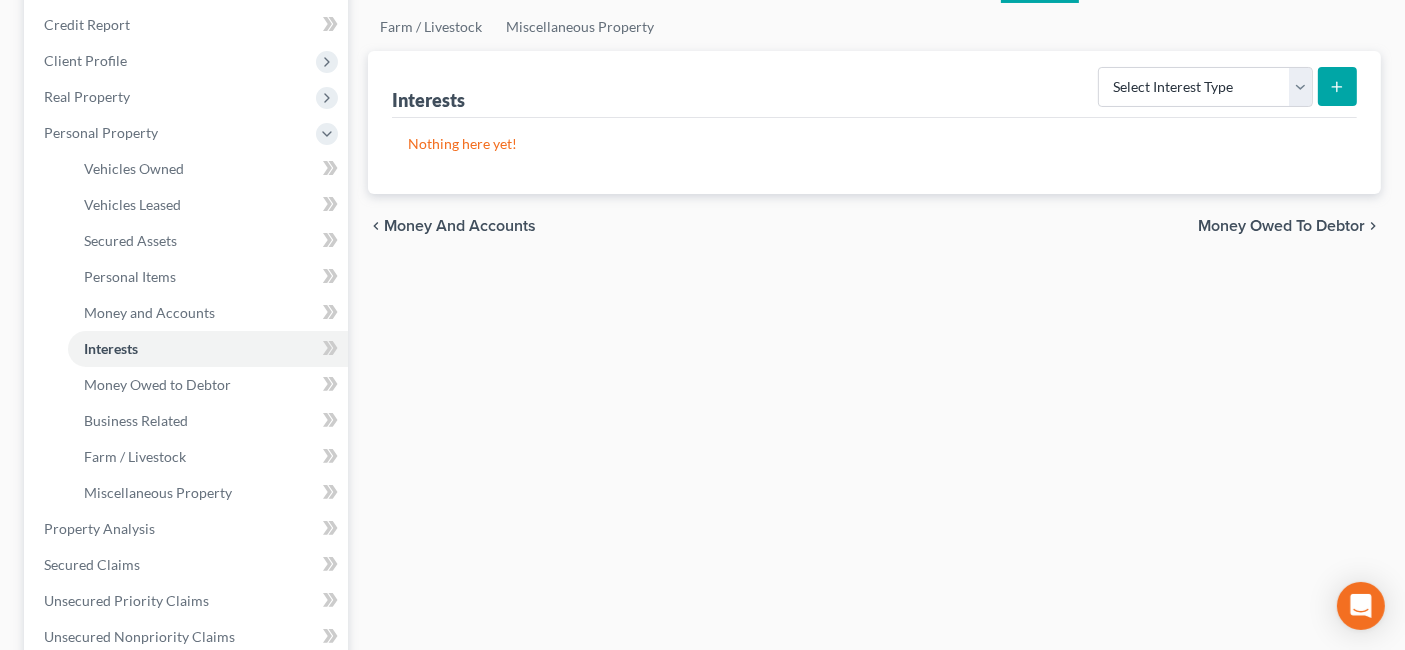 scroll, scrollTop: 333, scrollLeft: 0, axis: vertical 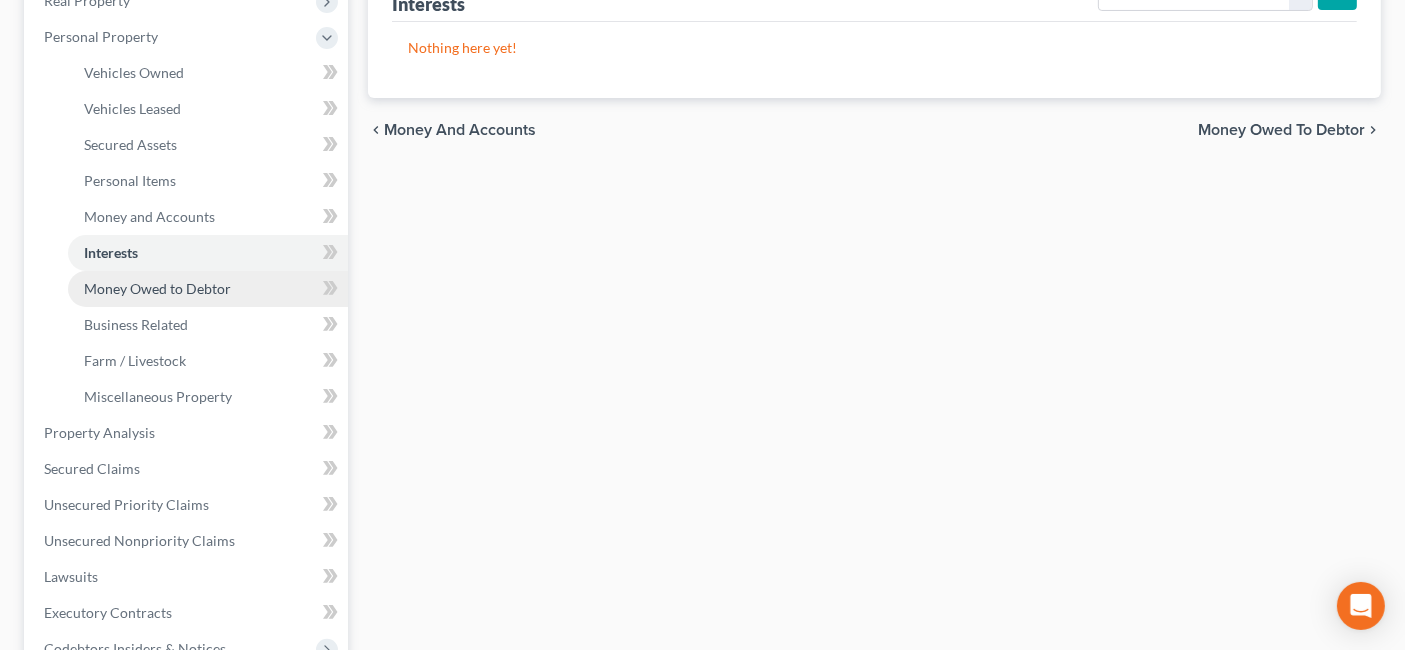 click on "Money Owed to Debtor" at bounding box center [157, 288] 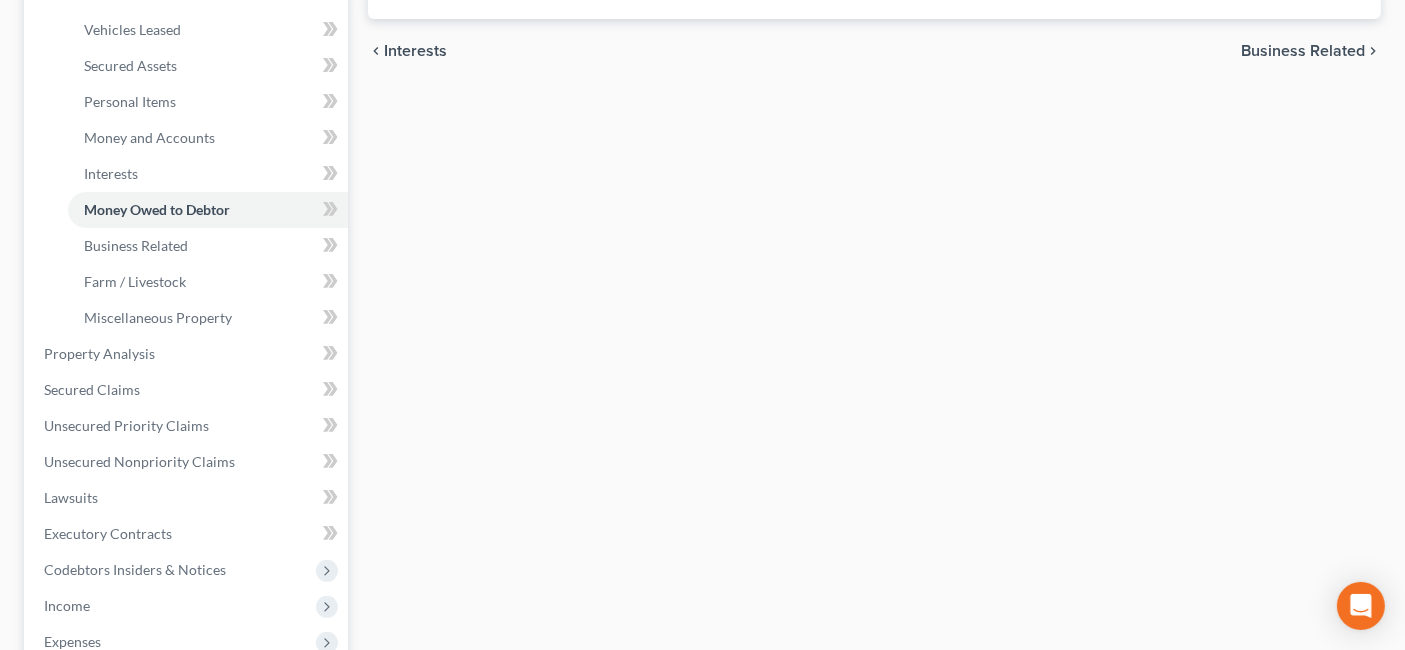 scroll, scrollTop: 557, scrollLeft: 0, axis: vertical 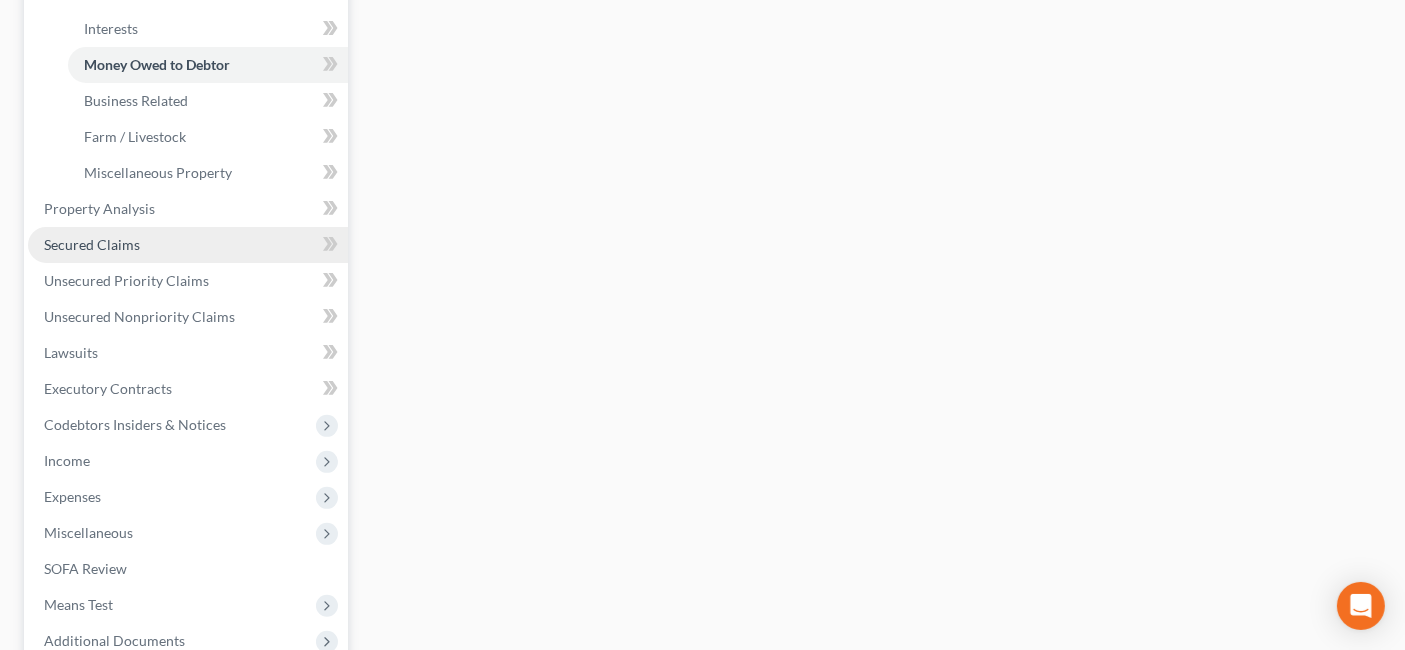 click on "Secured Claims" at bounding box center (188, 245) 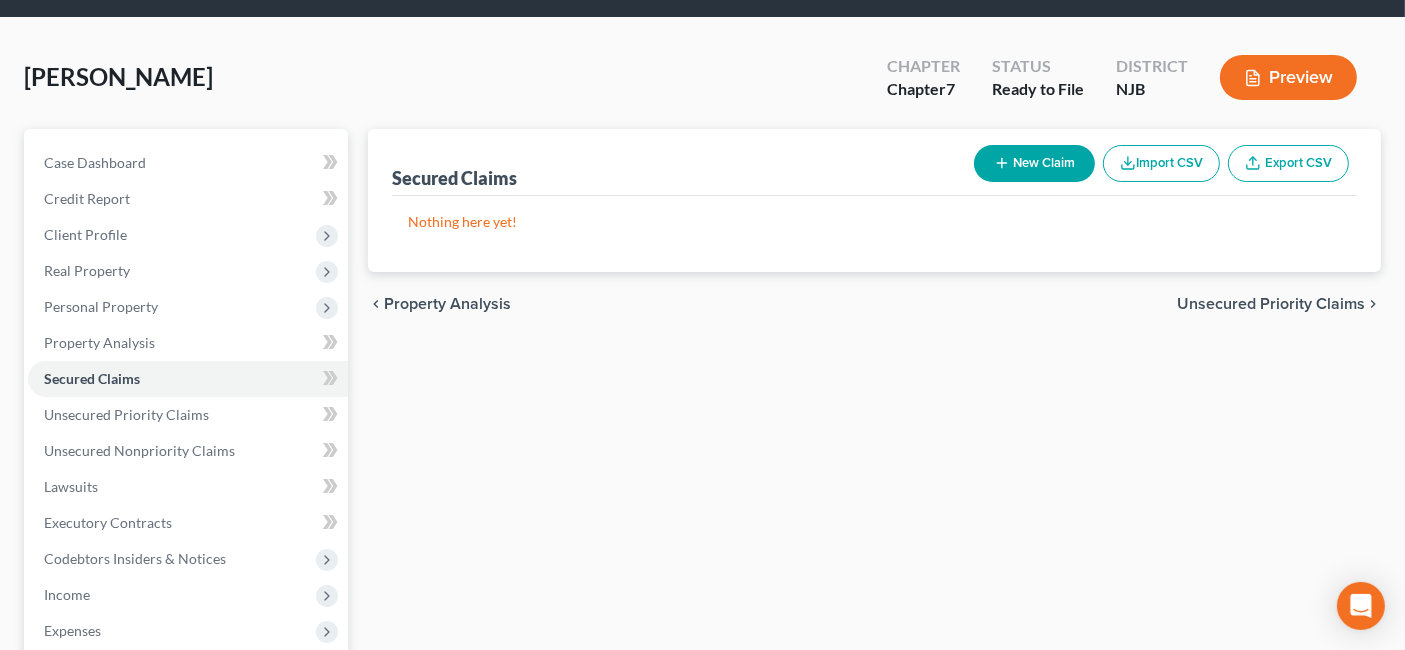 scroll, scrollTop: 0, scrollLeft: 0, axis: both 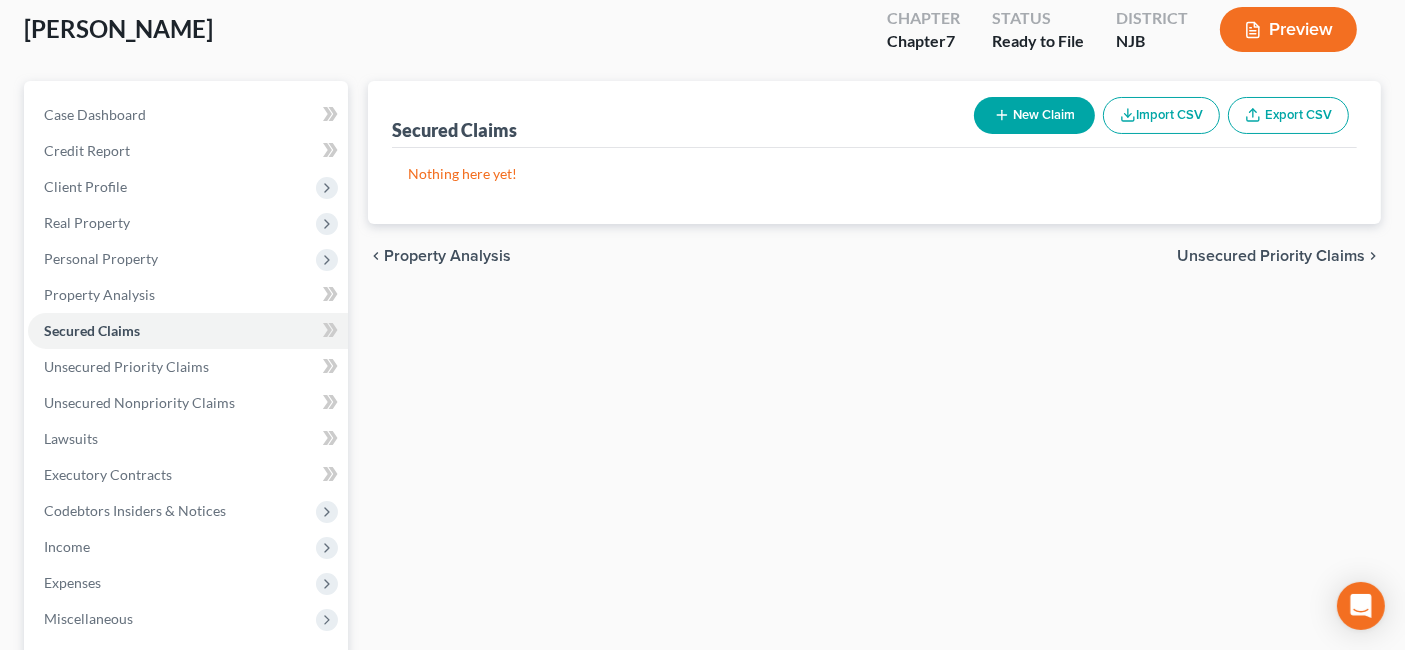 click on "Unsecured Priority Claims" at bounding box center (1271, 256) 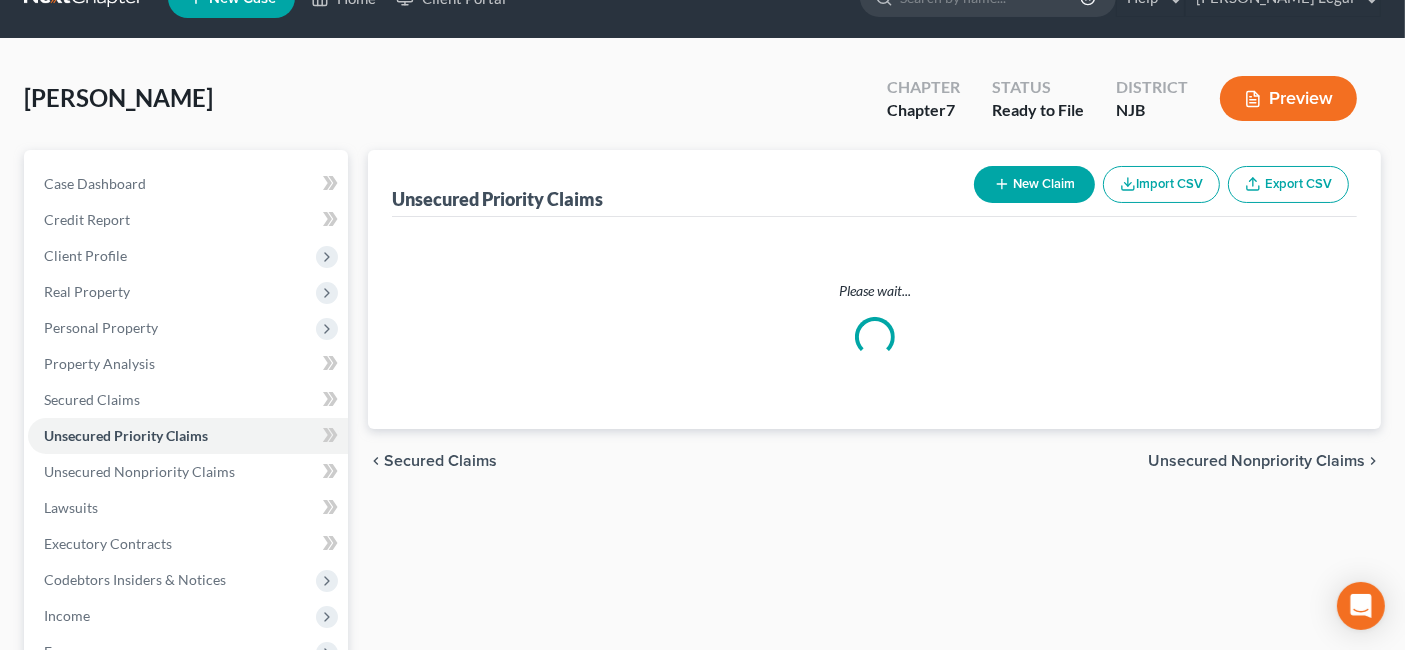 scroll, scrollTop: 0, scrollLeft: 0, axis: both 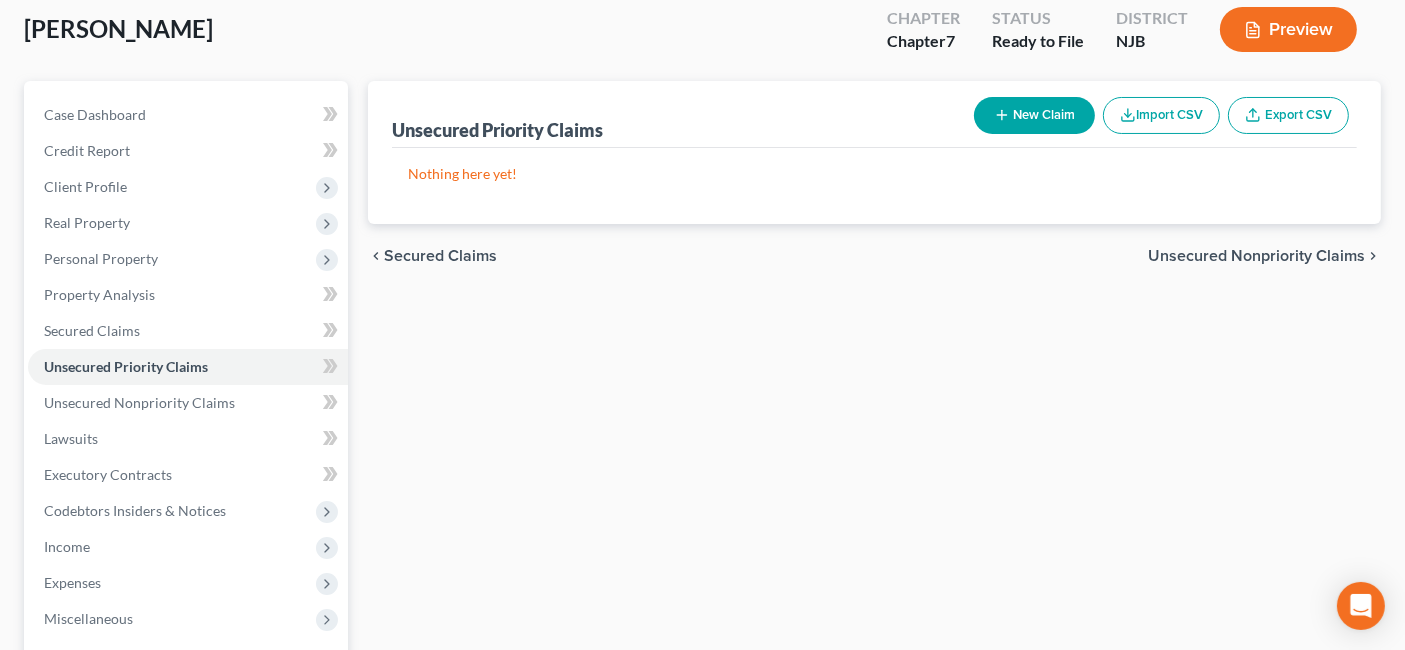 click on "Unsecured Nonpriority Claims" at bounding box center [1256, 256] 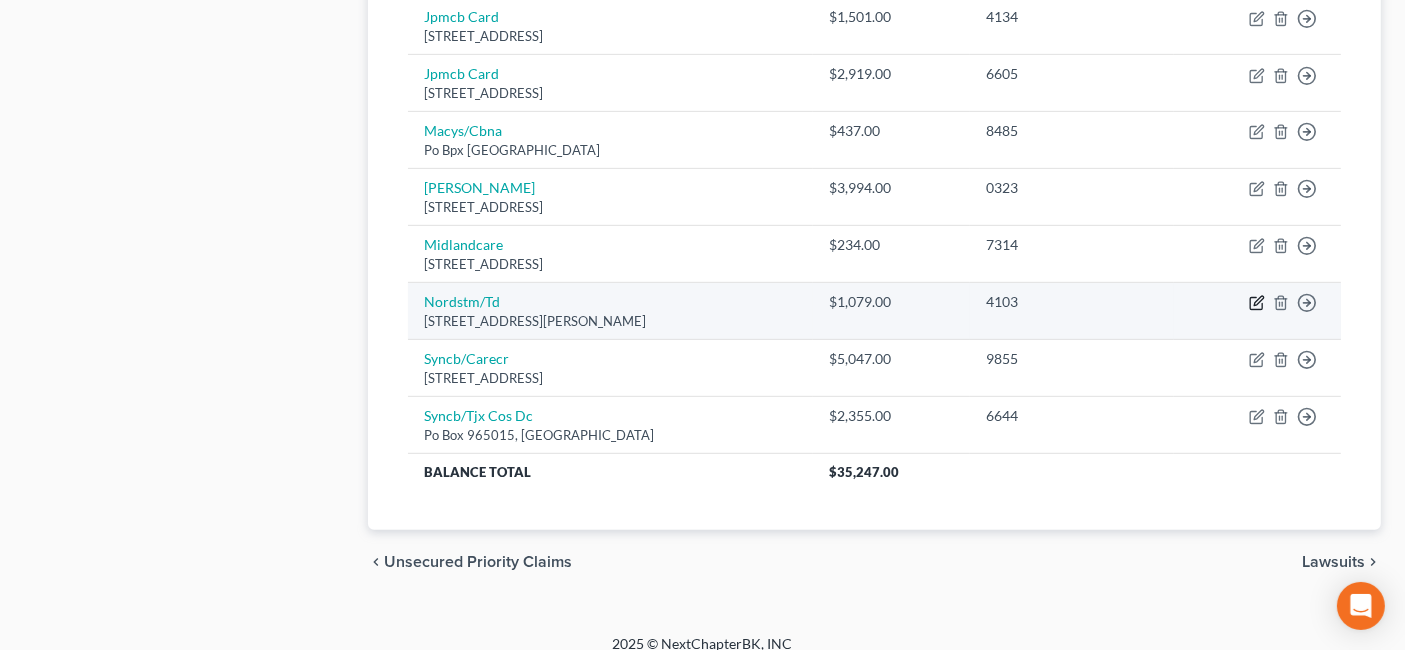 scroll, scrollTop: 1014, scrollLeft: 0, axis: vertical 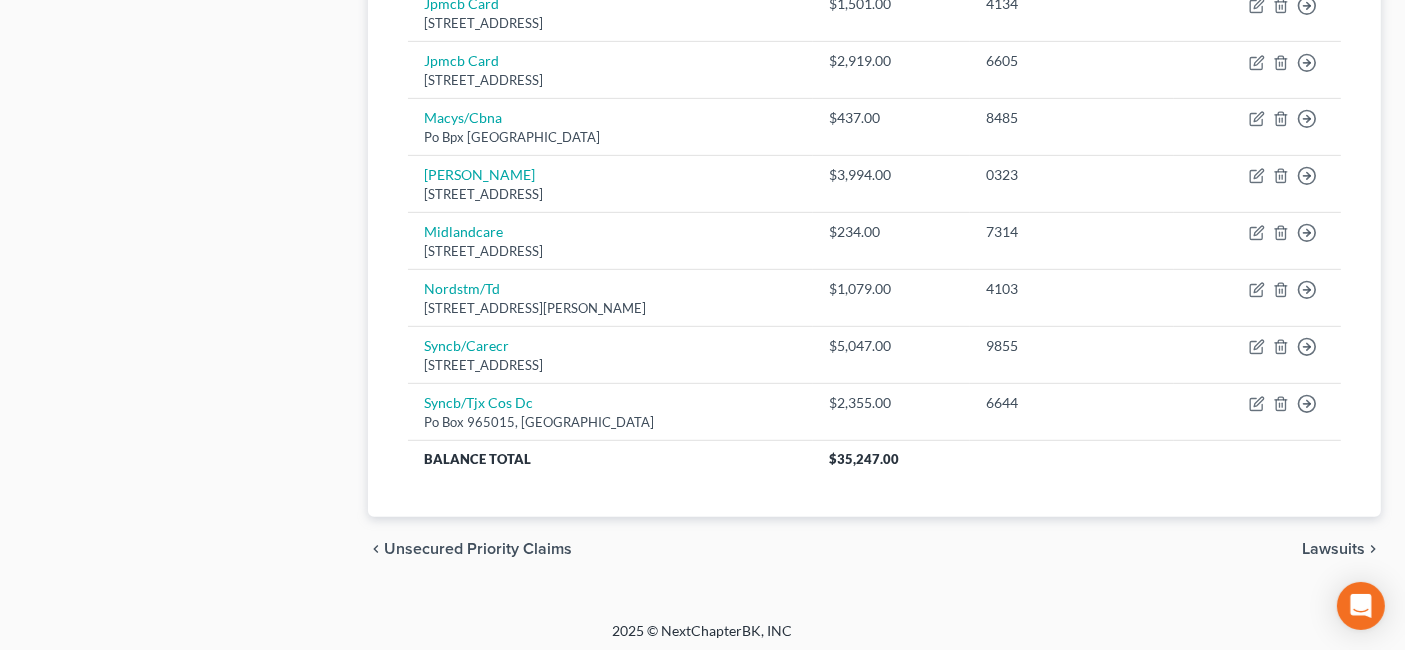 click on "Lawsuits" at bounding box center [1333, 549] 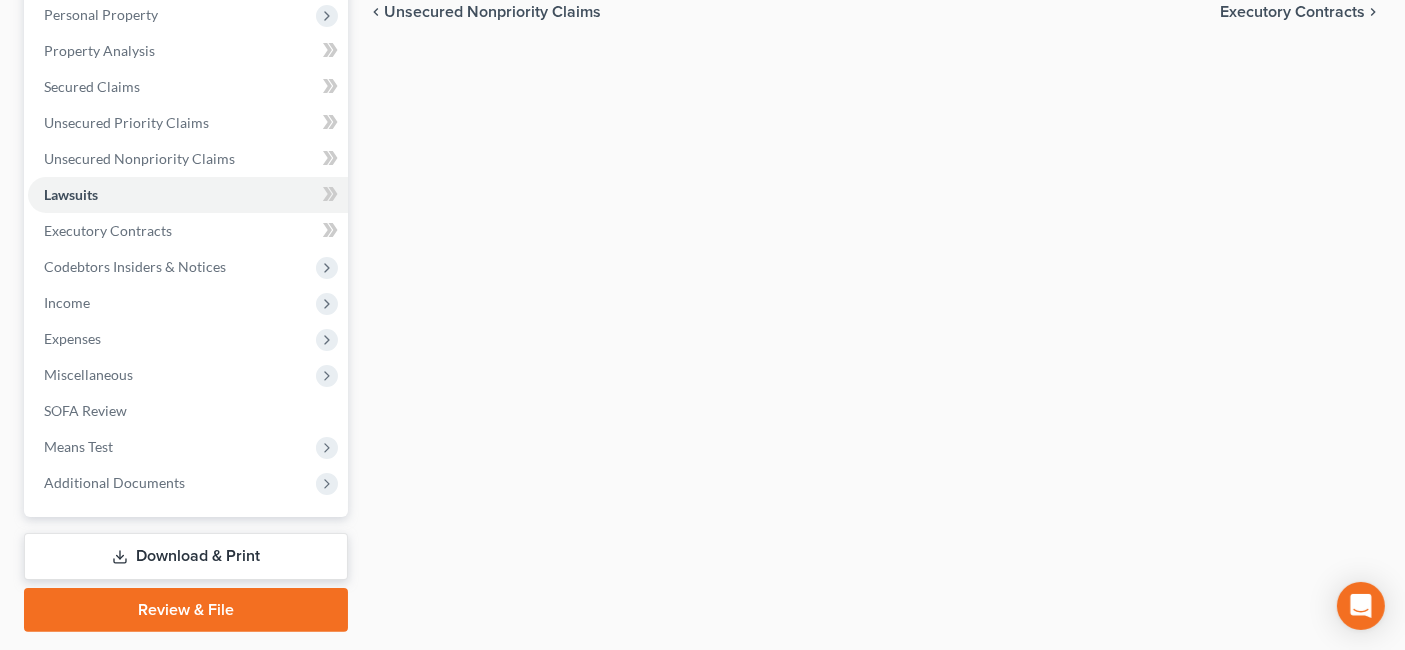 scroll 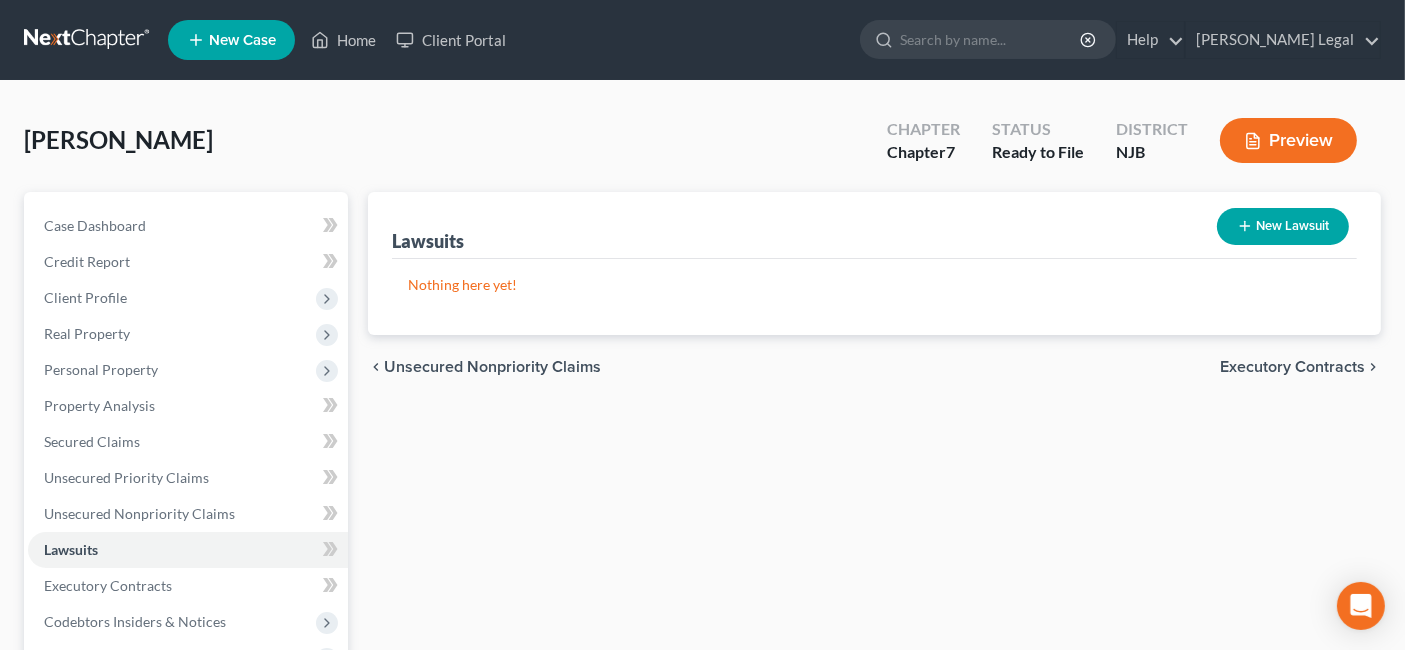 click on "Executory Contracts" at bounding box center (1292, 367) 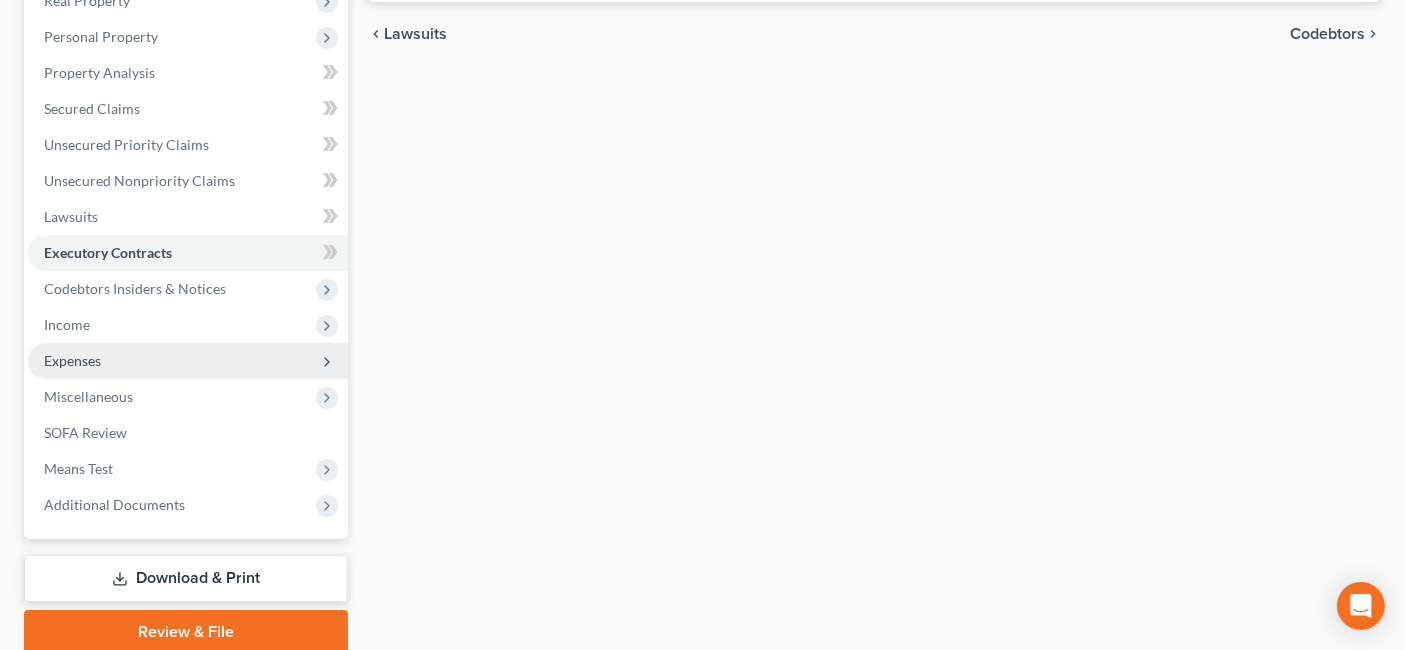 click on "Expenses" at bounding box center (188, 361) 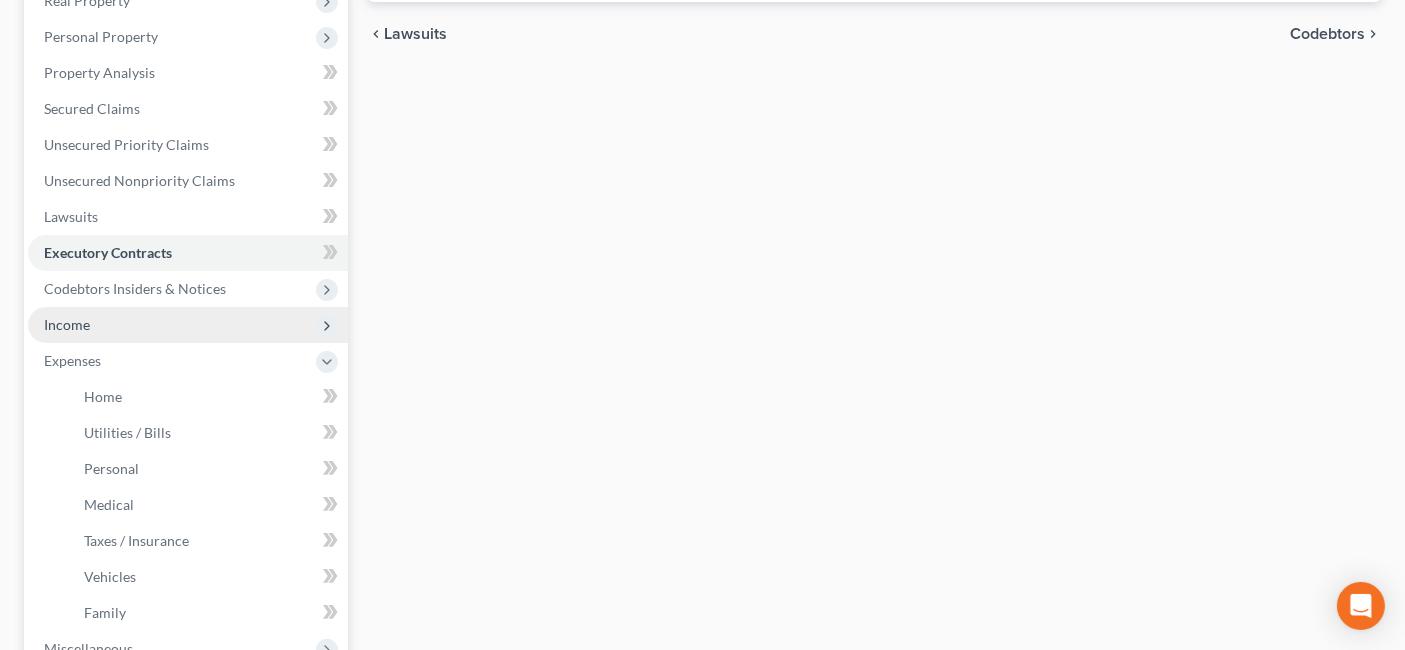 click on "Income" at bounding box center [188, 325] 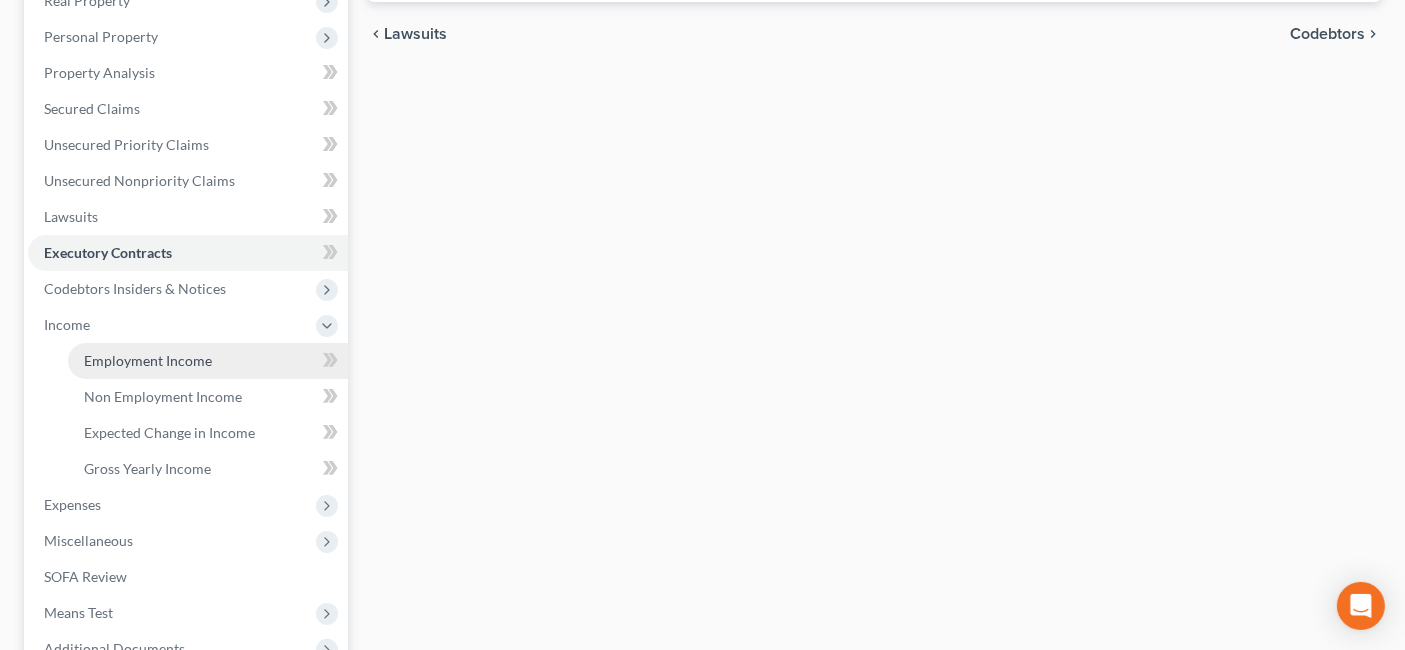 click on "Employment Income" at bounding box center (208, 361) 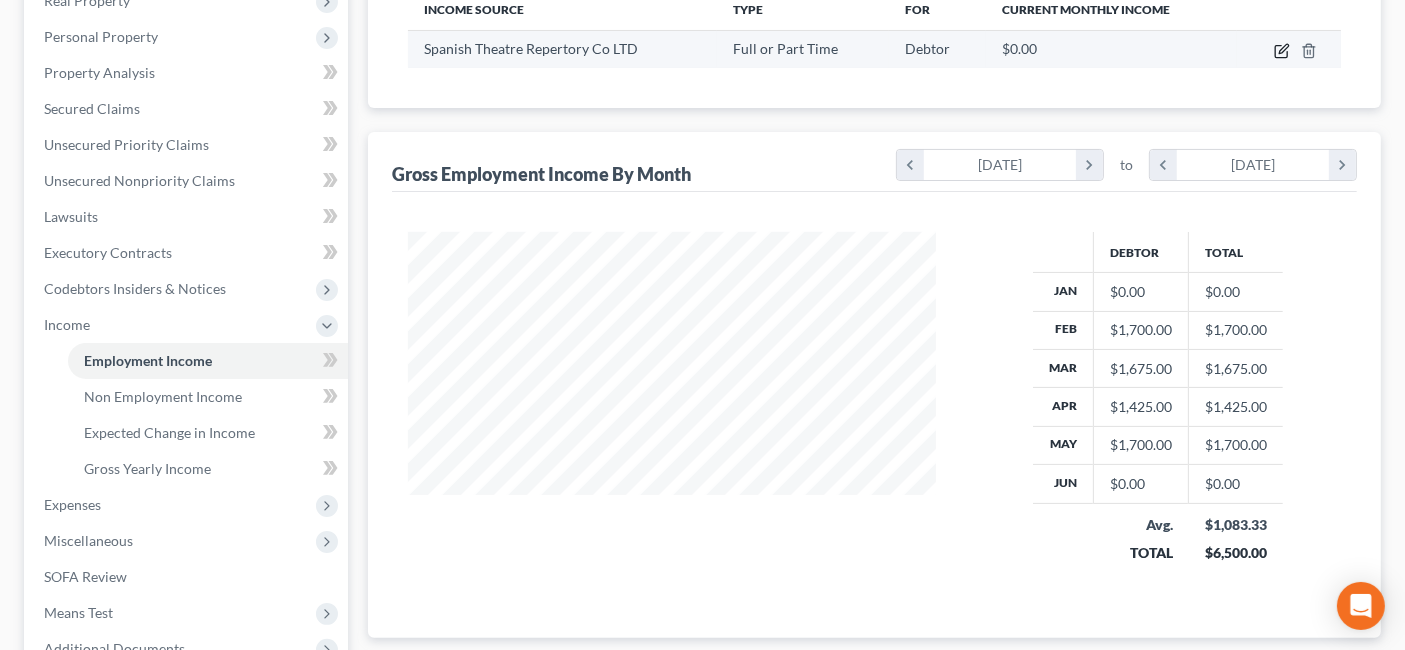 click 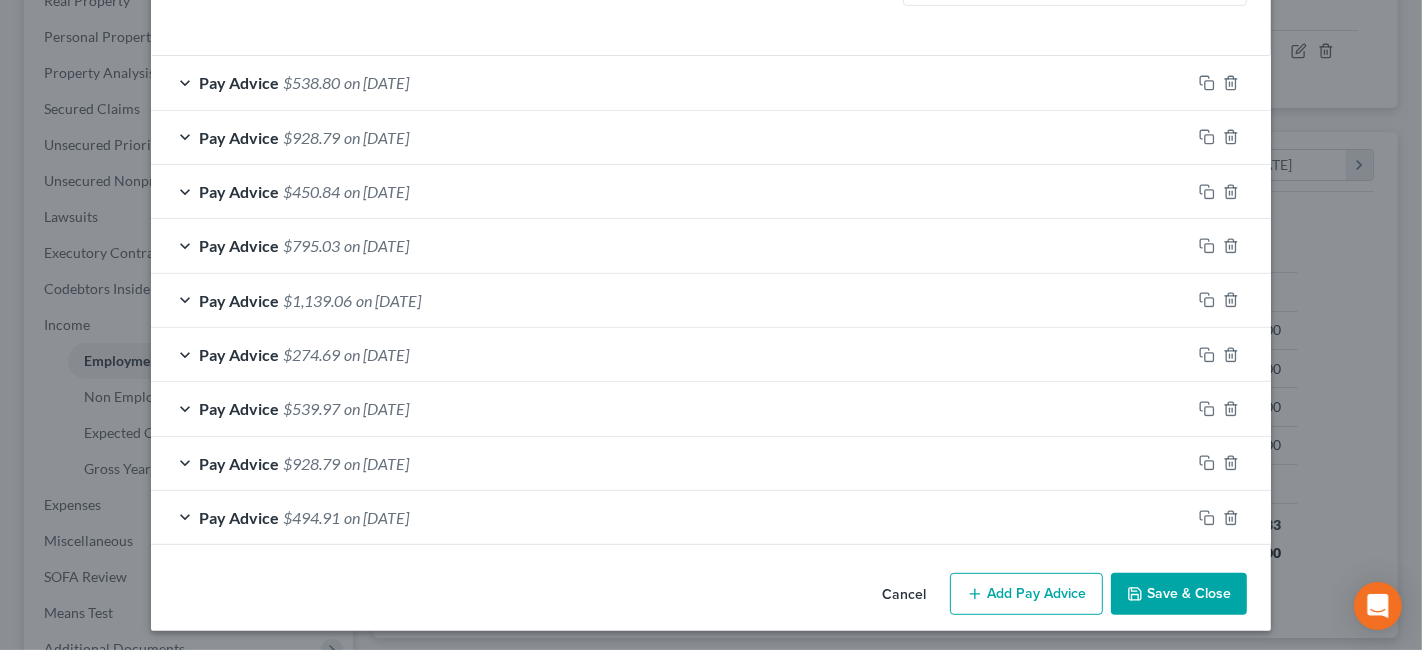 click 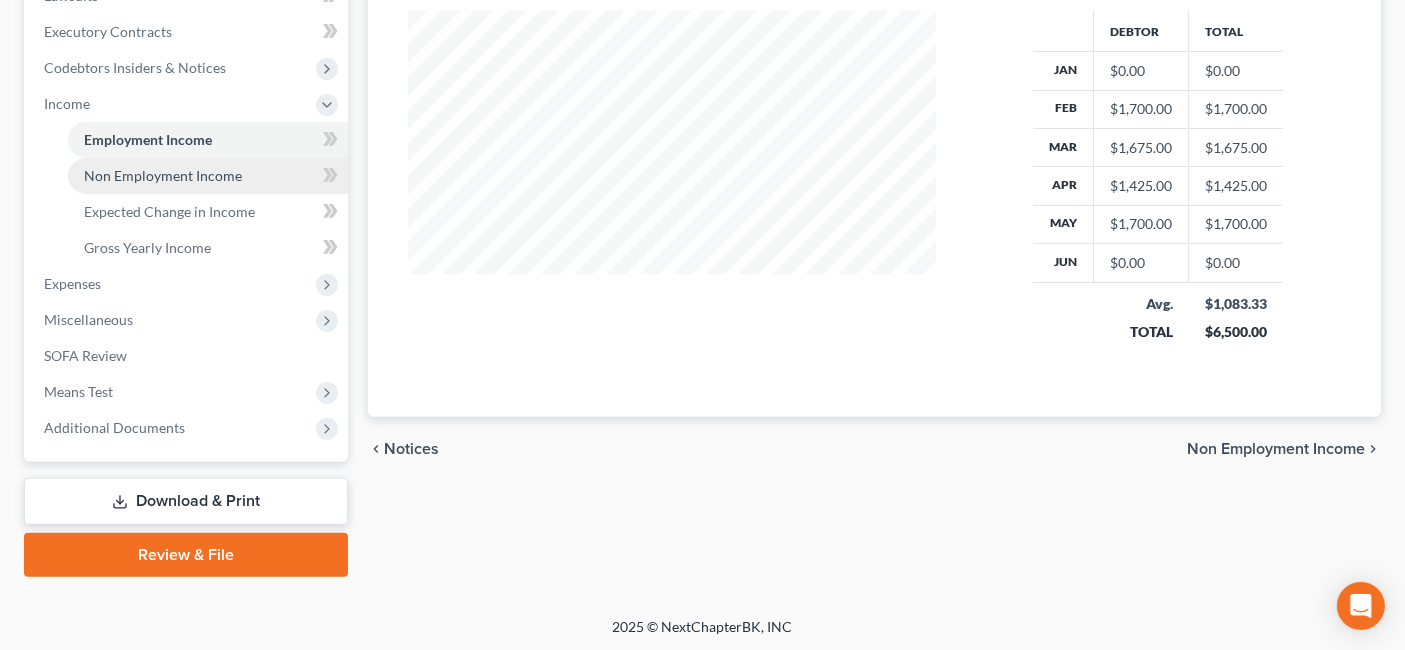 click on "Non Employment Income" at bounding box center (163, 175) 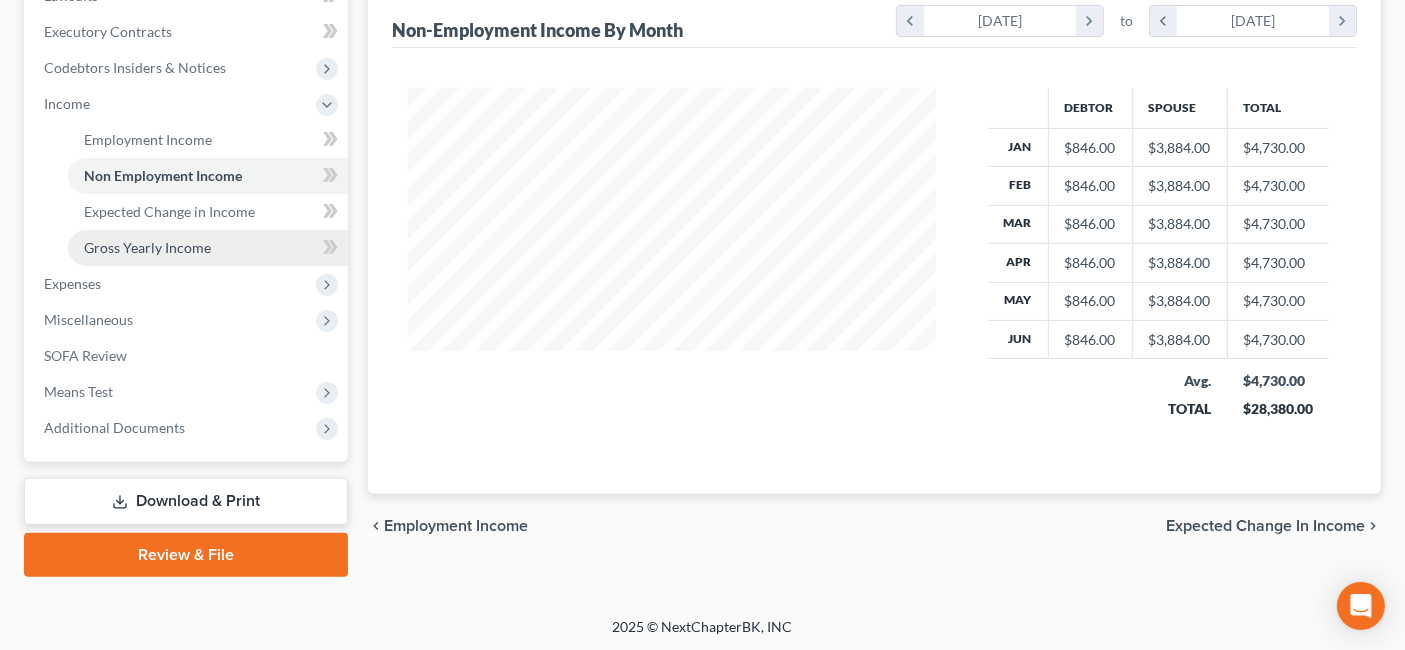 click on "Gross Yearly Income" at bounding box center (208, 248) 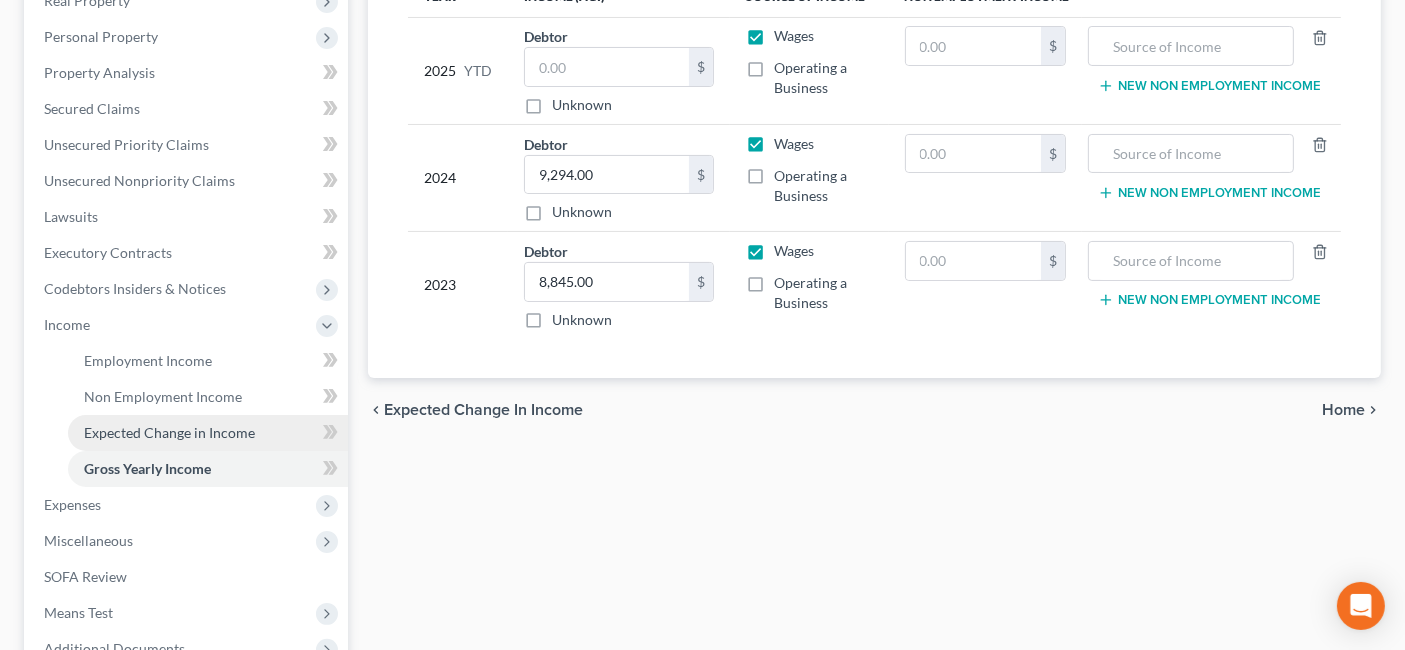 click on "Expected Change in Income" at bounding box center (169, 432) 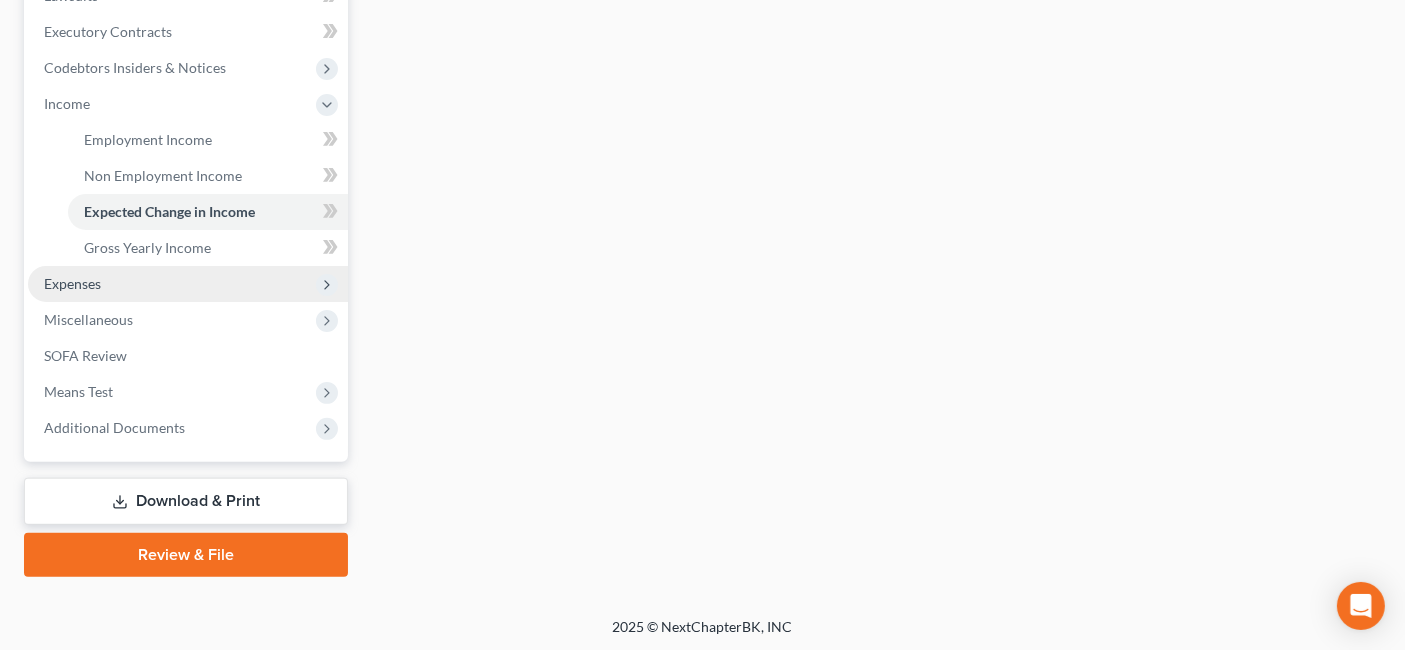 click on "Expenses" at bounding box center (188, 284) 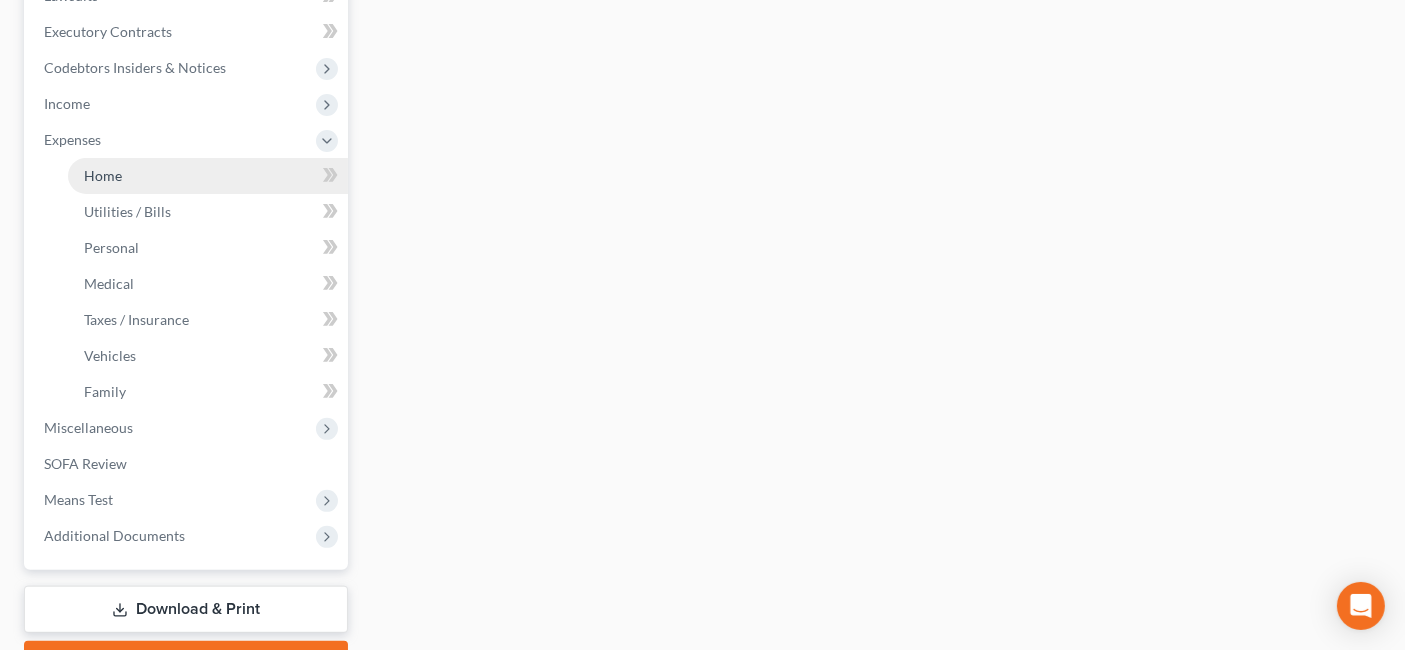 click on "Home" at bounding box center [208, 176] 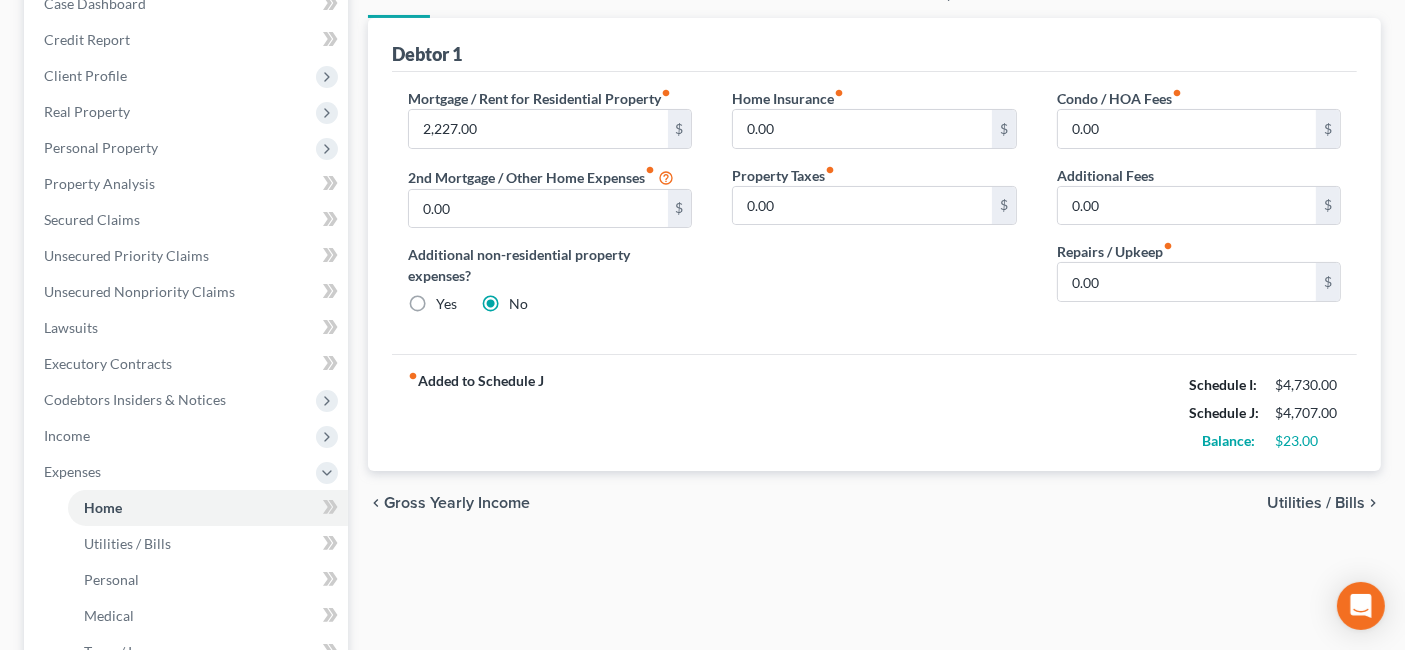 click on "Utilities / Bills" at bounding box center (1316, 503) 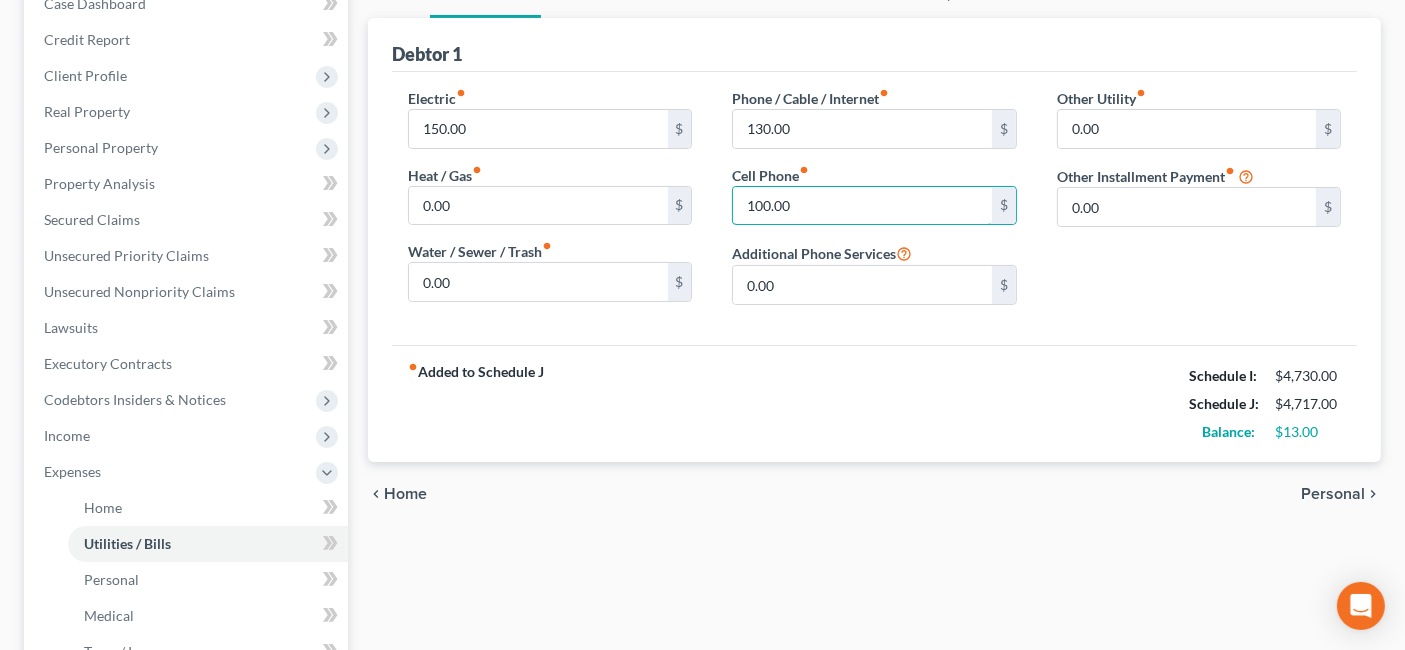 type on "100.00" 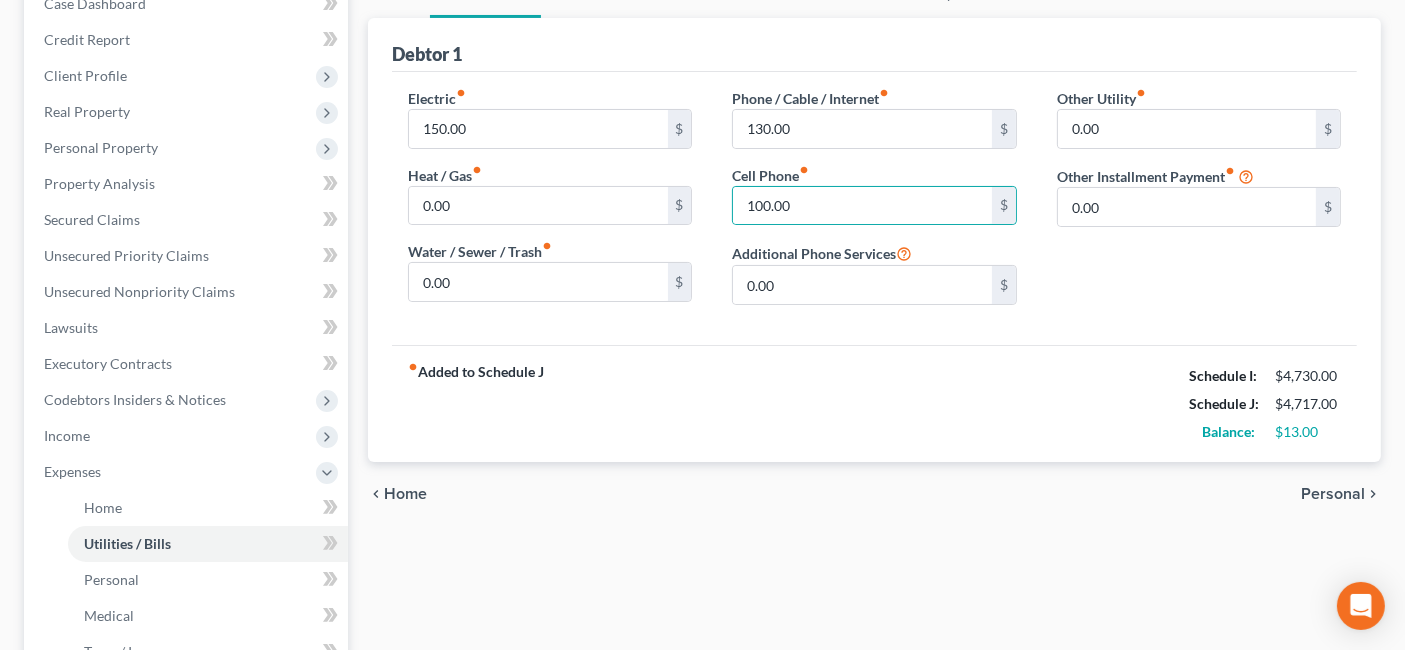 click on "Personal" at bounding box center [1333, 494] 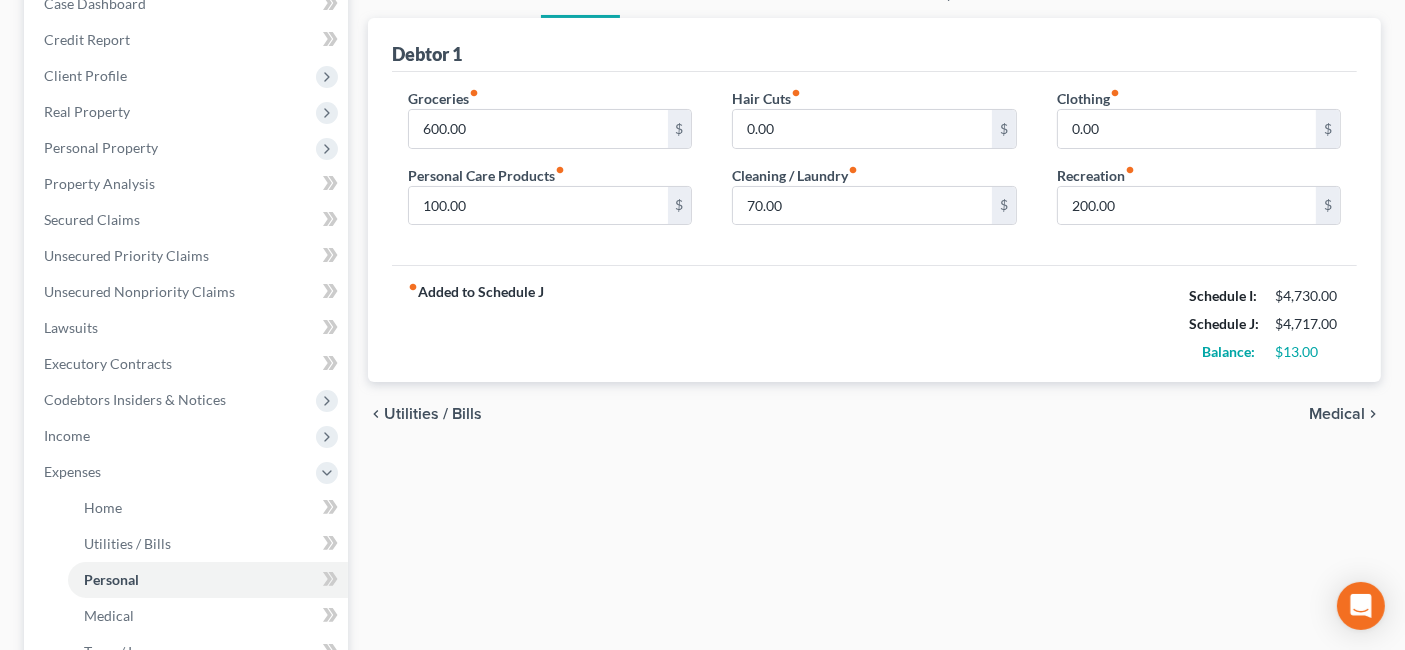 click on "Medical" at bounding box center [1337, 414] 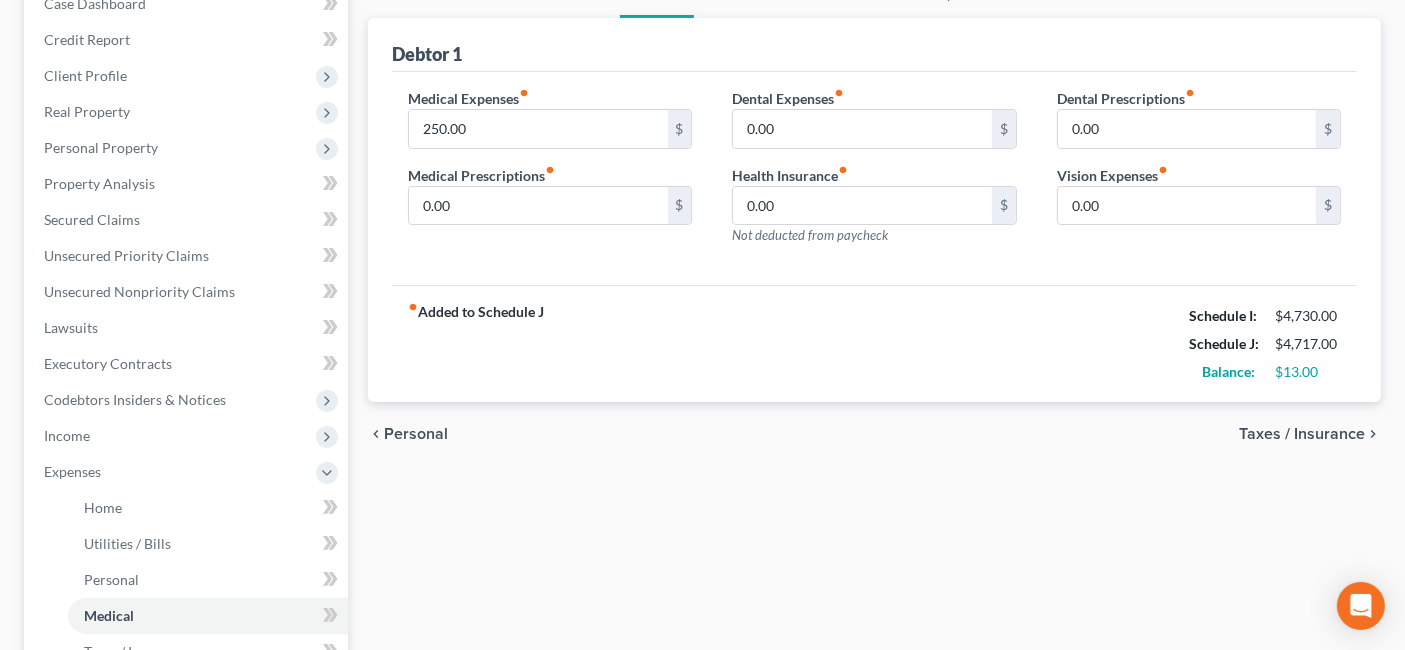 click on "Taxes / Insurance" at bounding box center (1302, 434) 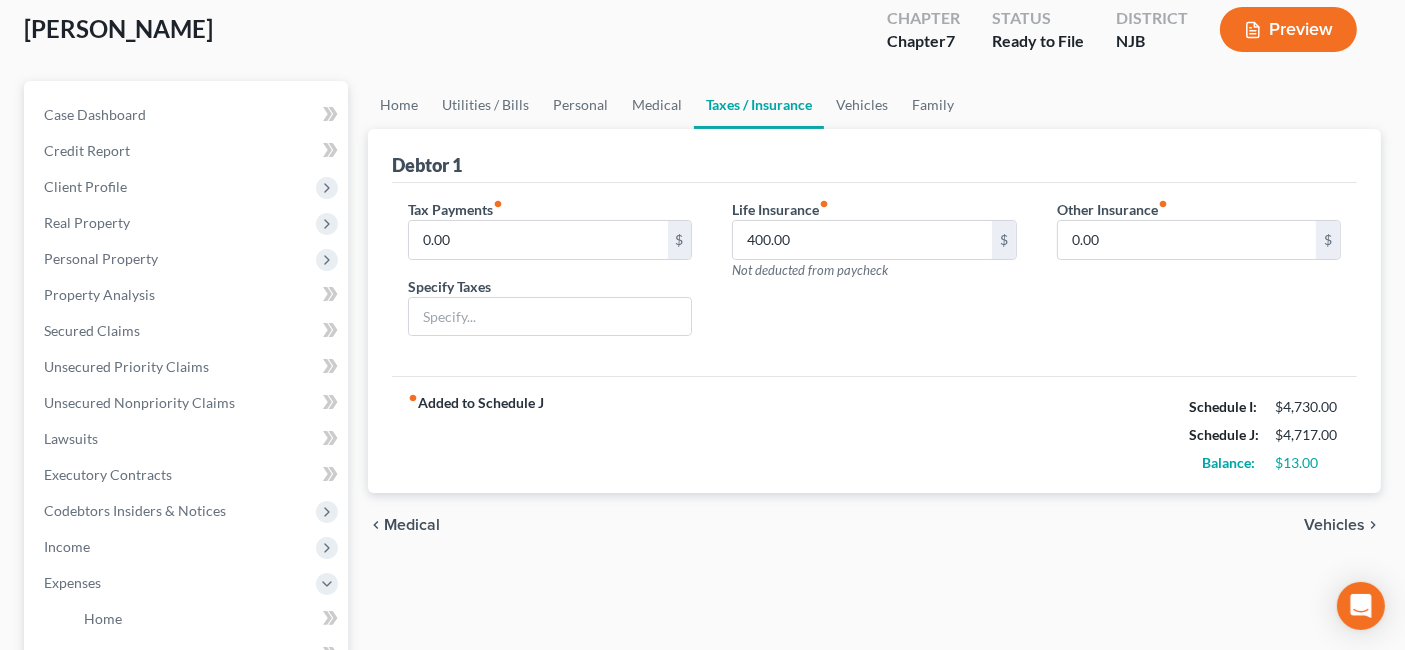 click on "Vehicles" at bounding box center [1334, 525] 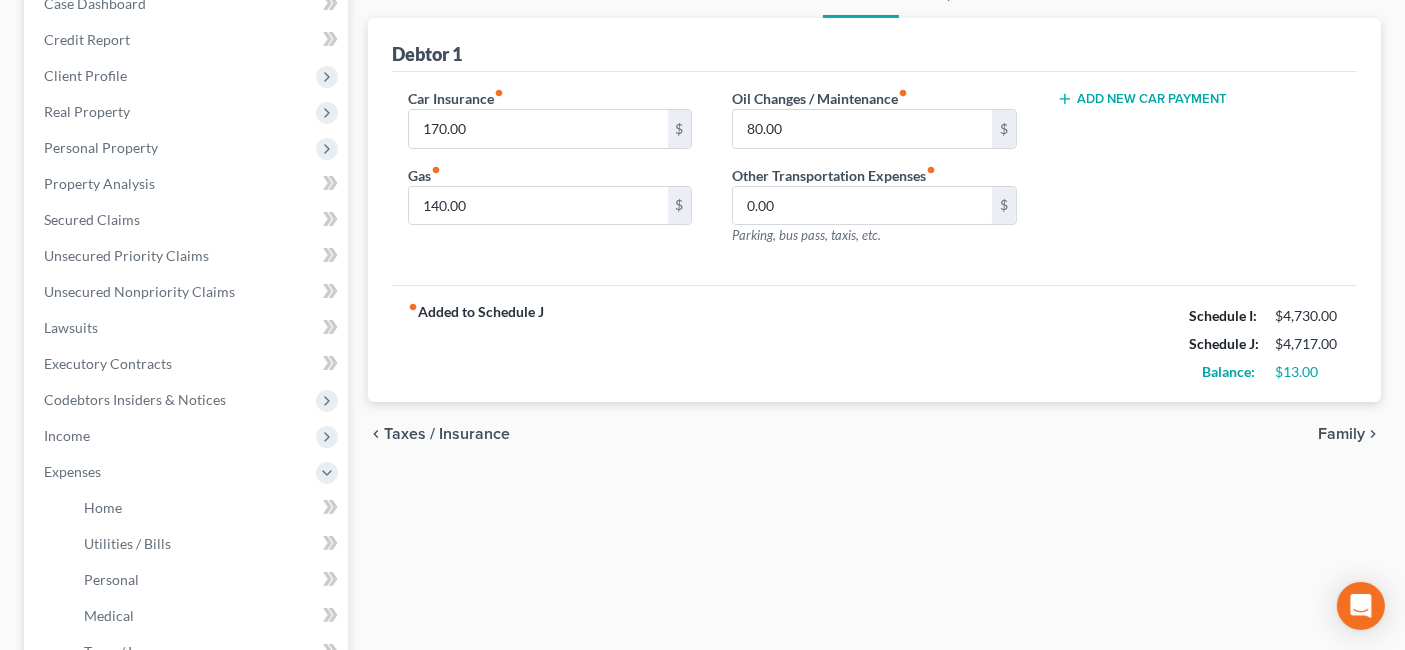 click on "Family" at bounding box center (1341, 434) 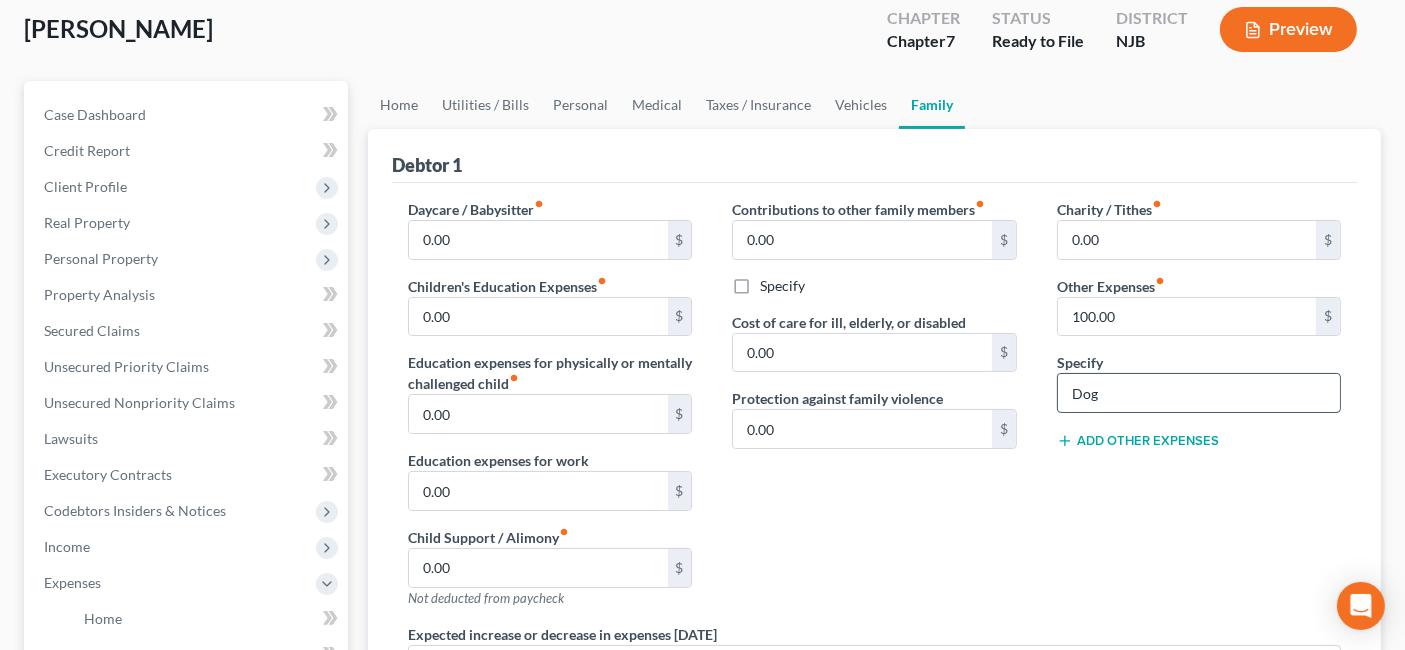 click on "Dog" at bounding box center [1199, 393] 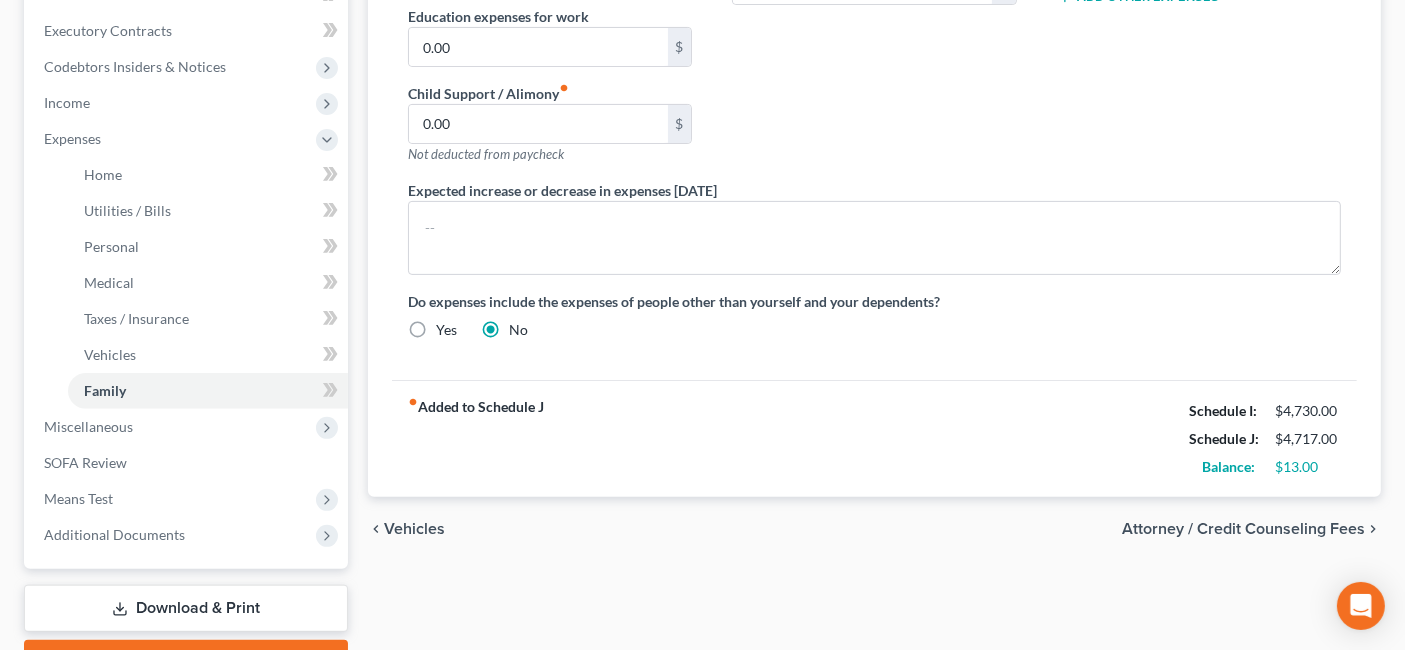type on "Dog" 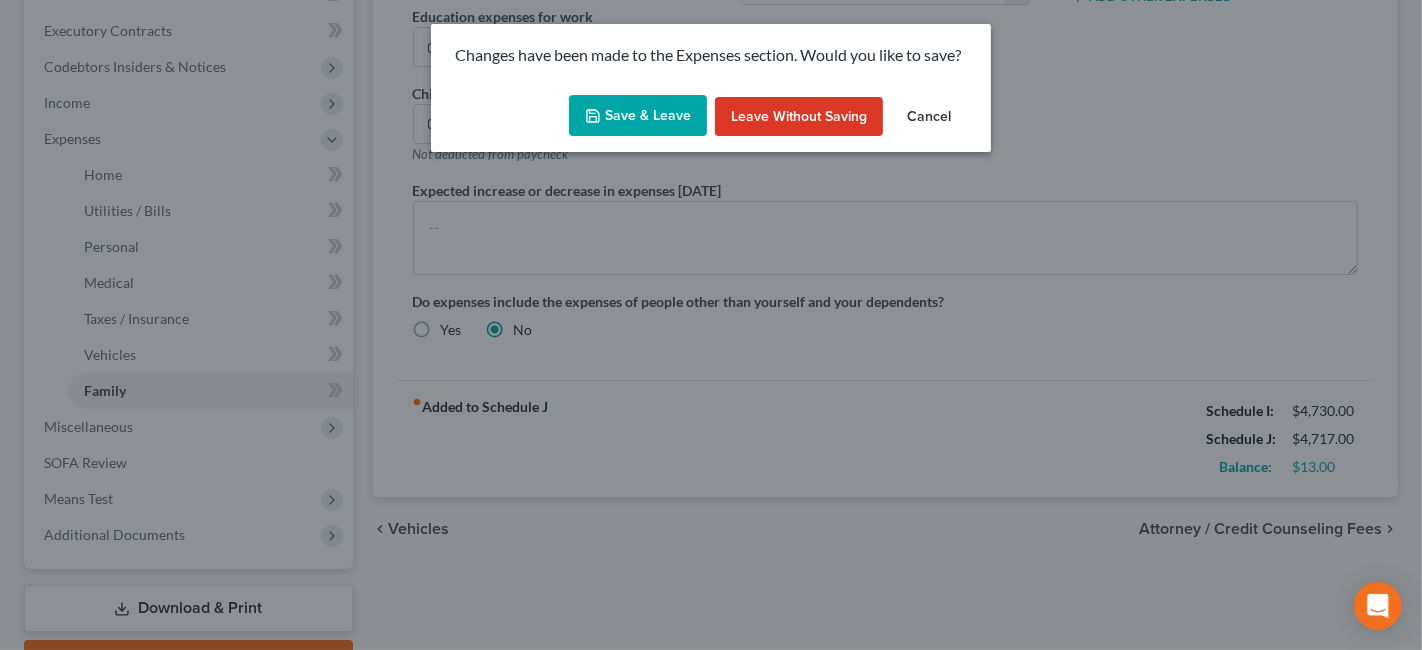 click on "Save & Leave" at bounding box center [638, 116] 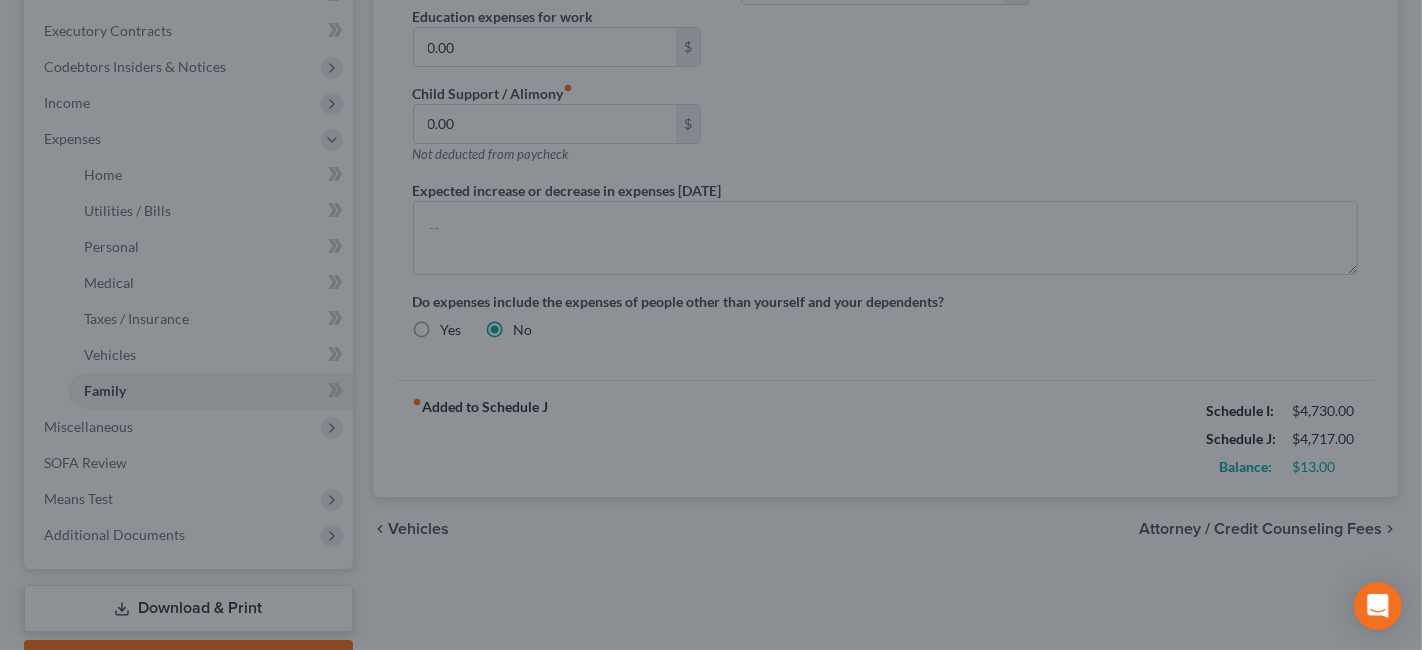 select on "0" 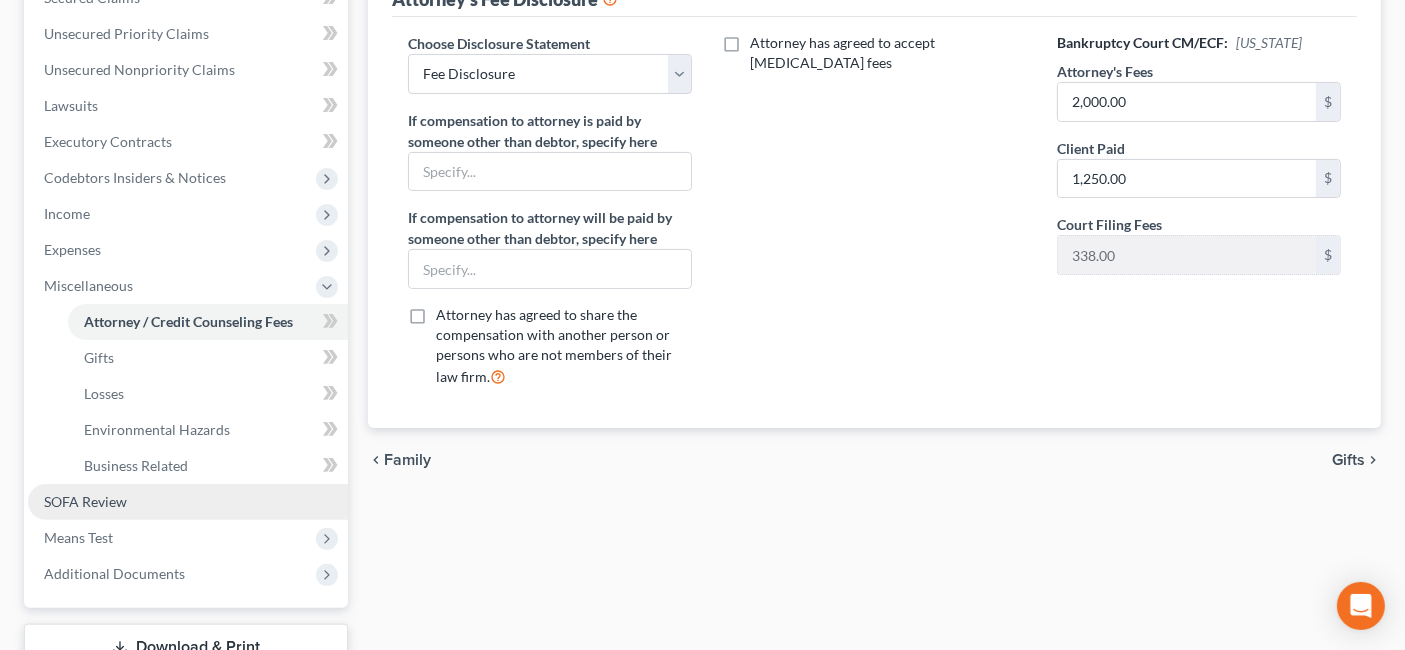 click on "SOFA Review" at bounding box center (188, 502) 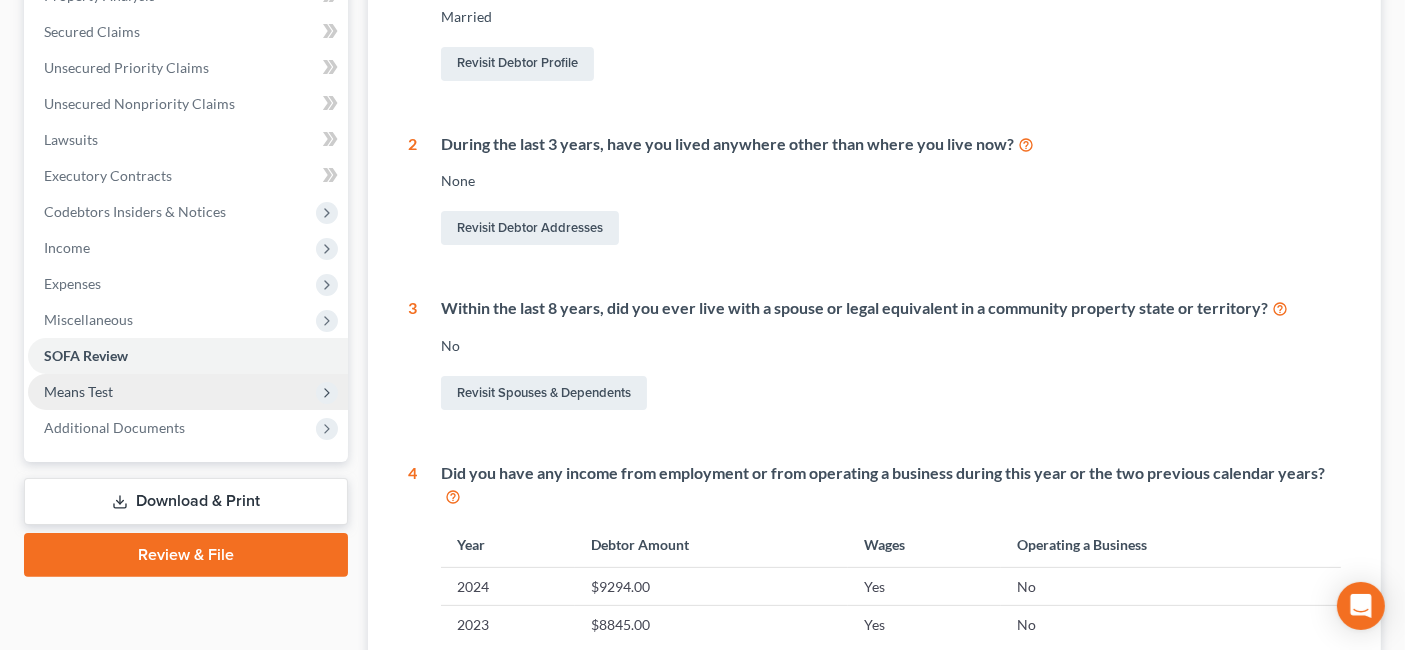click on "Means Test" at bounding box center [188, 392] 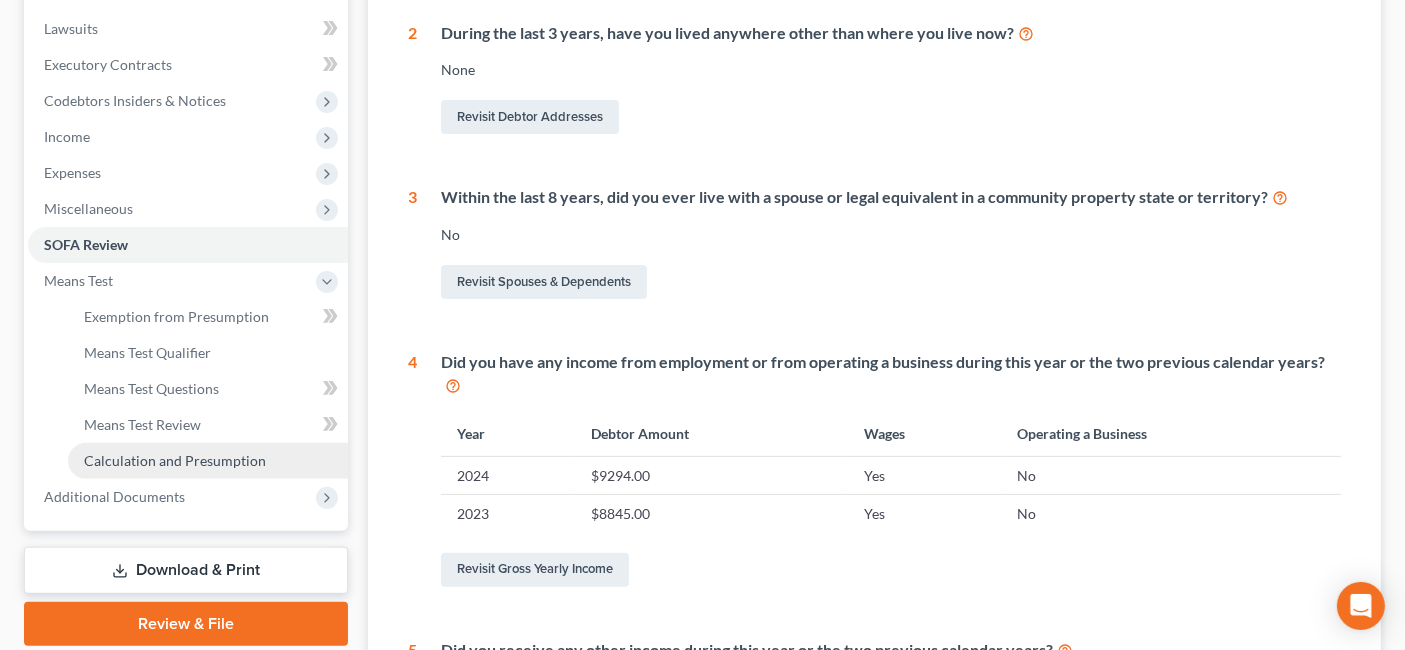 click on "Calculation and Presumption" at bounding box center [175, 460] 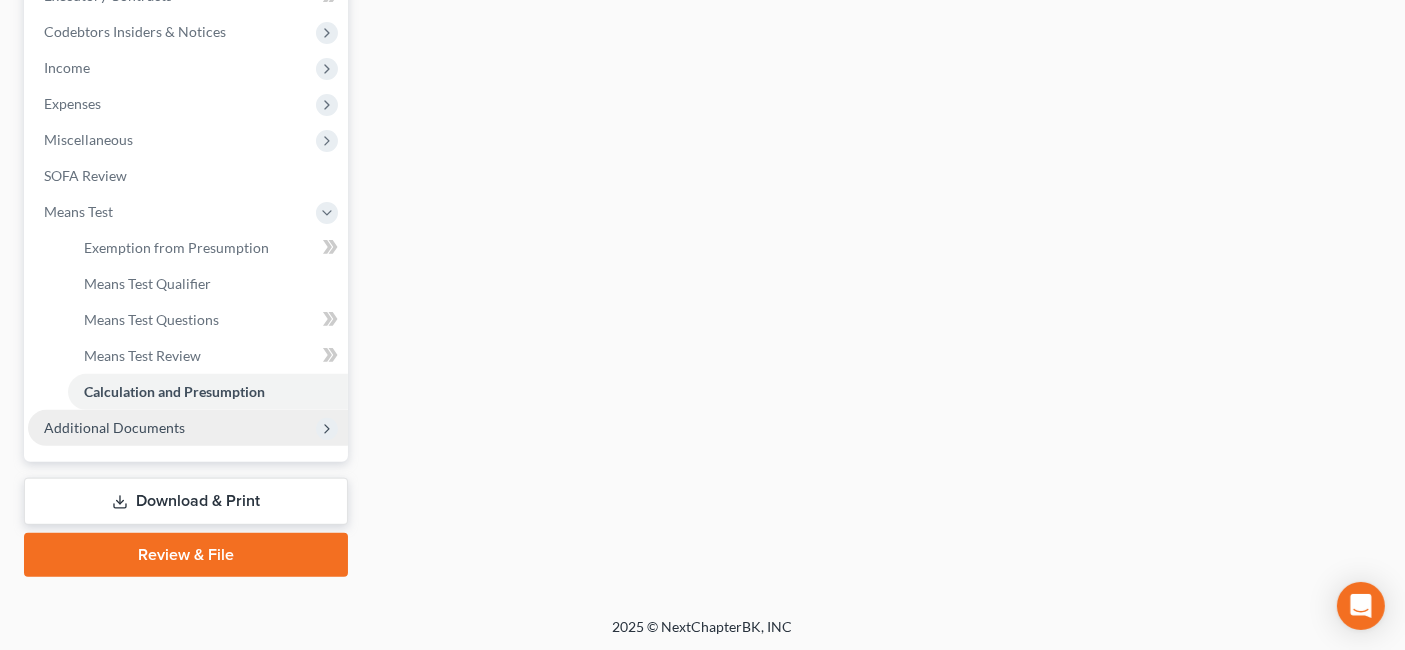 click on "Additional Documents" at bounding box center [188, 428] 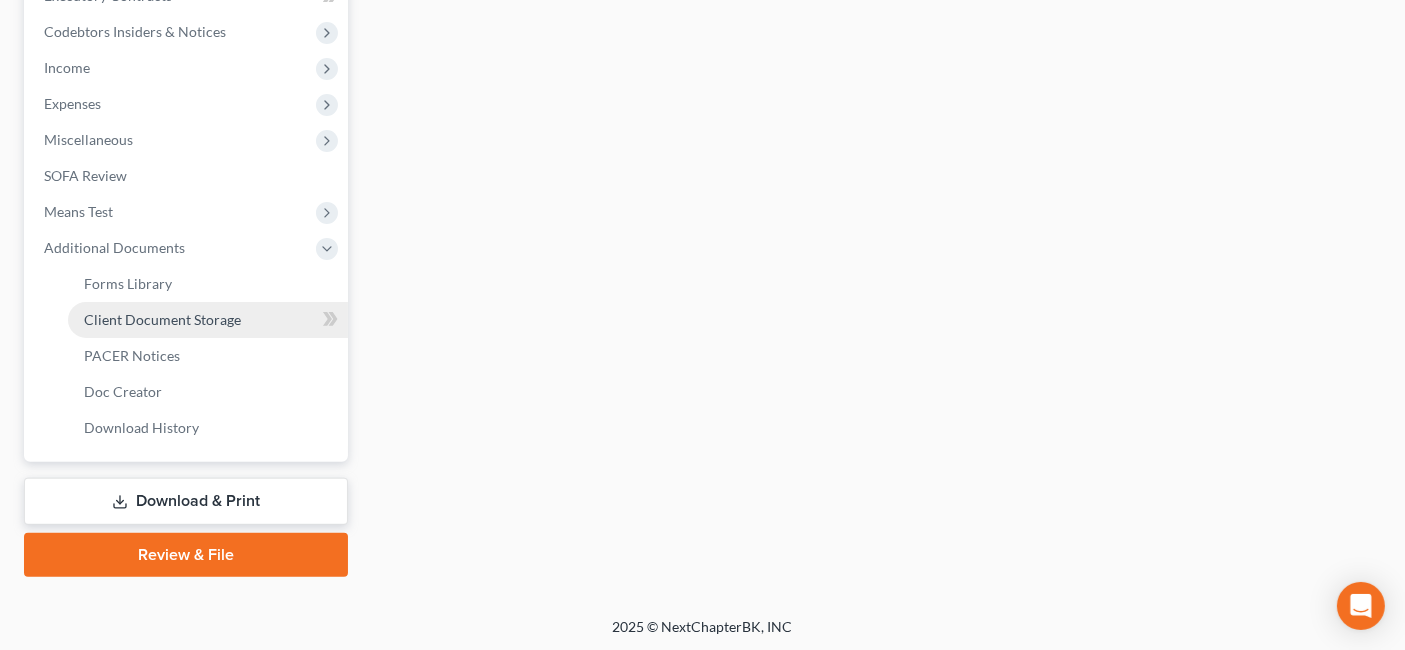click on "Client Document Storage" at bounding box center [162, 319] 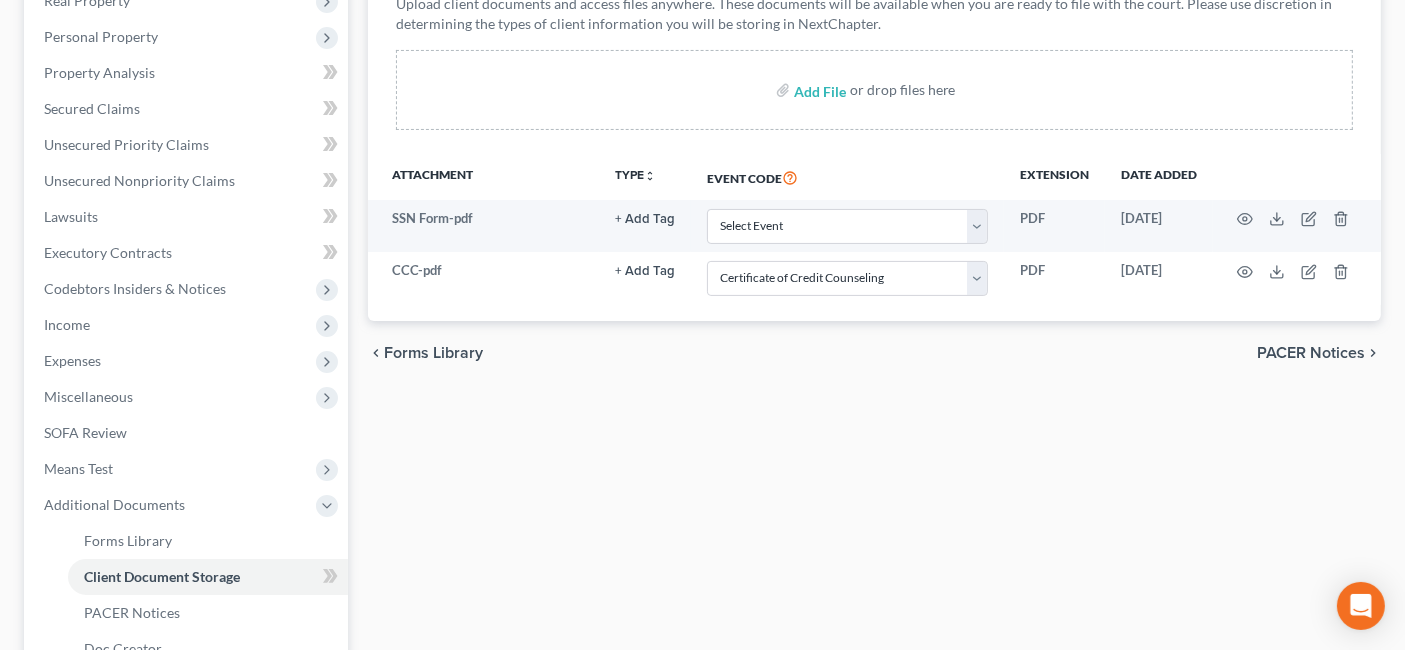 click on "Forms Library
Client Document Storage
PACER Notices
Doc Creator
Download History
Client Document Storage
Batch Download
Upload client documents and access files anywhere. These documents will be available when you are ready to file with the court. Please use discretion in determining the types of client information you will be storing in NextChapter.
Add File
or drop files here
Attachment TYPE unfold_more NONE Hearing Notice Proof of Claim Event Code  Extension Date added SSN Form-pdf + Add Tag Select an option or create one Hearing Notice Proof of Claim Select Event 20 Largest Unsecured Creditors Amended Attorney Compensation Statement Amended List of Creditors (Fee) Amended Schedules (Fee) - Use for All Amended Schedules Answer (Involuntary) Application to Have the Filing Fee Waived Appraisal Balance Sheet Cash Flow Statement Certificate of Credit Counseling Chapter 13 Plan and Motions" at bounding box center (874, 346) 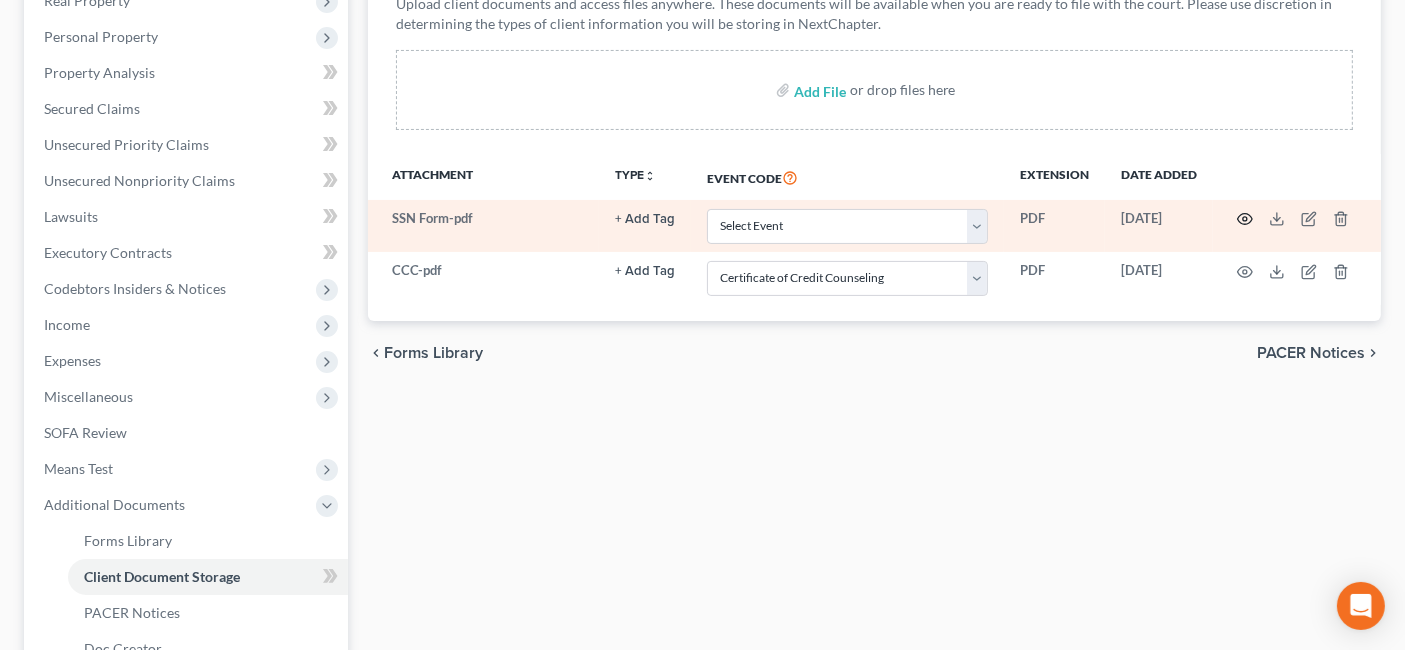 click 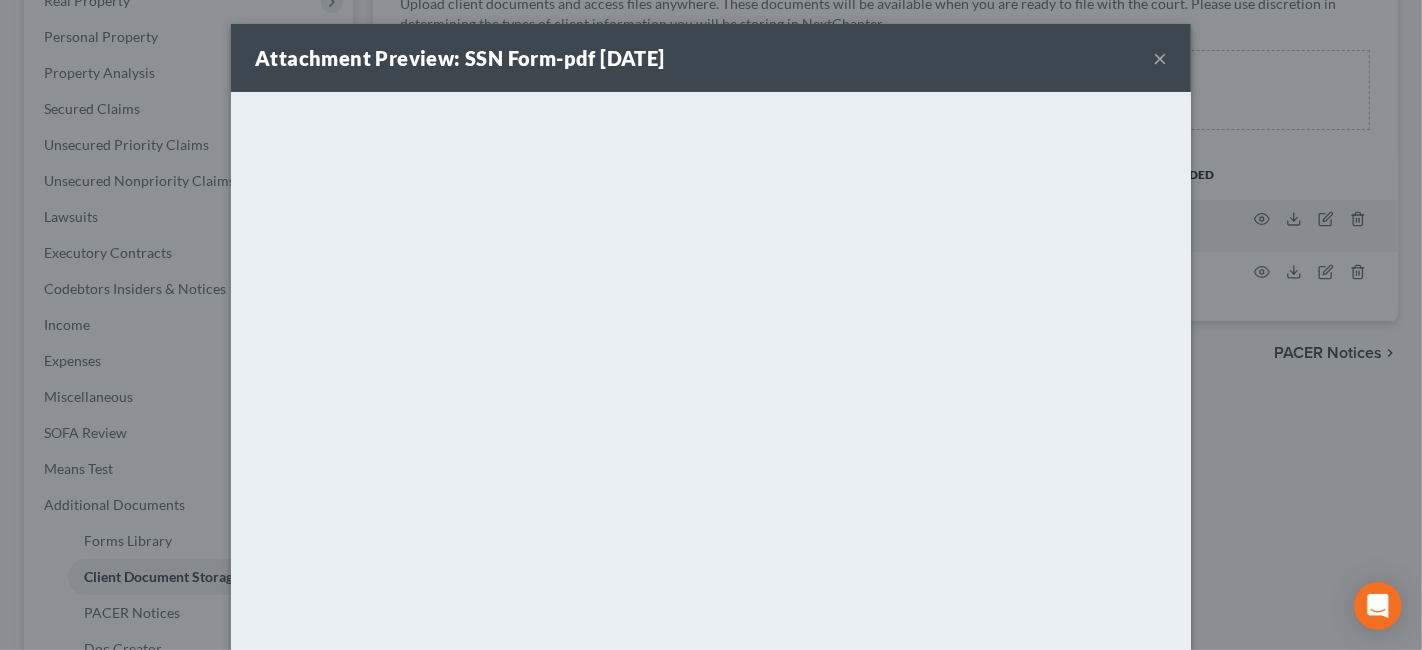 click on "×" at bounding box center (1160, 58) 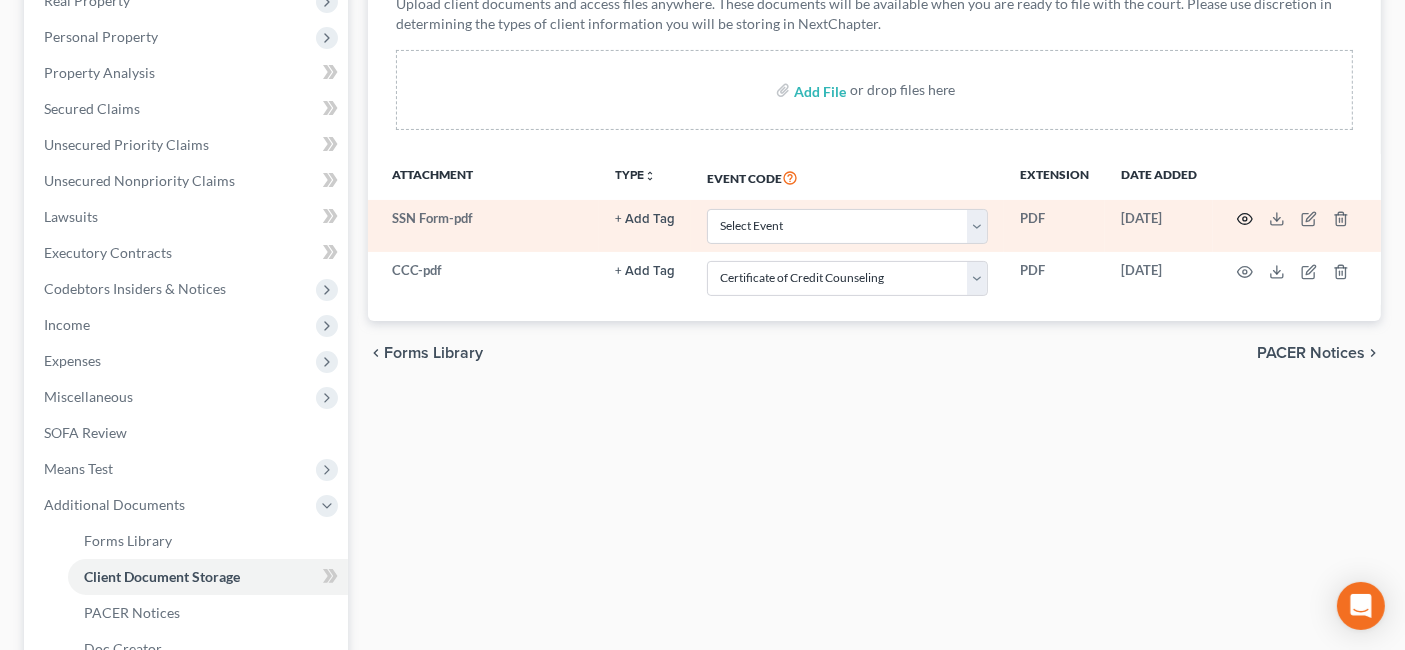 click 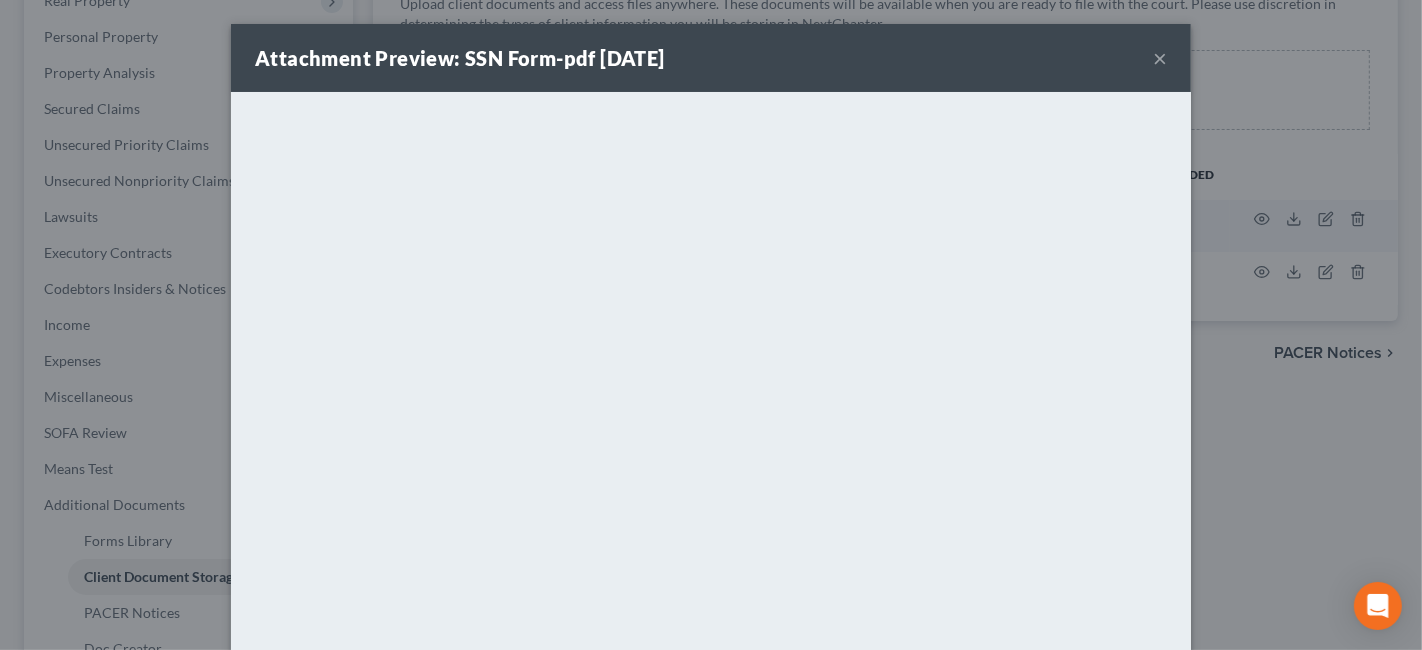 click on "×" at bounding box center [1160, 58] 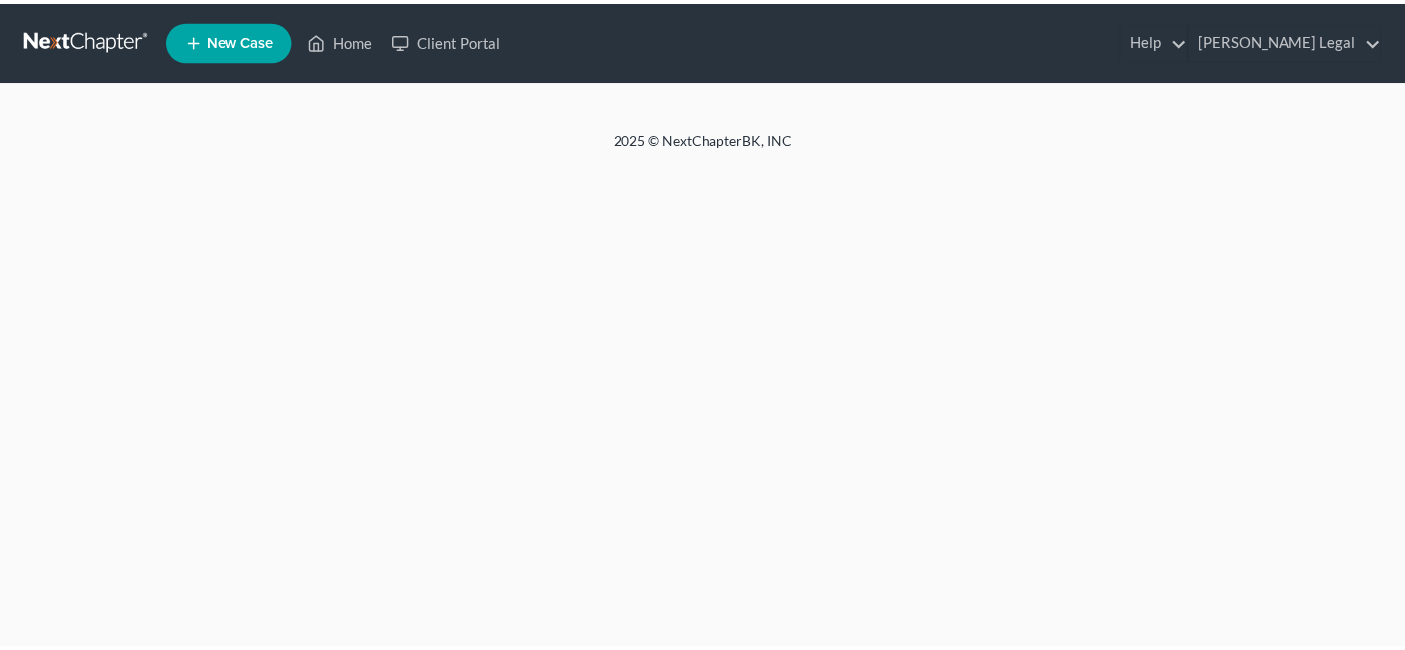 scroll, scrollTop: 0, scrollLeft: 0, axis: both 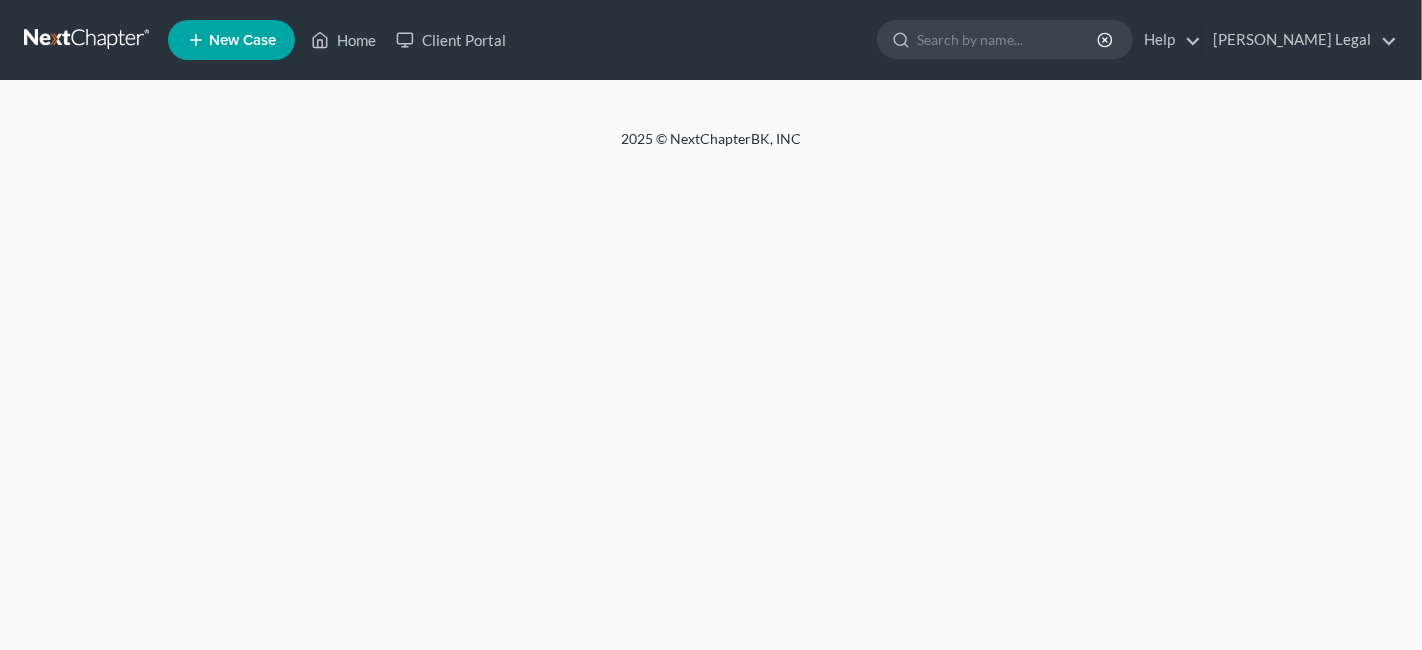 select on "9" 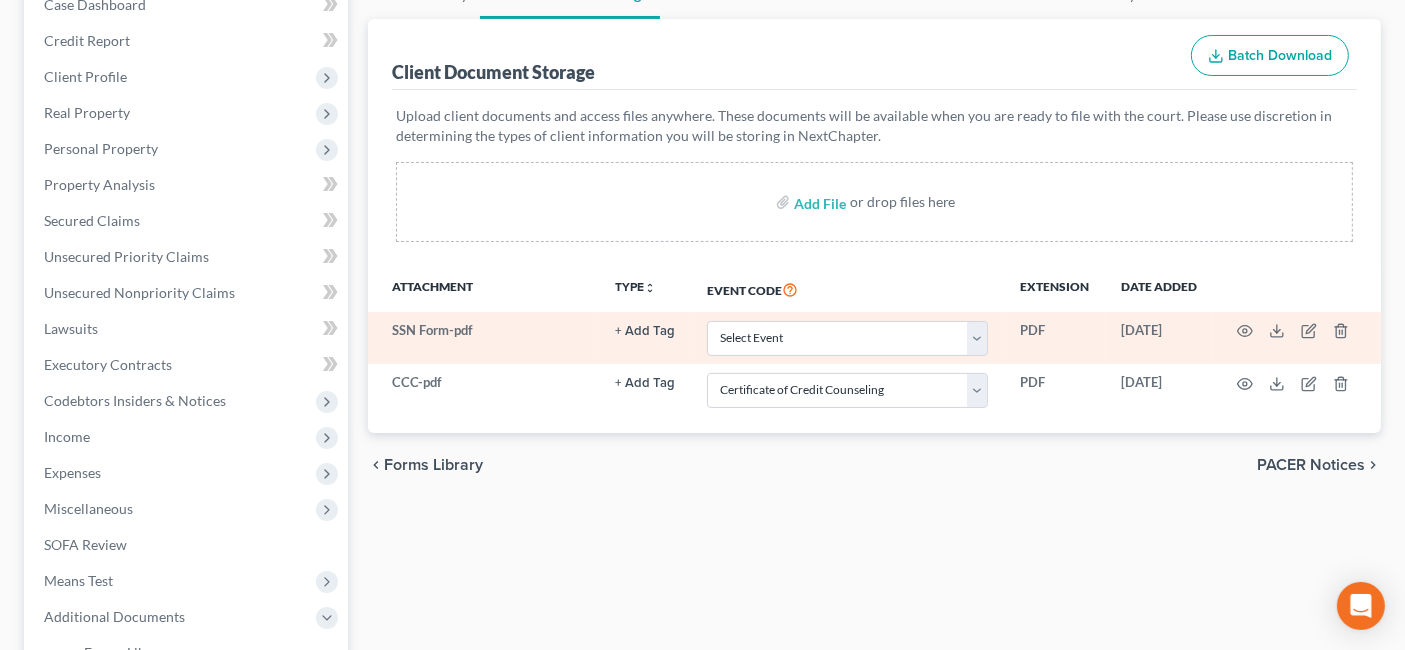 scroll, scrollTop: 222, scrollLeft: 0, axis: vertical 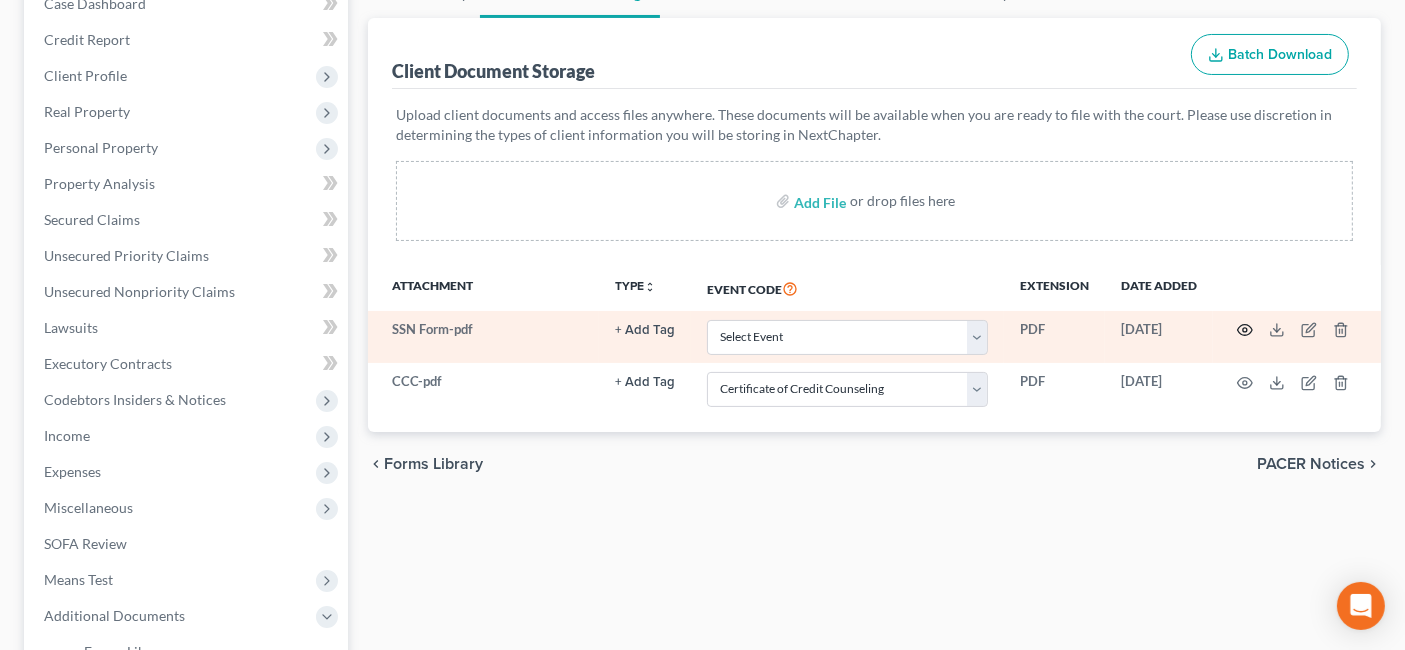 click 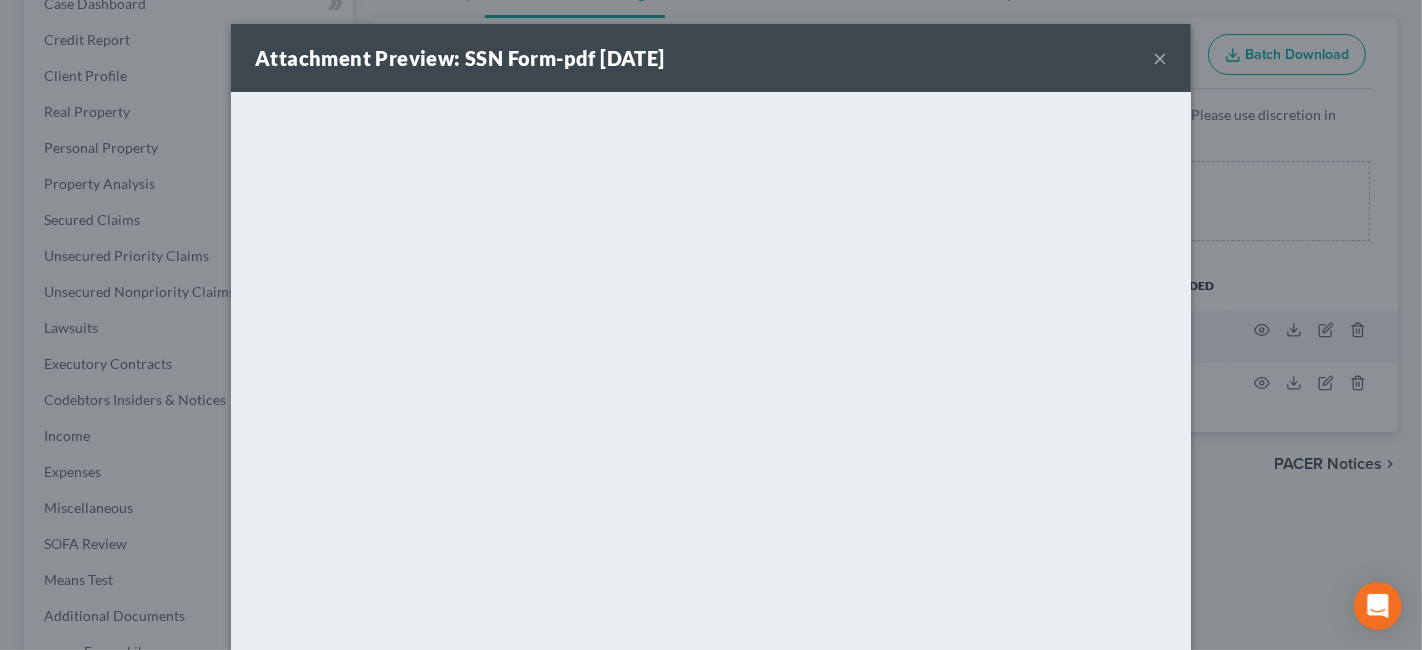 click on "×" at bounding box center (1160, 58) 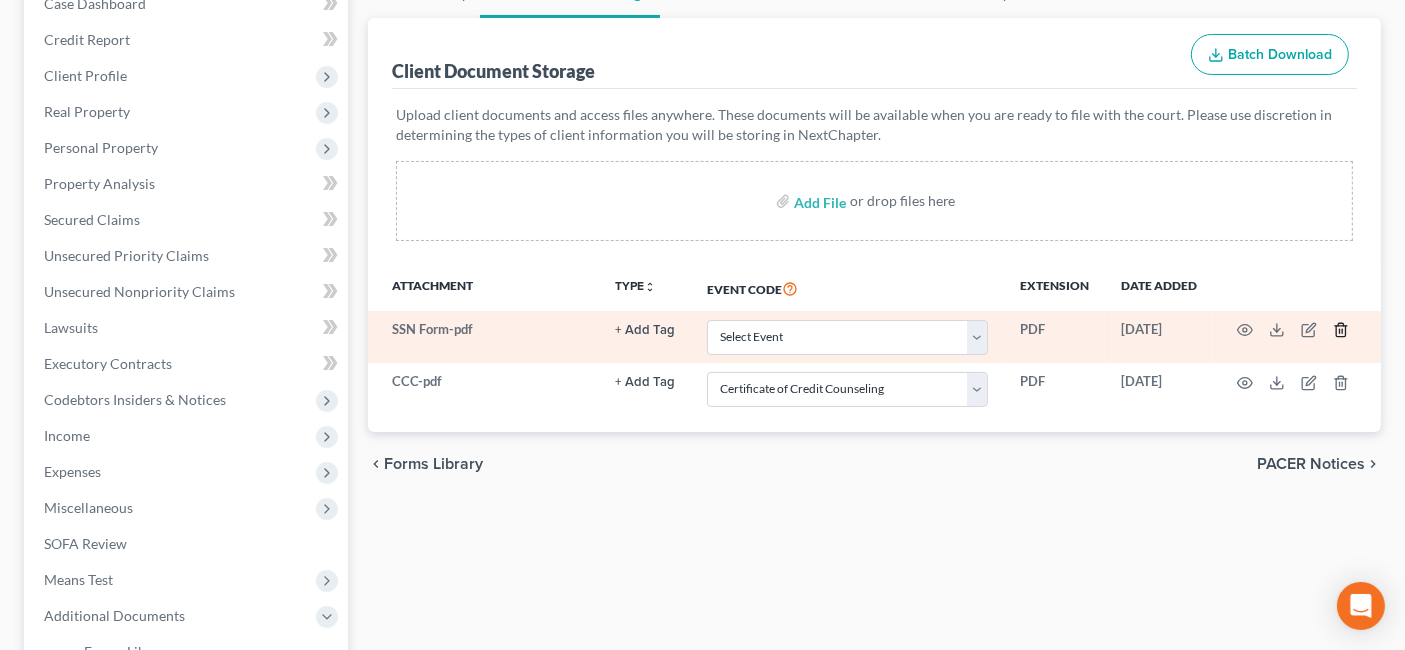 click 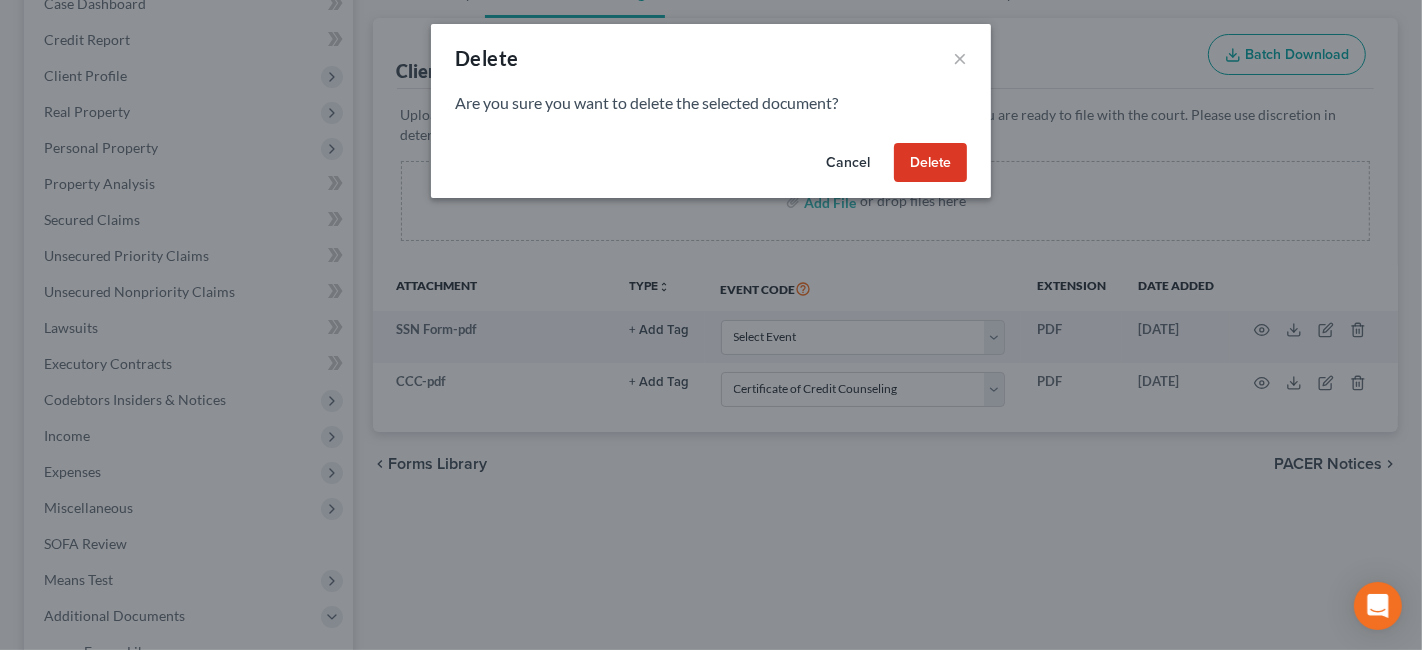 click on "Delete" at bounding box center (930, 163) 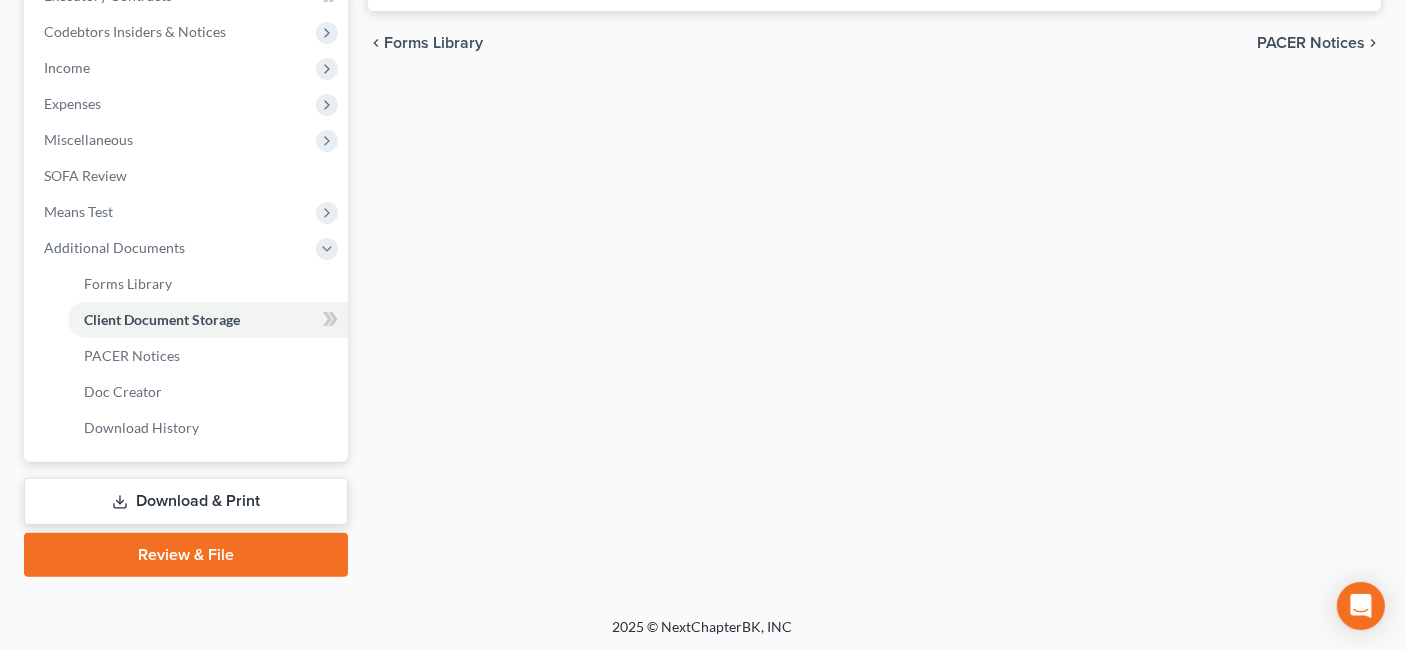 click on "Download & Print" at bounding box center [186, 501] 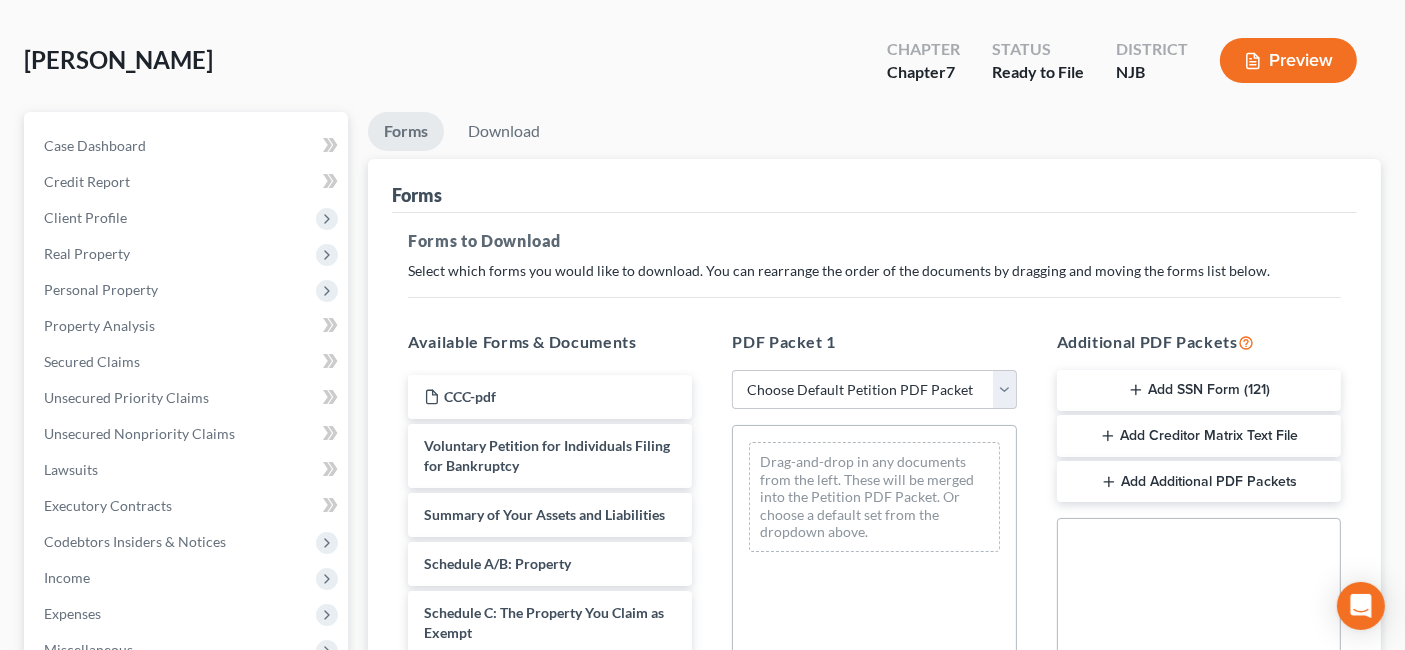scroll, scrollTop: 0, scrollLeft: 0, axis: both 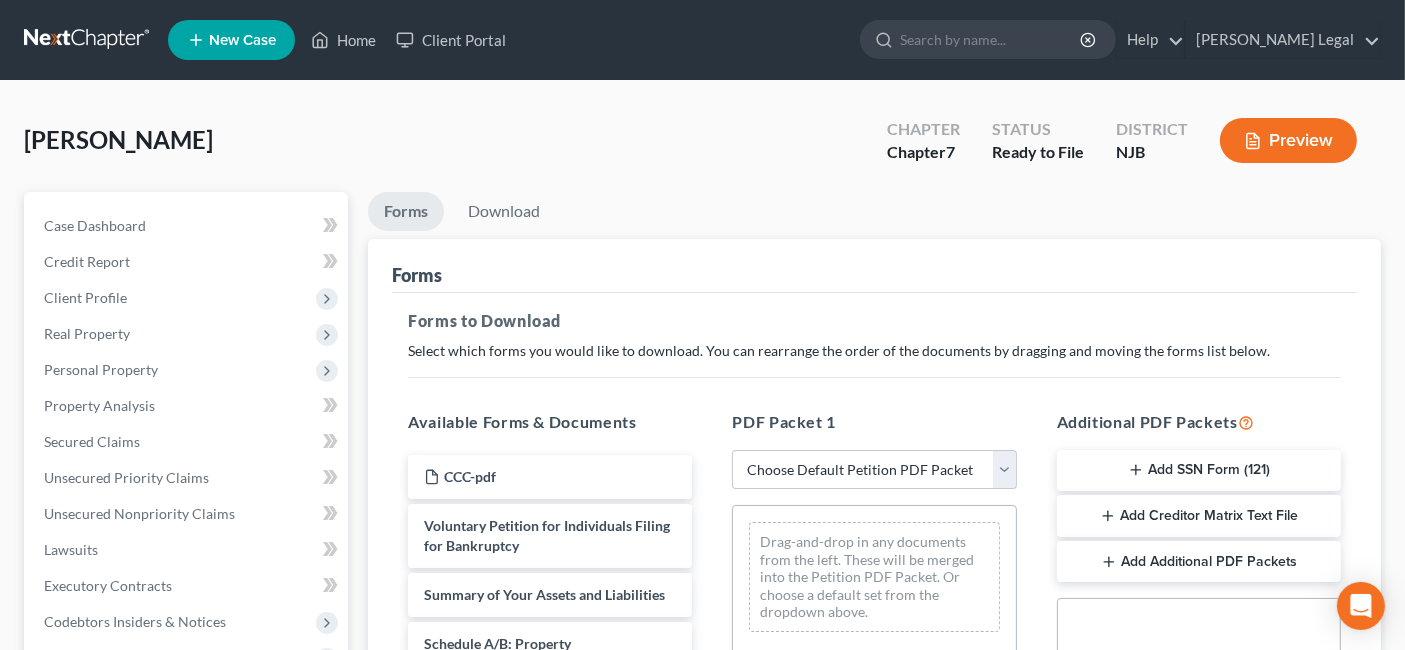 click on "Add SSN Form (121)" at bounding box center [1199, 471] 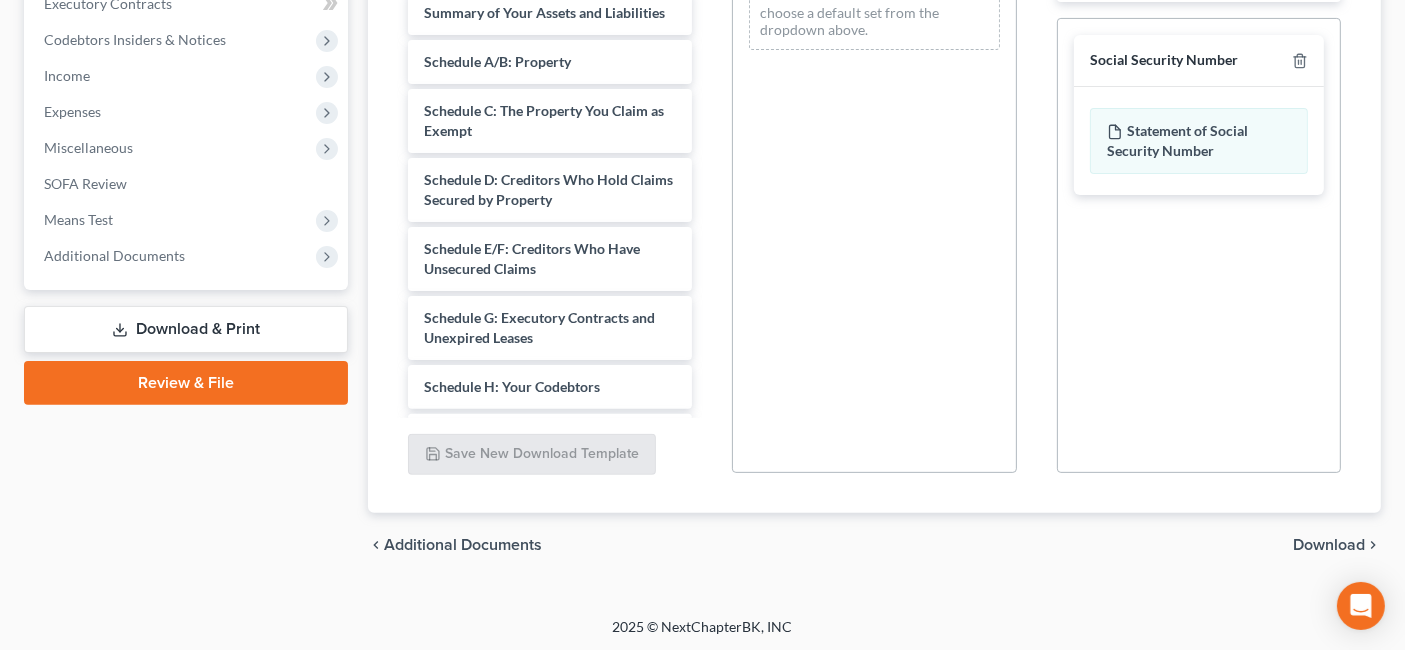 click on "Download" at bounding box center [1329, 545] 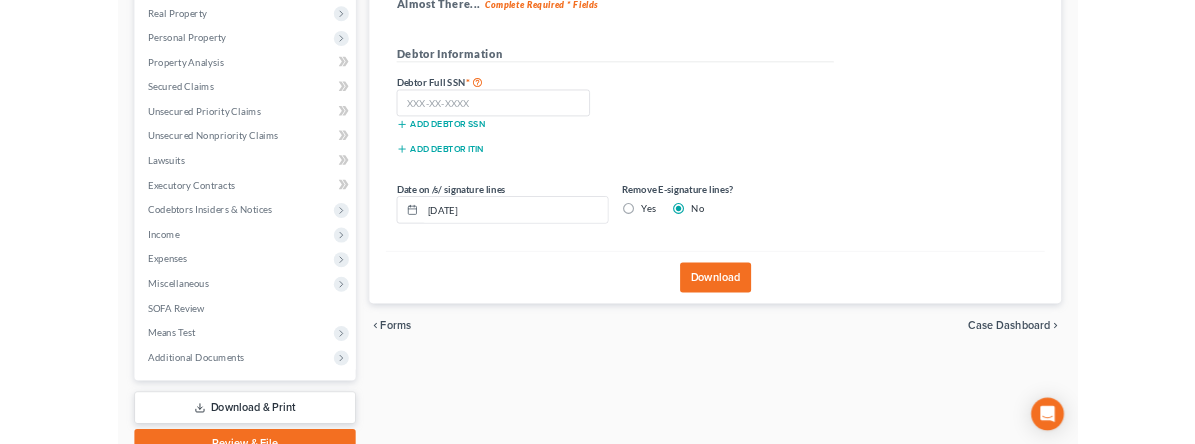 scroll, scrollTop: 188, scrollLeft: 0, axis: vertical 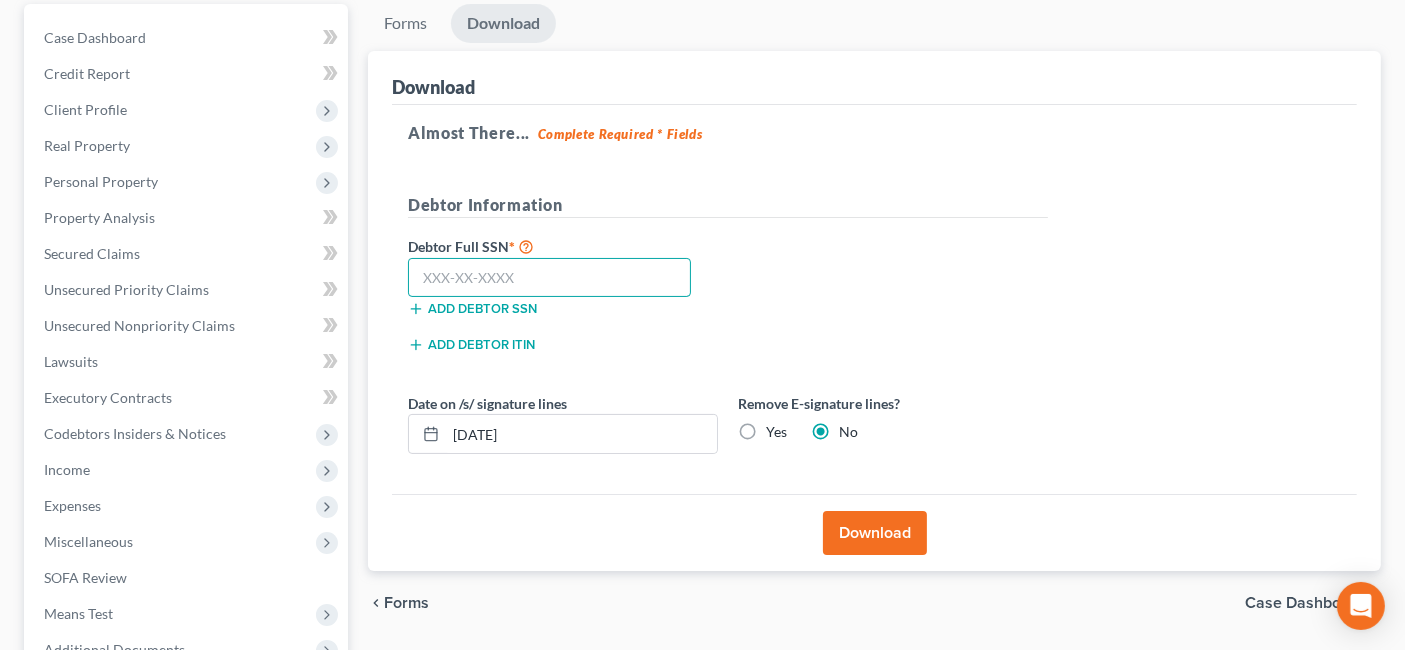 click at bounding box center (549, 278) 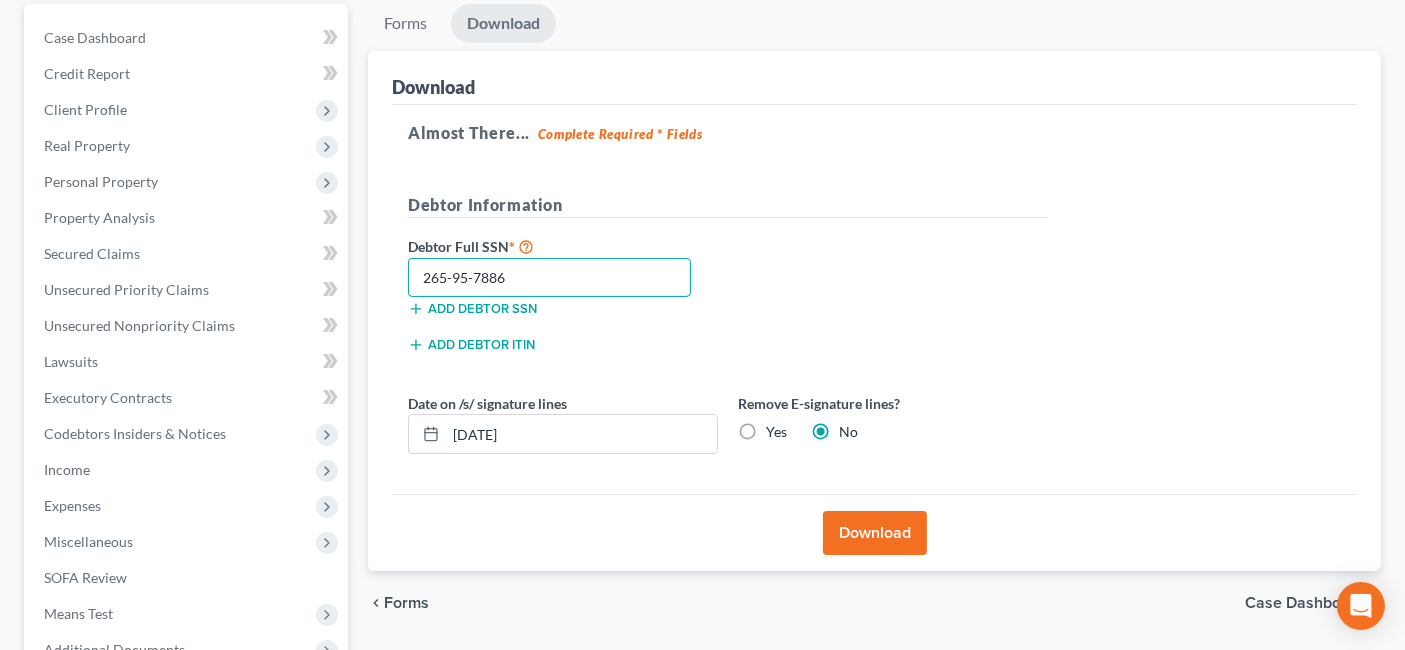 type on "265-95-7886" 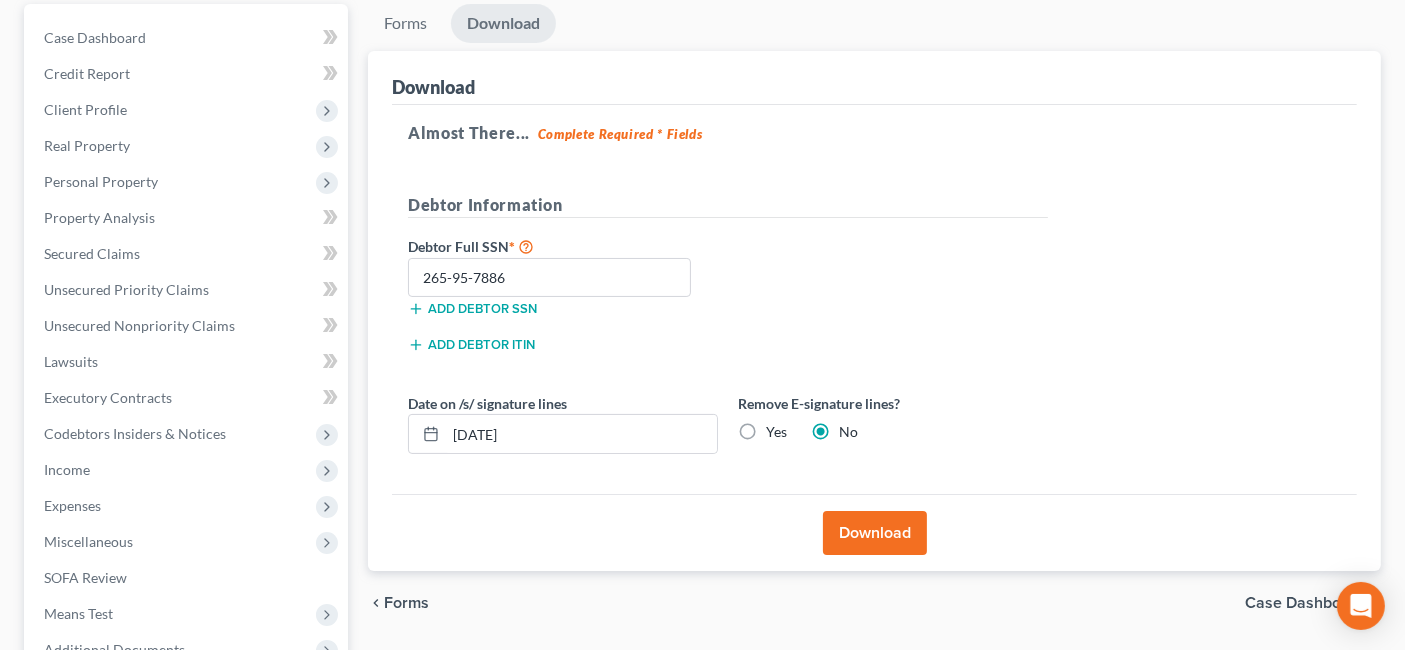 click on "Download" at bounding box center (875, 533) 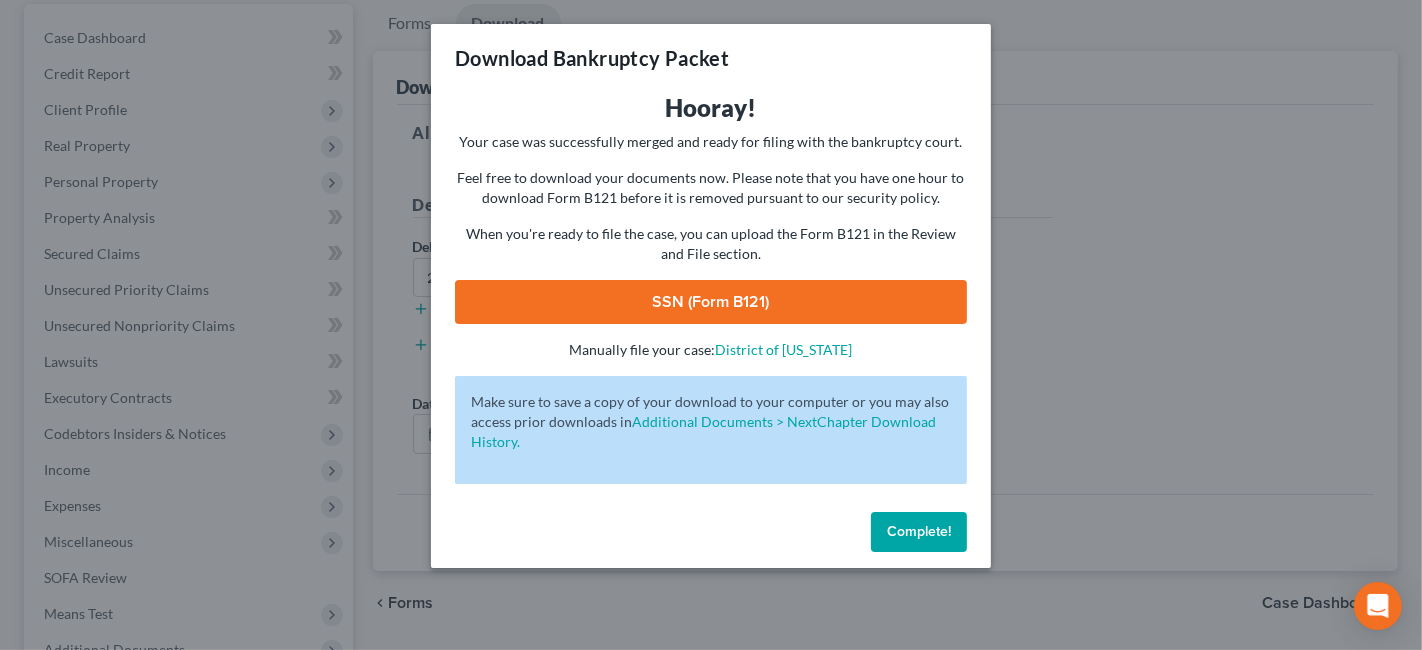 click on "SSN (Form B121)" at bounding box center (711, 302) 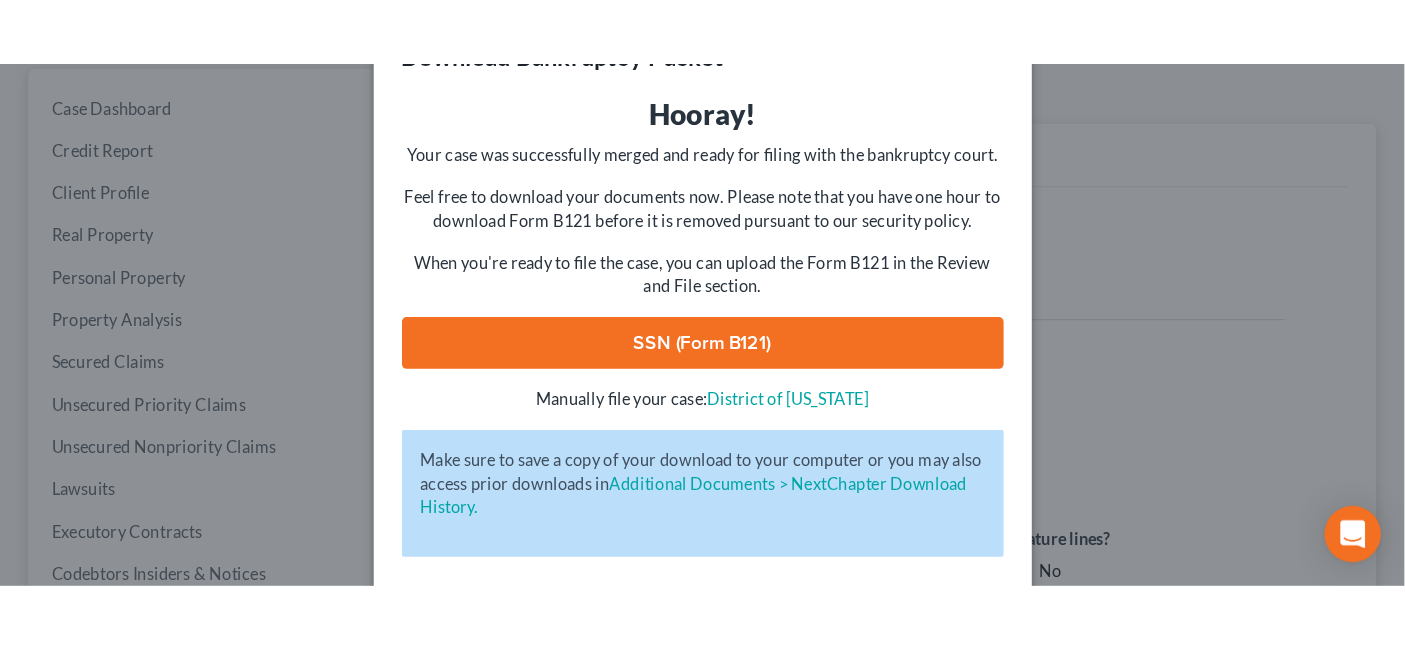 scroll, scrollTop: 111, scrollLeft: 0, axis: vertical 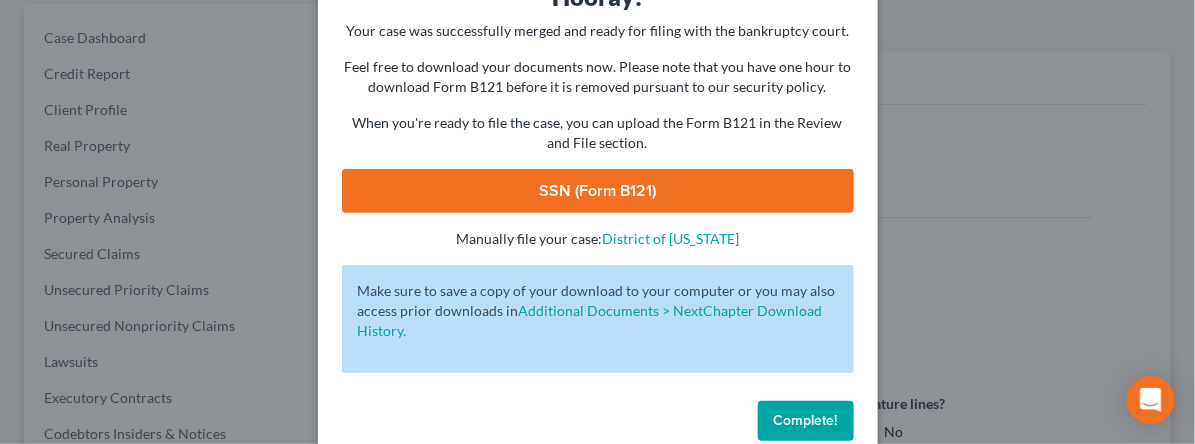 click on "Complete!" at bounding box center [806, 420] 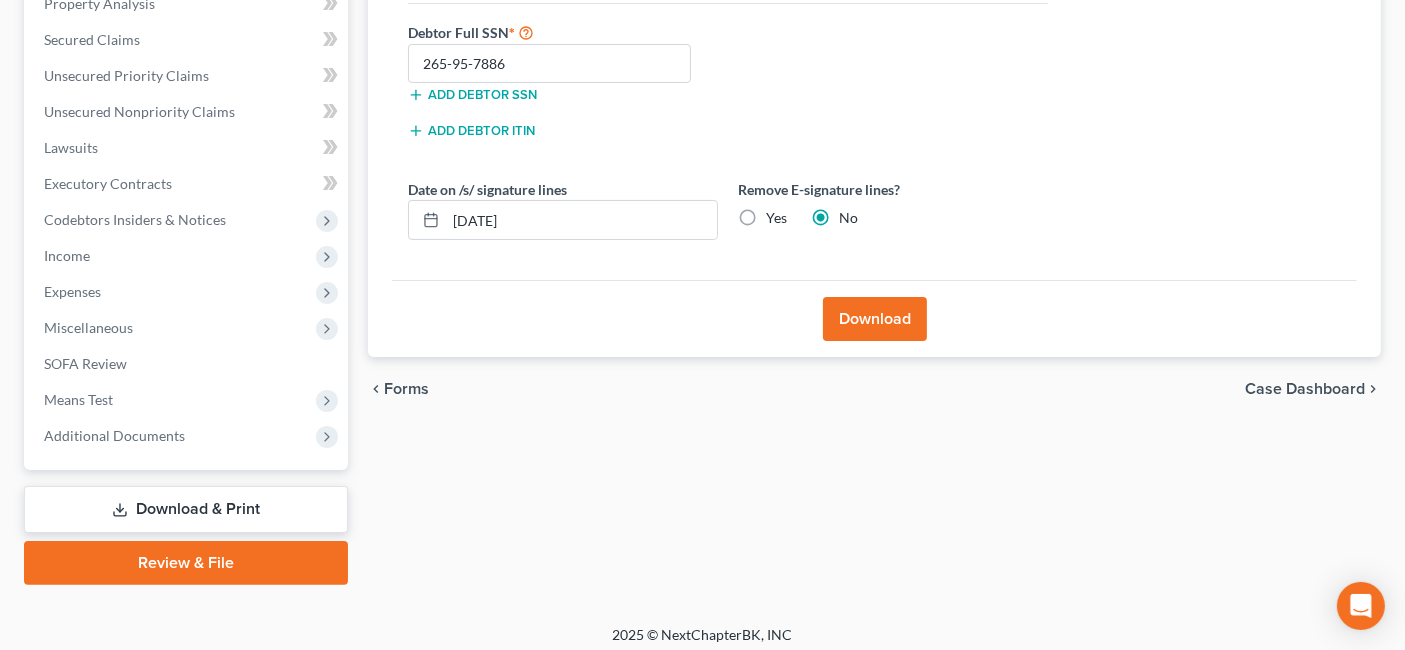 scroll, scrollTop: 410, scrollLeft: 0, axis: vertical 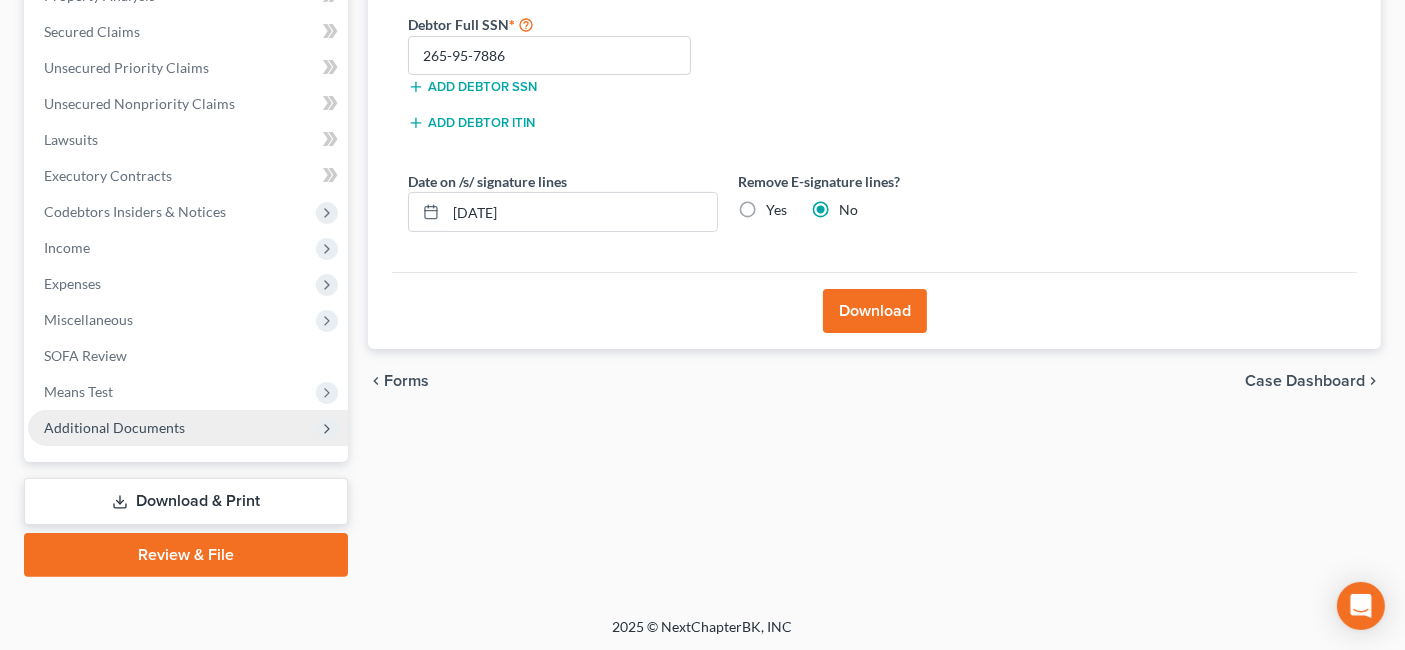 click on "Additional Documents" at bounding box center [188, 428] 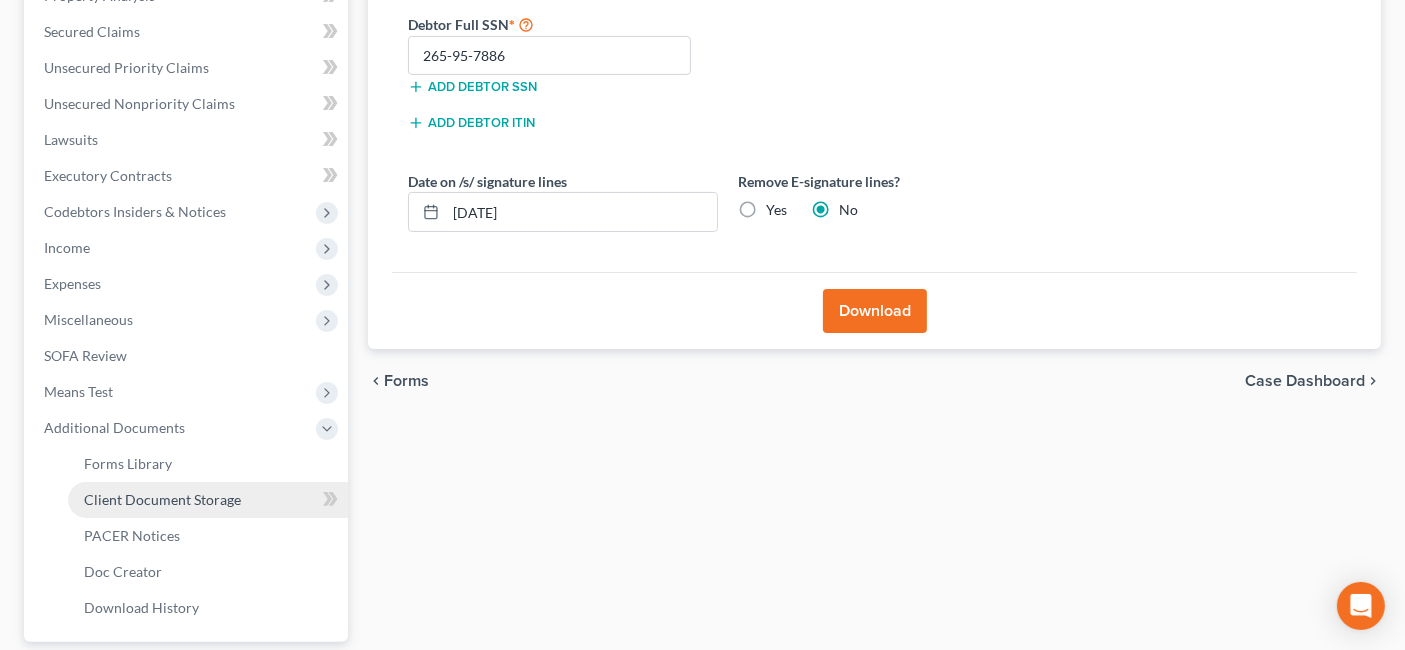 click on "Client Document Storage" at bounding box center [162, 499] 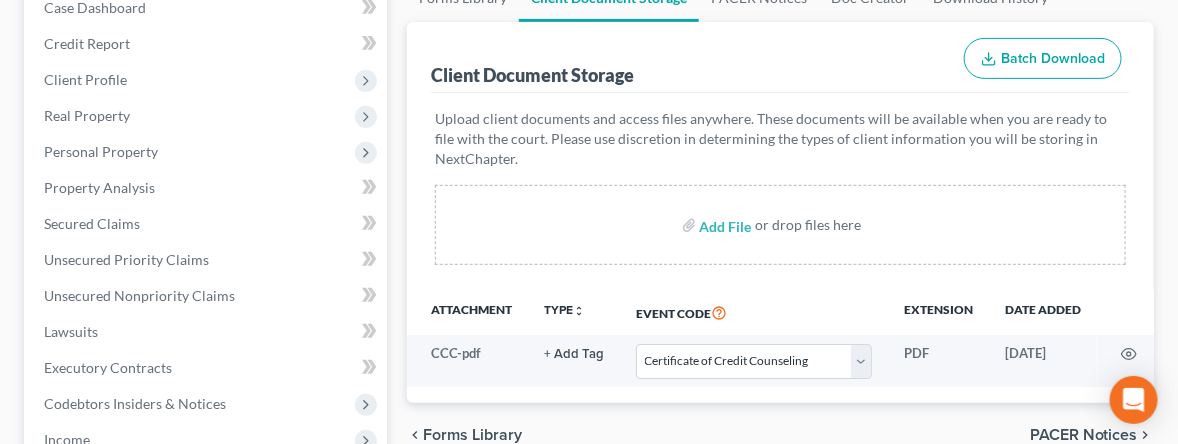 scroll, scrollTop: 222, scrollLeft: 0, axis: vertical 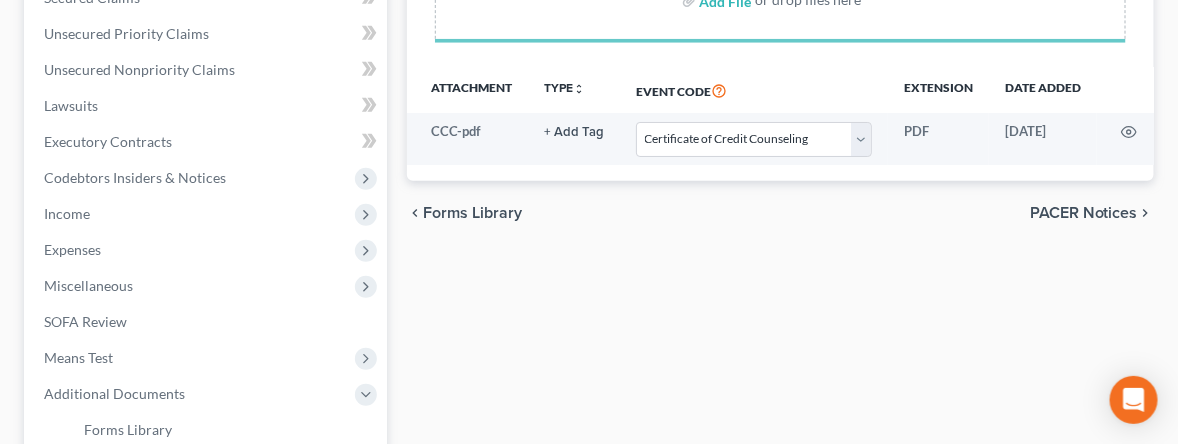 select on "9" 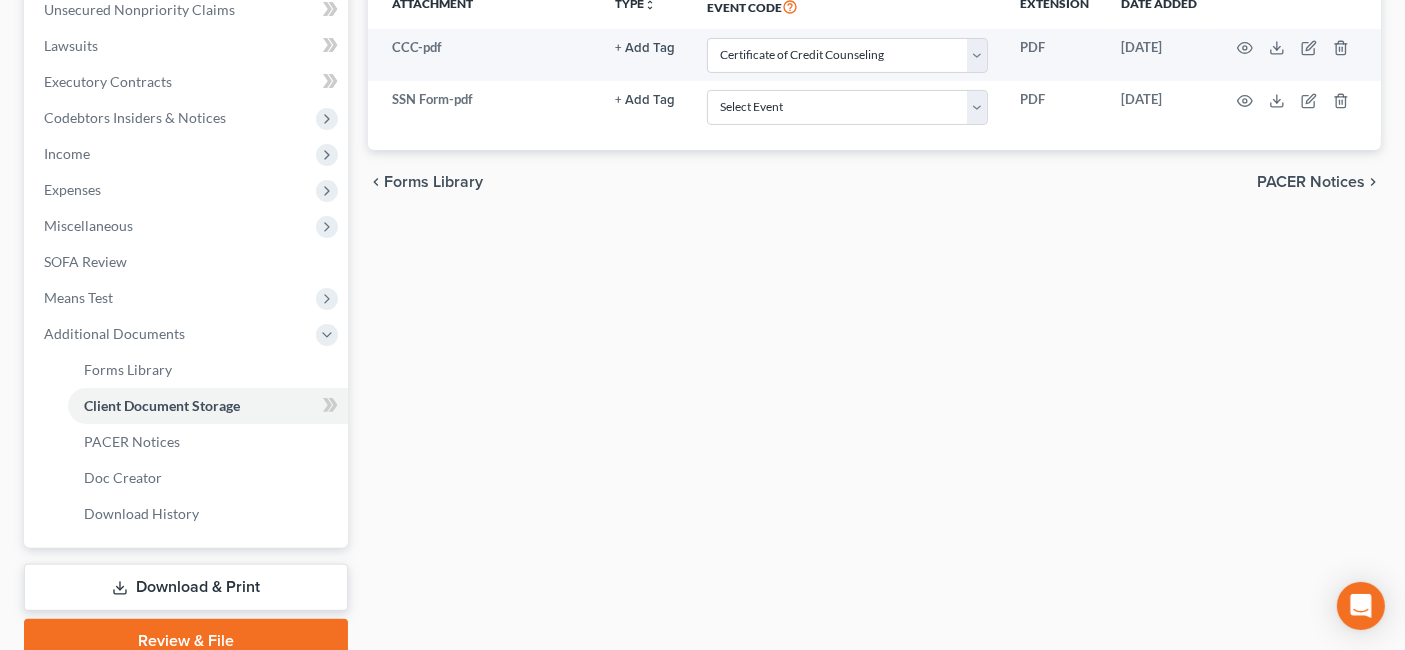 scroll, scrollTop: 368, scrollLeft: 0, axis: vertical 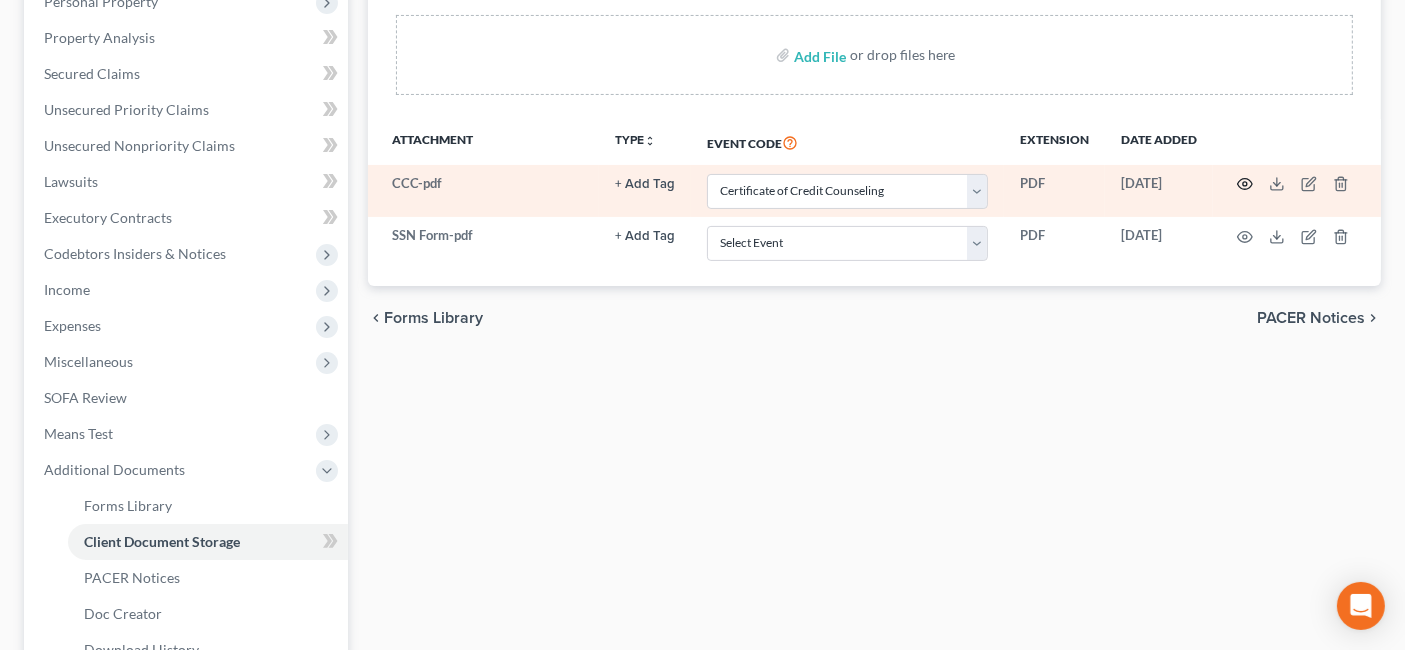 click 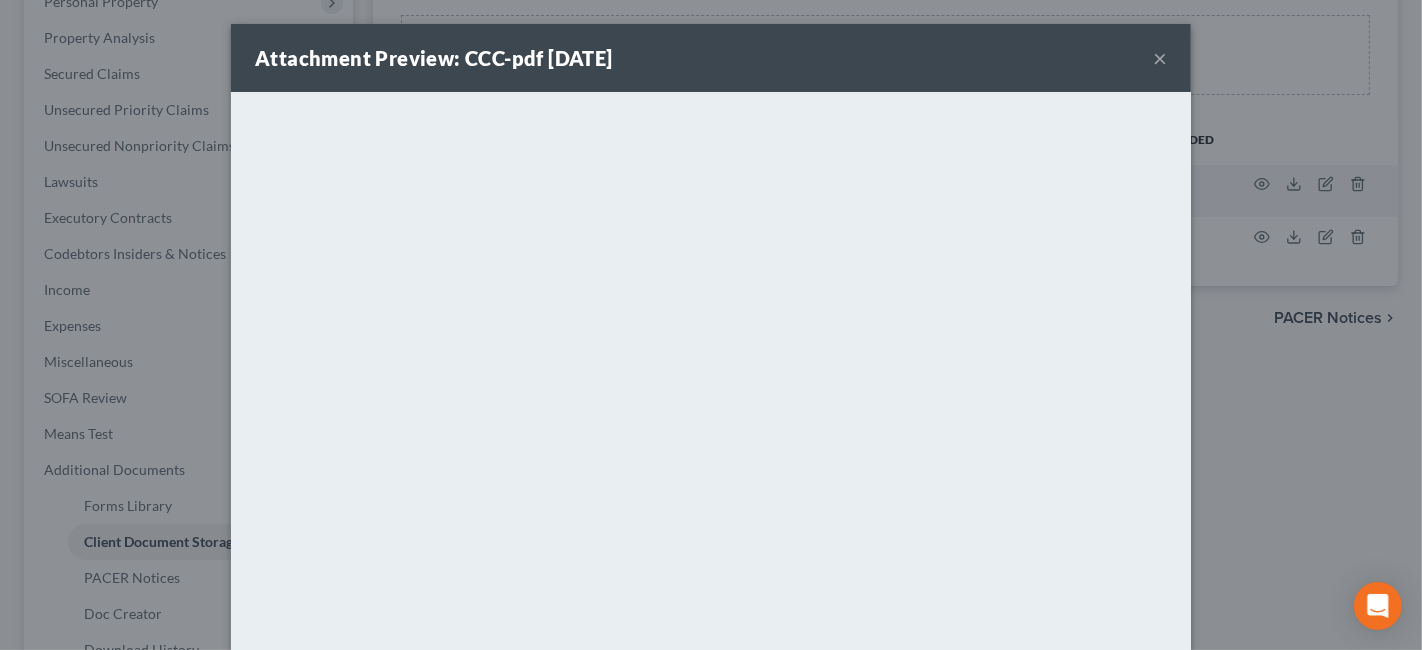 click on "×" at bounding box center (1160, 58) 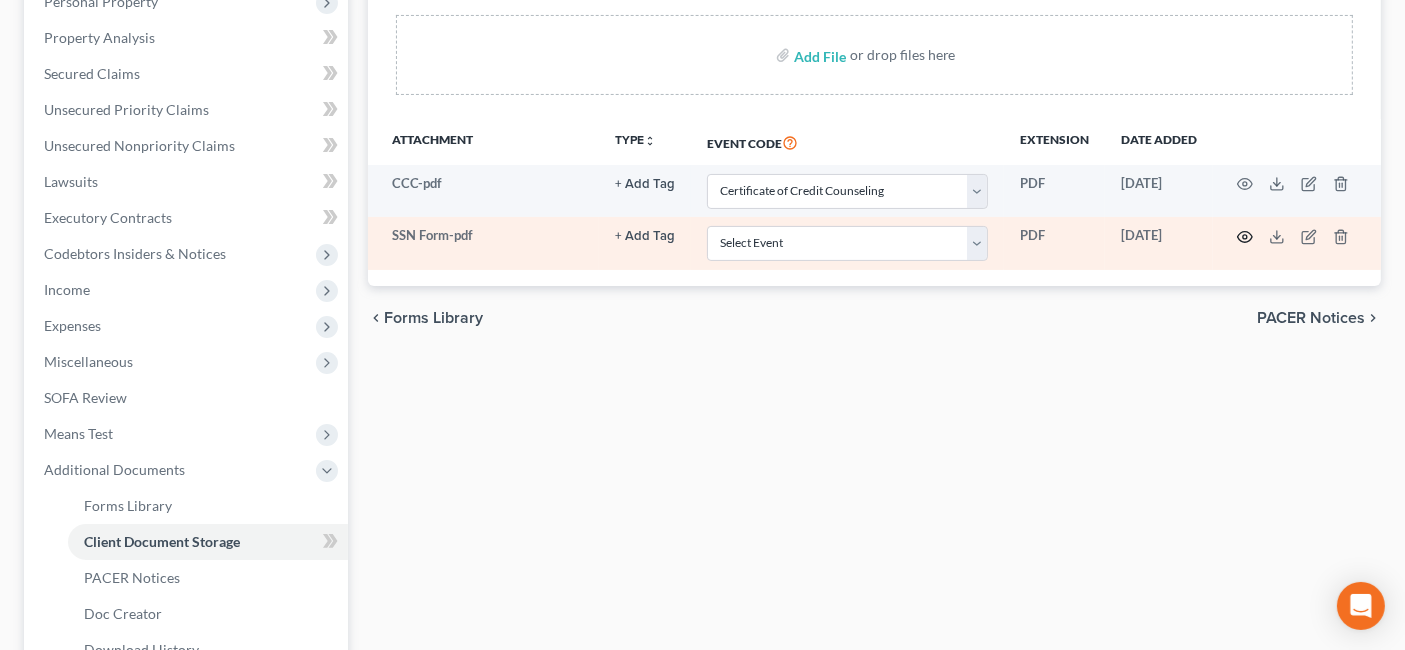 click 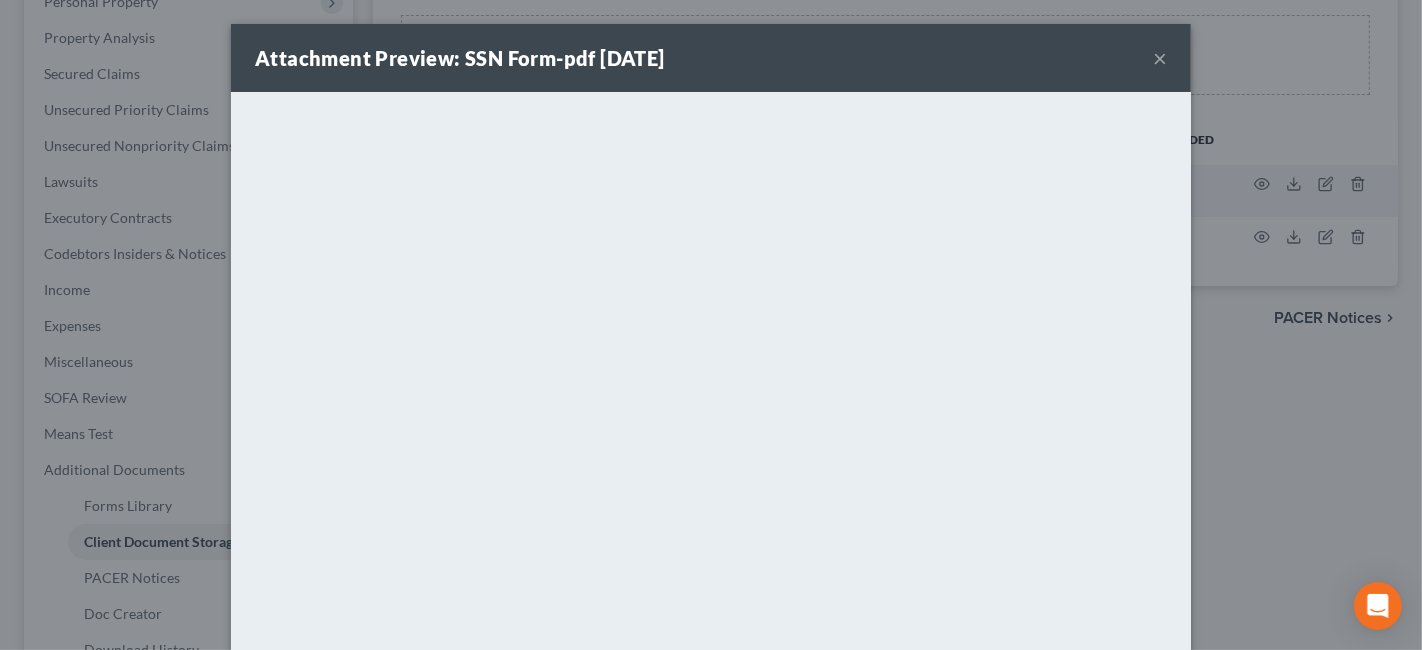 click on "×" at bounding box center [1160, 58] 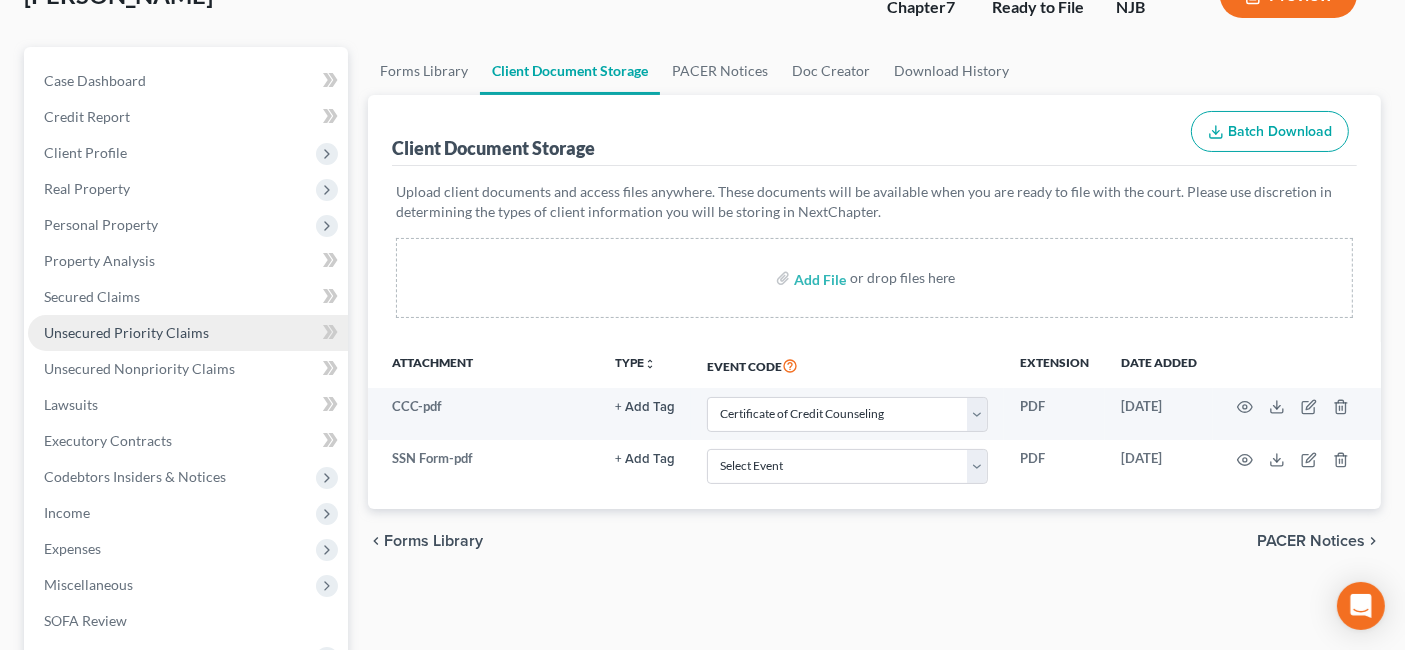 scroll, scrollTop: 590, scrollLeft: 0, axis: vertical 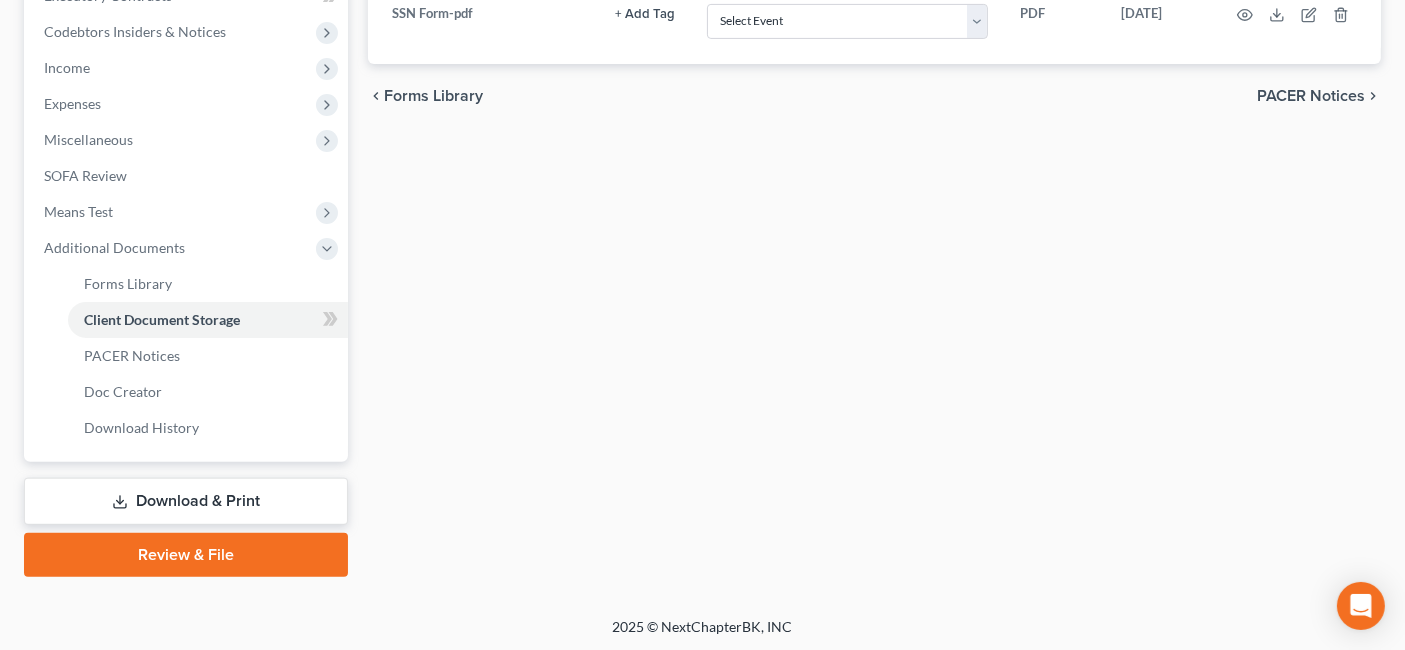 click on "Review & File" at bounding box center (186, 555) 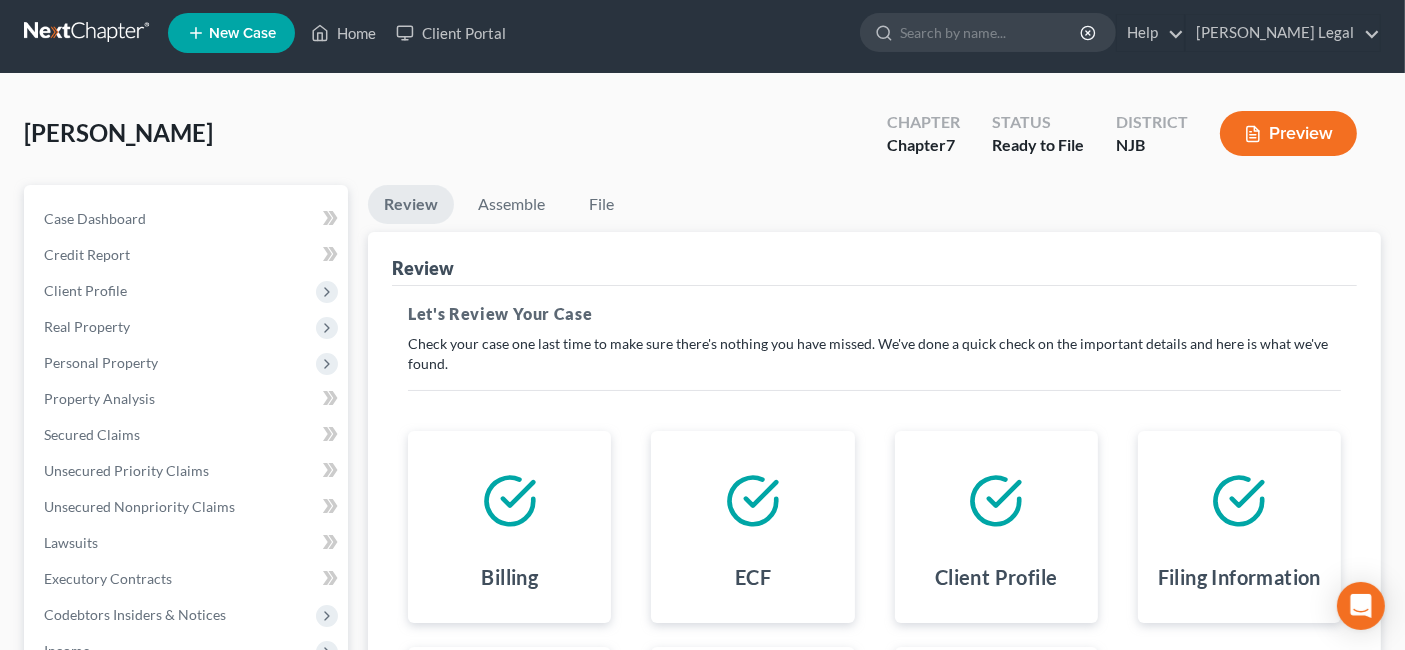 scroll, scrollTop: 0, scrollLeft: 0, axis: both 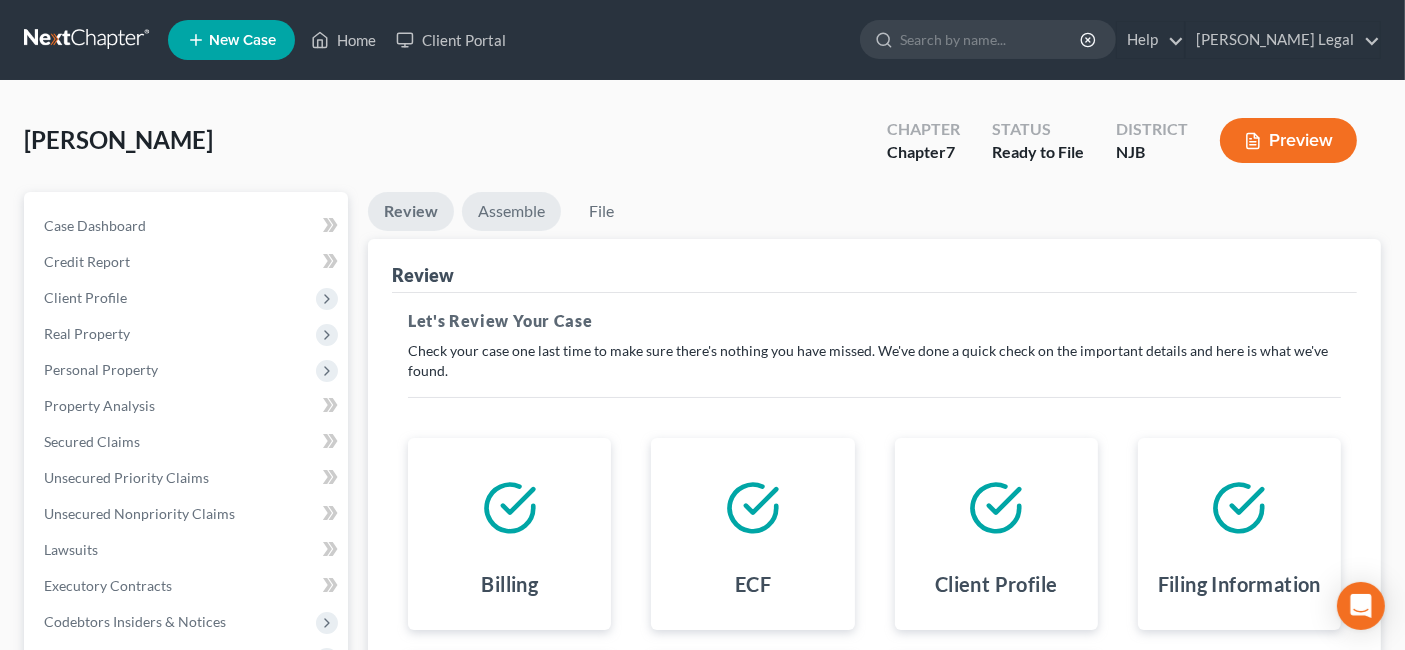 click on "Assemble" at bounding box center (511, 211) 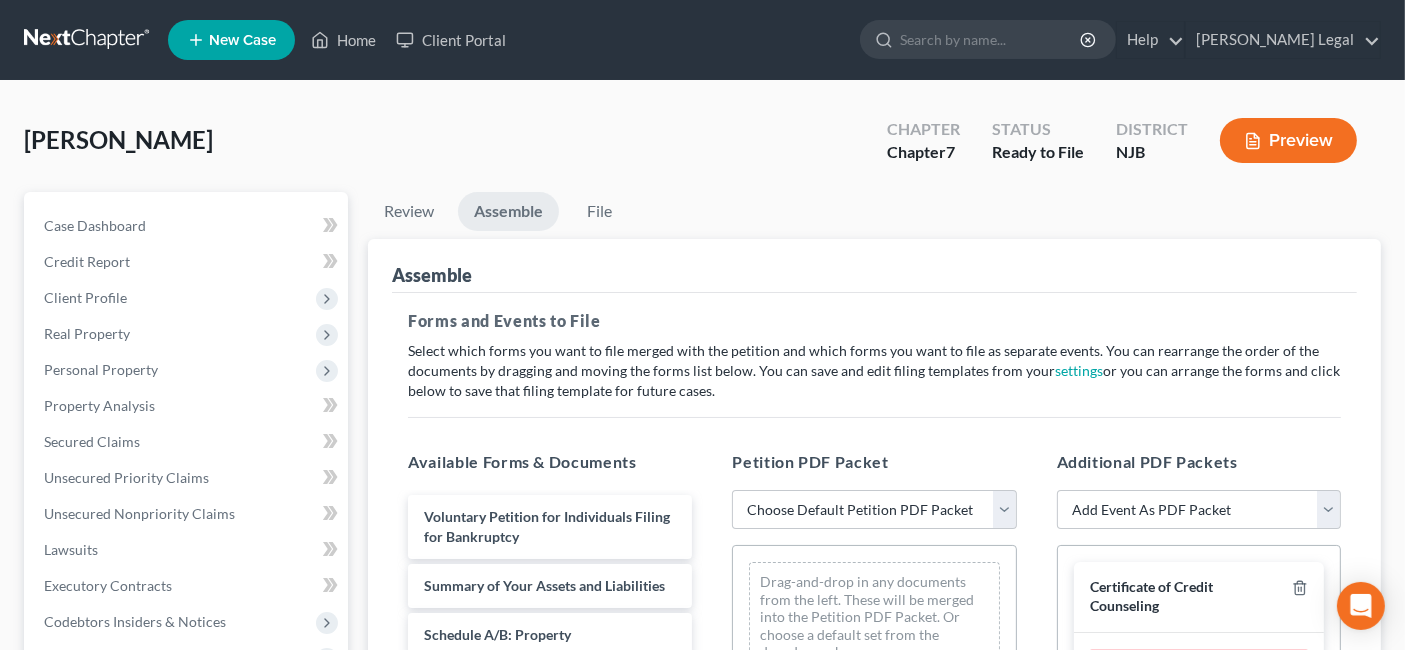 scroll, scrollTop: 111, scrollLeft: 0, axis: vertical 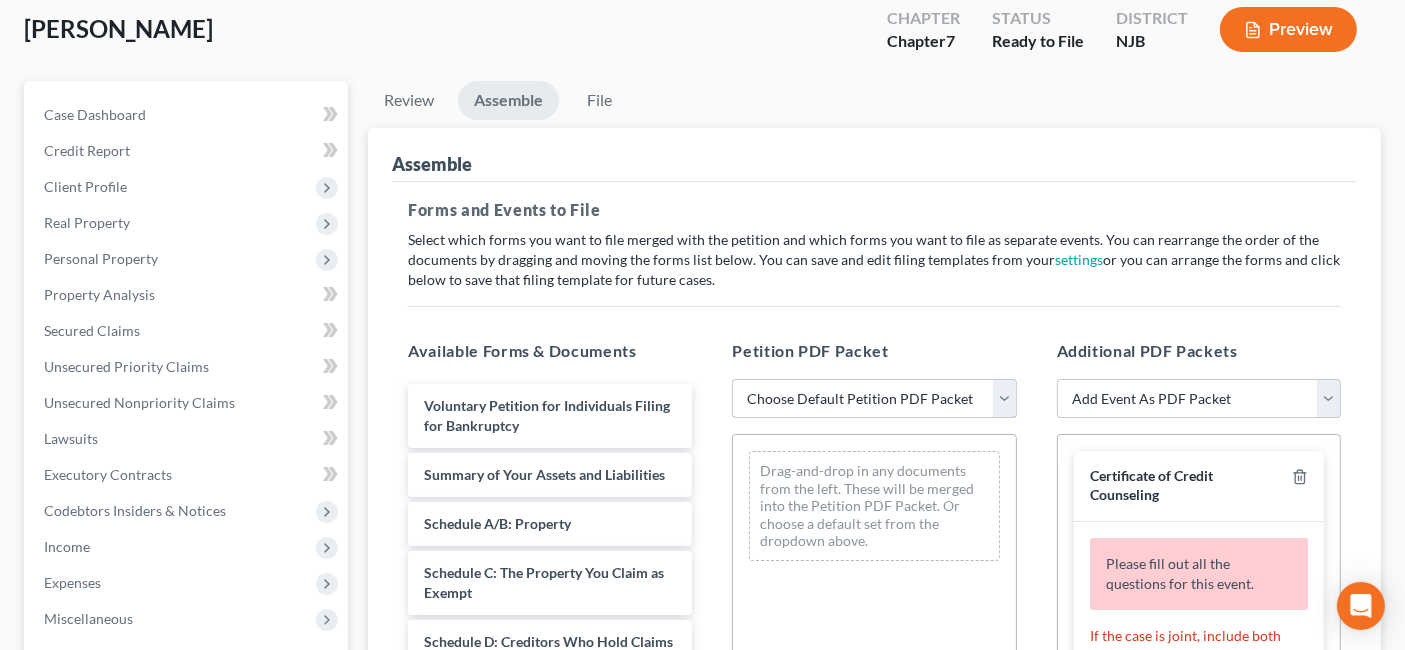 click on "Choose Default Petition PDF Packet Complete Bankruptcy Petition (all forms and schedules) Emergency Filing (Voluntary Petition and Creditor List Only) basic 7 BK ready to file" at bounding box center (874, 399) 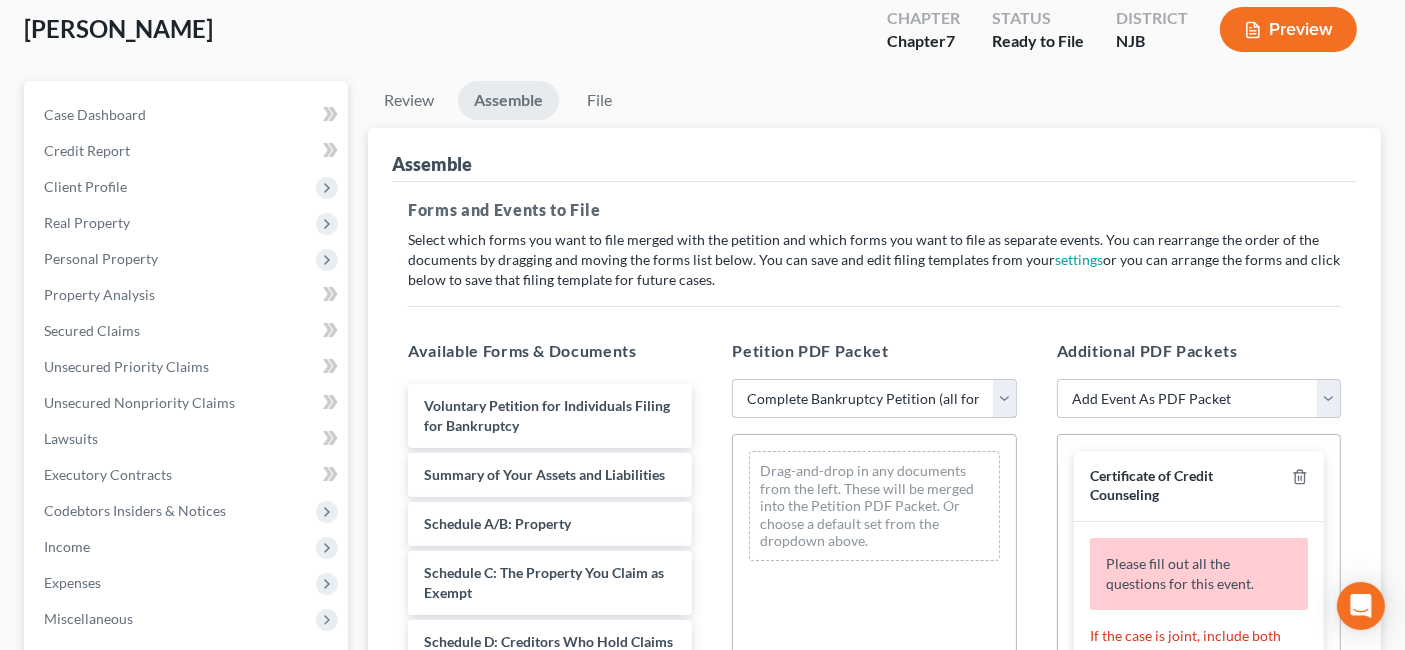 click on "Choose Default Petition PDF Packet Complete Bankruptcy Petition (all forms and schedules) Emergency Filing (Voluntary Petition and Creditor List Only) basic 7 BK ready to file" at bounding box center (874, 399) 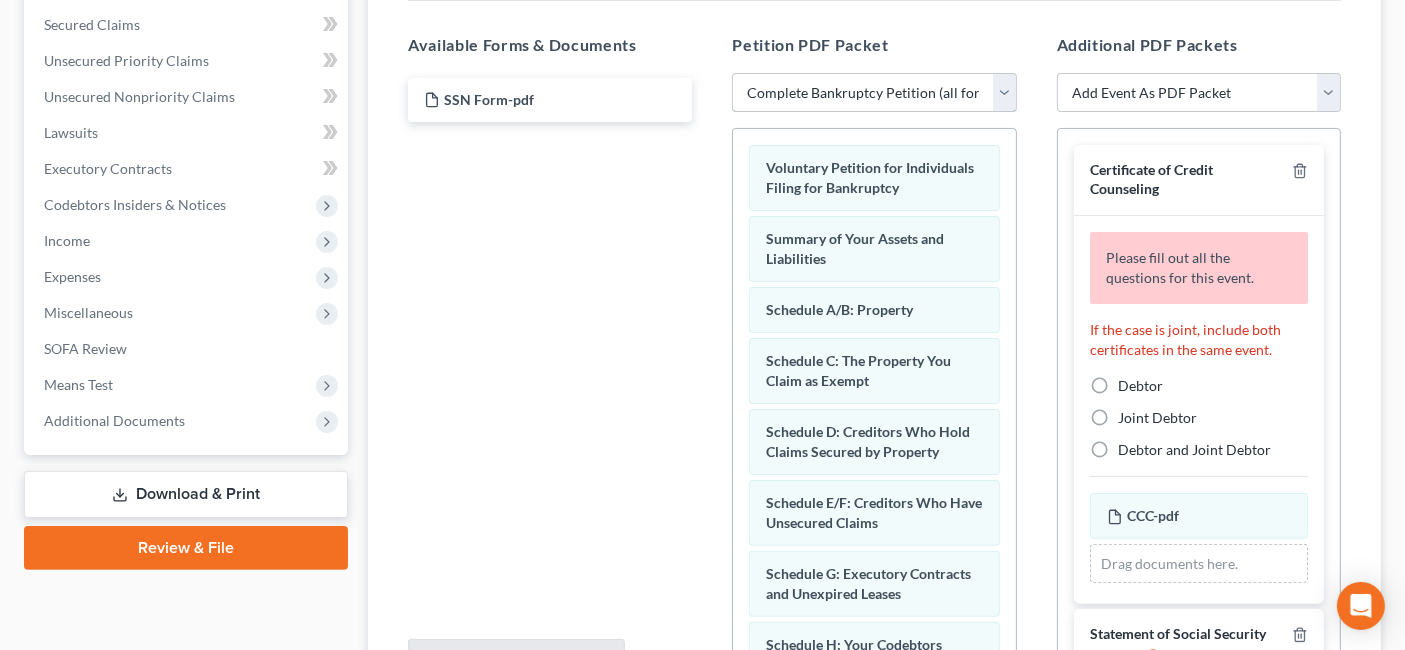 scroll, scrollTop: 444, scrollLeft: 0, axis: vertical 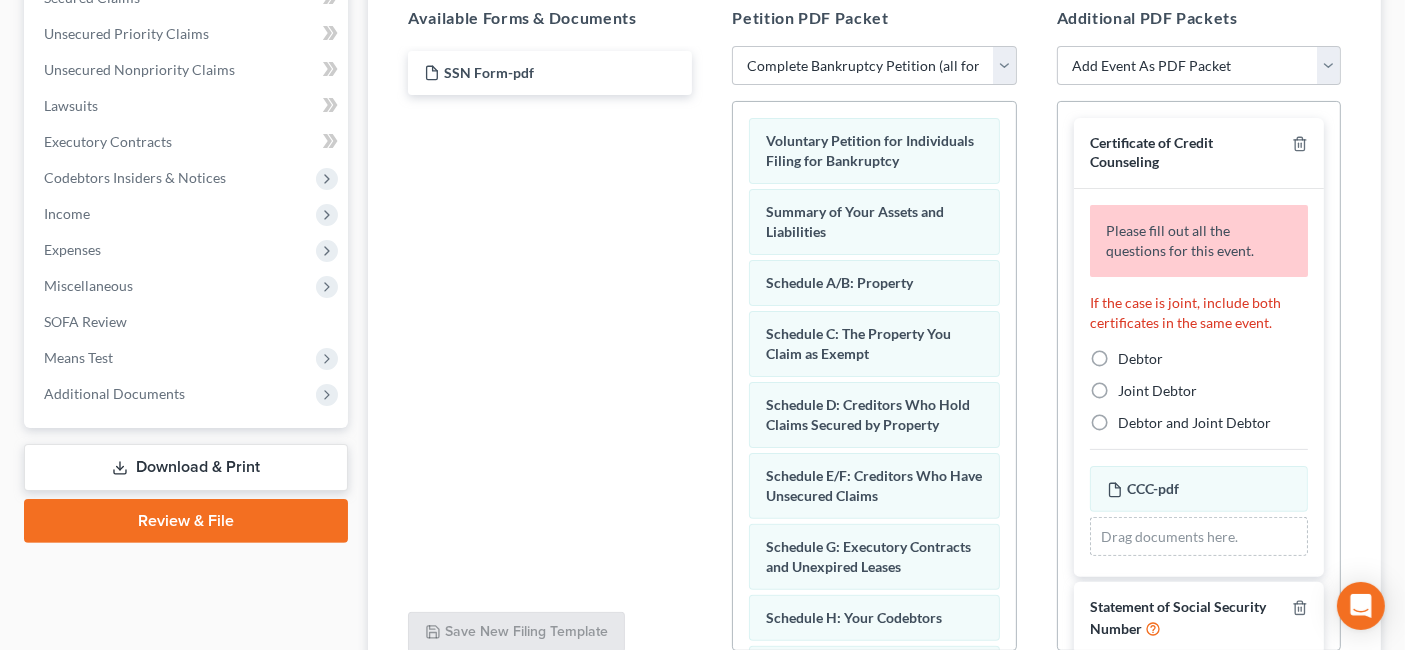 click on "Debtor" at bounding box center [1140, 359] 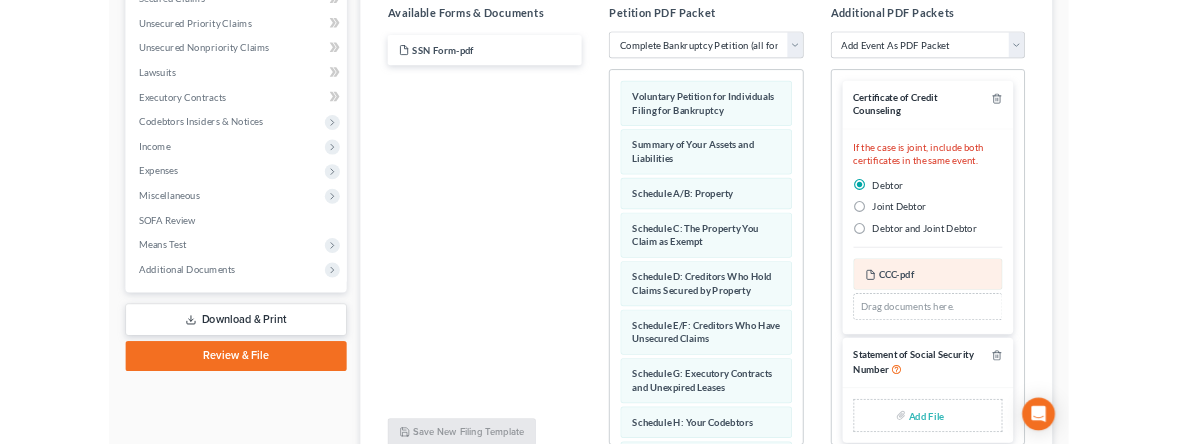 scroll, scrollTop: 10, scrollLeft: 0, axis: vertical 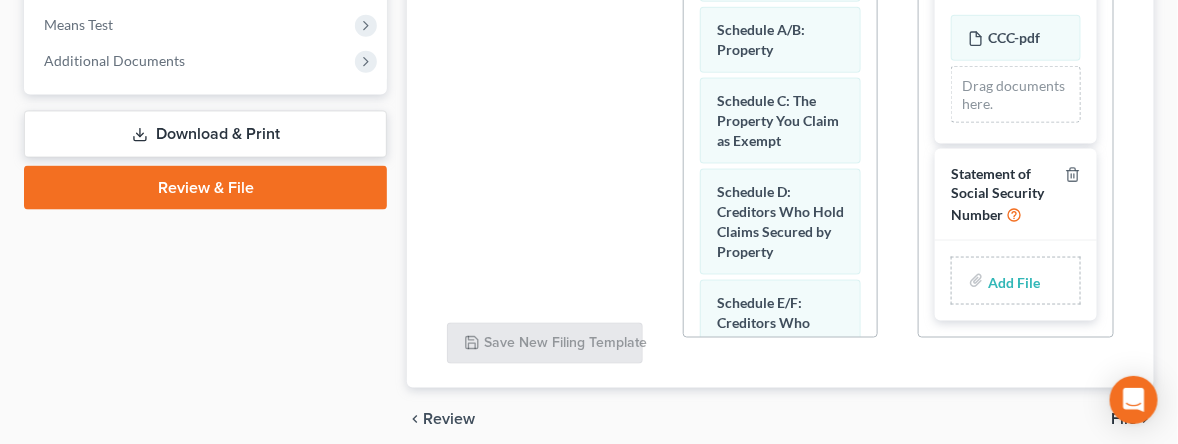 type on "C:\fakepath\SSN Form.pdf" 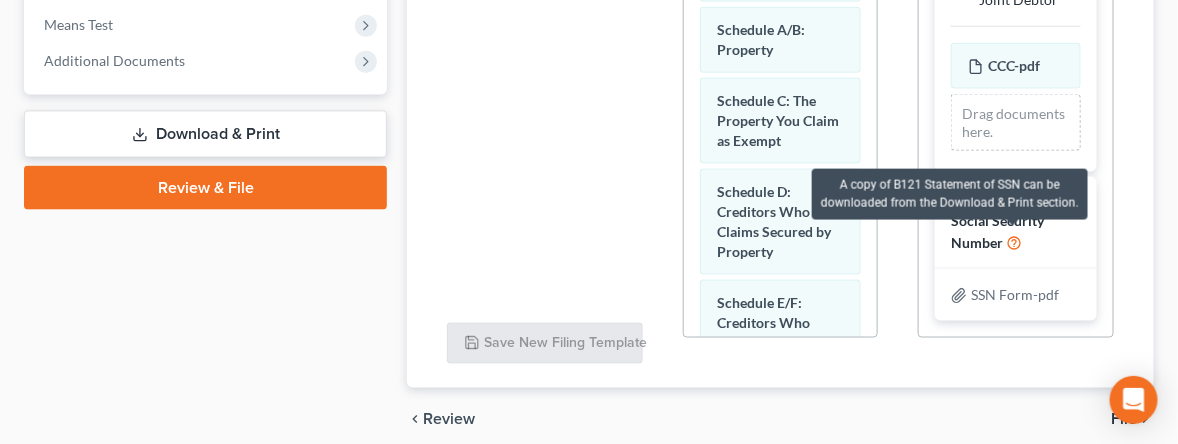 scroll, scrollTop: 133, scrollLeft: 0, axis: vertical 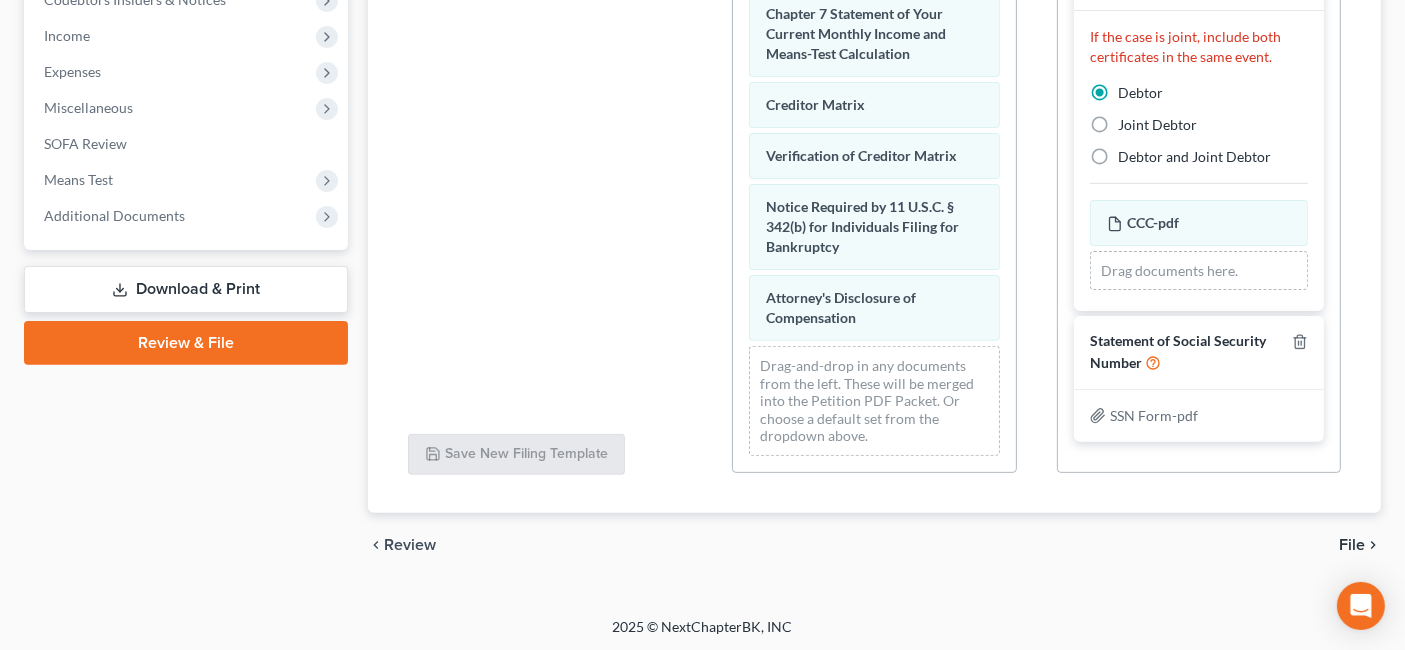 click on "File" at bounding box center [1352, 545] 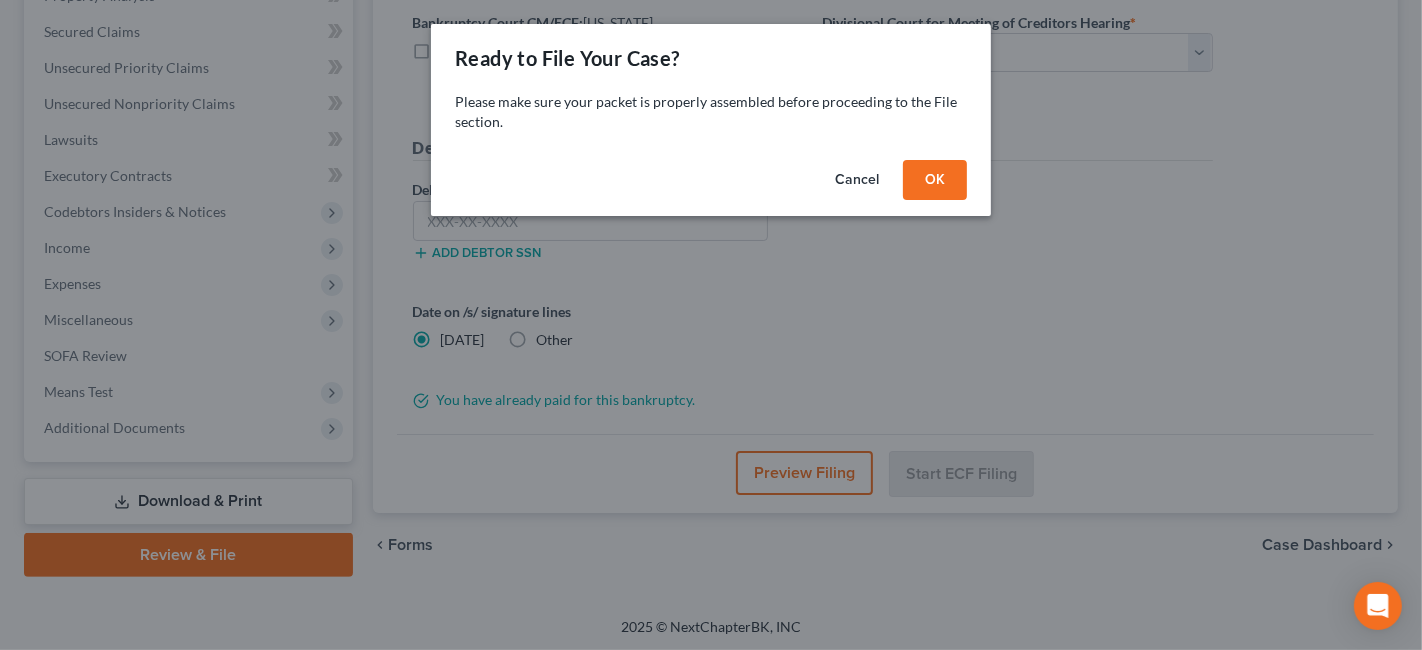 click on "OK" at bounding box center [935, 180] 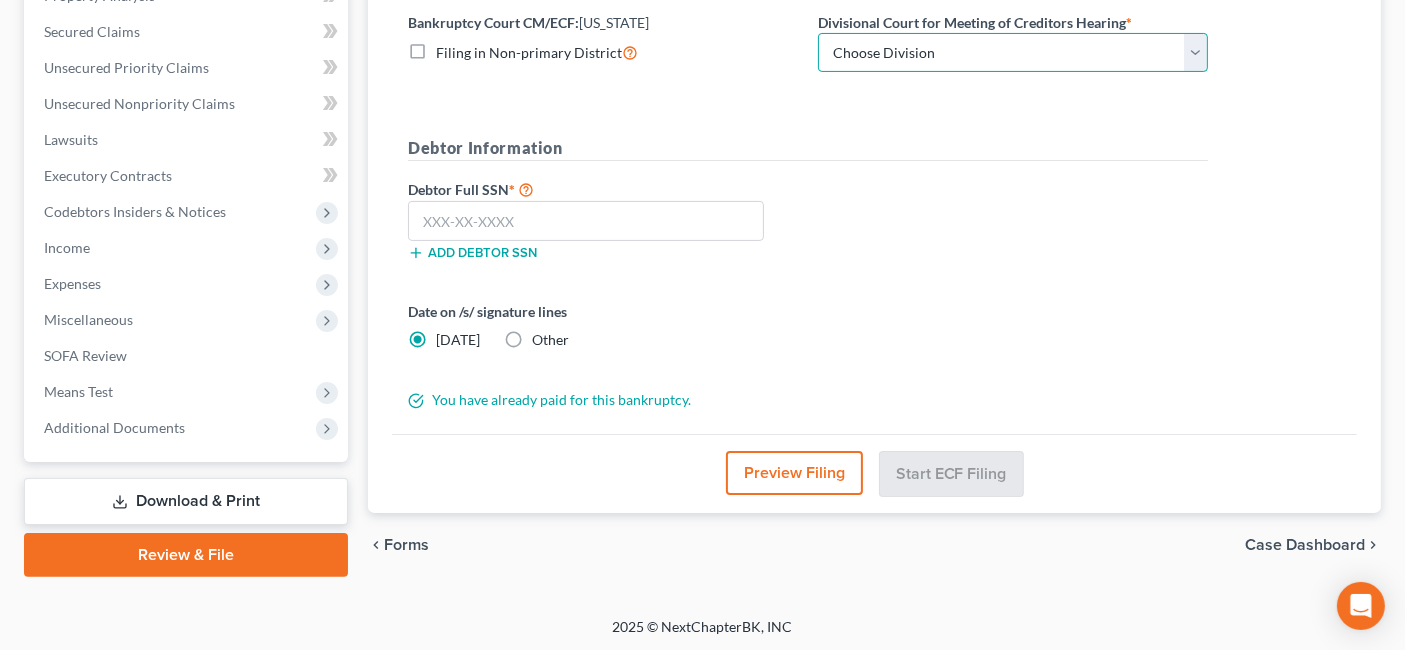 click on "Choose Division Camden Camden/Trenton Newark Trenton" at bounding box center [1013, 53] 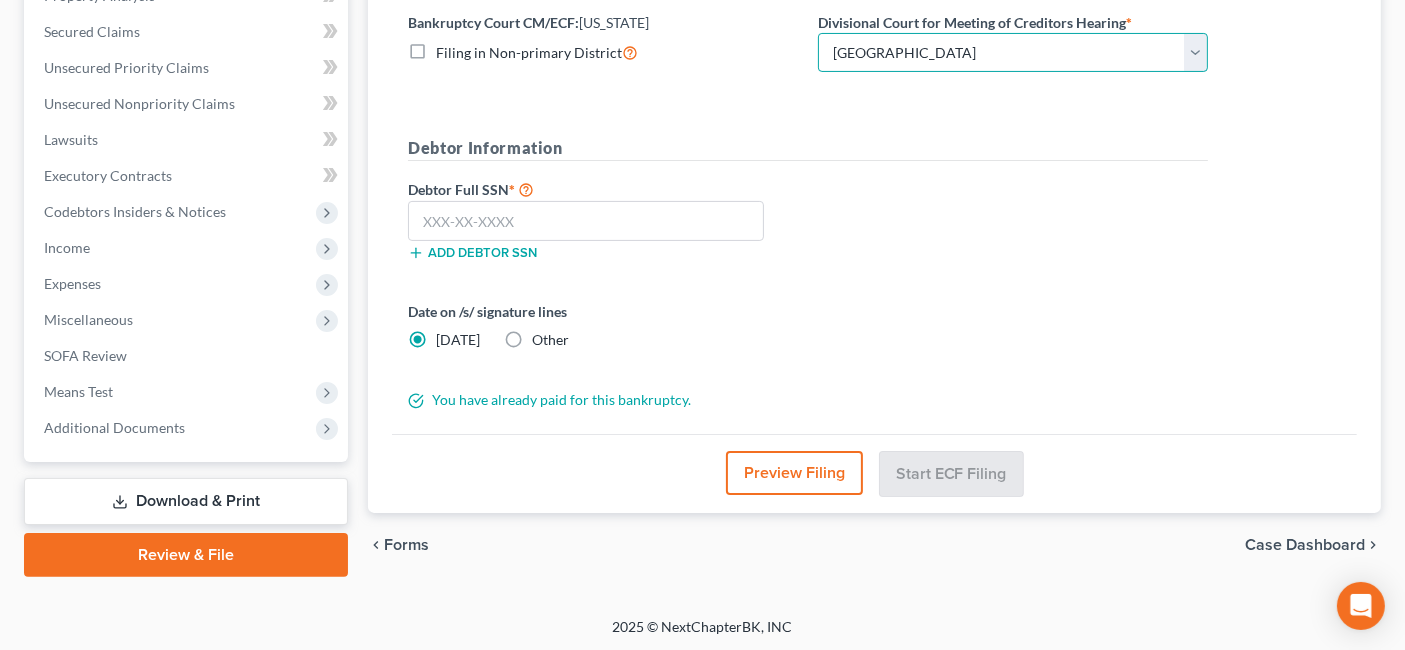 click on "Choose Division Camden Camden/Trenton Newark Trenton" at bounding box center (1013, 53) 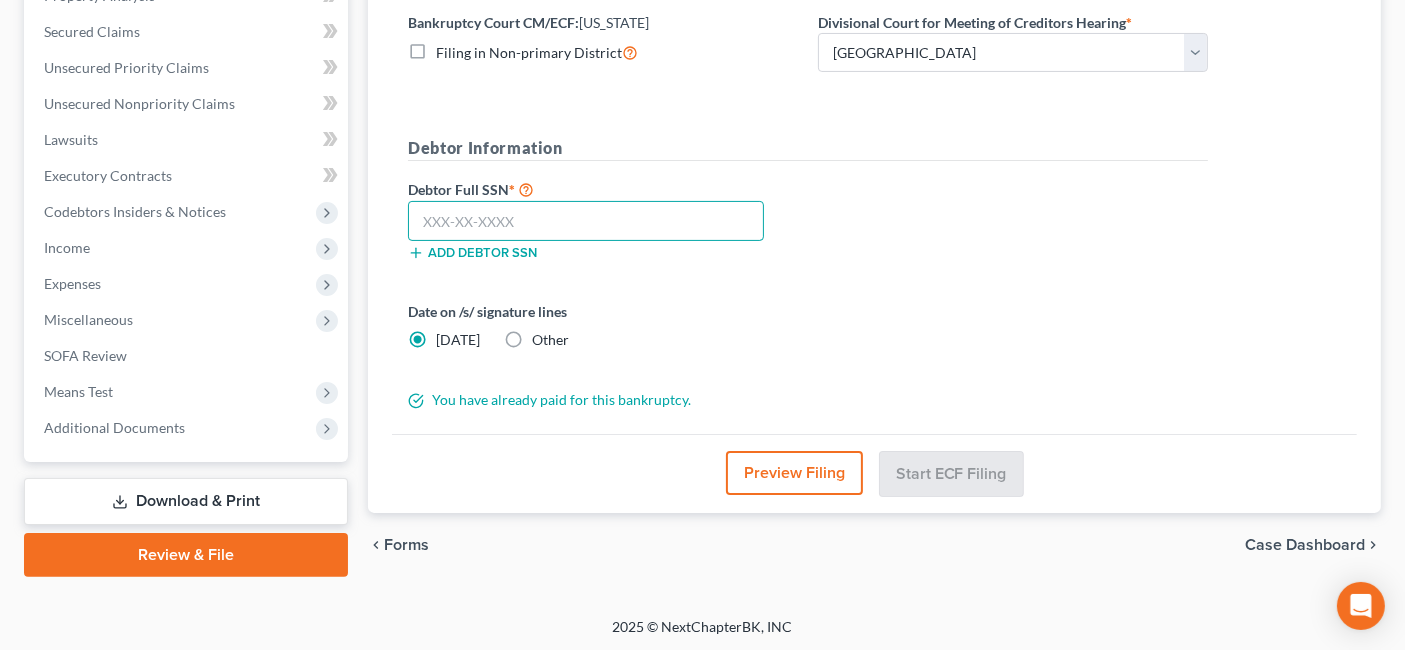 click at bounding box center [586, 221] 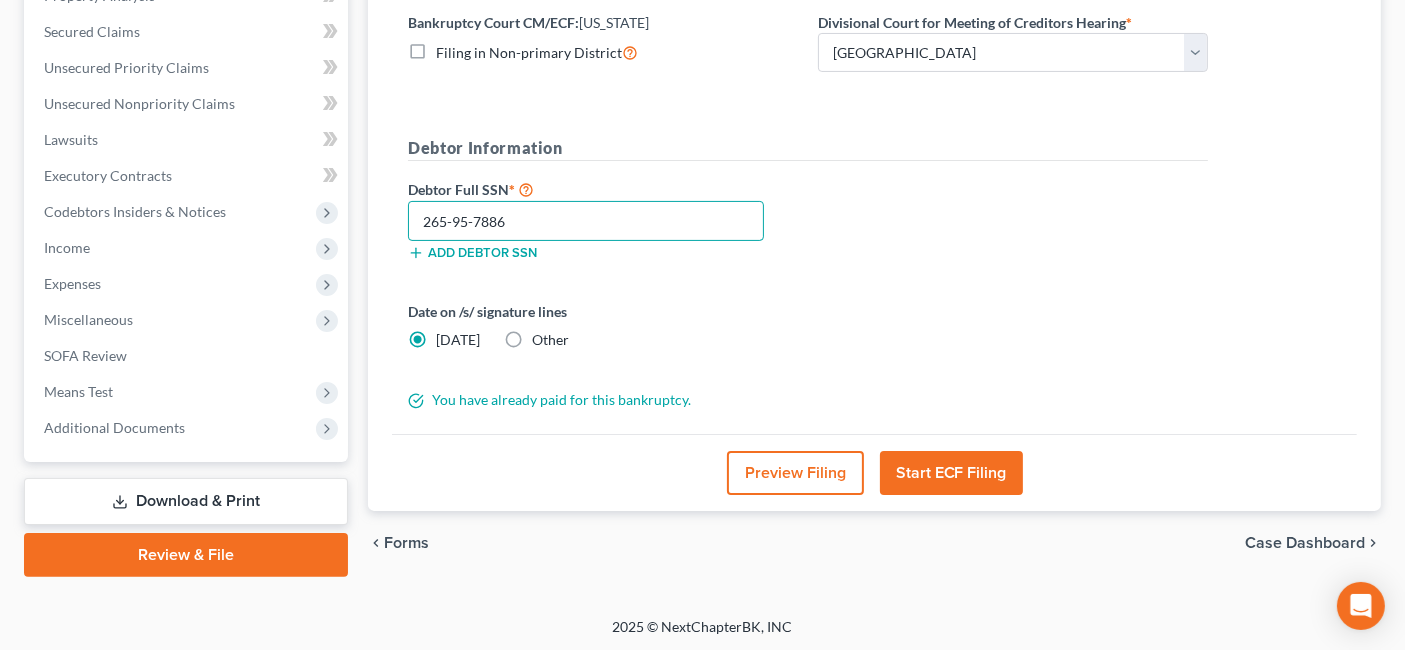 type on "265-95-7886" 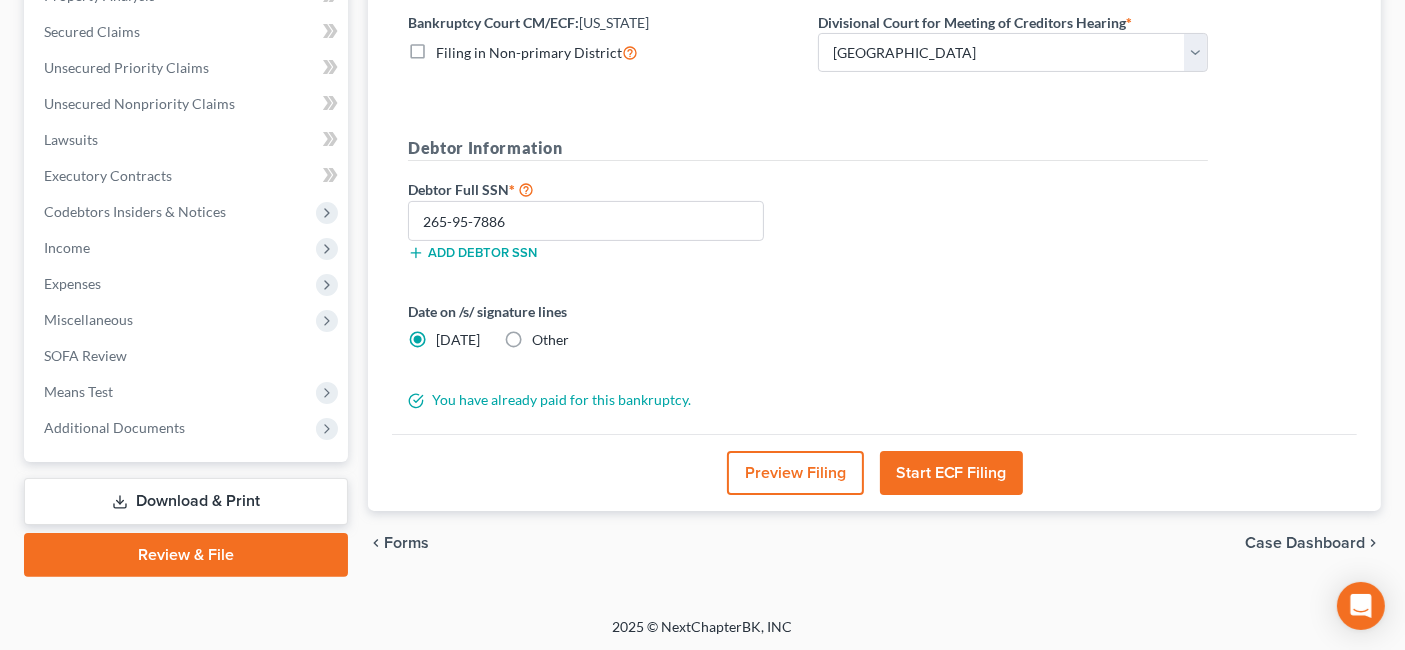click on "Start ECF Filing" at bounding box center (951, 473) 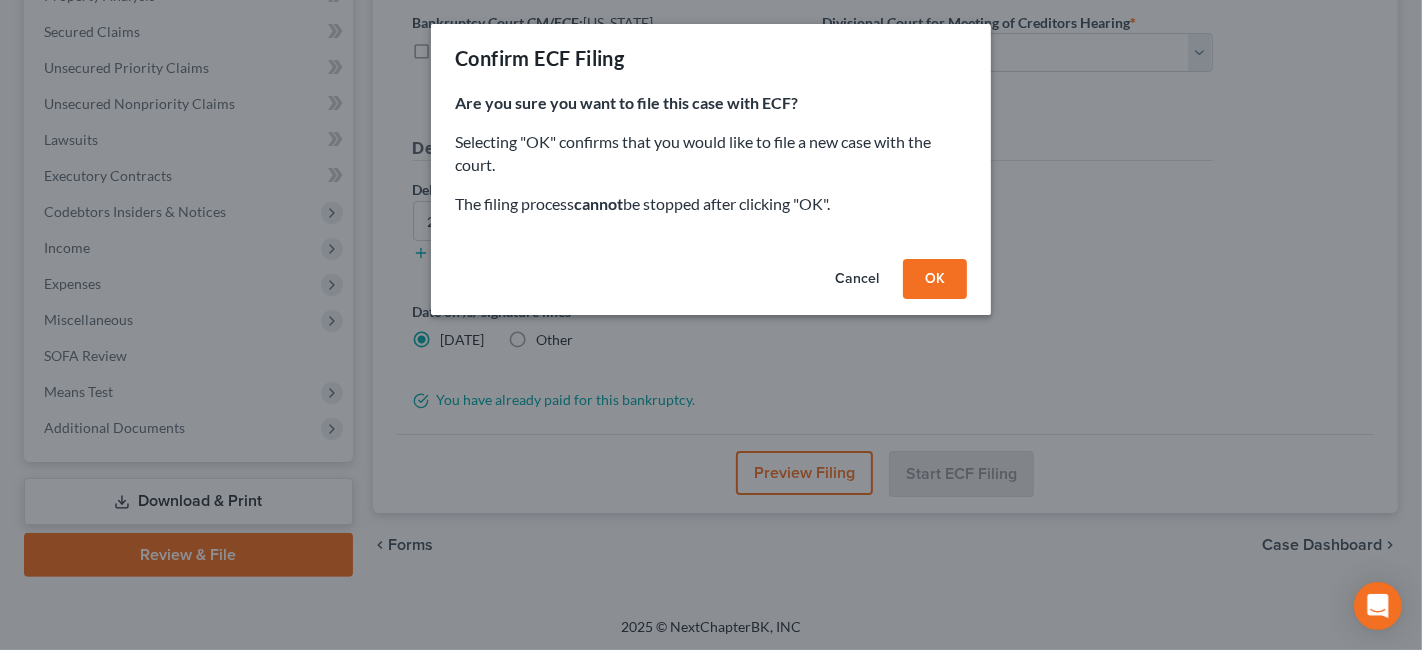 click on "OK" at bounding box center (935, 279) 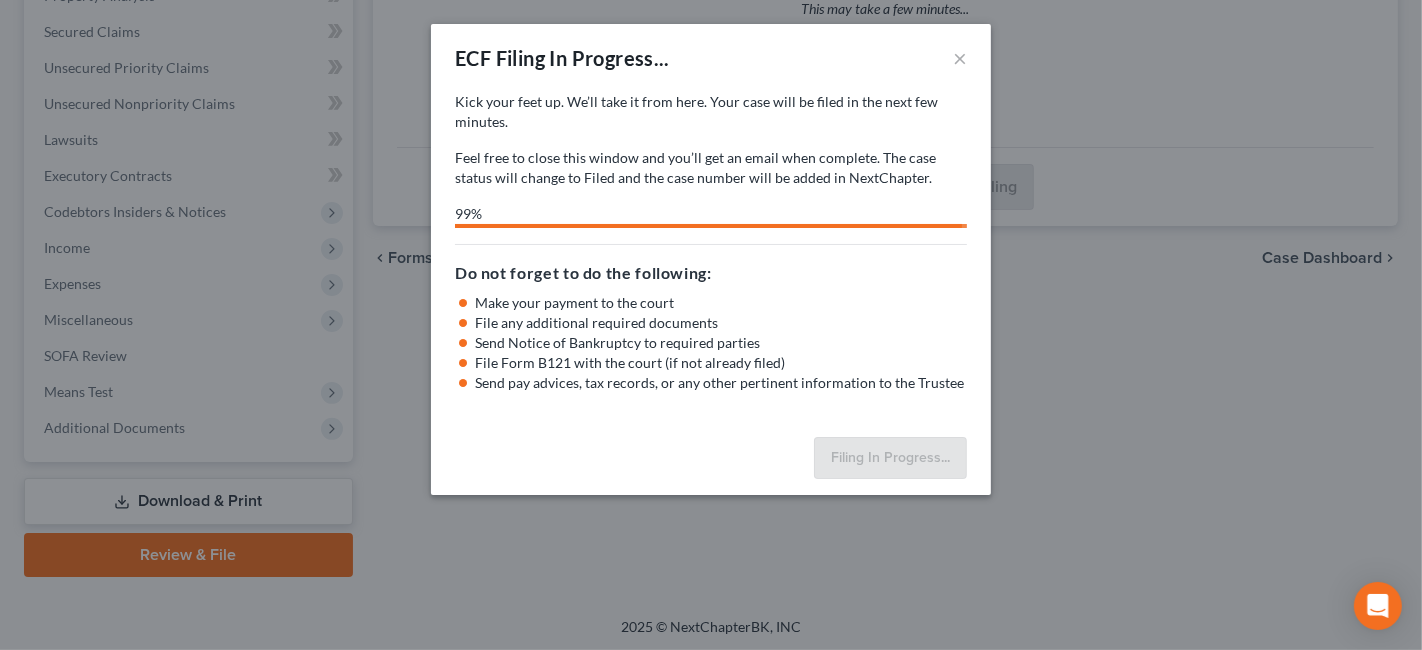 select on "2" 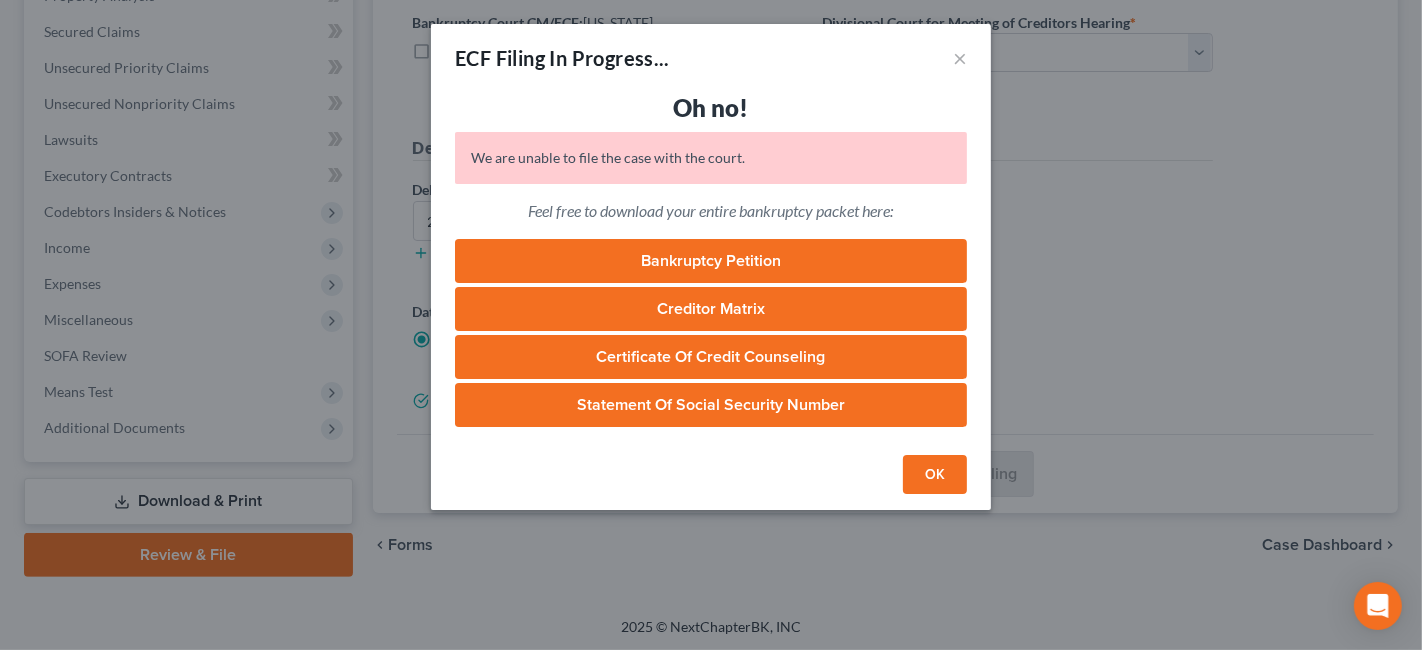 click on "OK" at bounding box center [935, 475] 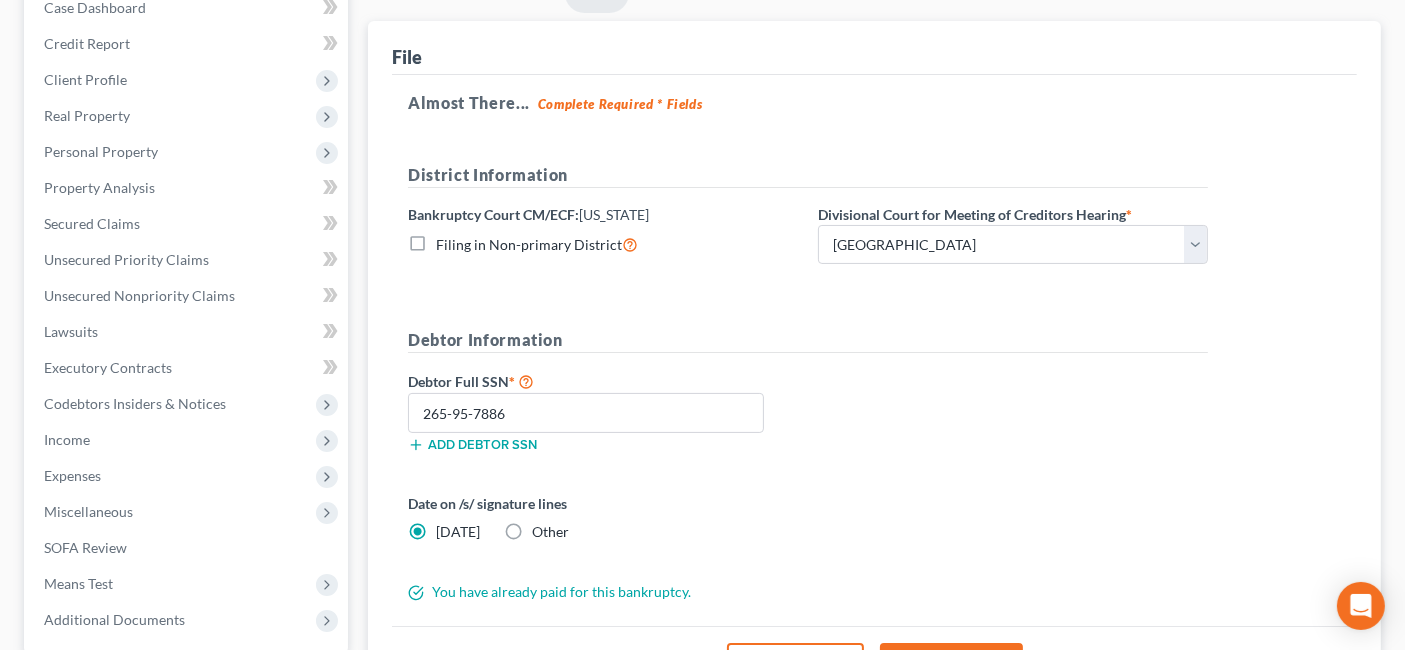 scroll, scrollTop: 0, scrollLeft: 0, axis: both 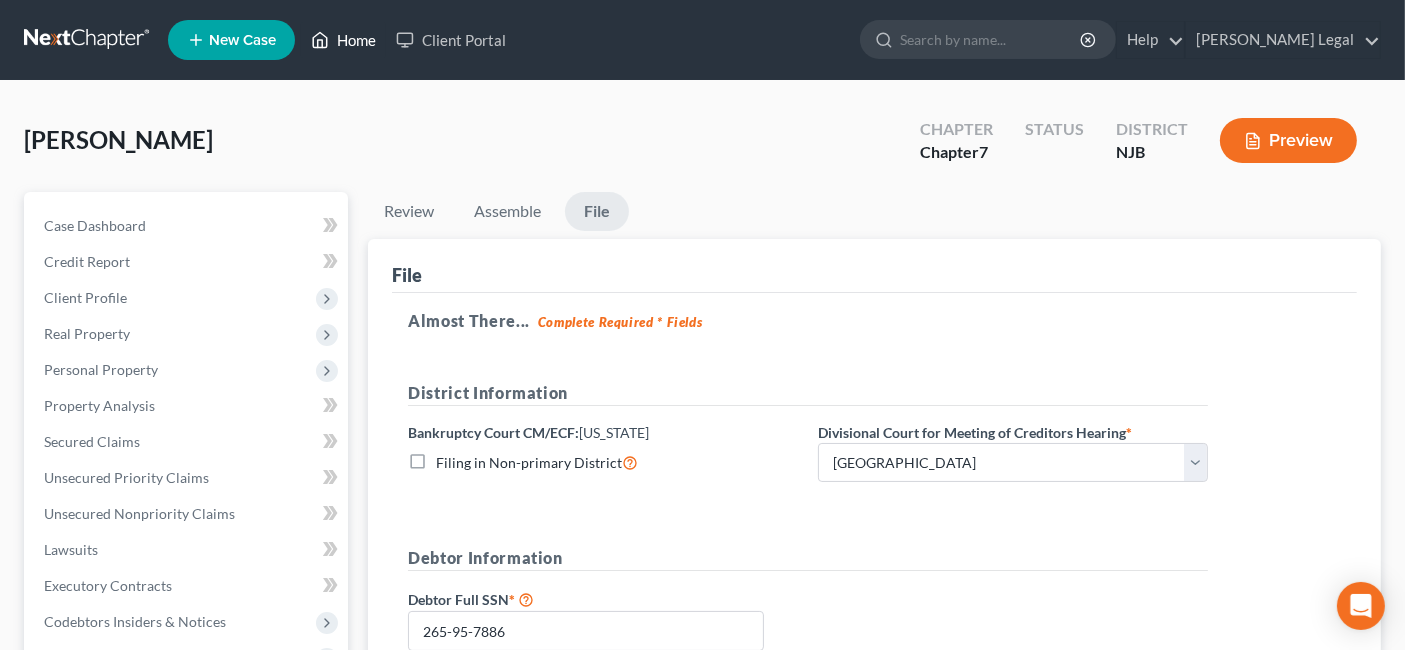click on "Home" at bounding box center (343, 40) 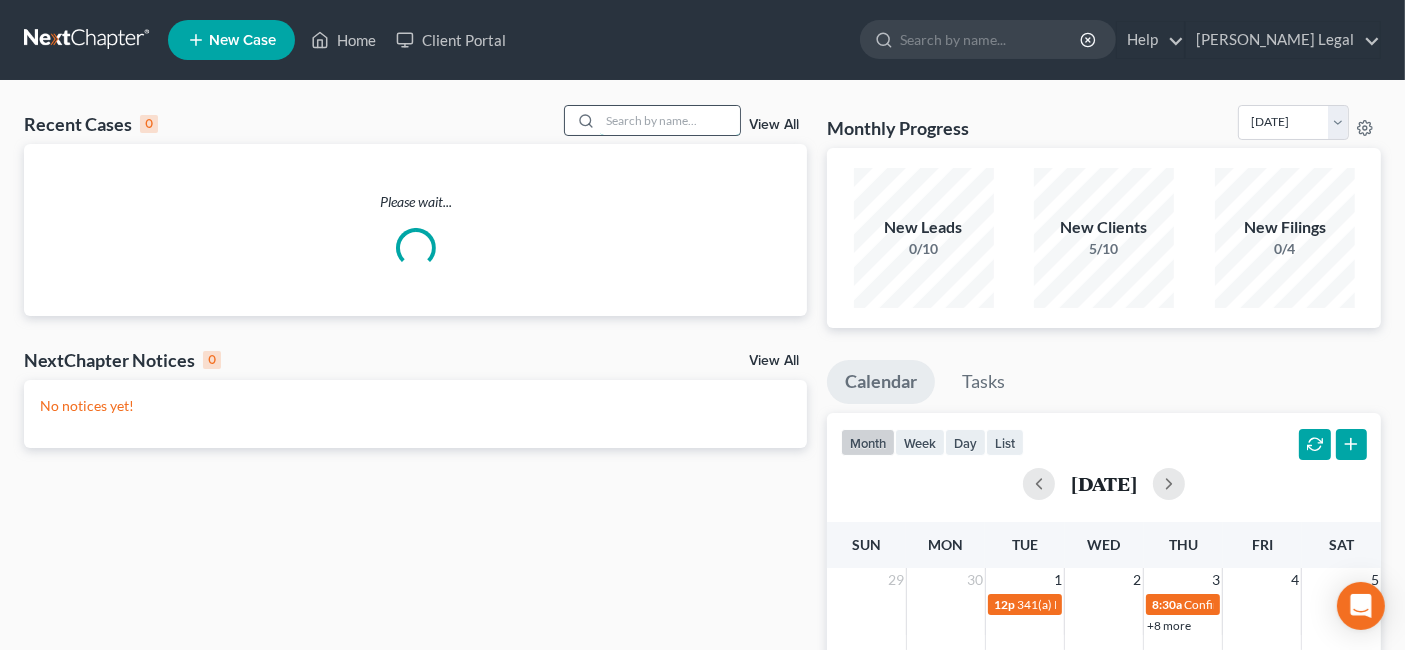 click at bounding box center (670, 120) 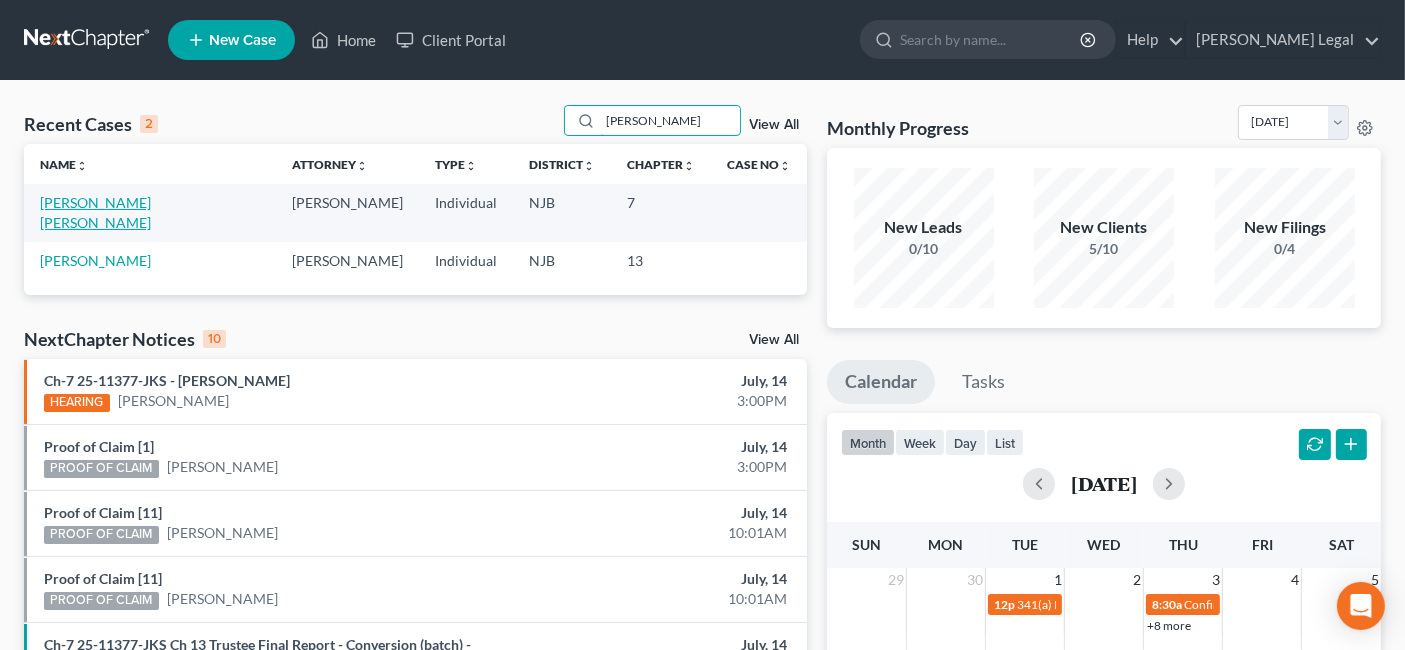 type on "katherin" 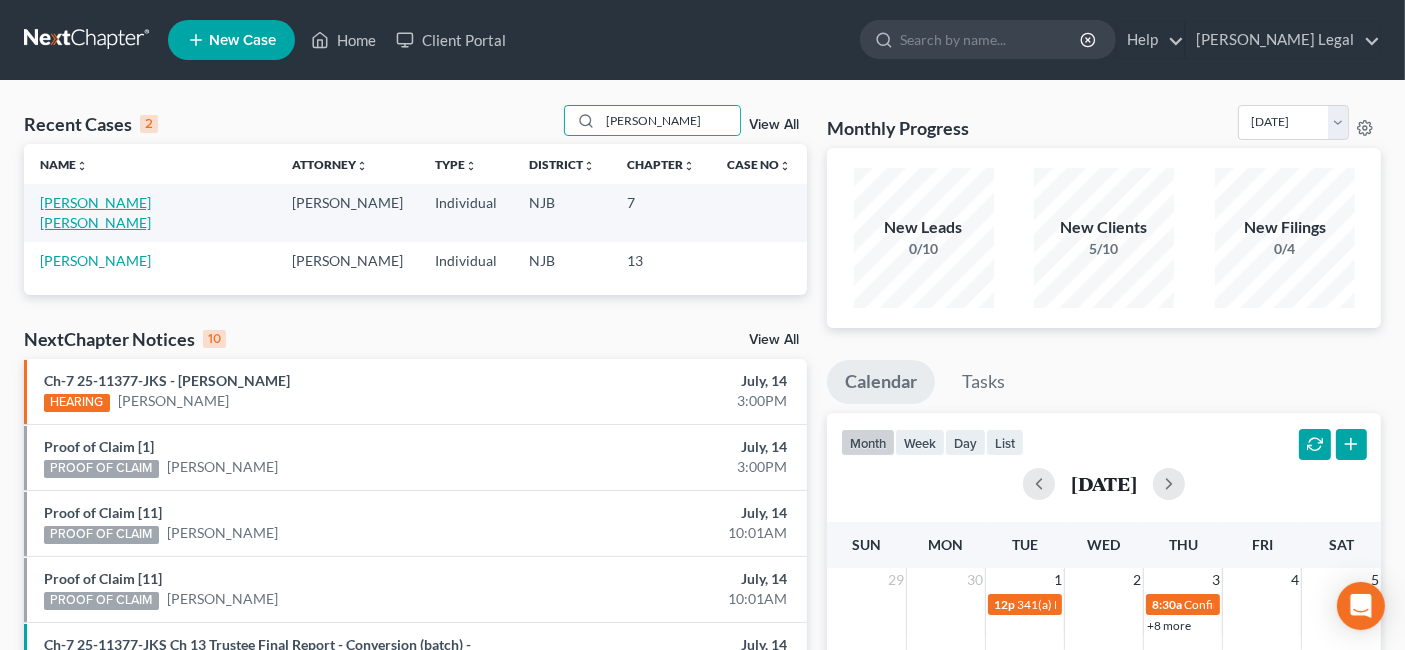 click on "Hepburn Rodriguez, Katherin" at bounding box center [95, 212] 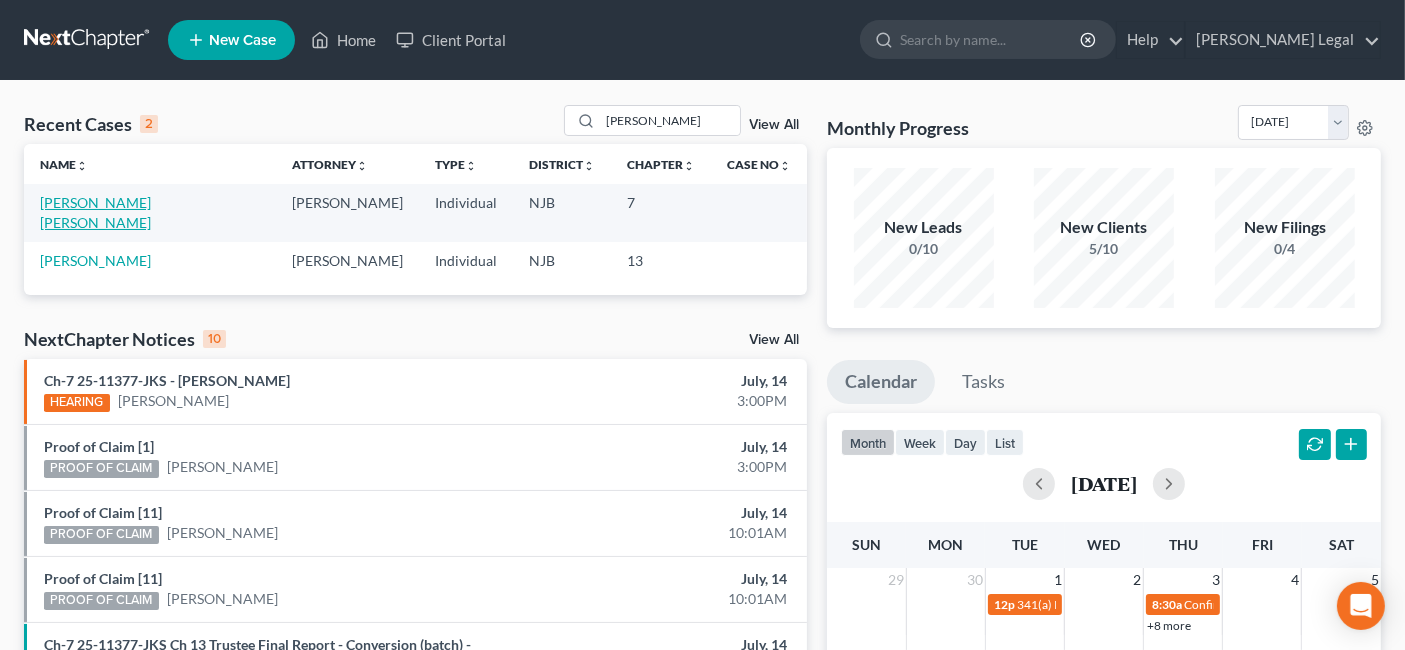 select on "5" 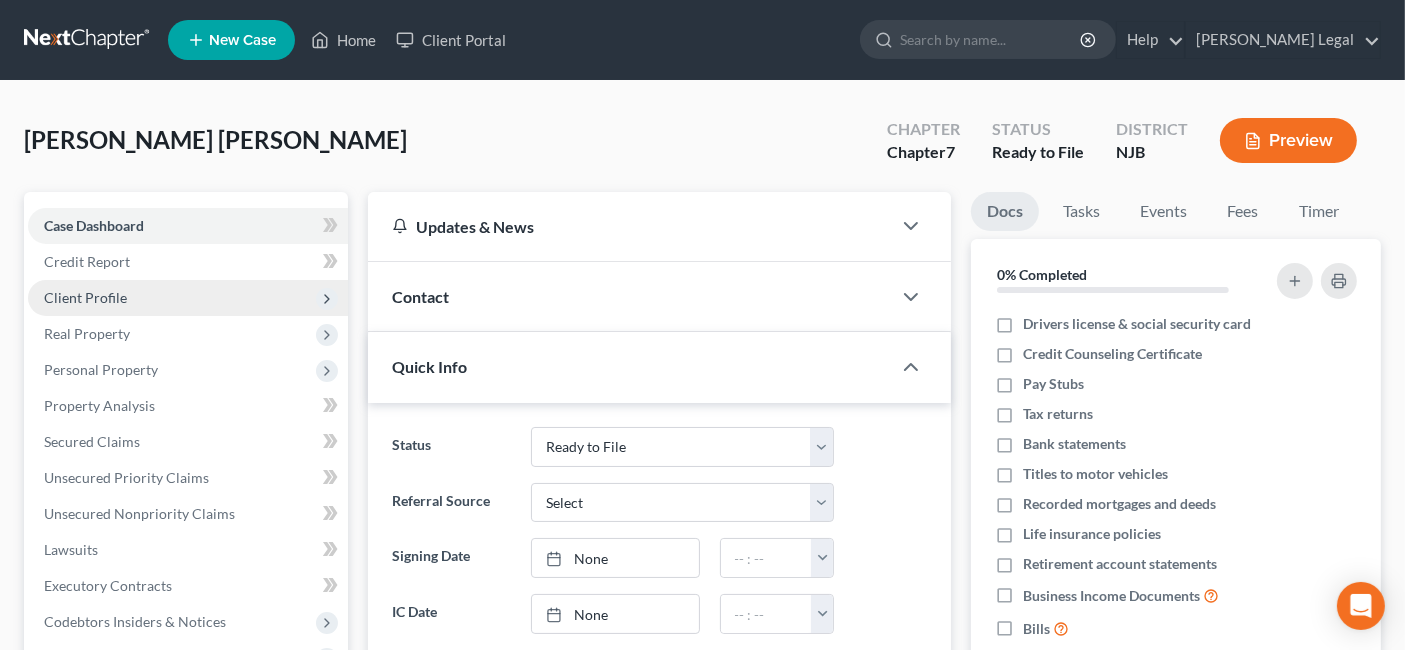 scroll, scrollTop: 111, scrollLeft: 0, axis: vertical 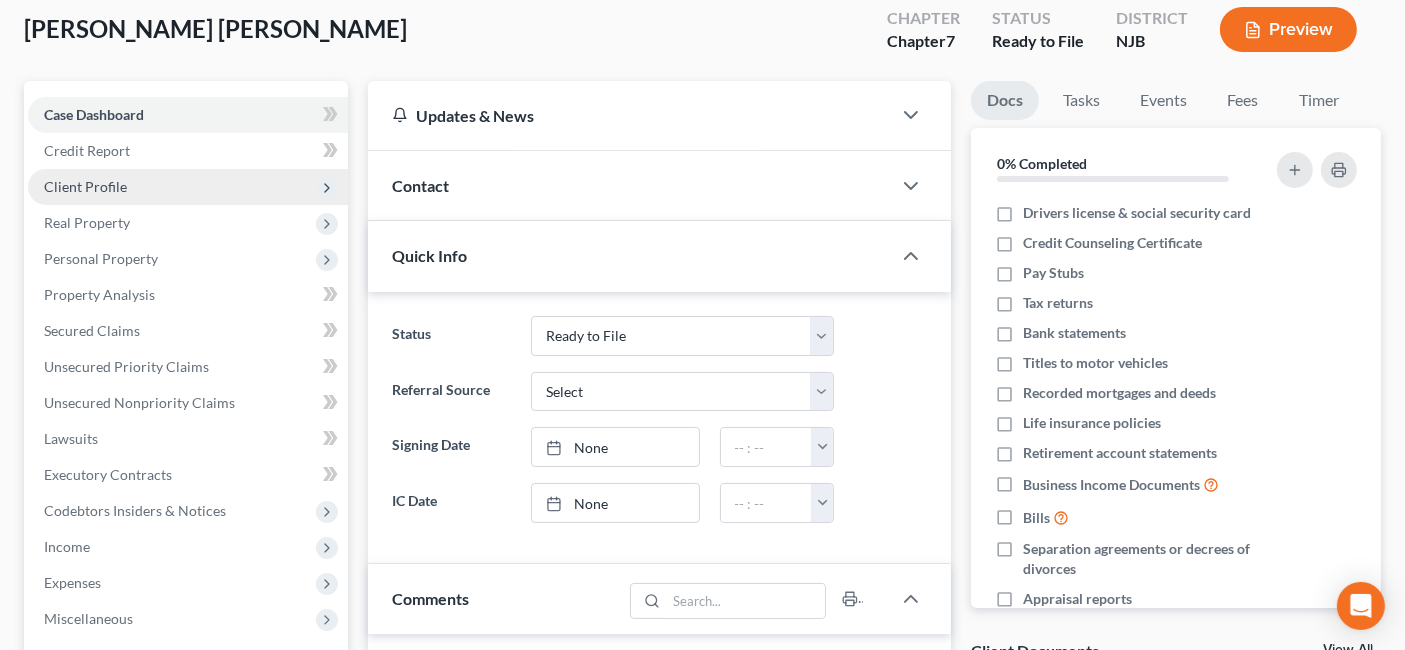 click on "Client Profile" at bounding box center (188, 187) 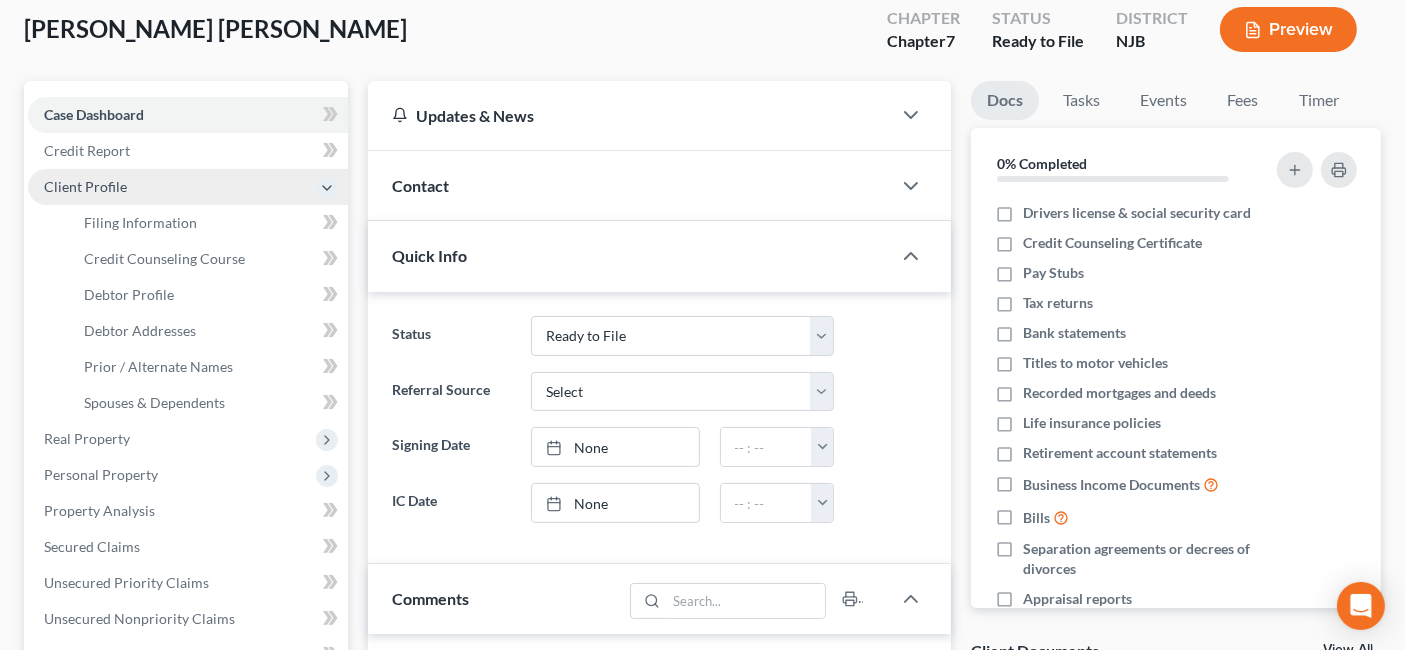 scroll, scrollTop: 45, scrollLeft: 0, axis: vertical 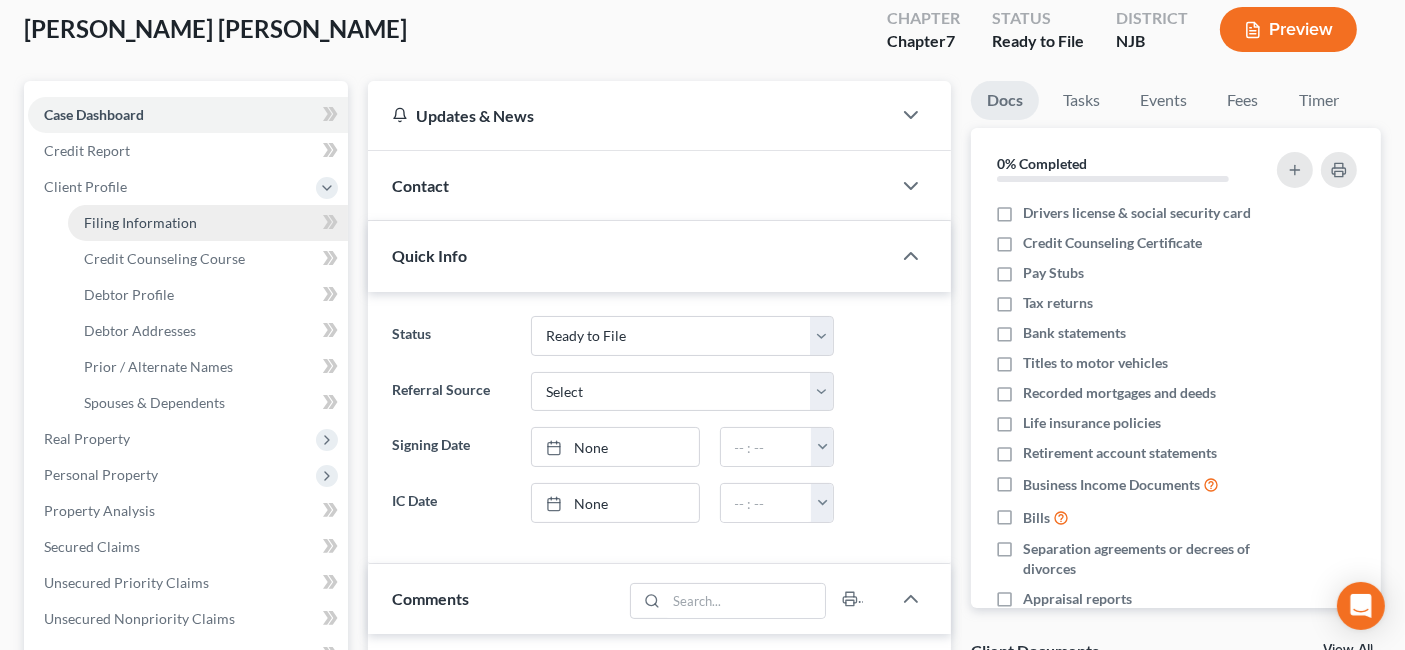 click on "Filing Information" at bounding box center [140, 222] 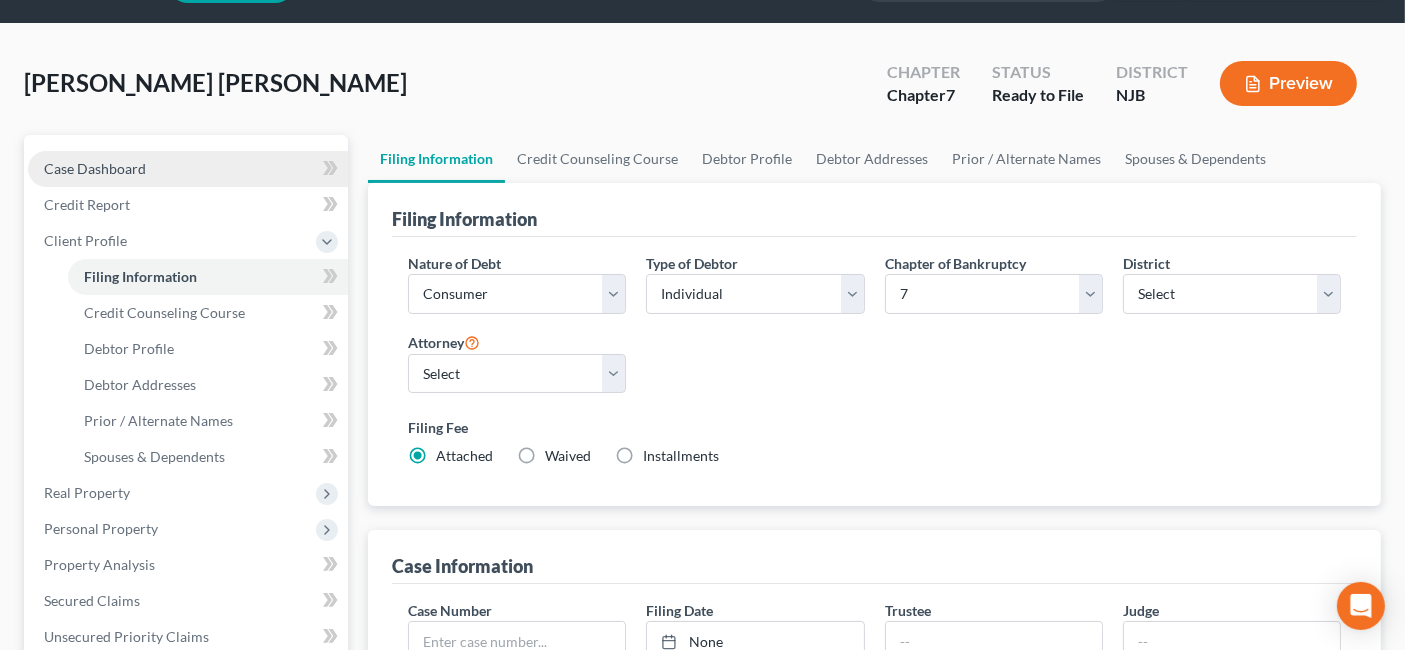 scroll, scrollTop: 0, scrollLeft: 0, axis: both 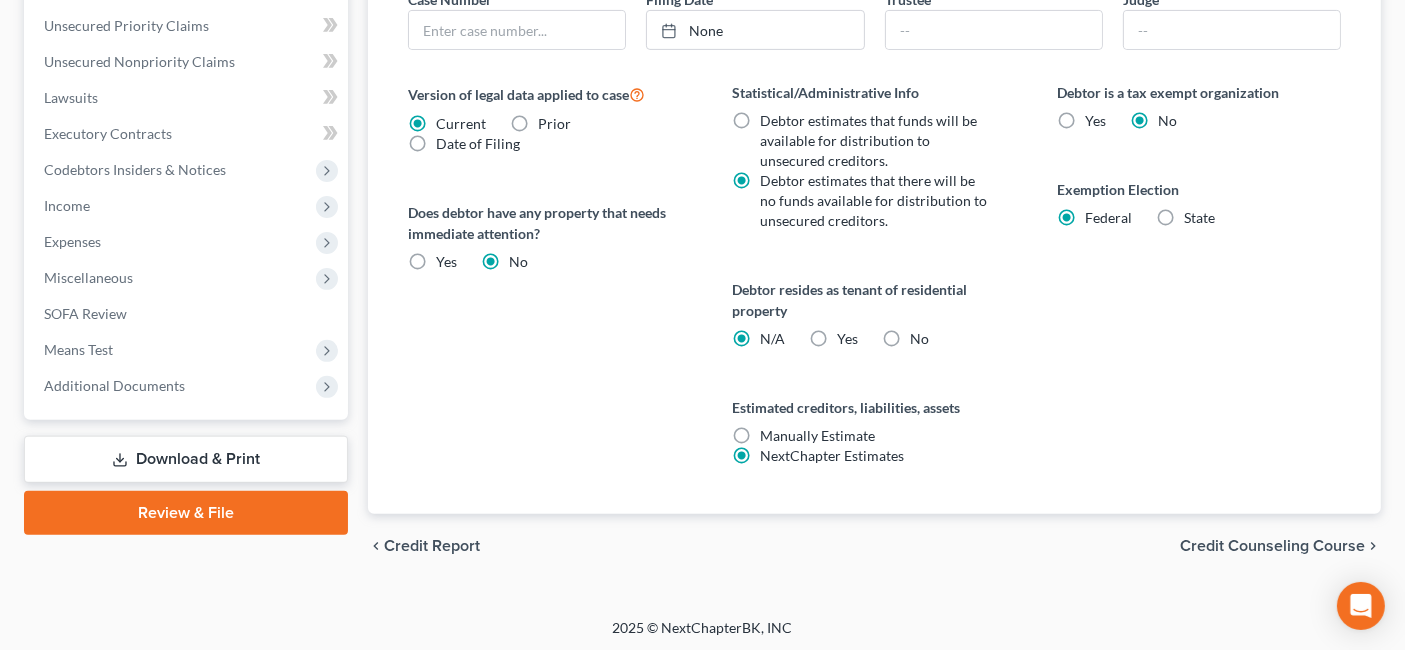 click on "Credit Counseling Course" at bounding box center (1272, 546) 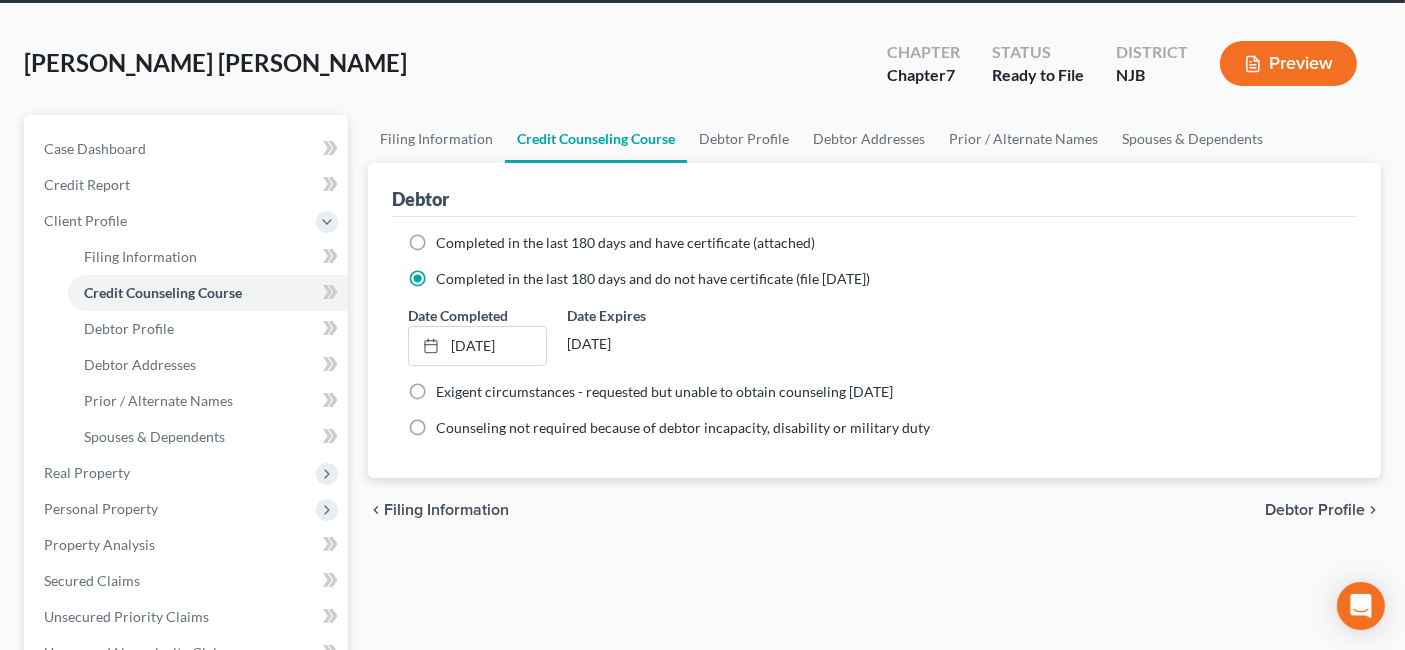 scroll, scrollTop: 0, scrollLeft: 0, axis: both 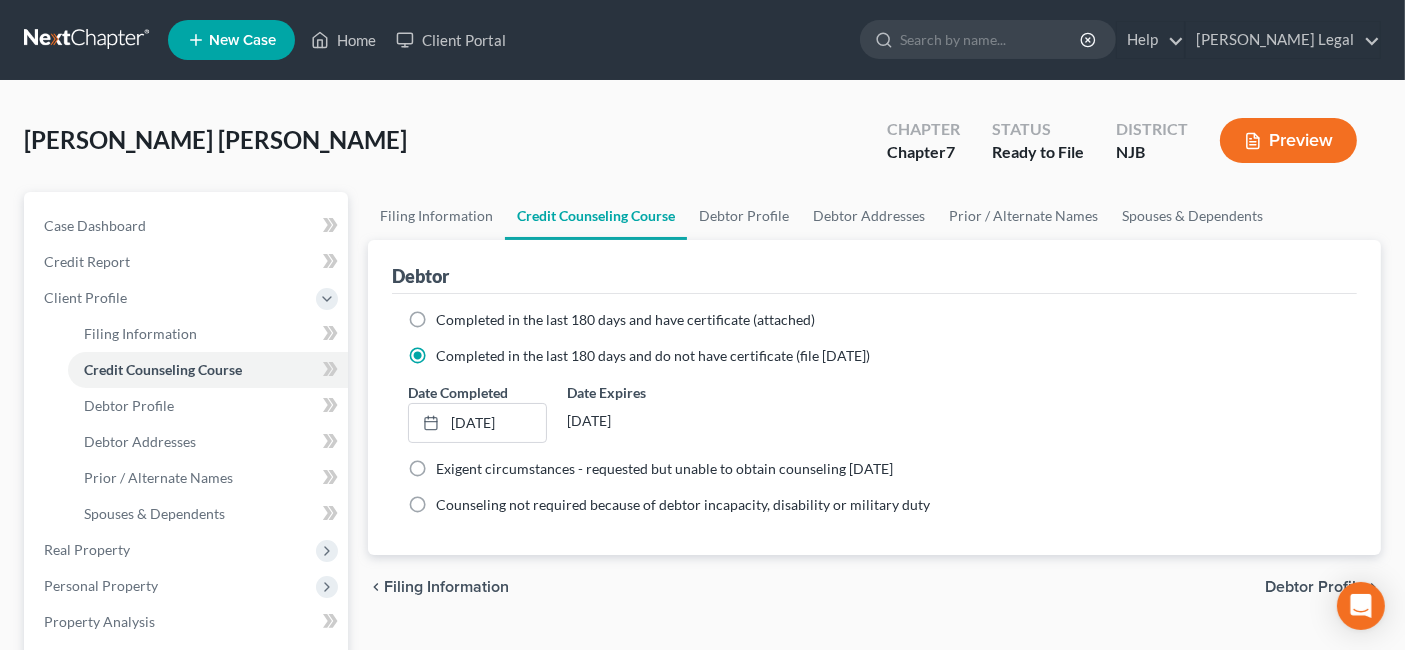 click on "Debtor Profile" at bounding box center (1315, 587) 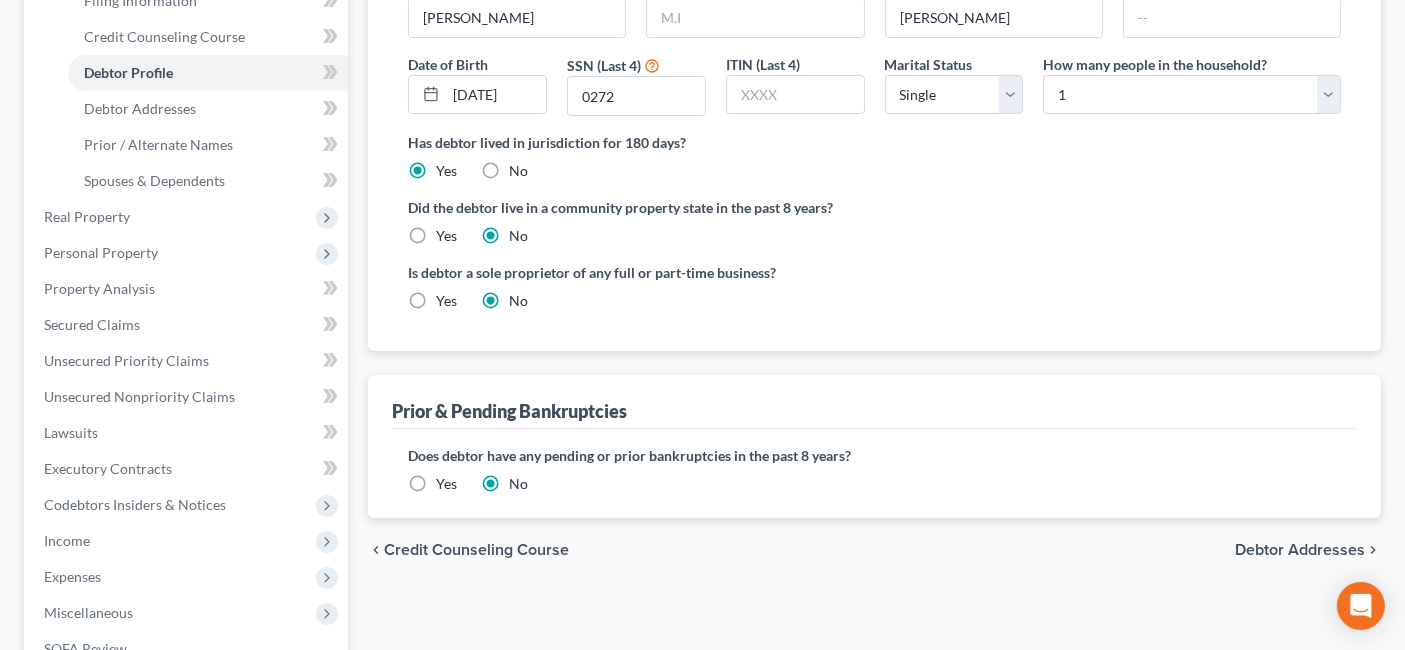 click on "Debtor Addresses" at bounding box center (1300, 550) 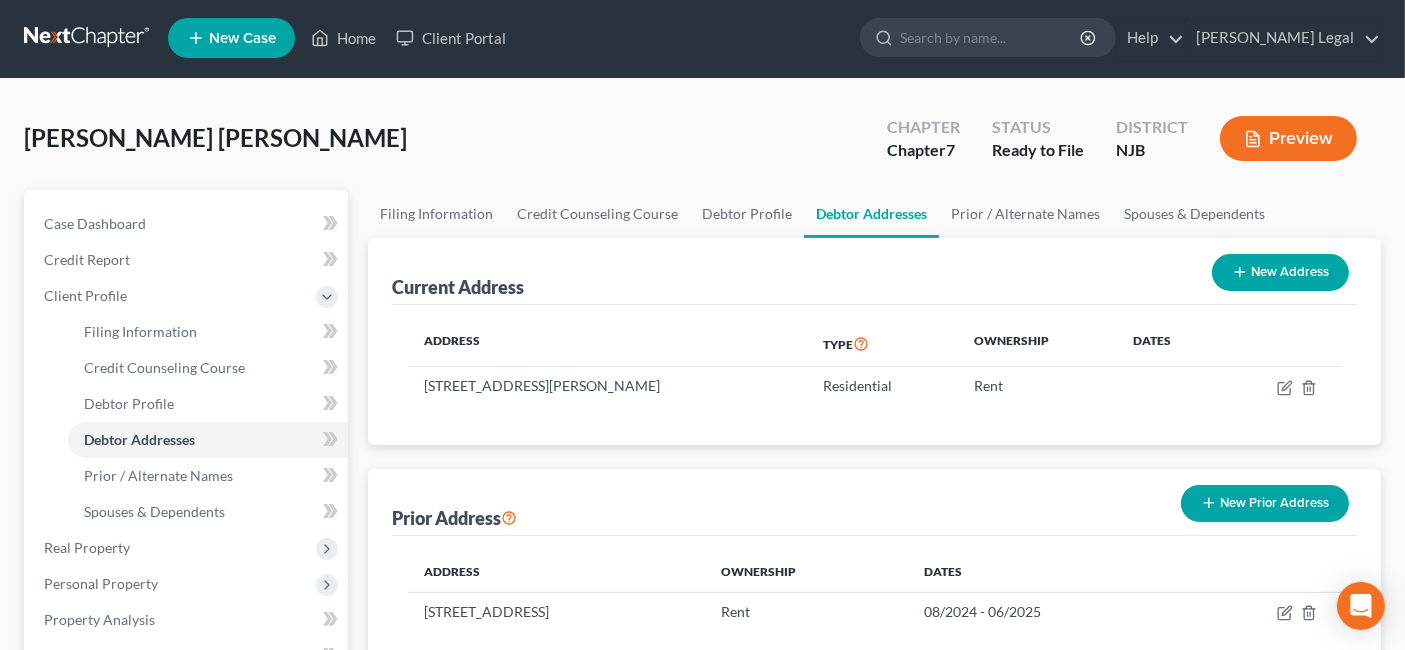 scroll, scrollTop: 0, scrollLeft: 0, axis: both 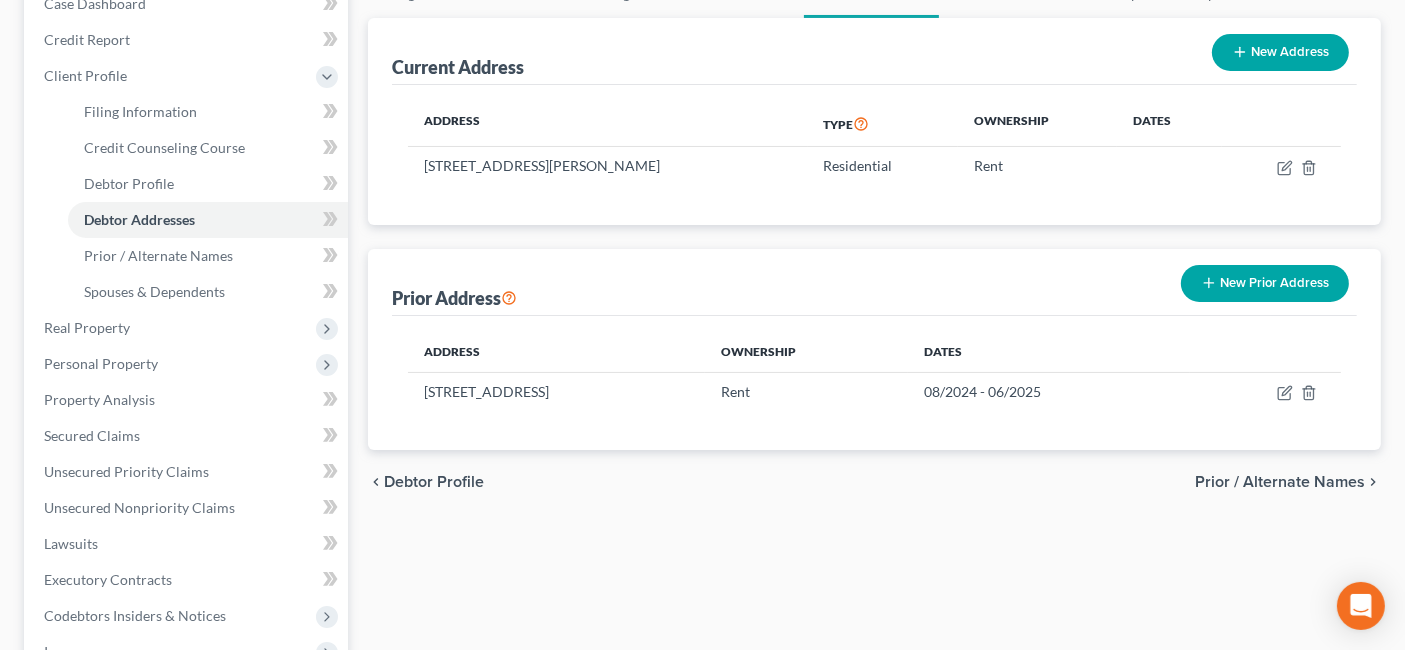 click on "Prior / Alternate Names" at bounding box center [1280, 482] 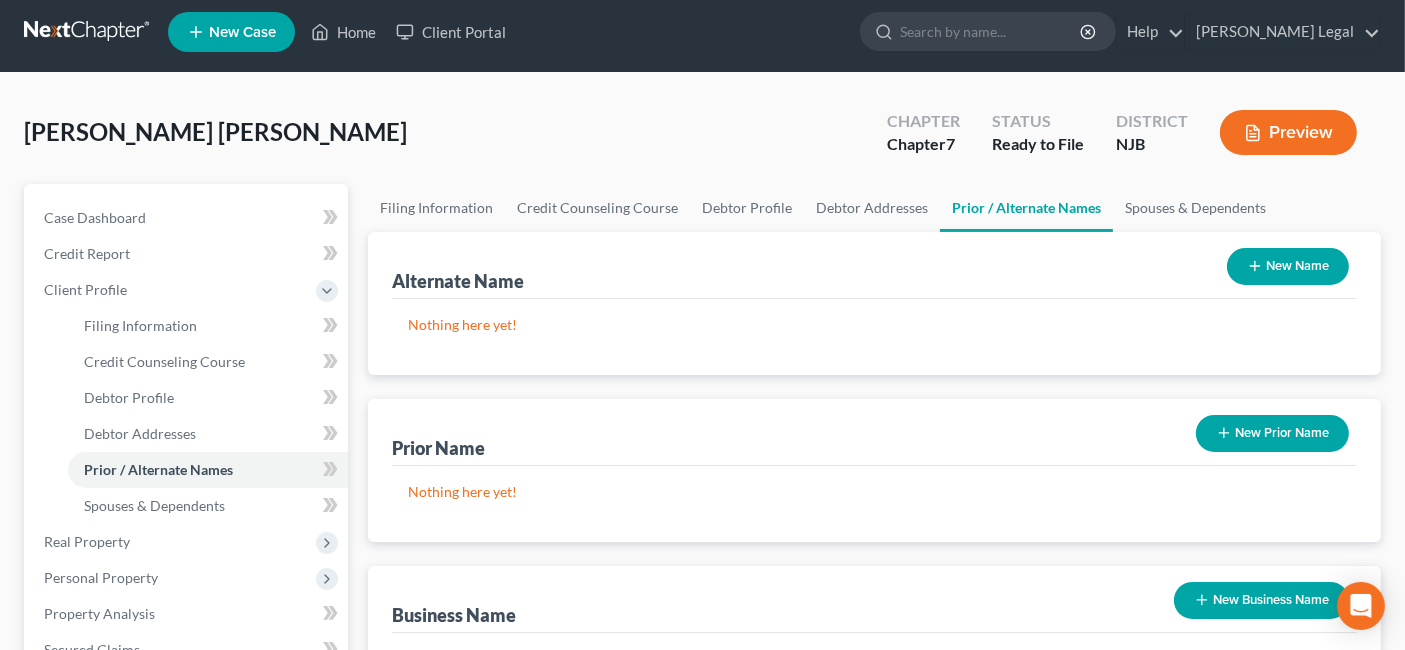 scroll, scrollTop: 0, scrollLeft: 0, axis: both 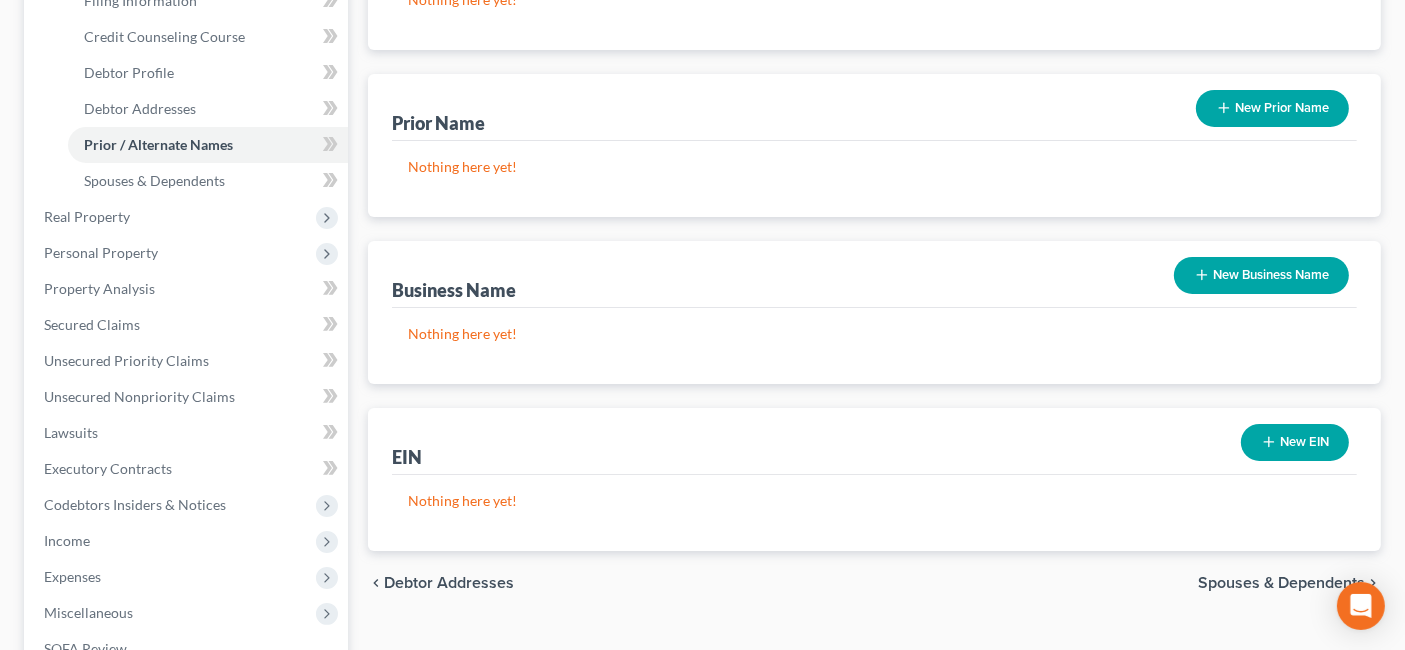 click on "Spouses & Dependents" at bounding box center (1281, 583) 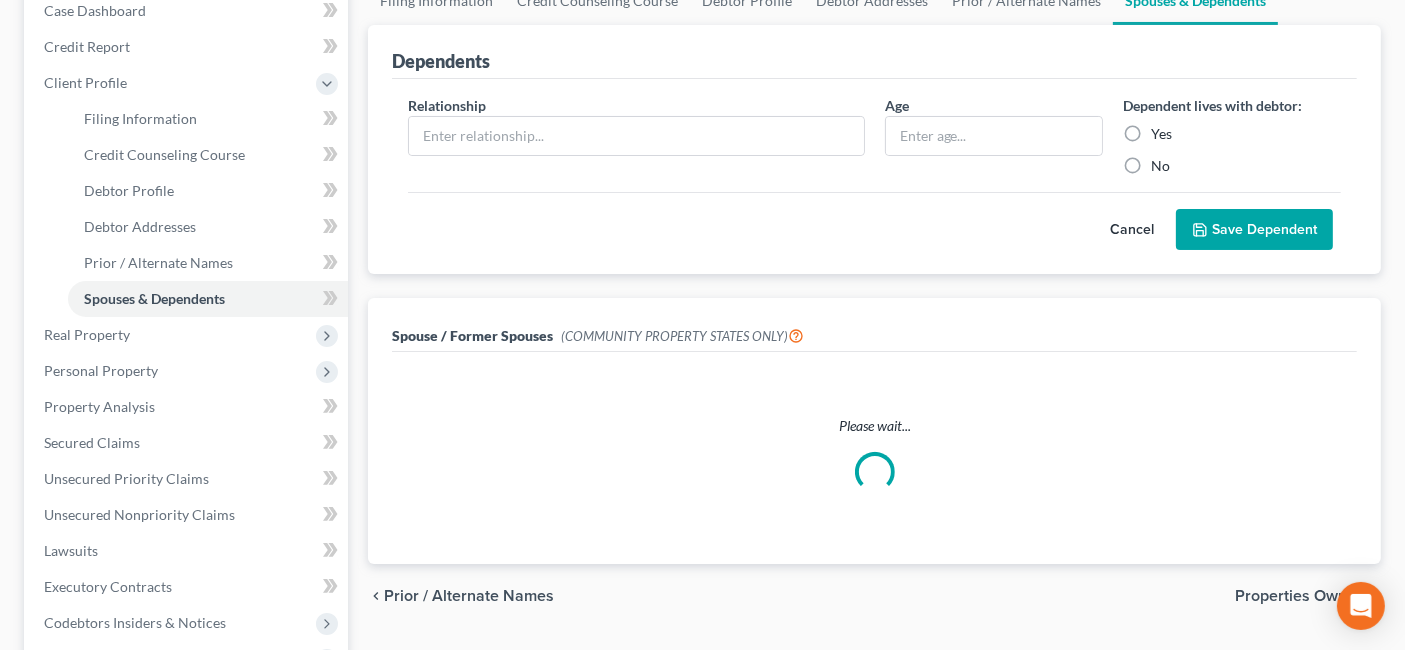 scroll, scrollTop: 229, scrollLeft: 0, axis: vertical 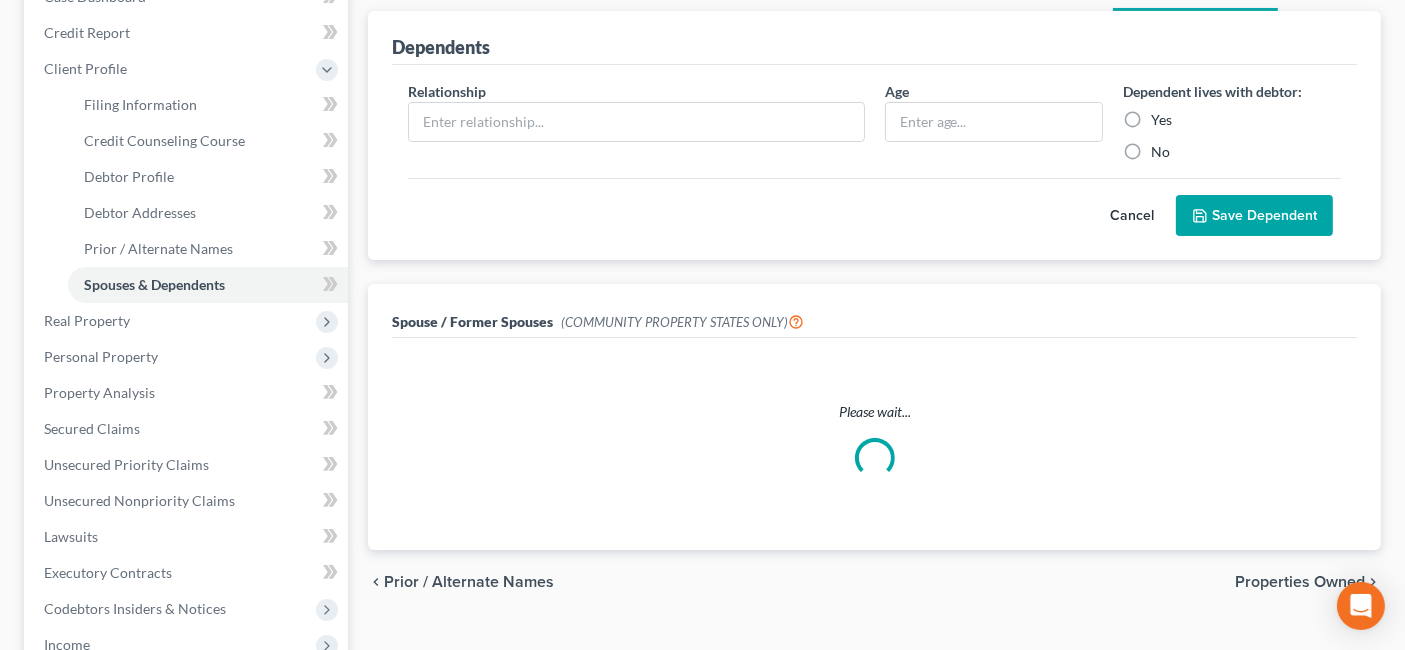 click on "Properties Owned" at bounding box center (1300, 582) 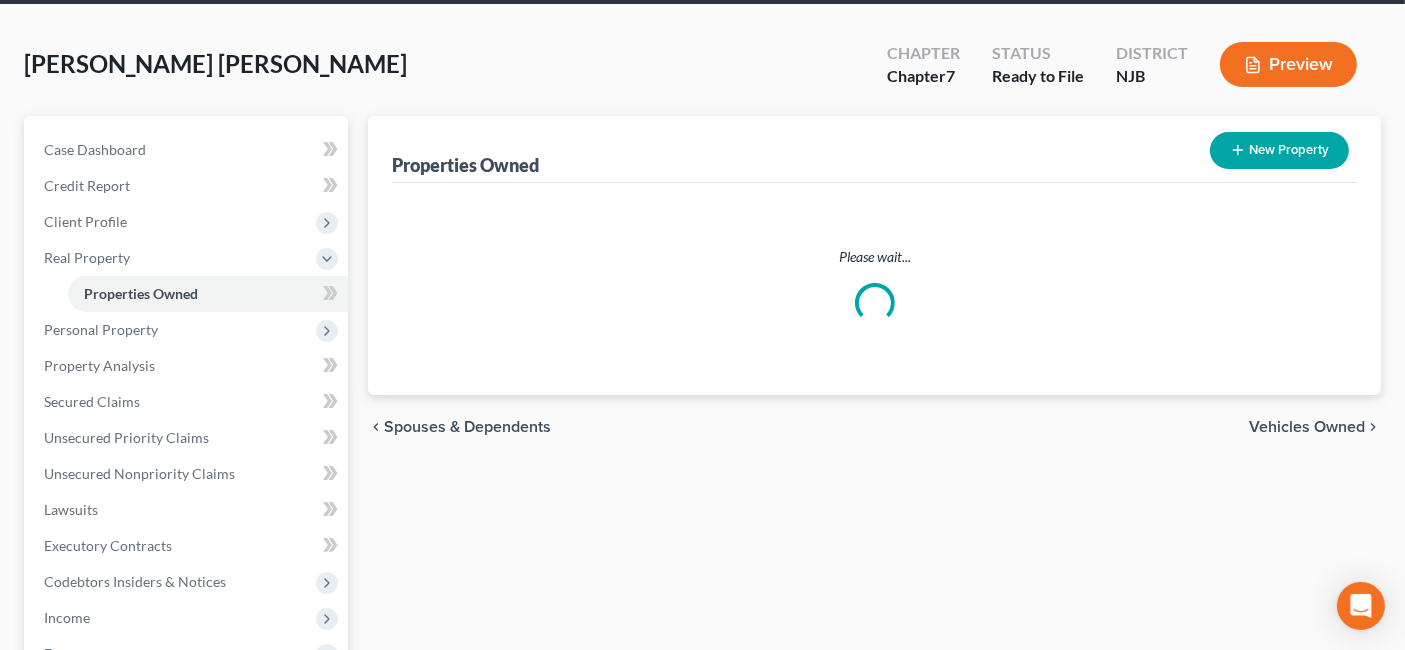 scroll, scrollTop: 111, scrollLeft: 0, axis: vertical 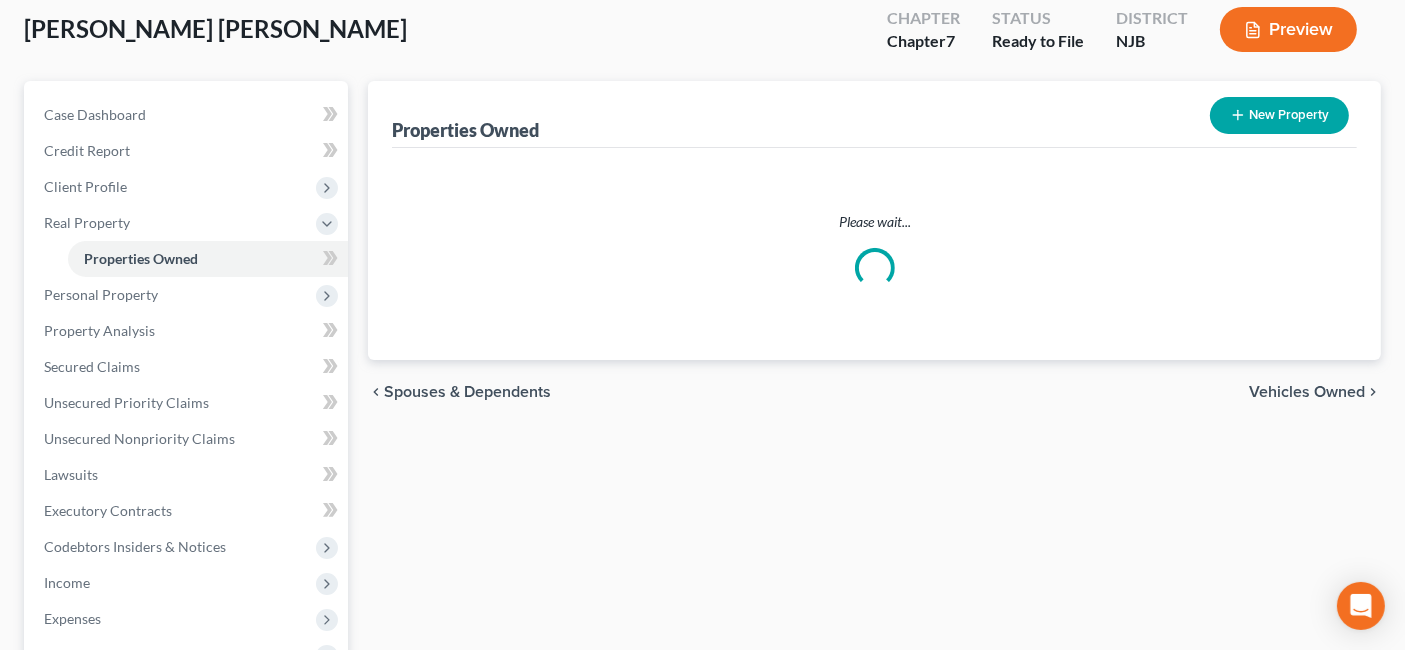 click on "Vehicles Owned" at bounding box center (1307, 392) 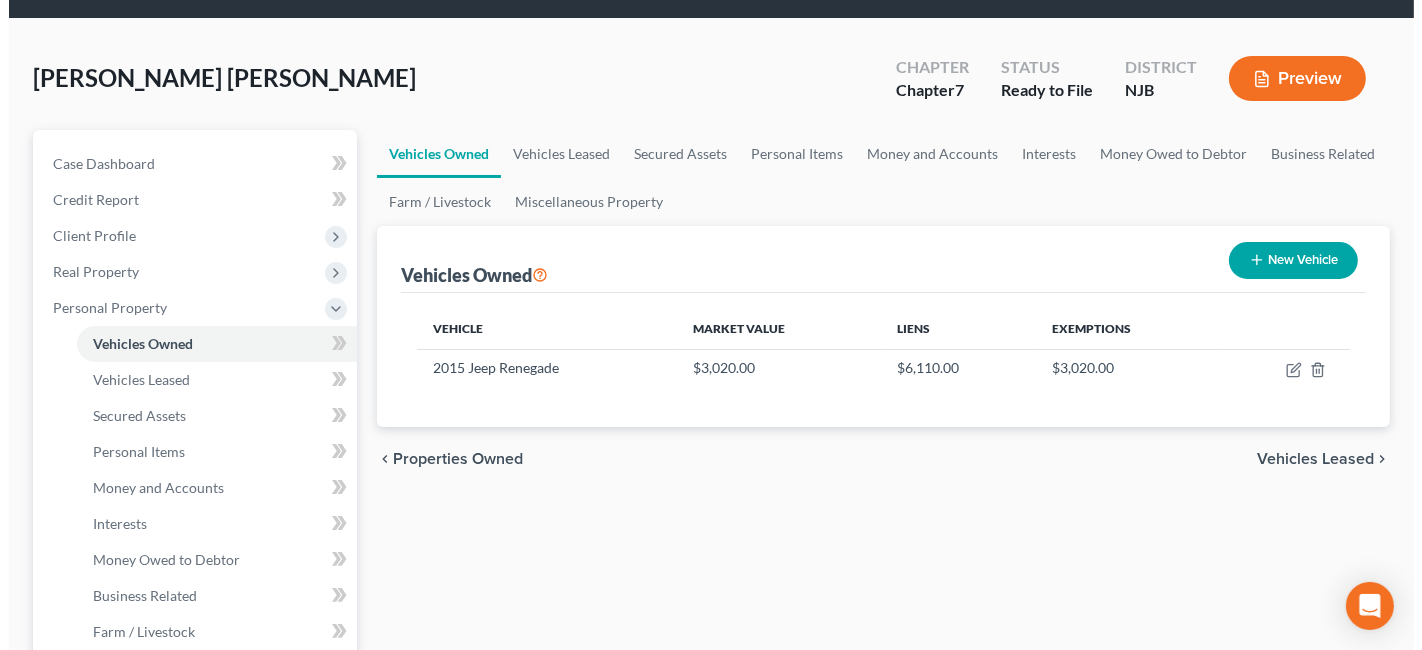scroll, scrollTop: 111, scrollLeft: 0, axis: vertical 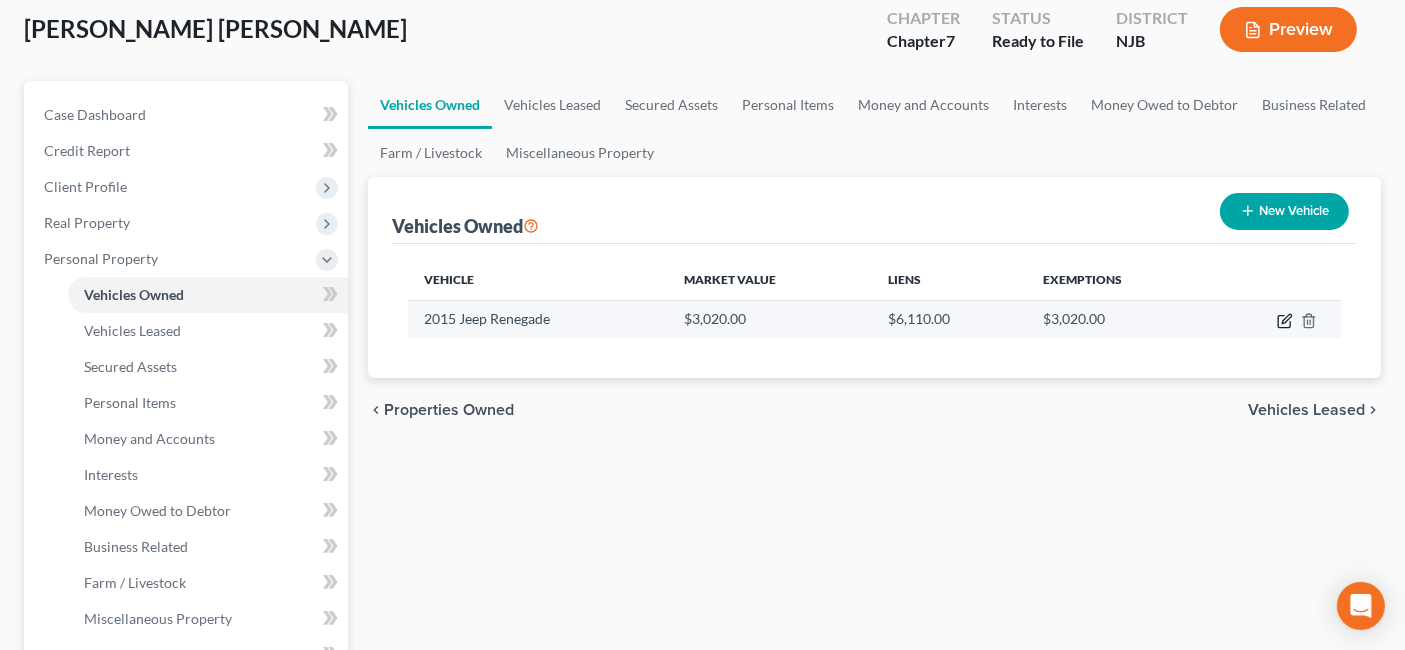 click 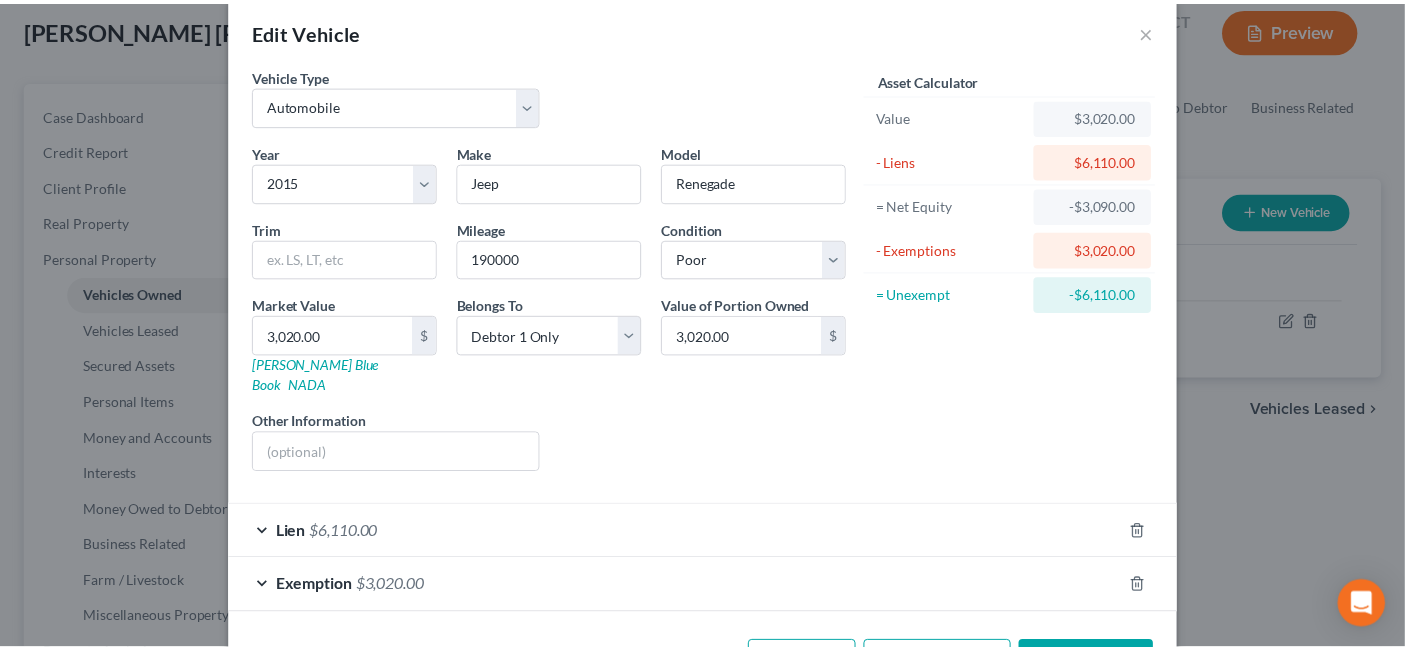 scroll, scrollTop: 0, scrollLeft: 0, axis: both 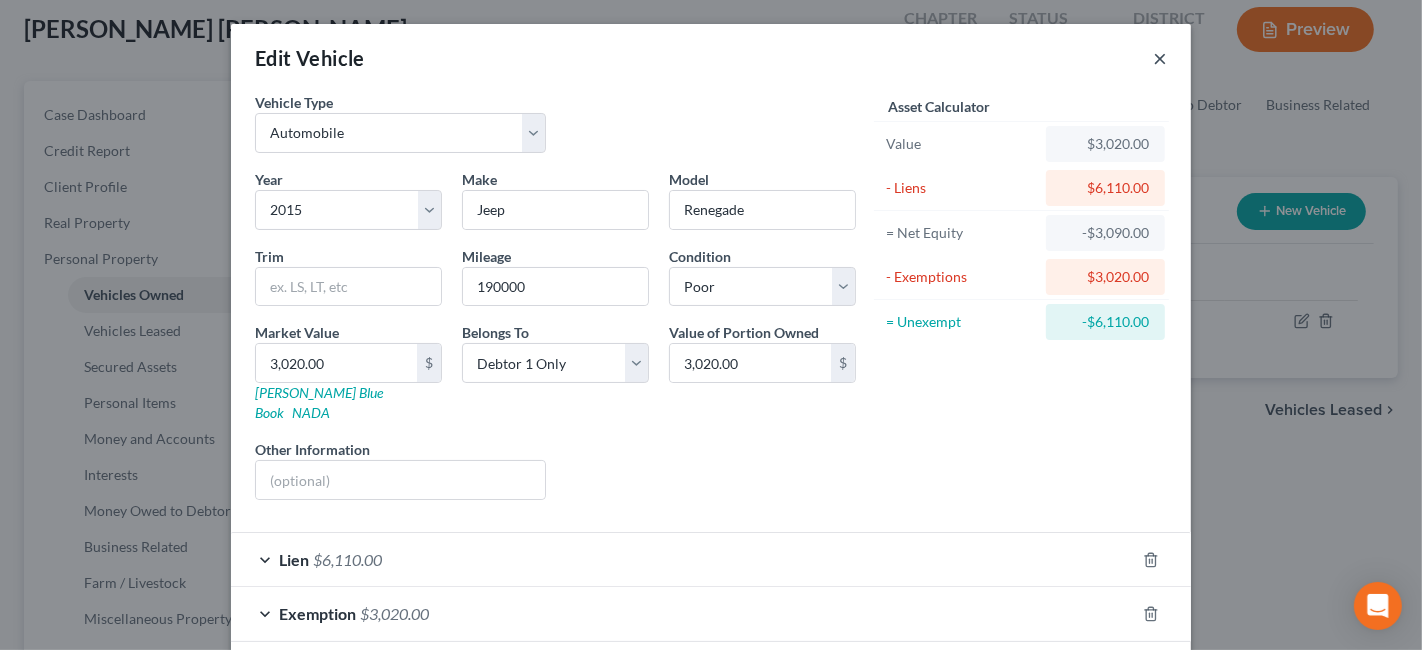 click on "×" at bounding box center (1160, 58) 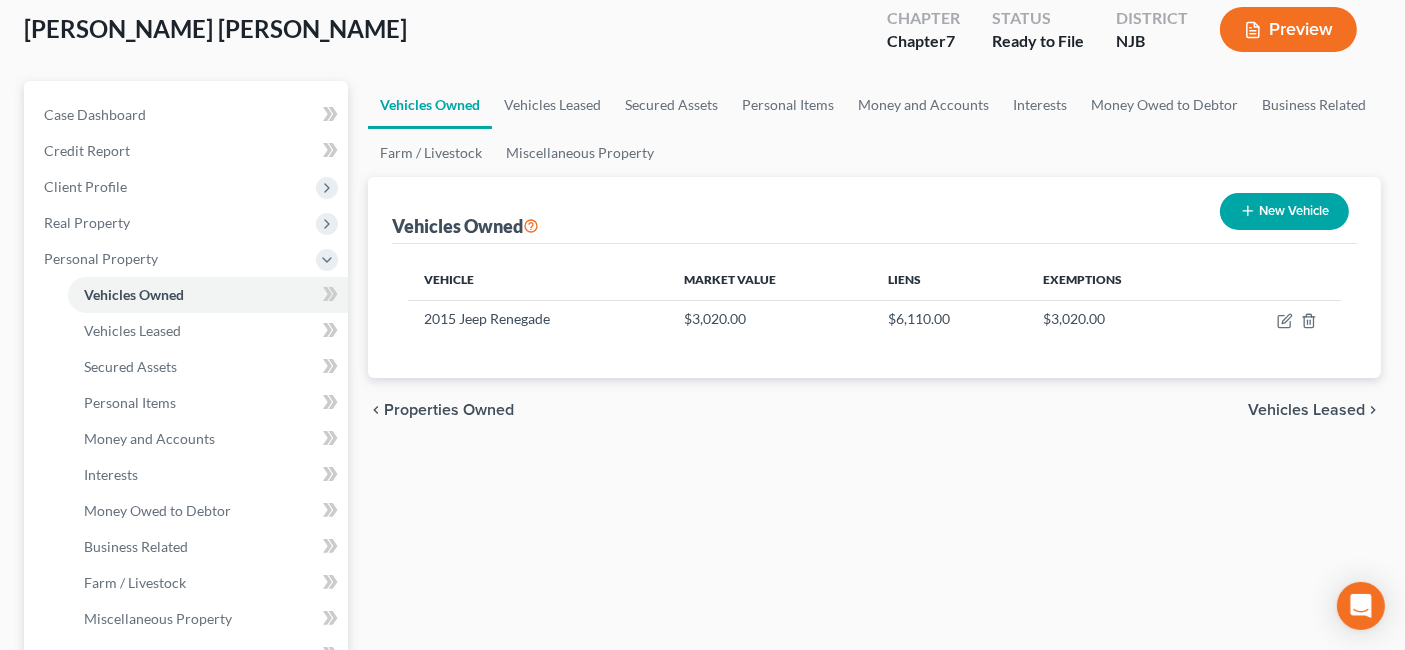 click on "Vehicles Leased" at bounding box center (1306, 410) 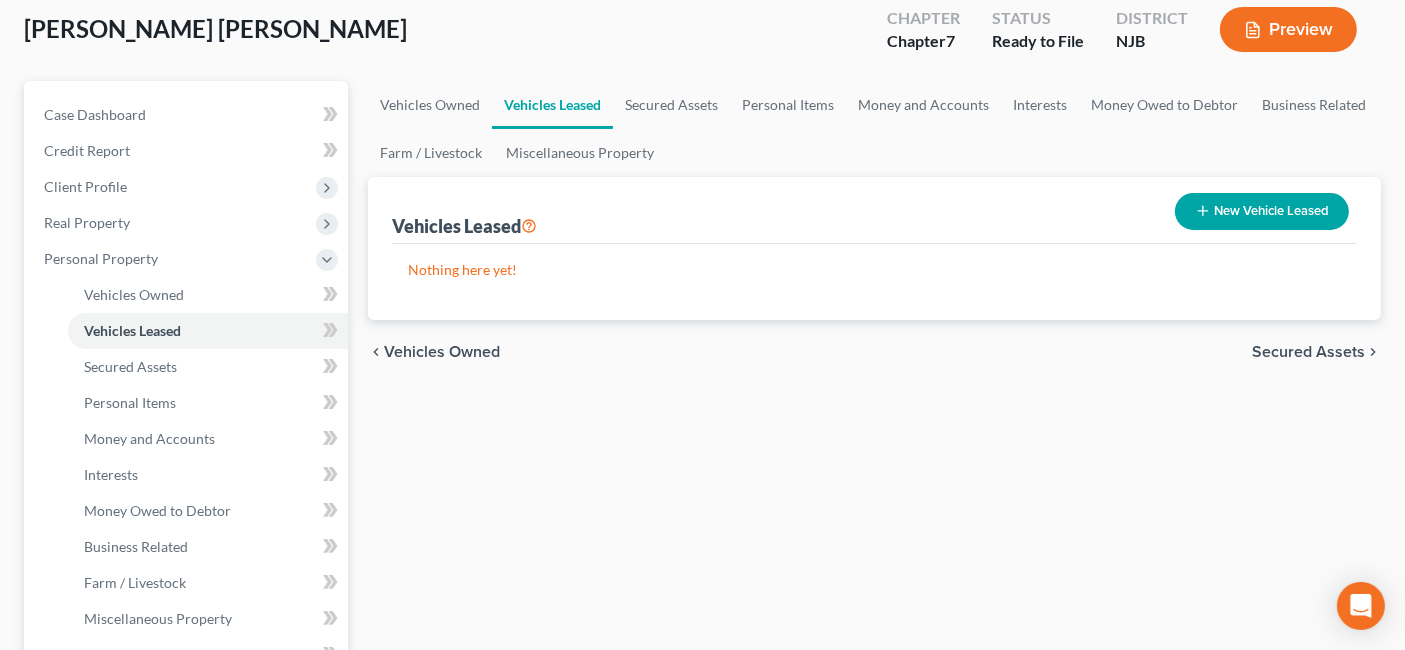 scroll, scrollTop: 0, scrollLeft: 0, axis: both 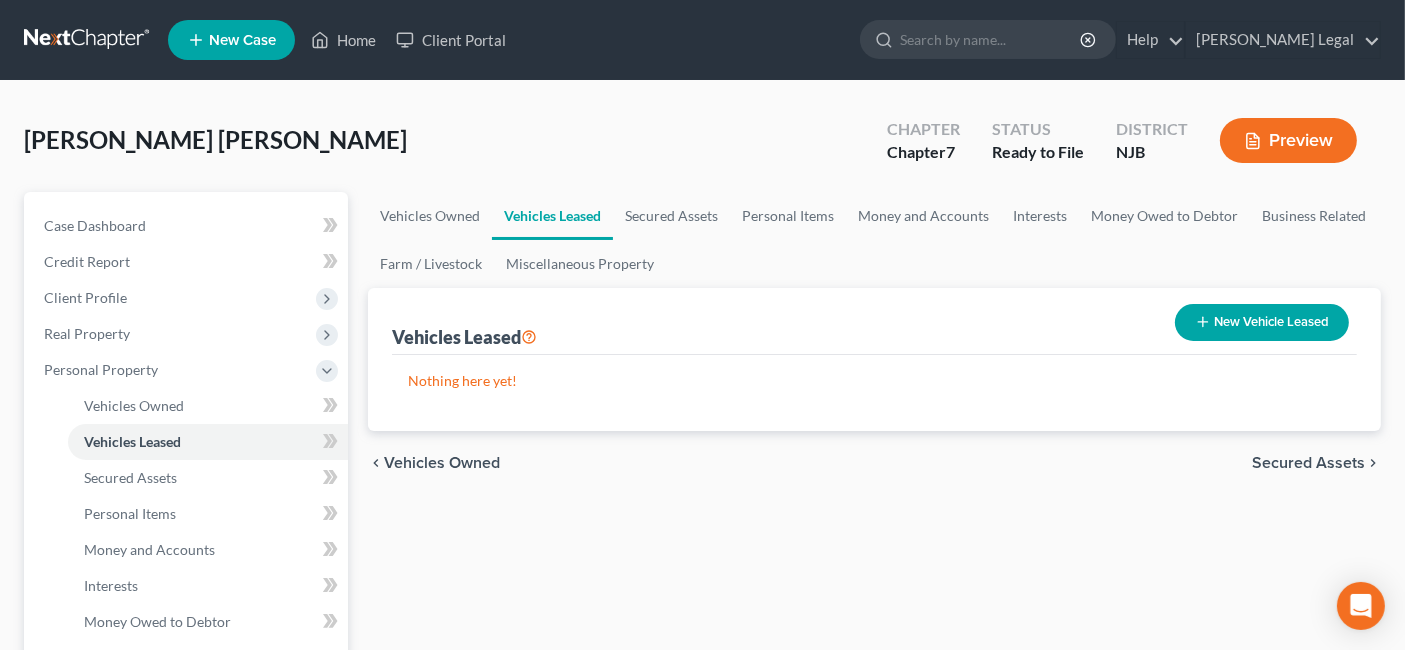 click on "Secured Assets" at bounding box center [1308, 463] 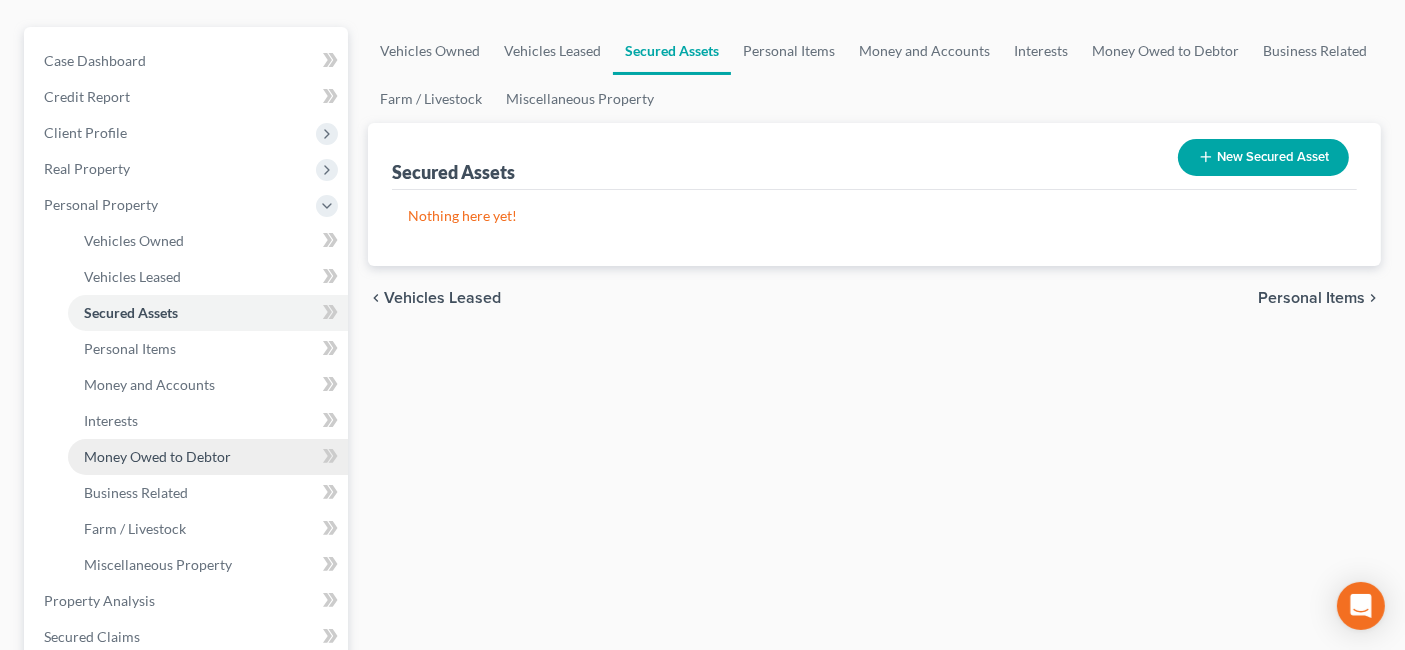 scroll, scrollTop: 222, scrollLeft: 0, axis: vertical 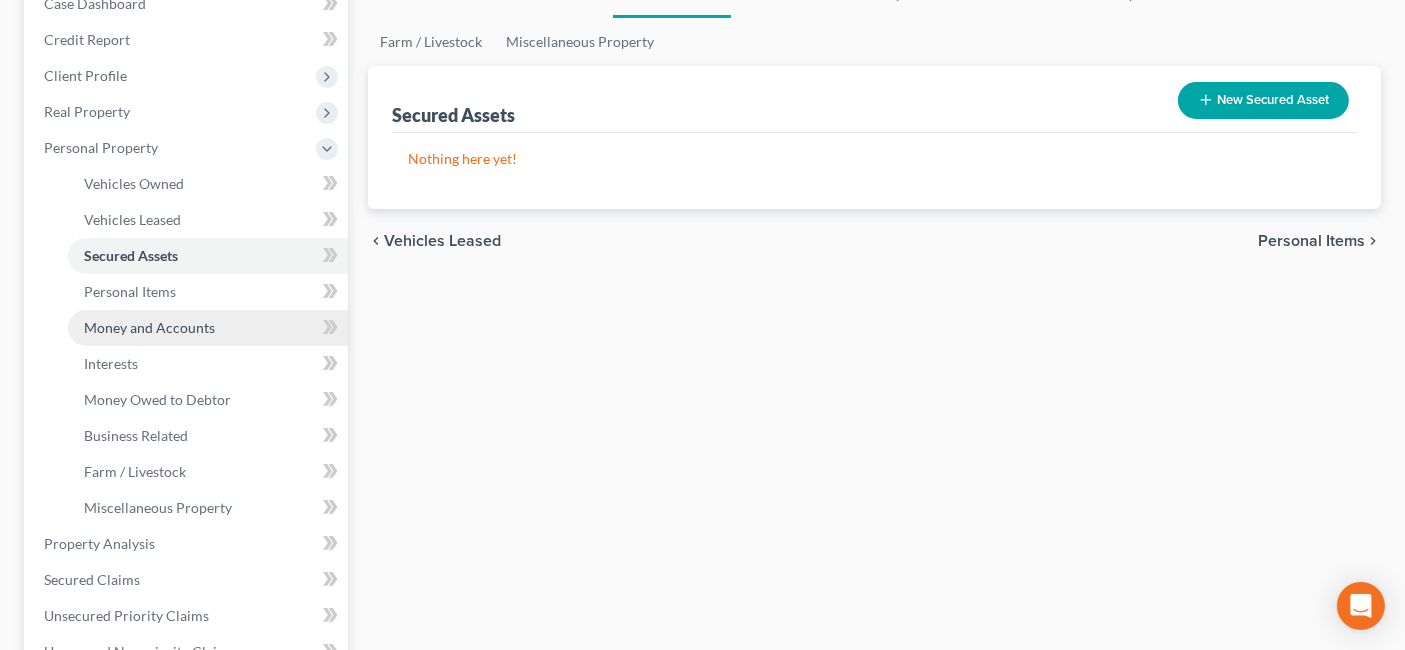 click on "Money and Accounts" at bounding box center (149, 327) 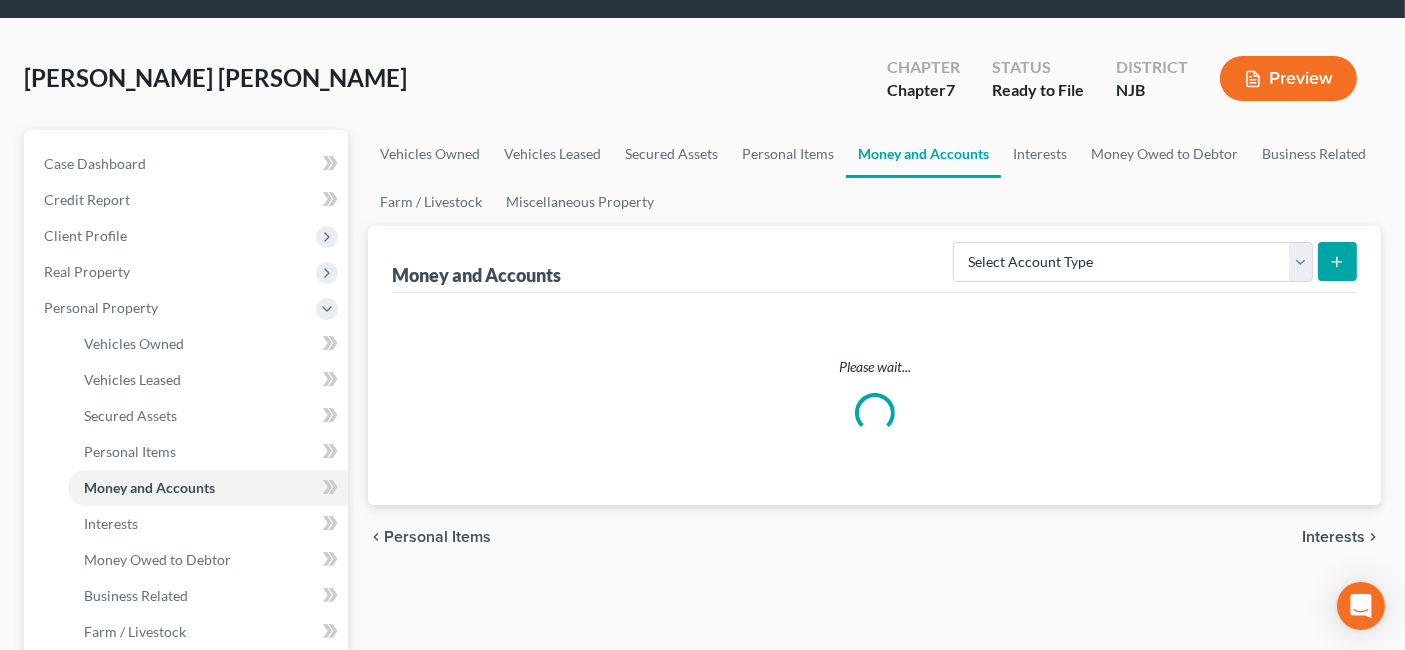 scroll, scrollTop: 0, scrollLeft: 0, axis: both 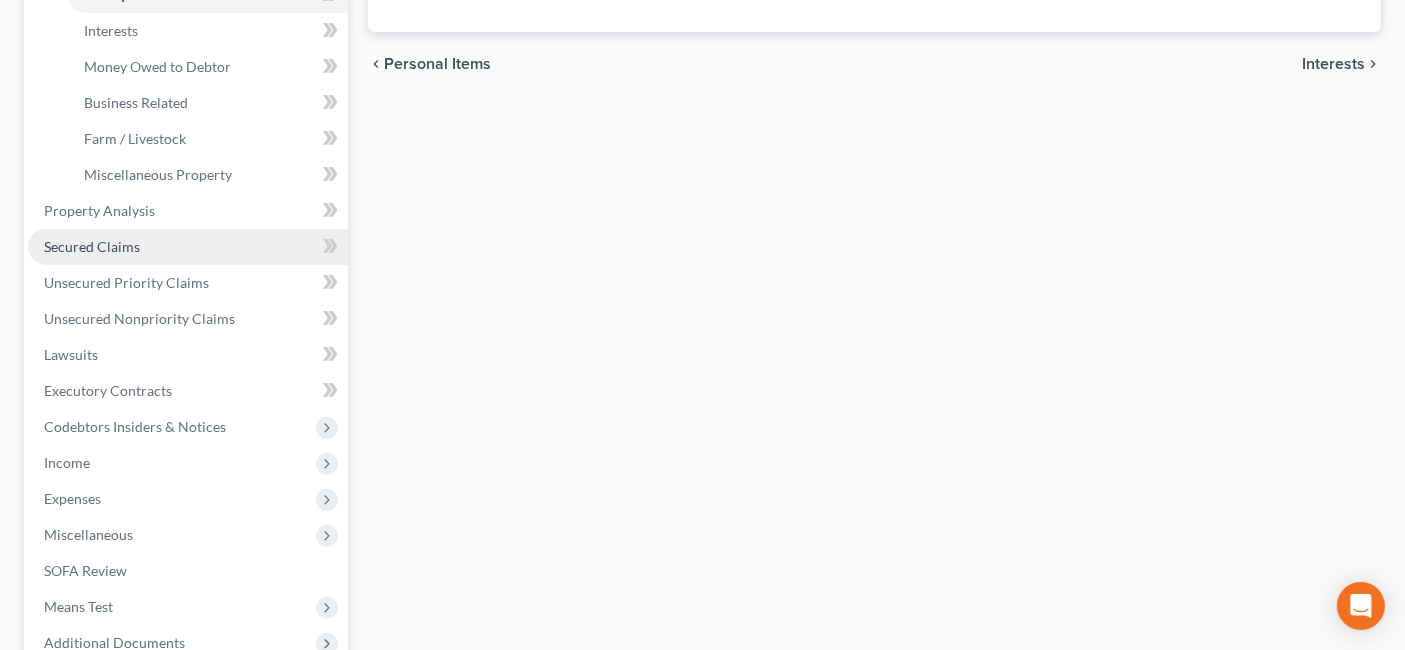 click on "Secured Claims" at bounding box center [188, 247] 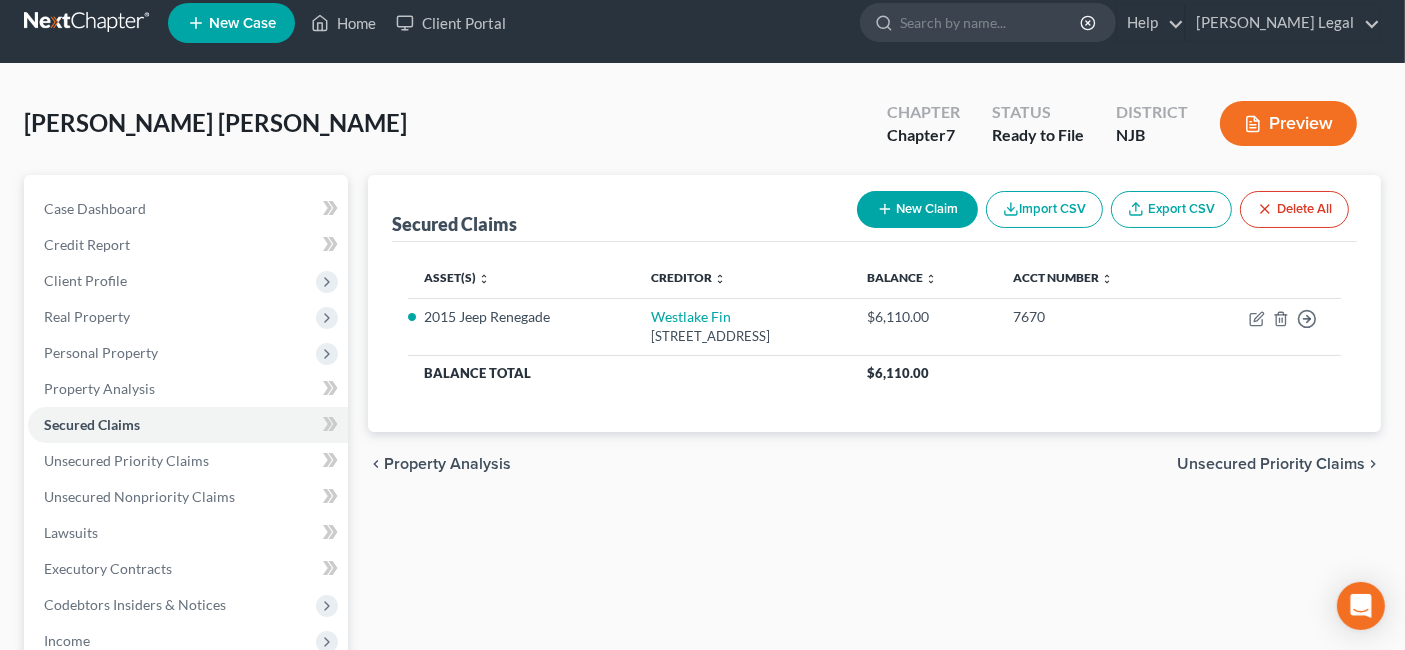 scroll, scrollTop: 0, scrollLeft: 0, axis: both 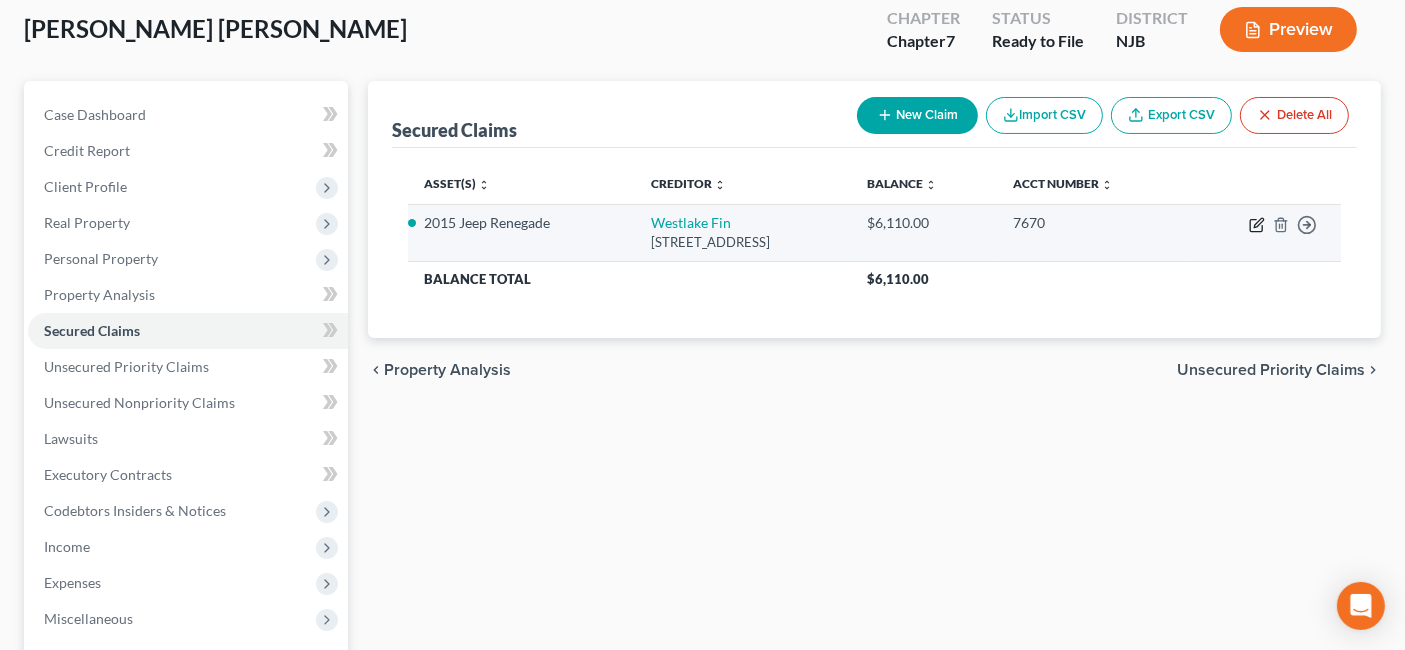 click 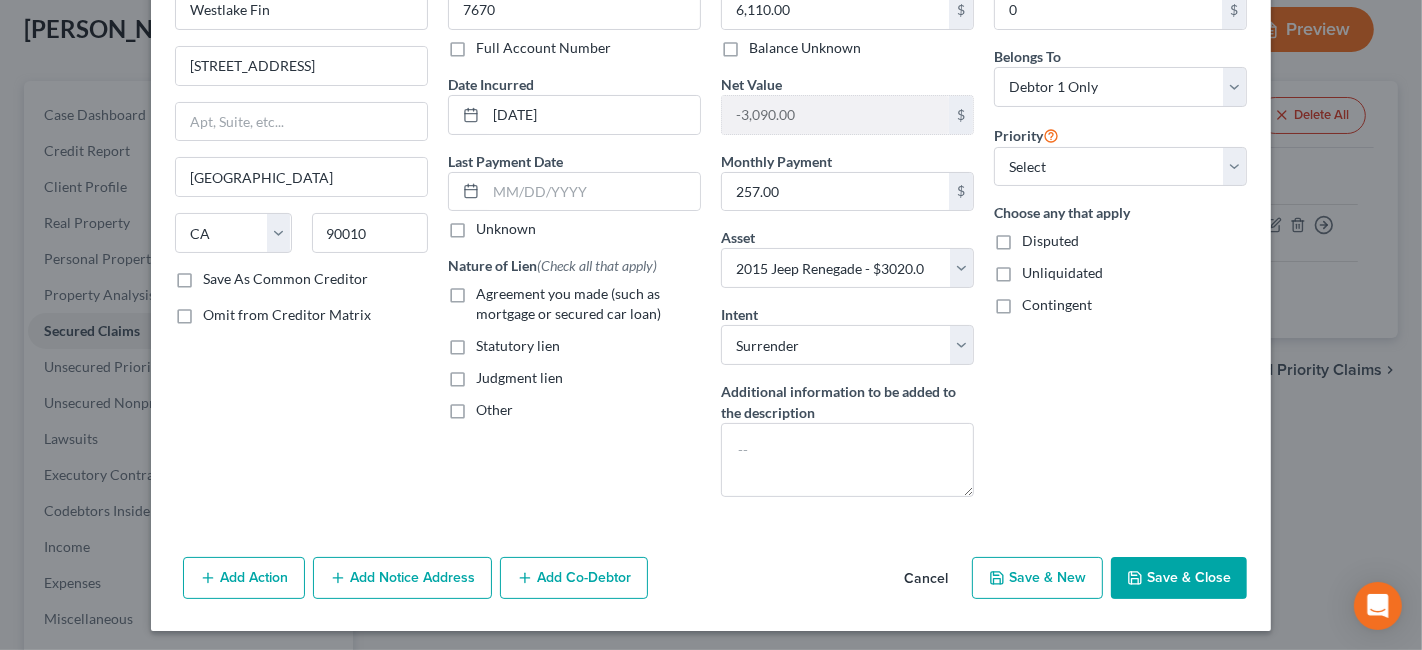 click on "Save & Close" at bounding box center (1179, 578) 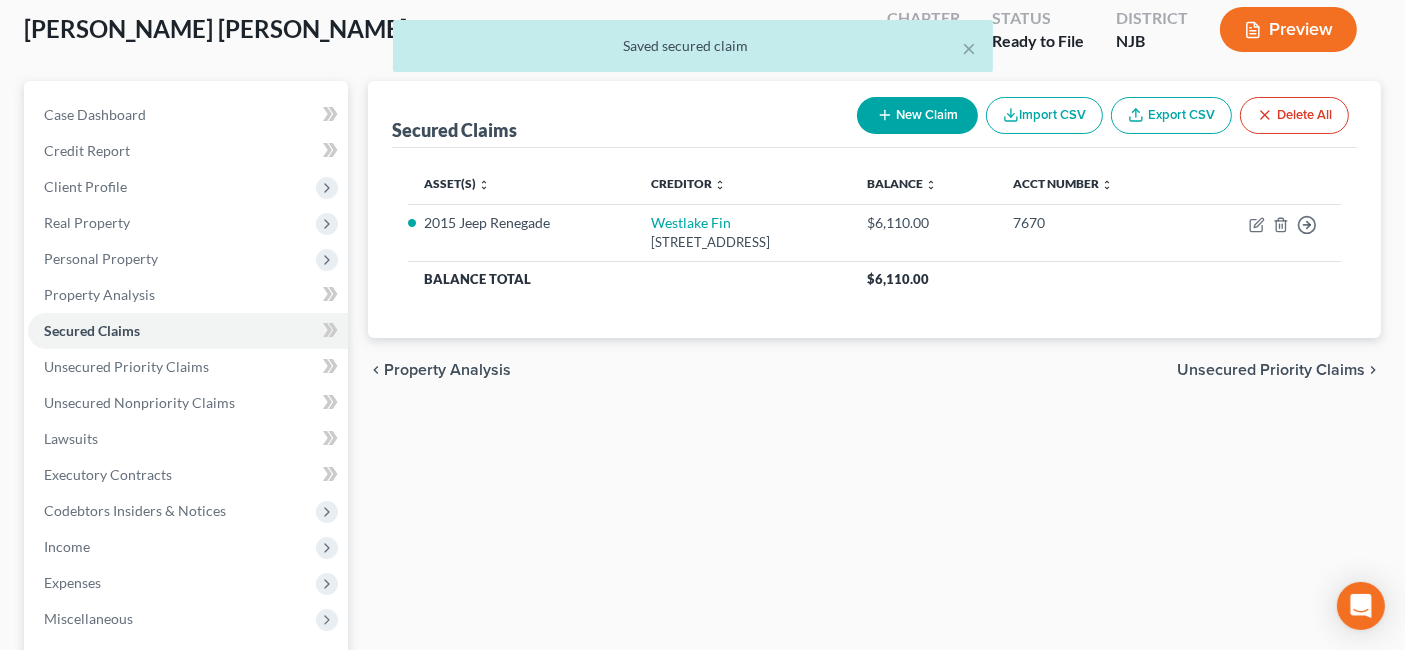 click on "Unsecured Priority Claims" at bounding box center (1271, 370) 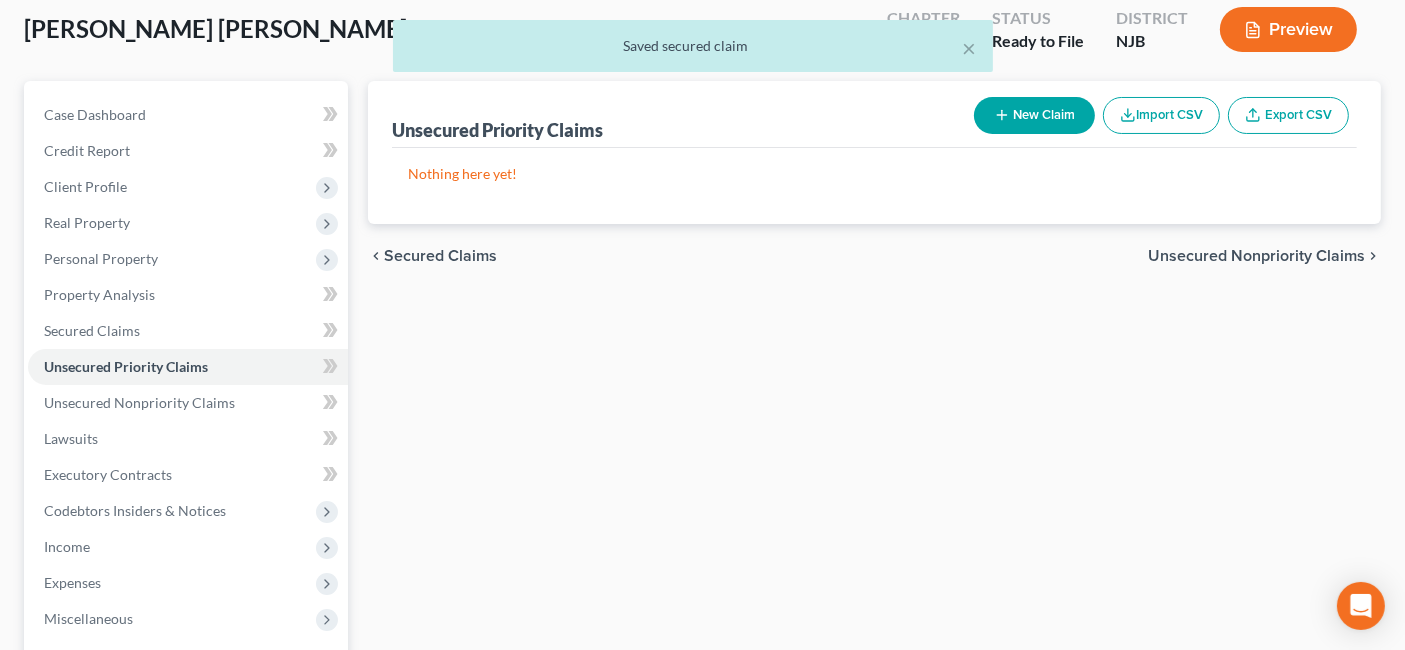 click on "Unsecured Nonpriority Claims" at bounding box center (1256, 256) 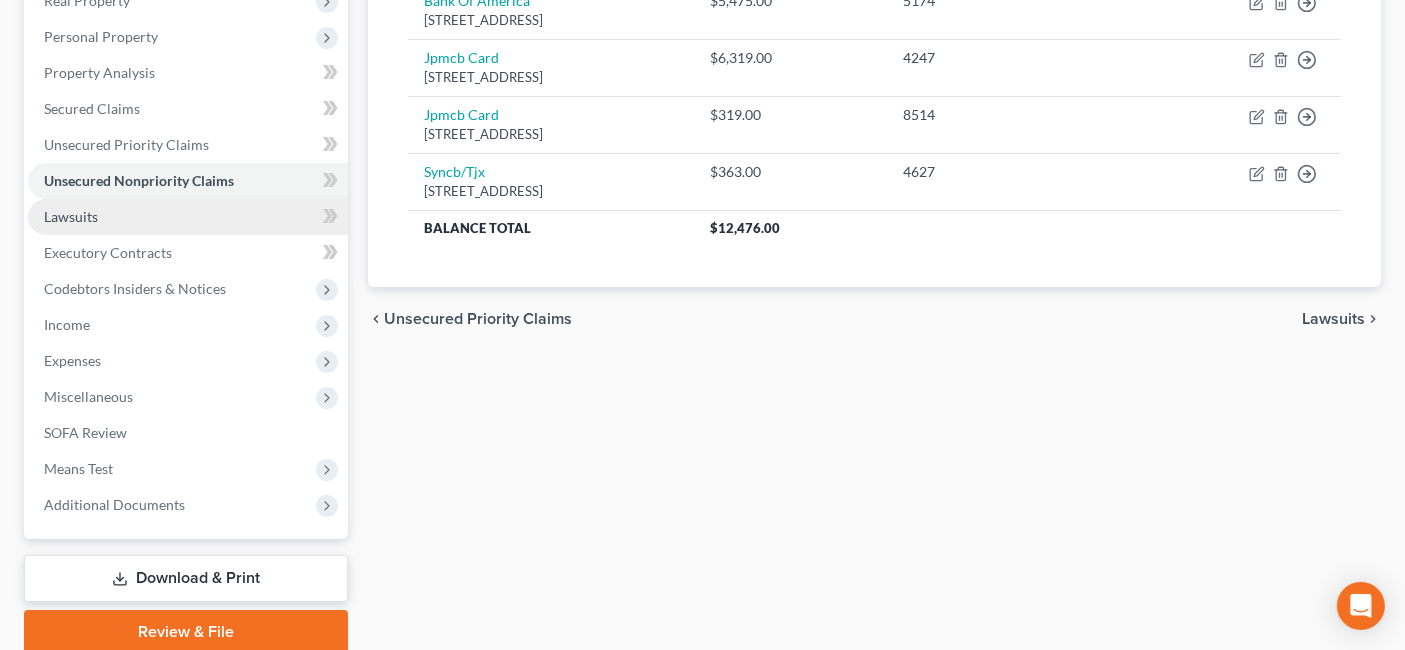 click on "Lawsuits" at bounding box center [188, 217] 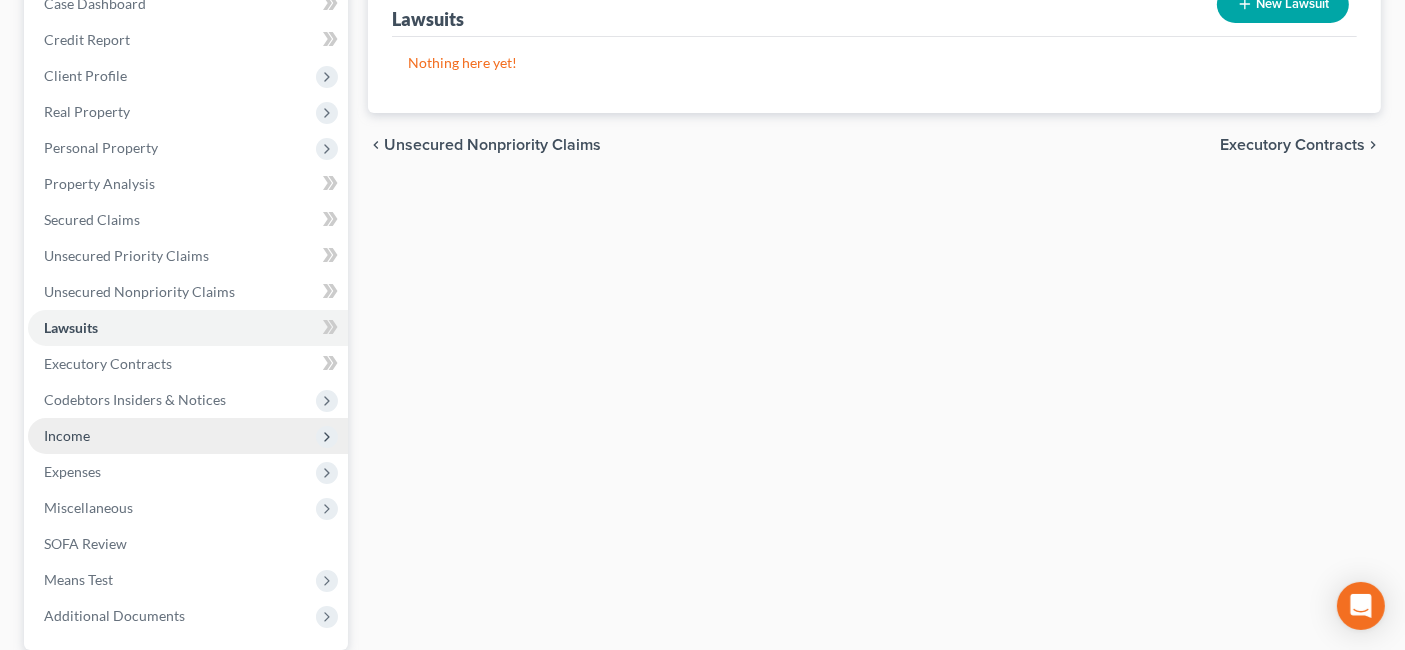 click on "Income" at bounding box center [188, 436] 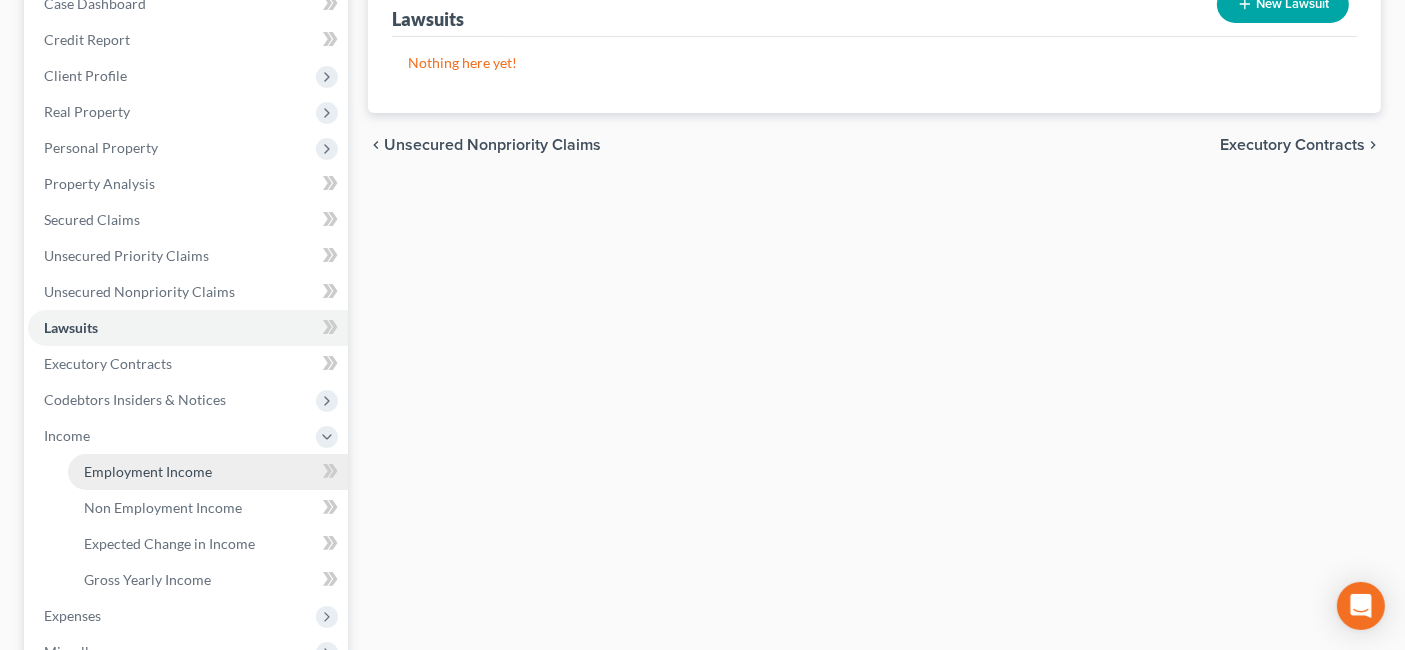 click on "Employment Income" at bounding box center (148, 471) 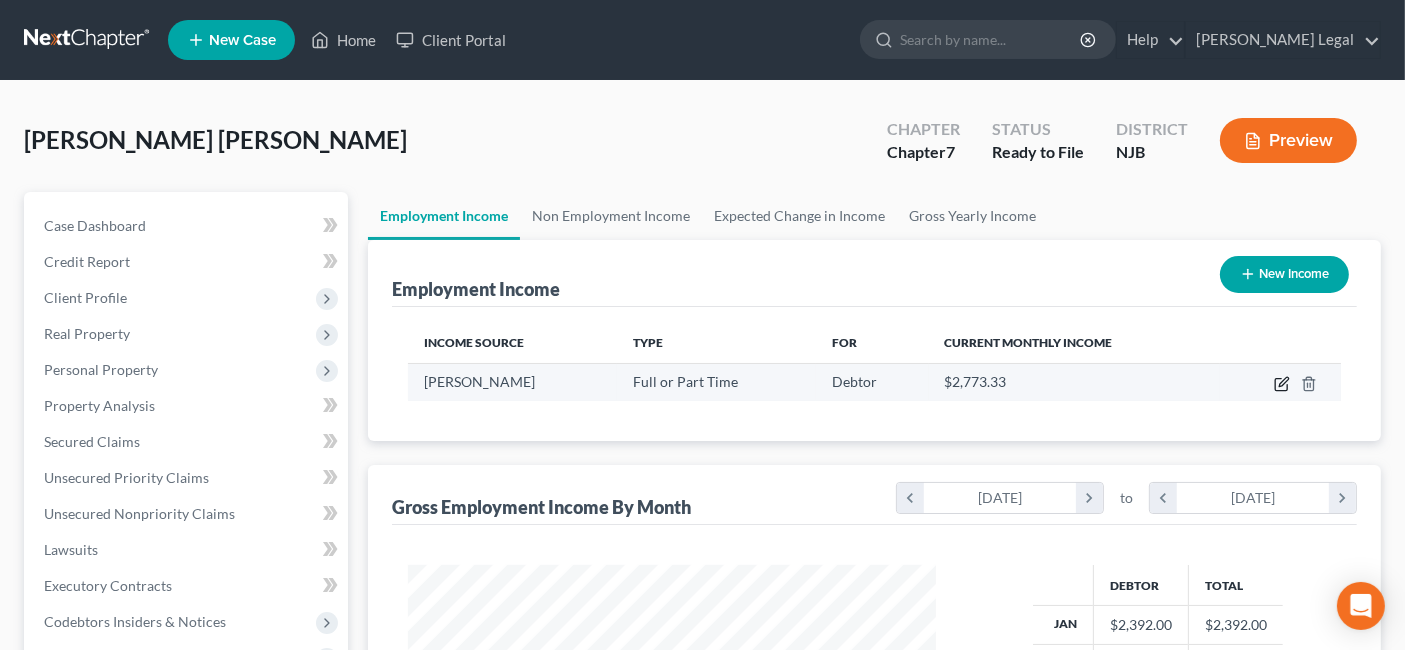 click 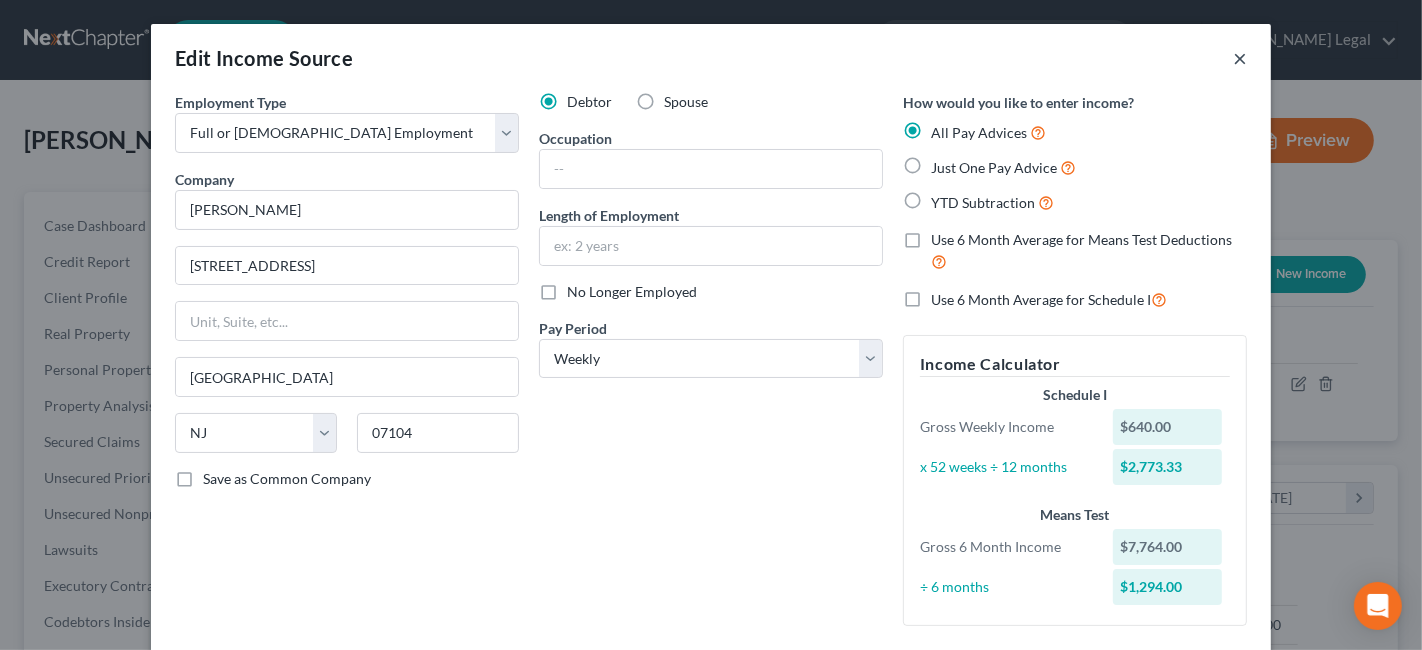 click on "×" at bounding box center (1240, 58) 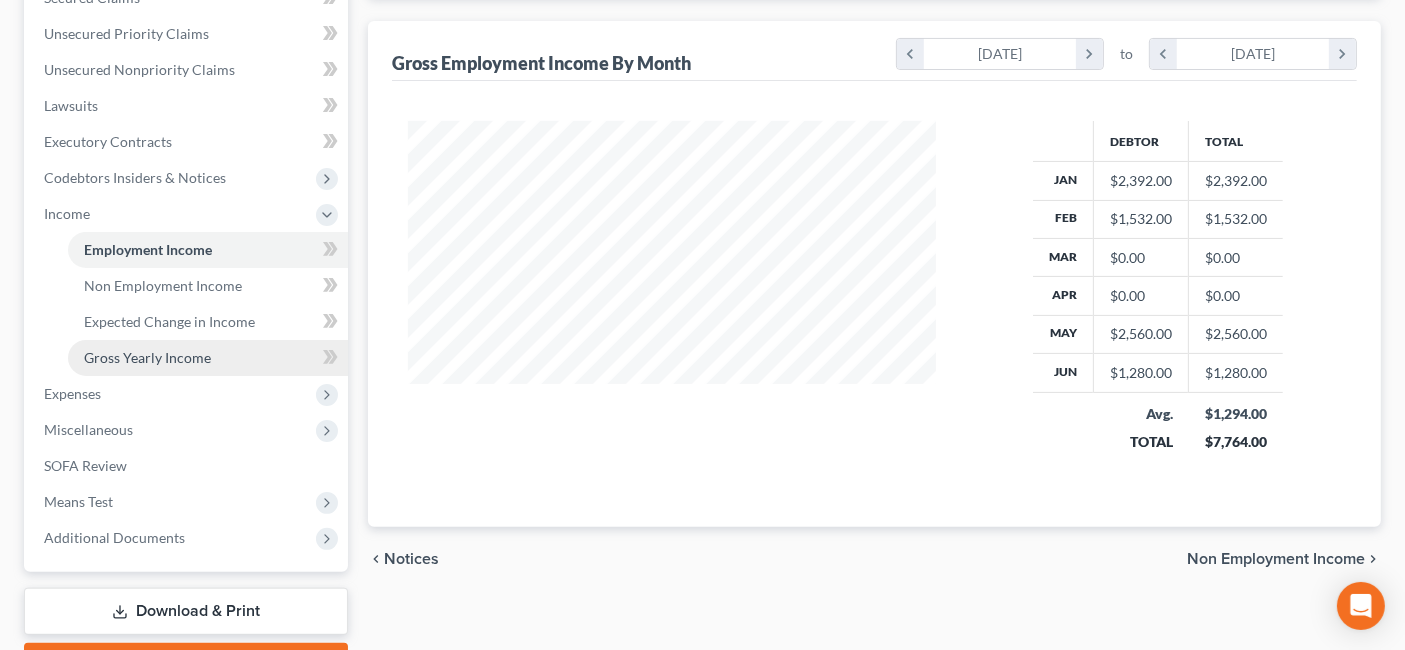click on "Gross Yearly Income" at bounding box center (208, 358) 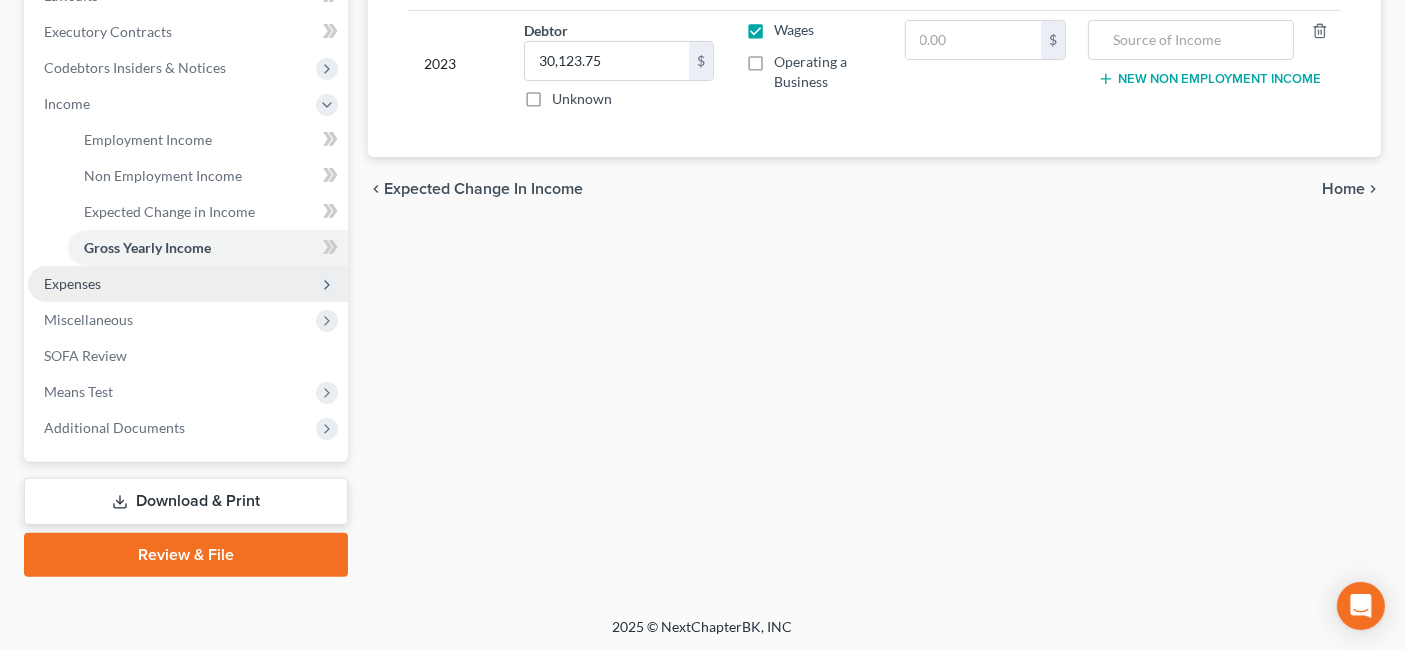 click on "Expenses" at bounding box center [188, 284] 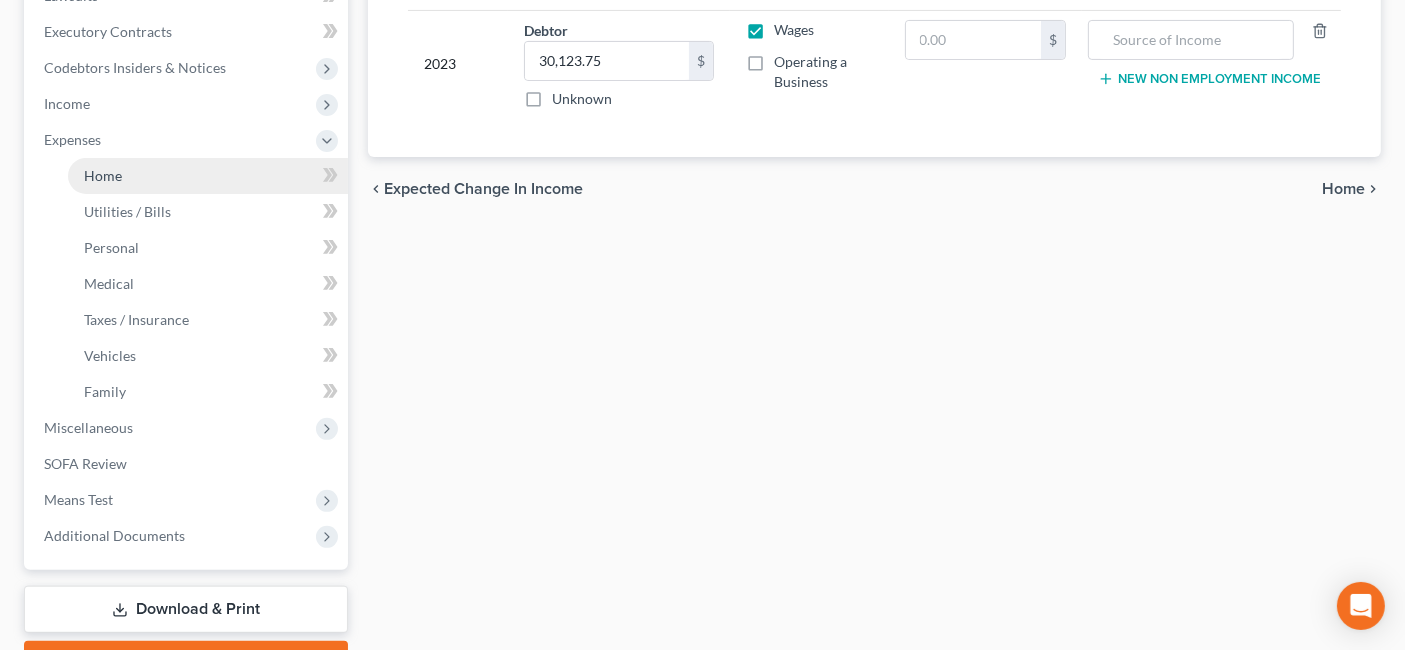 click on "Home" at bounding box center [208, 176] 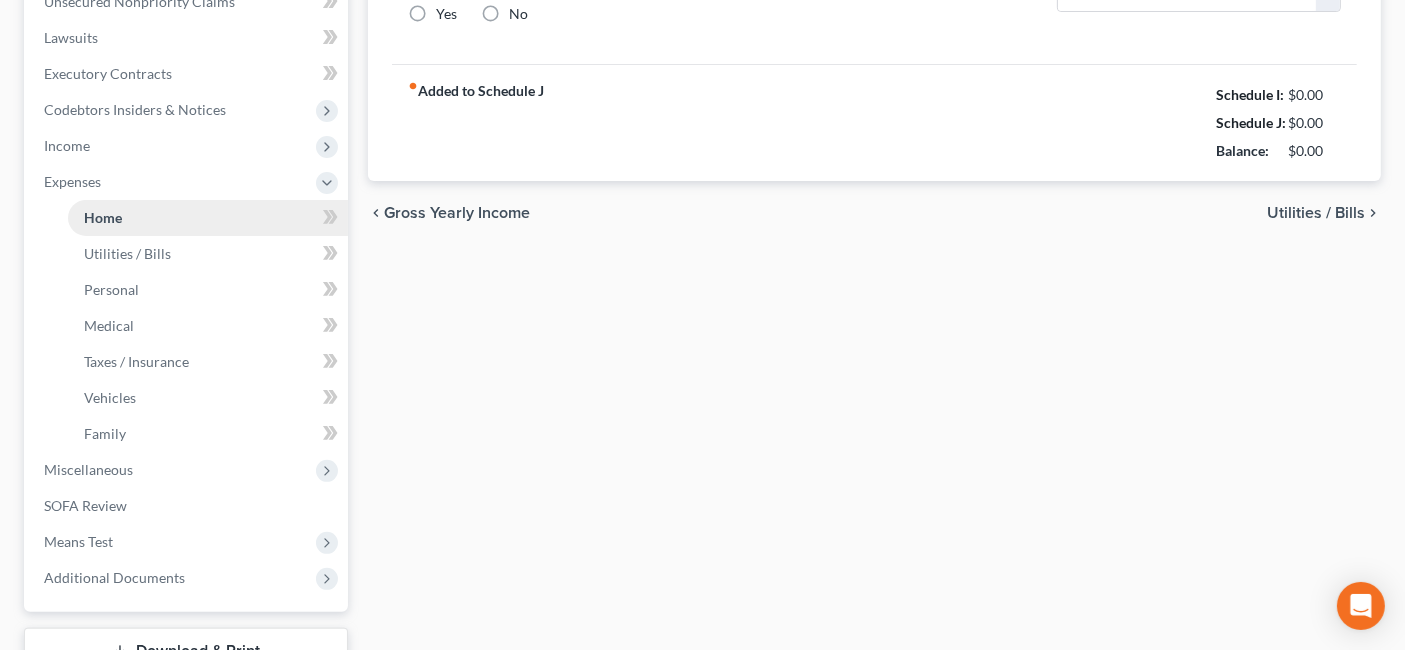 type on "1,000.00" 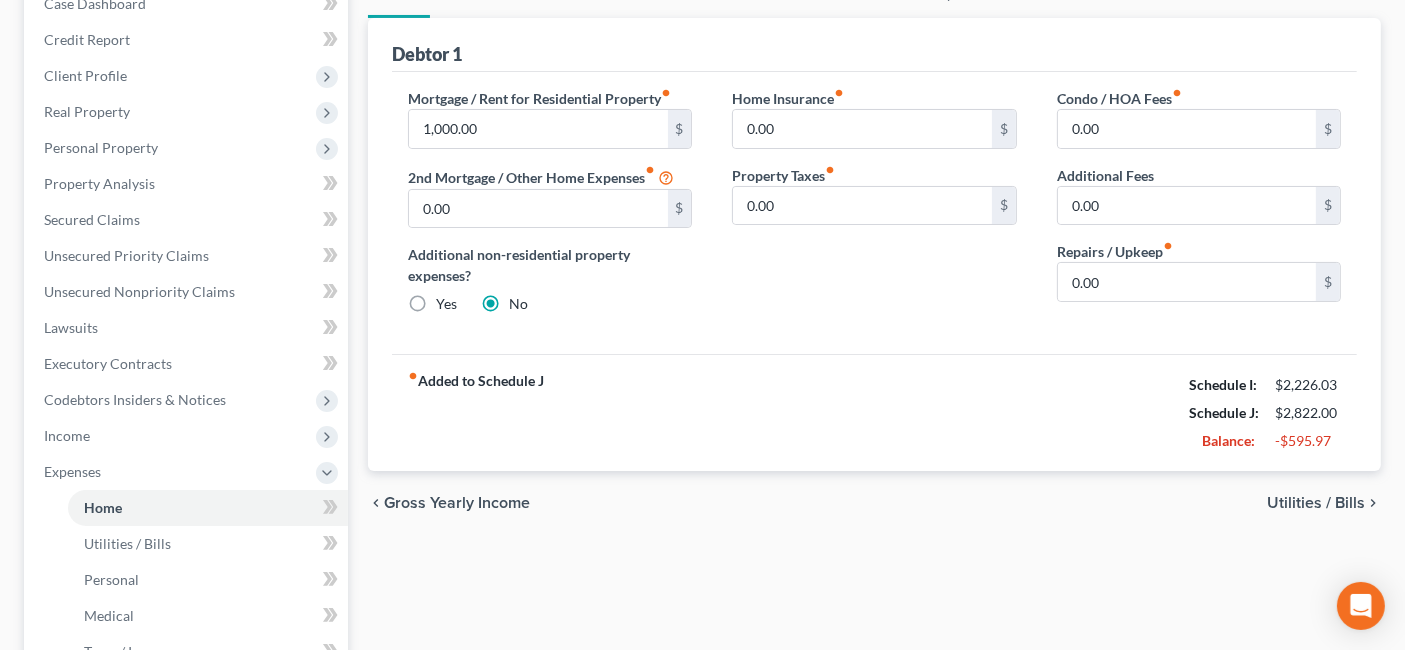 click on "Utilities / Bills" at bounding box center [1316, 503] 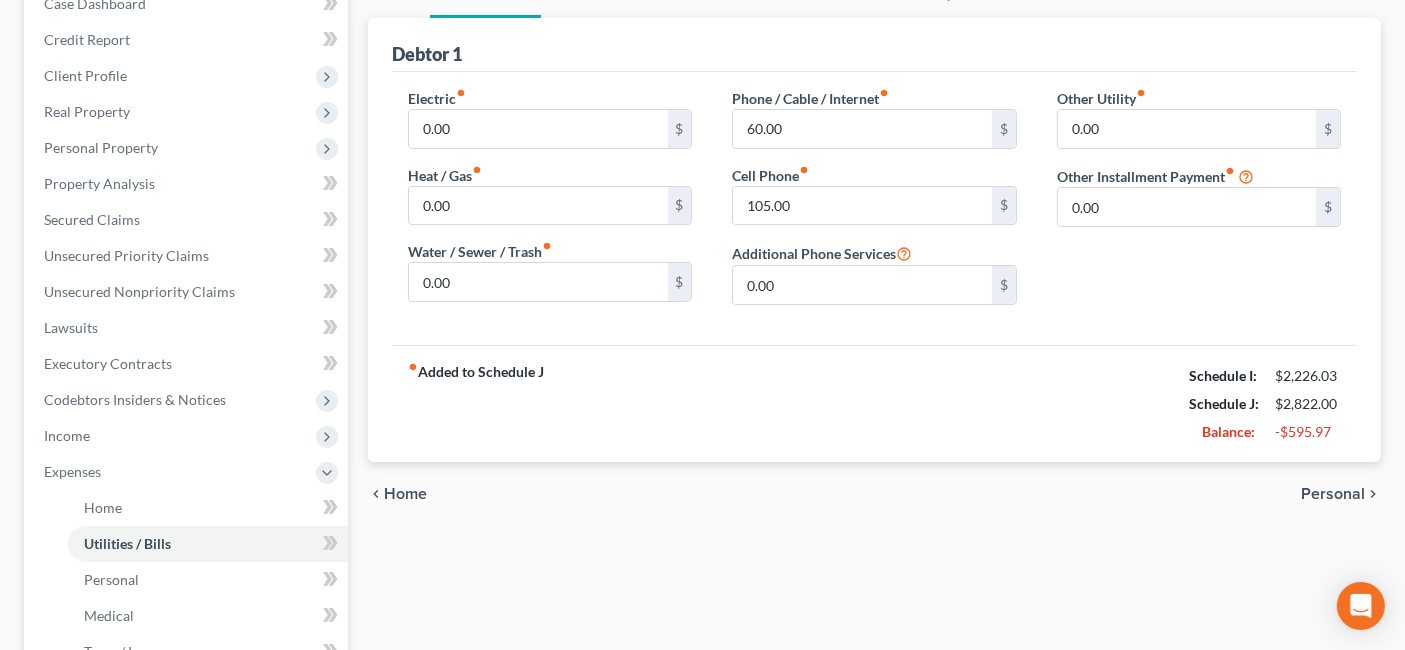 click on "Personal" at bounding box center (1333, 494) 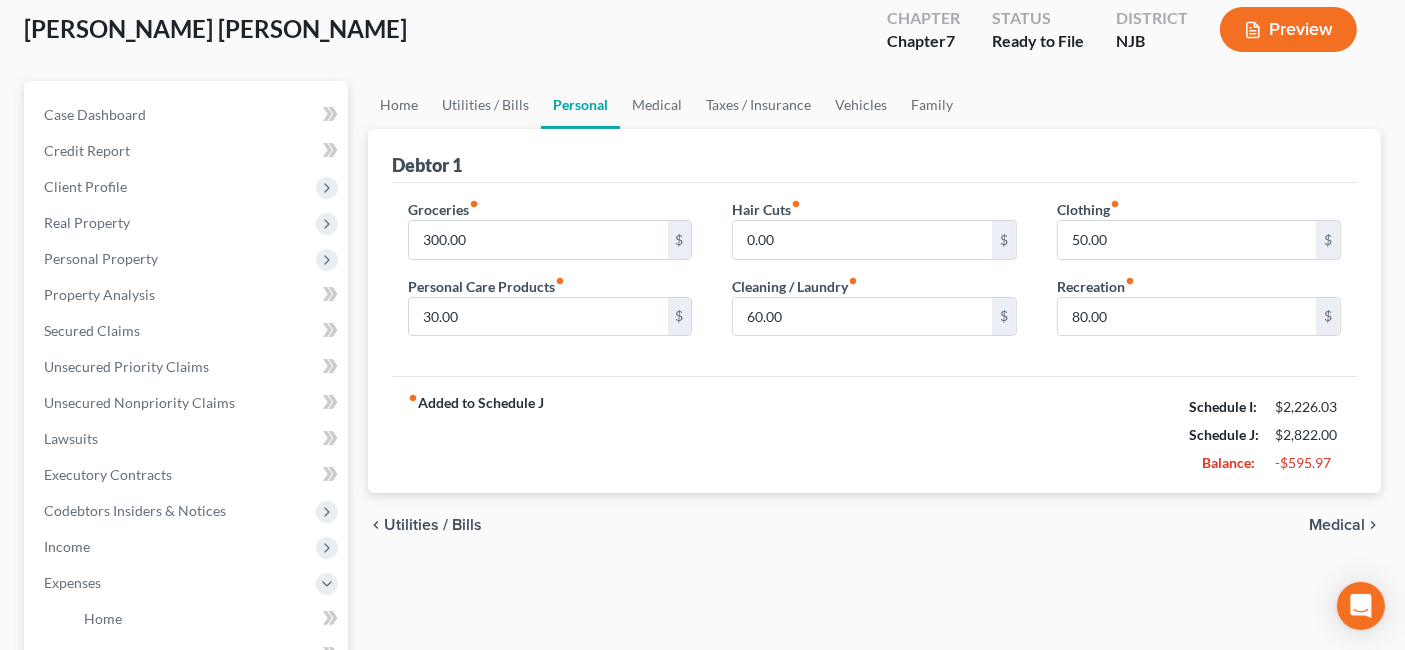 click on "Medical" at bounding box center (1337, 525) 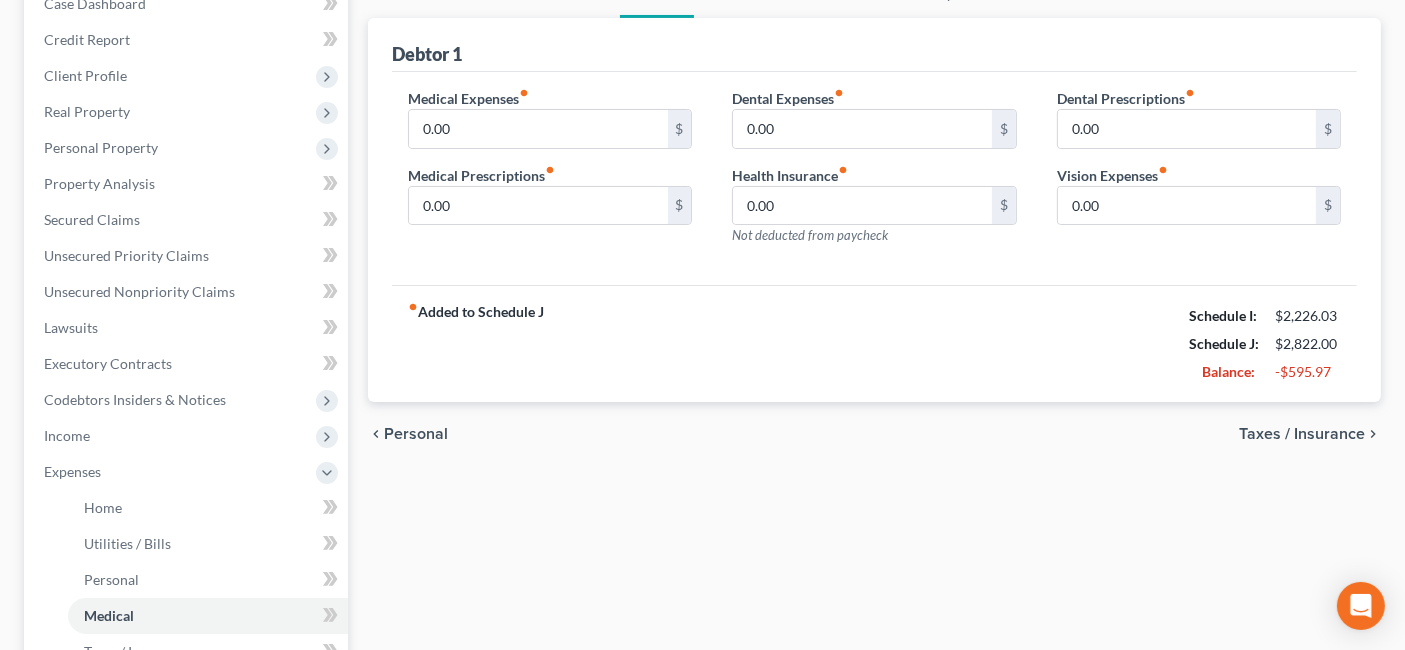 click on "Taxes / Insurance" at bounding box center (1302, 434) 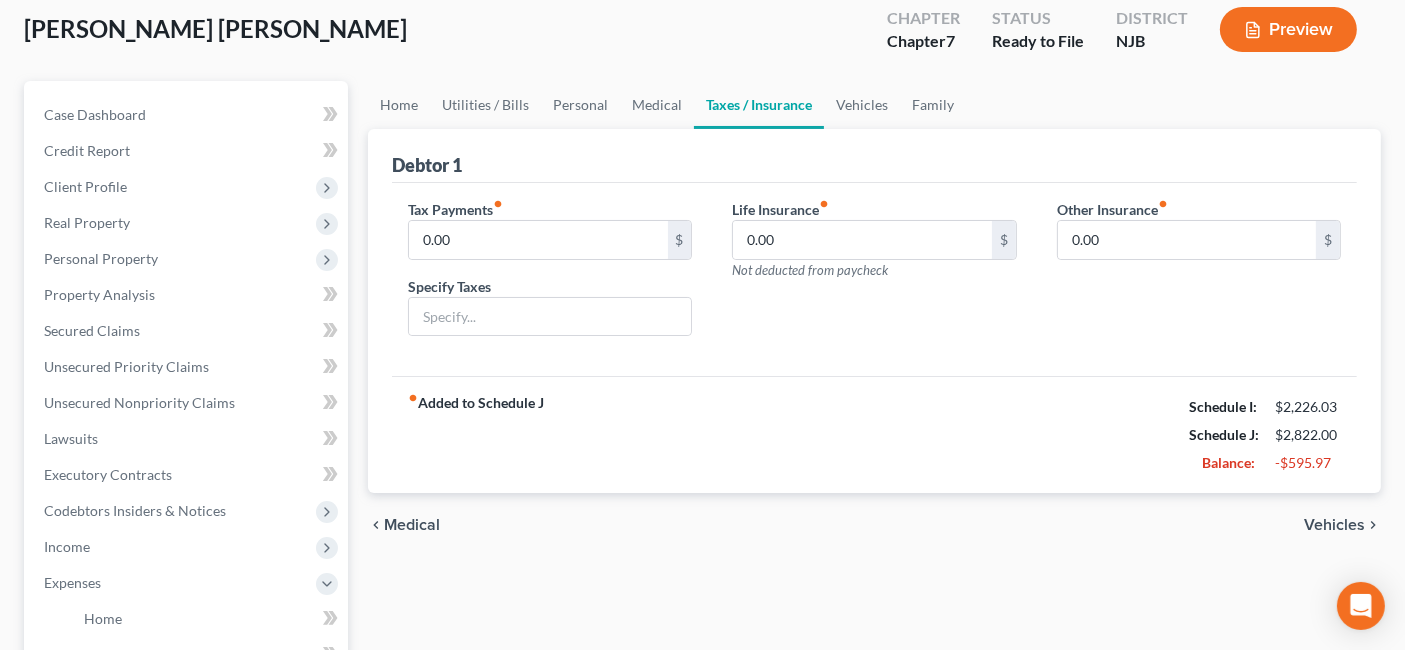 click on "Vehicles" at bounding box center (1334, 525) 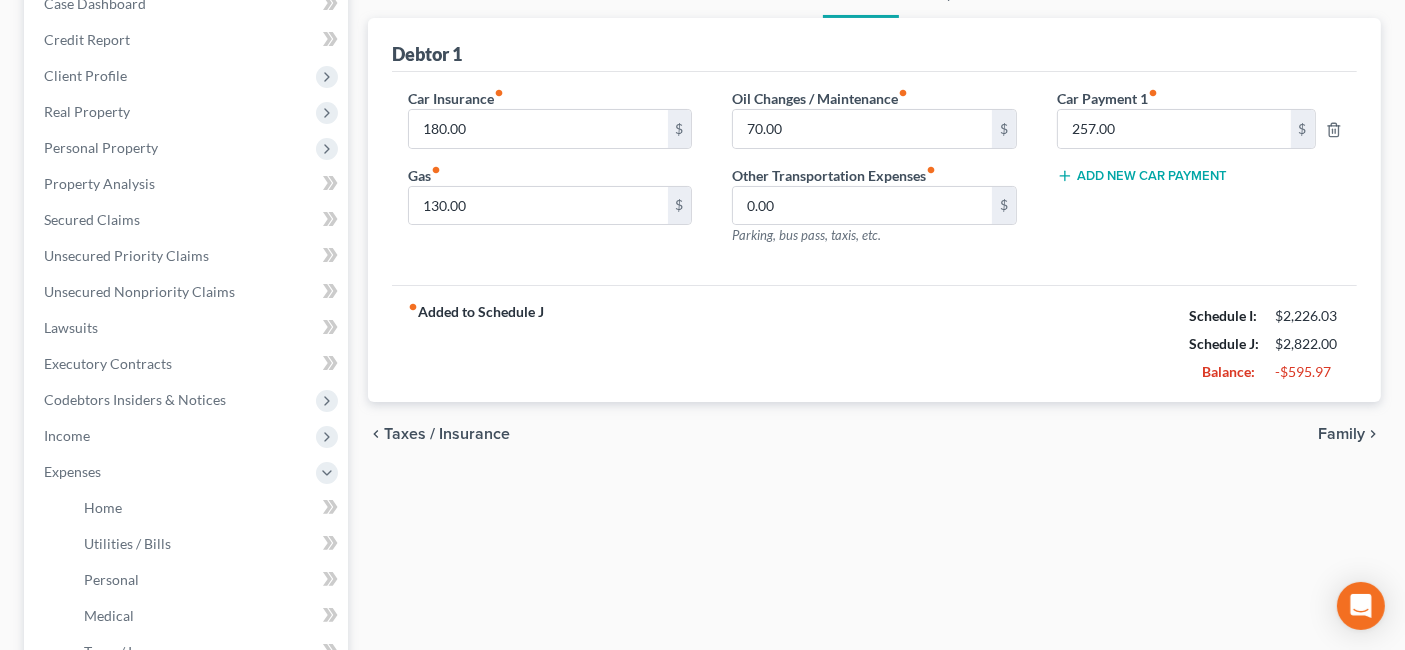 click on "Family" at bounding box center [1341, 434] 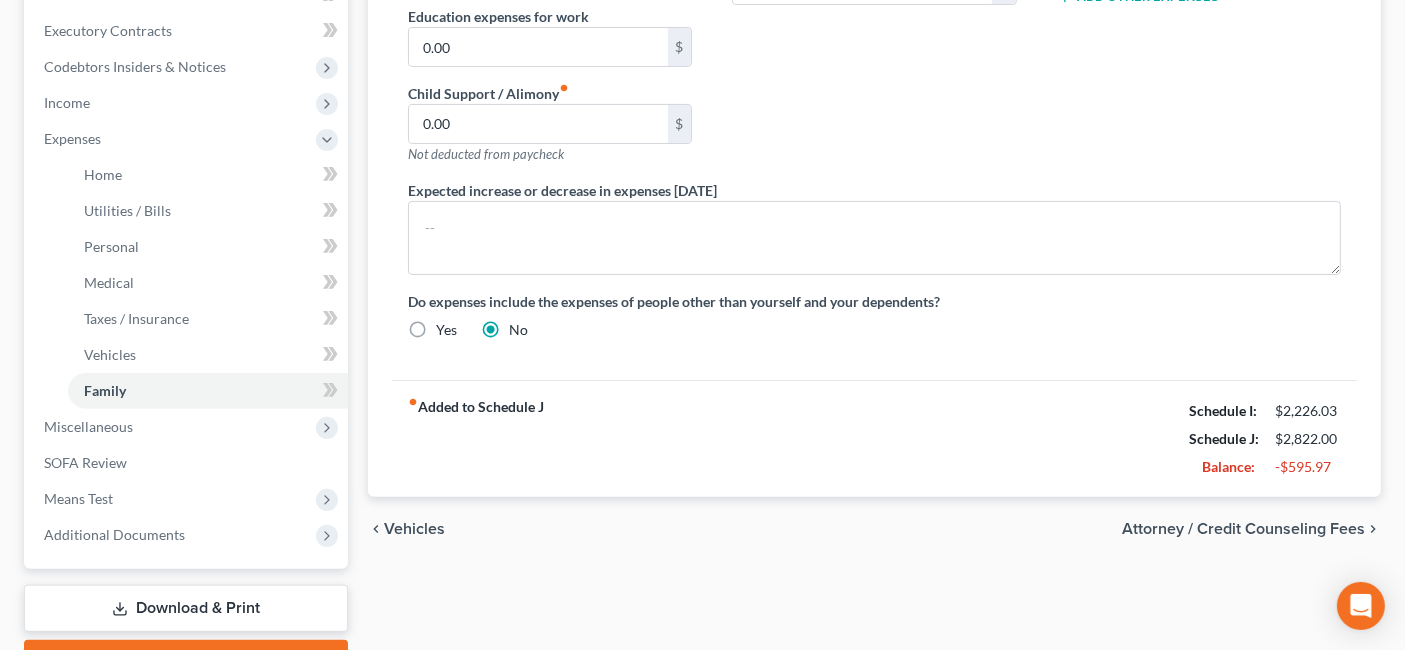 click on "Attorney / Credit Counseling Fees" at bounding box center (1243, 529) 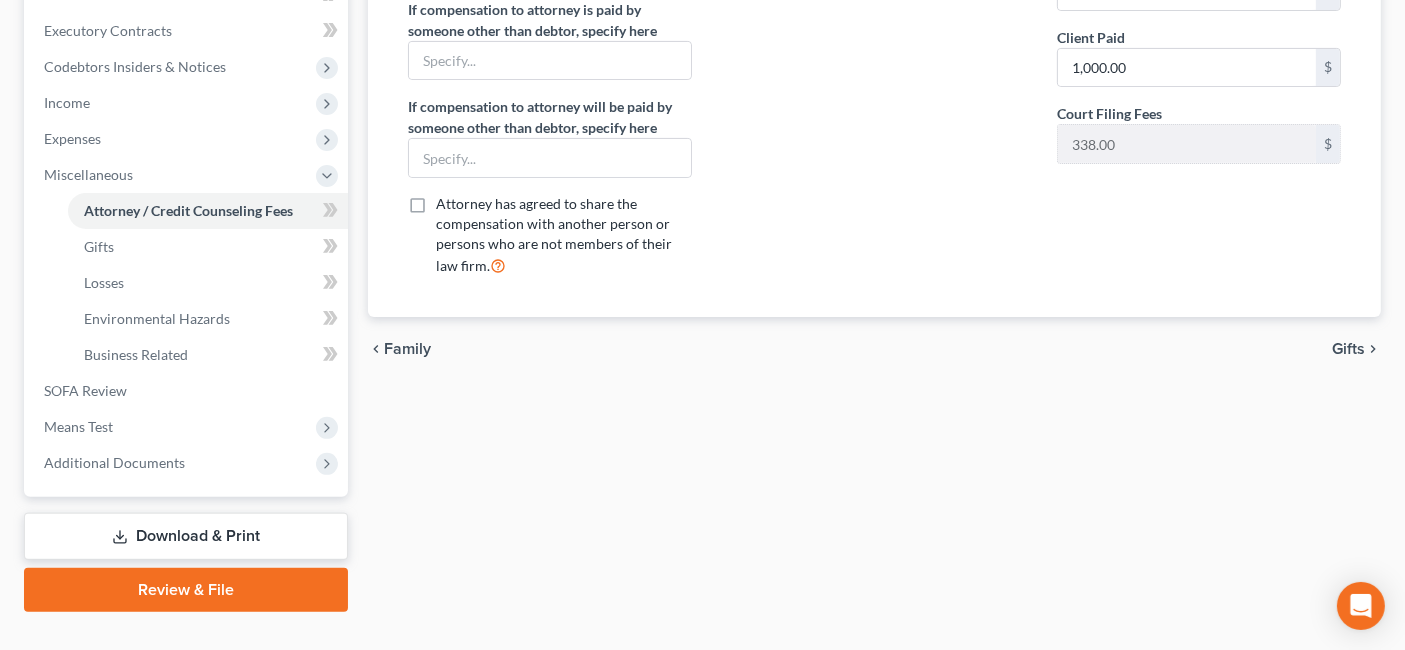 click on "Family" at bounding box center (407, 349) 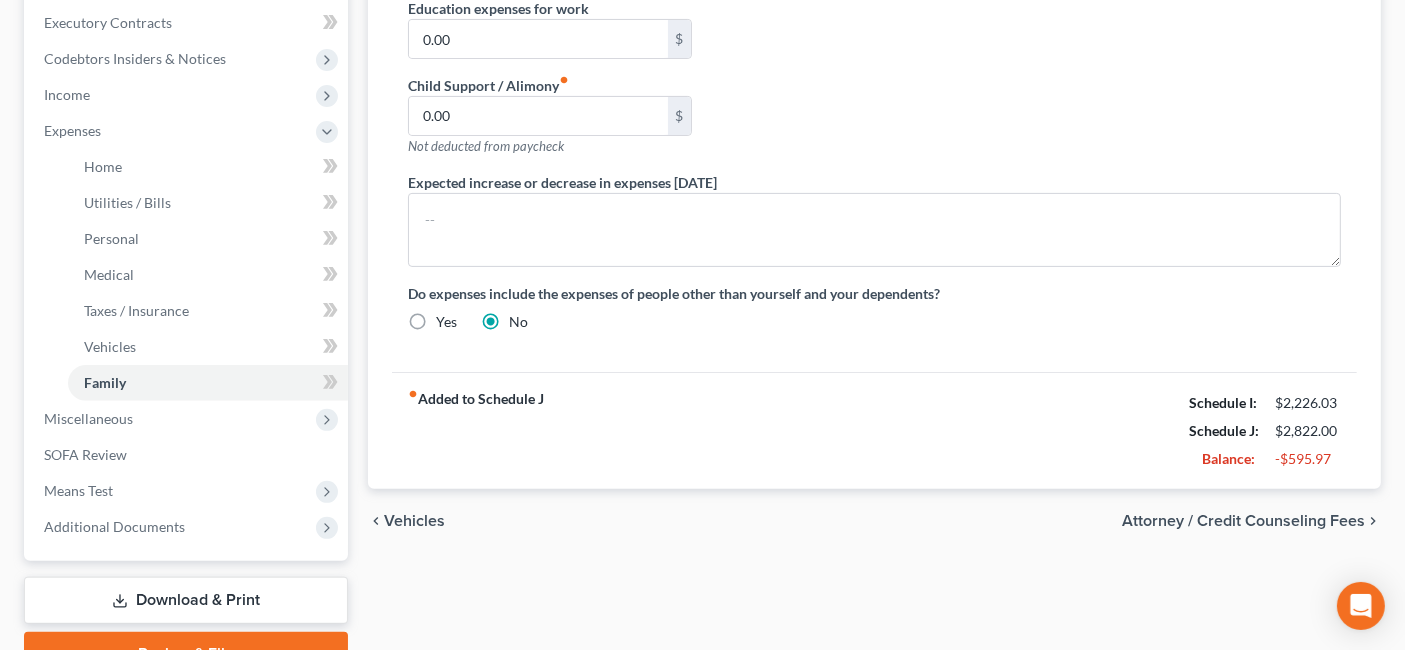 click on "Attorney / Credit Counseling Fees" at bounding box center [1243, 521] 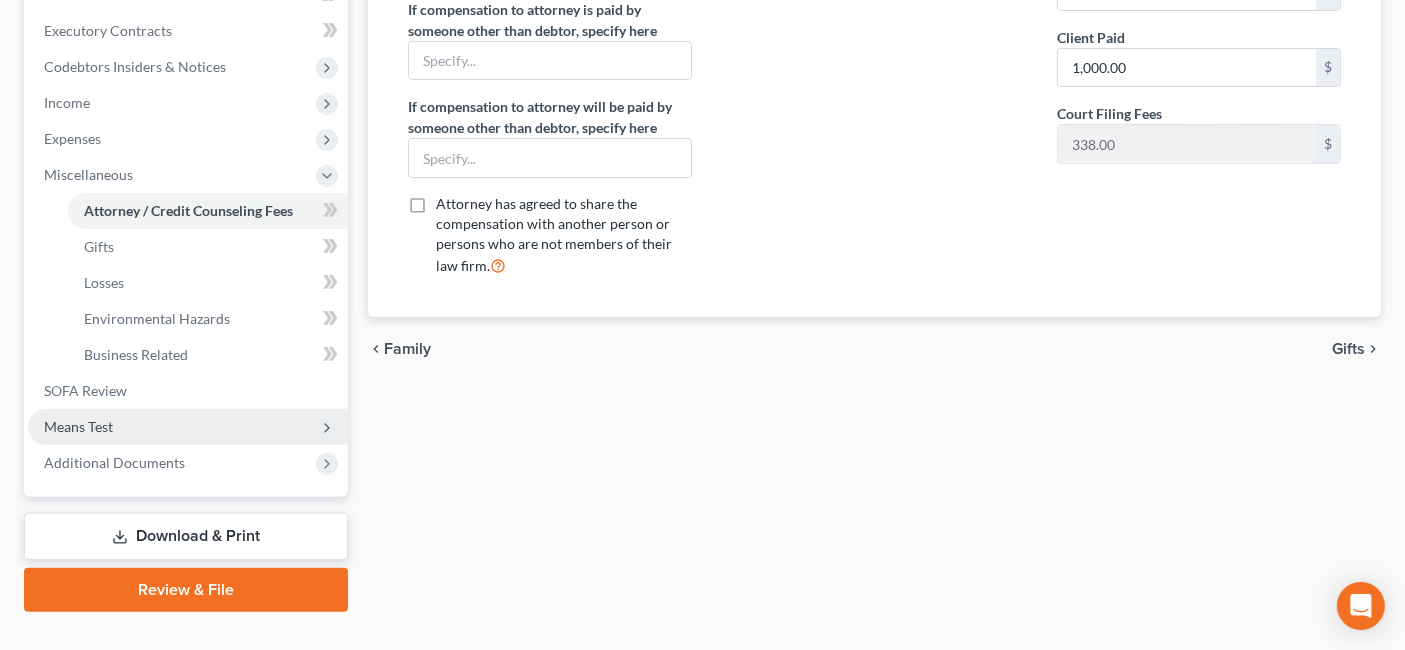 click on "Means Test" at bounding box center (188, 427) 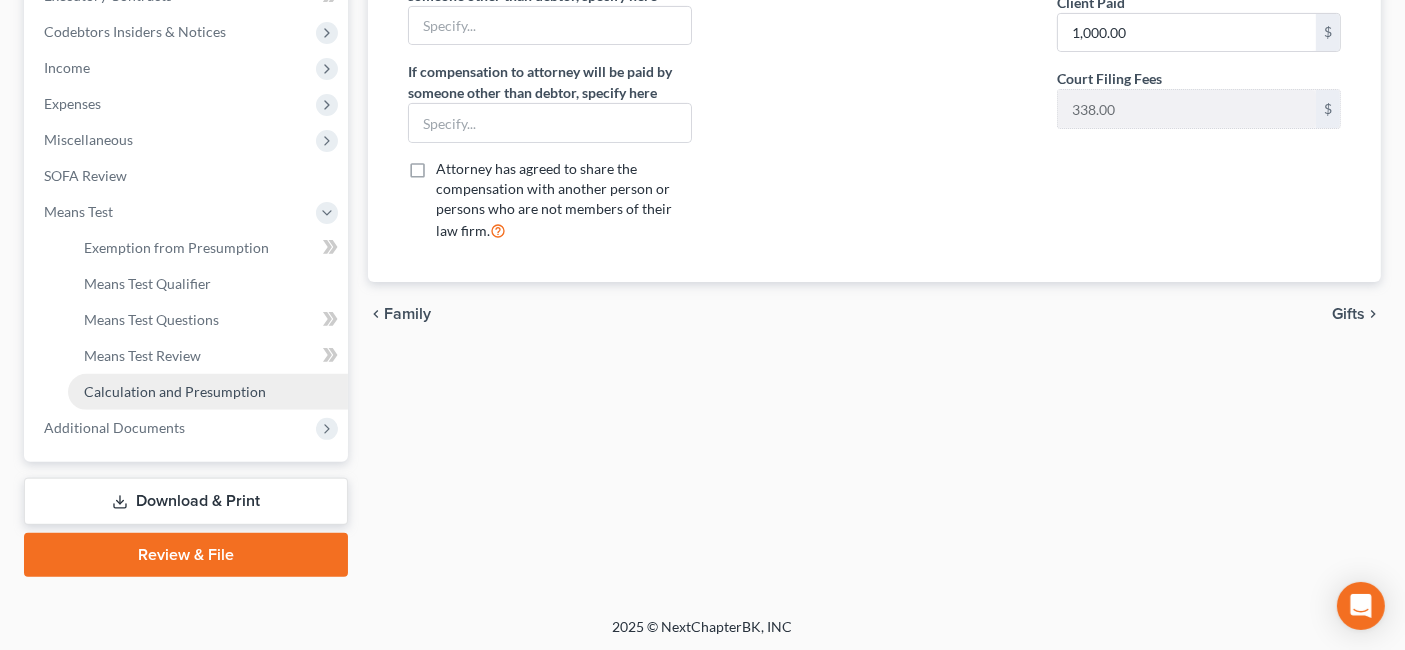 click on "Calculation and Presumption" at bounding box center (175, 391) 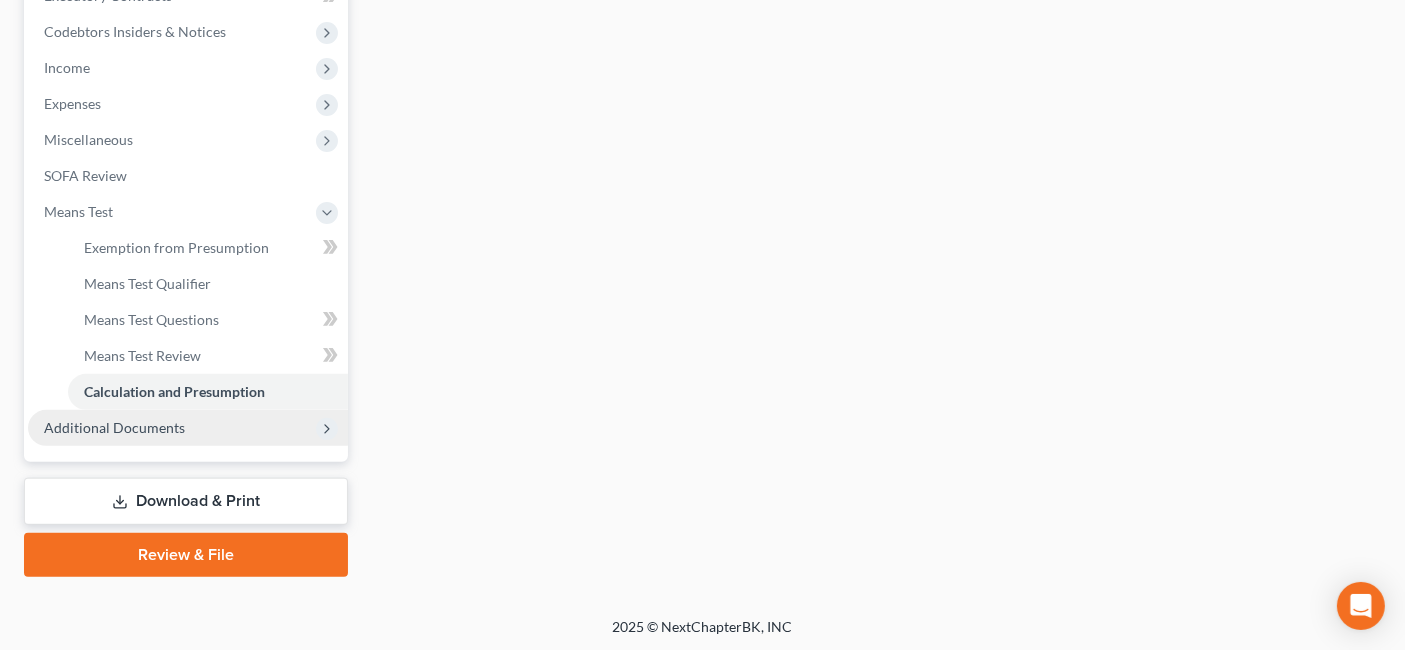 click on "Additional Documents" at bounding box center [188, 428] 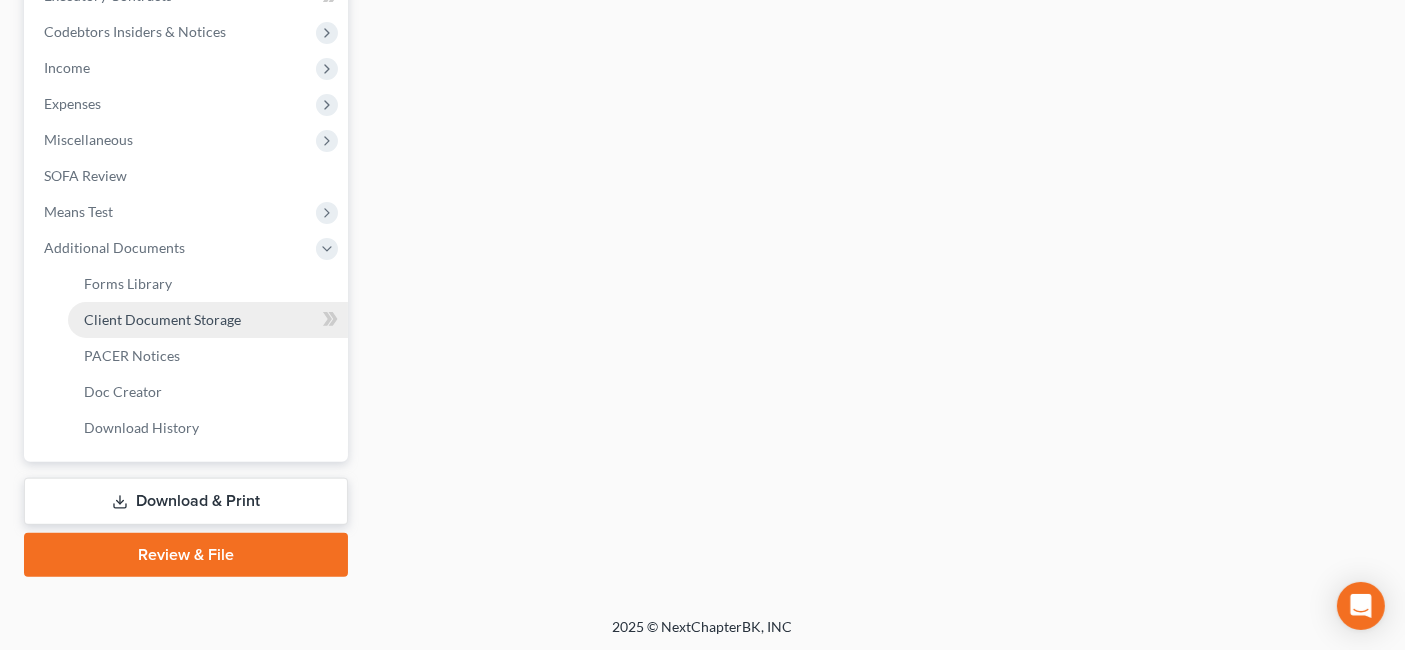 click on "Client Document Storage" at bounding box center (162, 319) 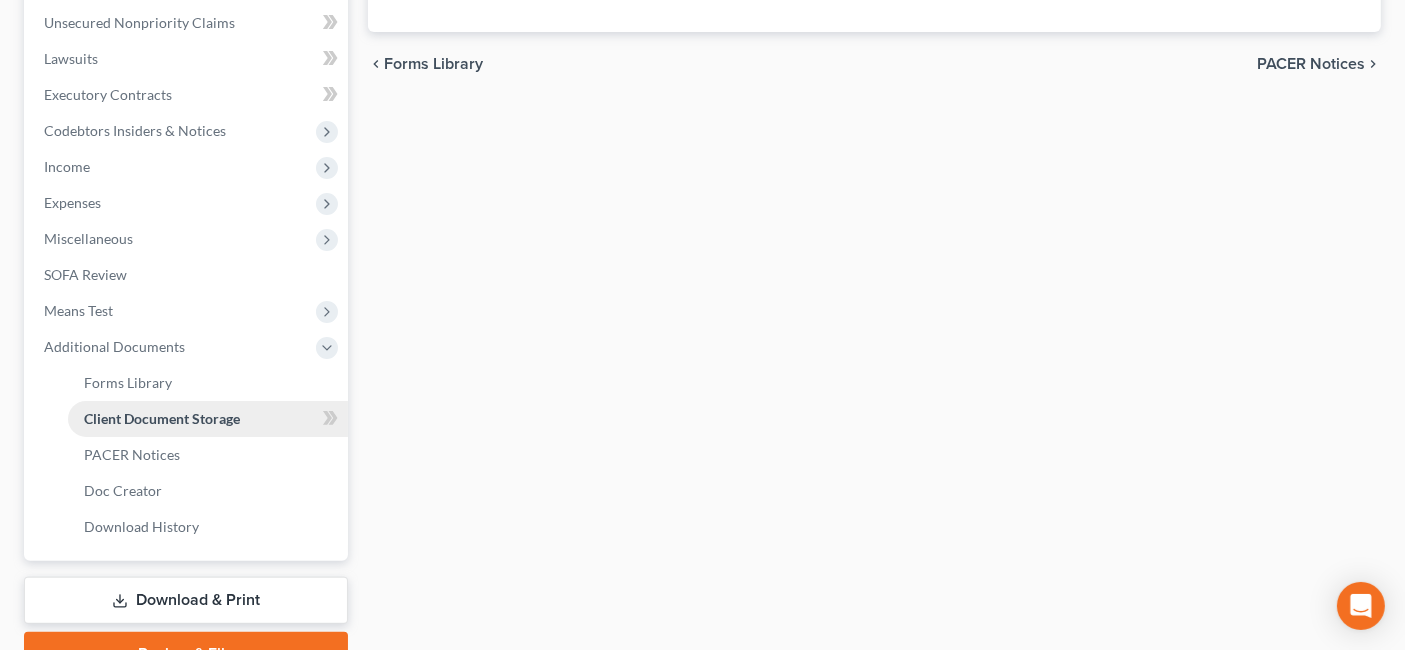 select on "9" 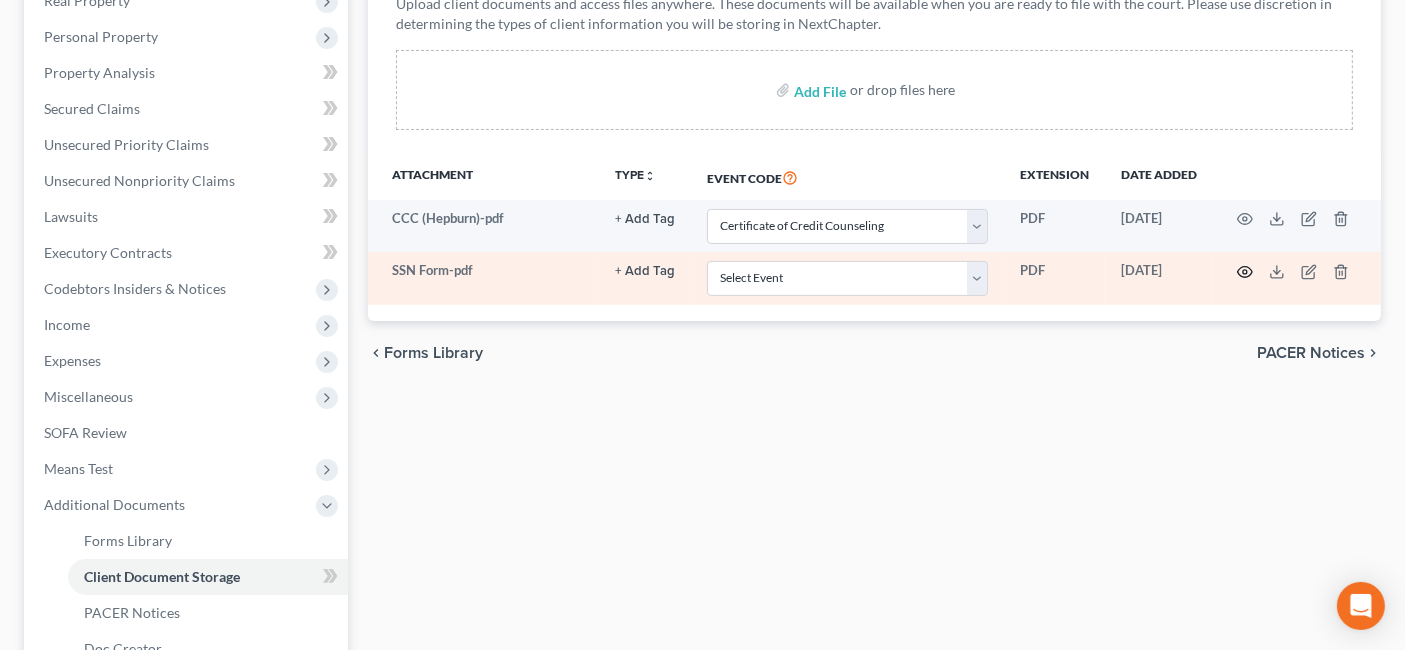 click 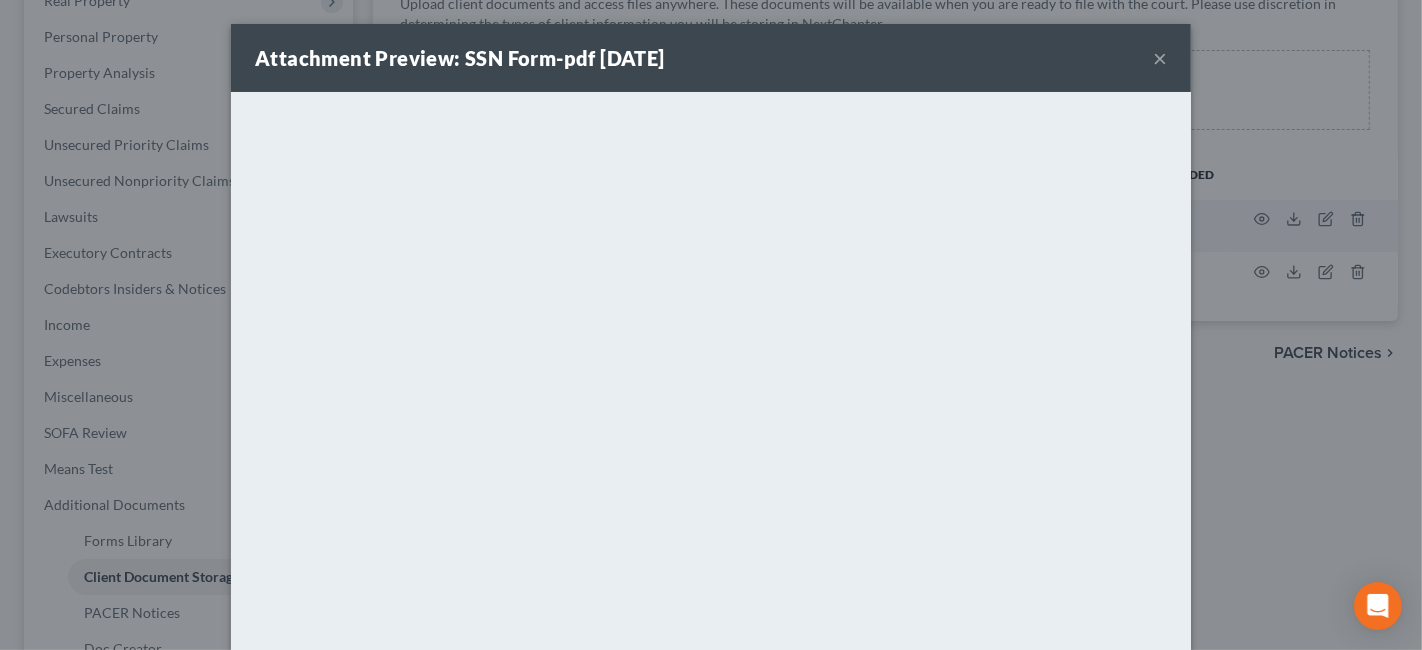 click on "×" at bounding box center [1160, 58] 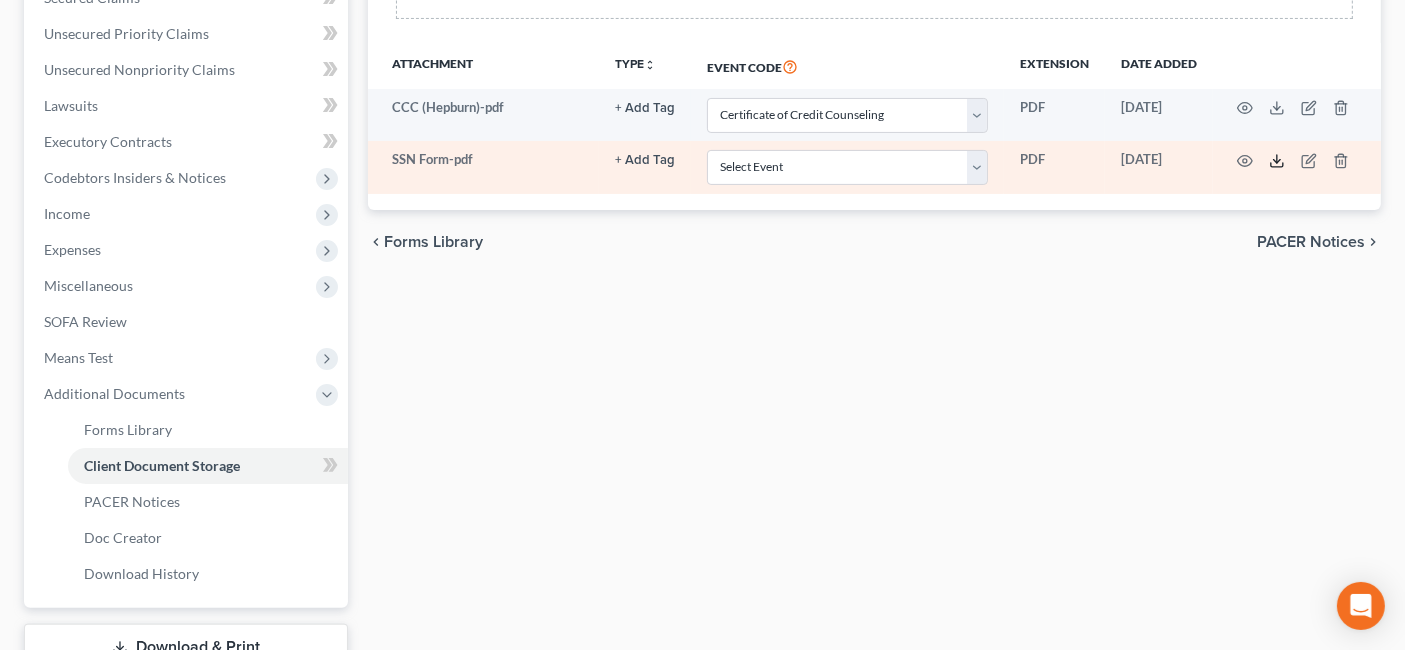 click 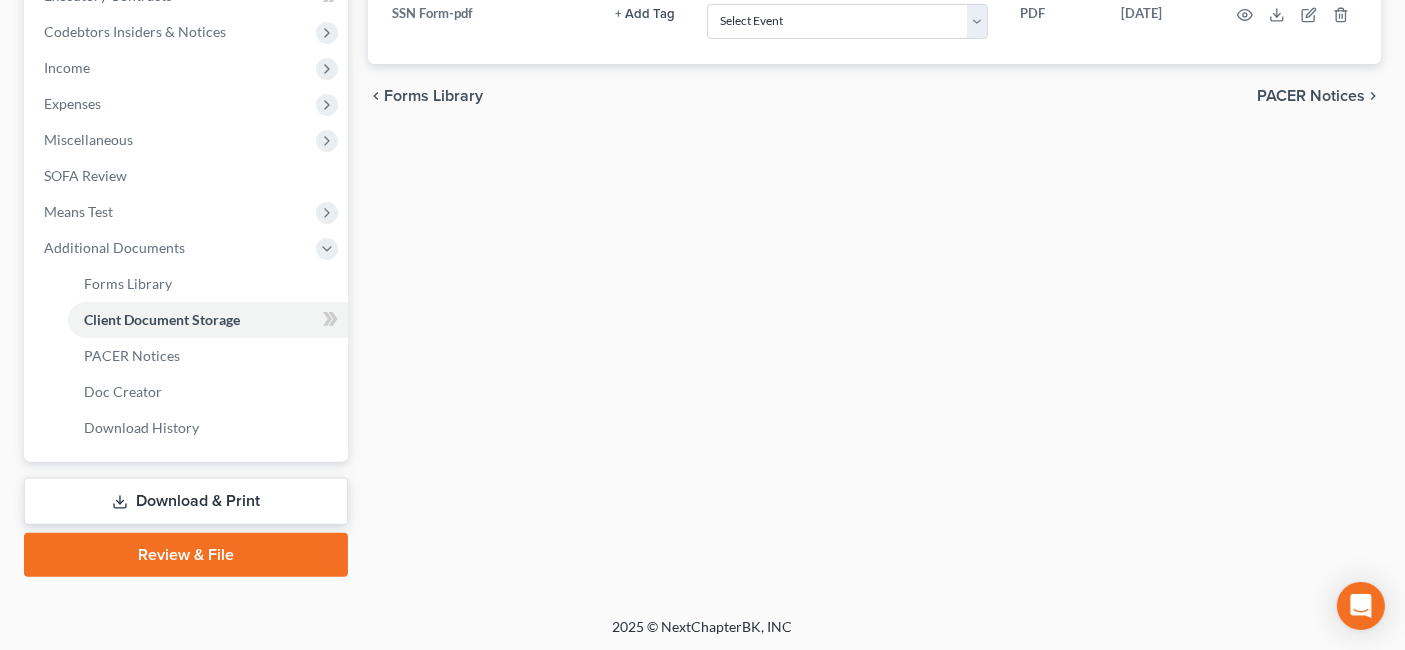 click on "Review & File" at bounding box center (186, 555) 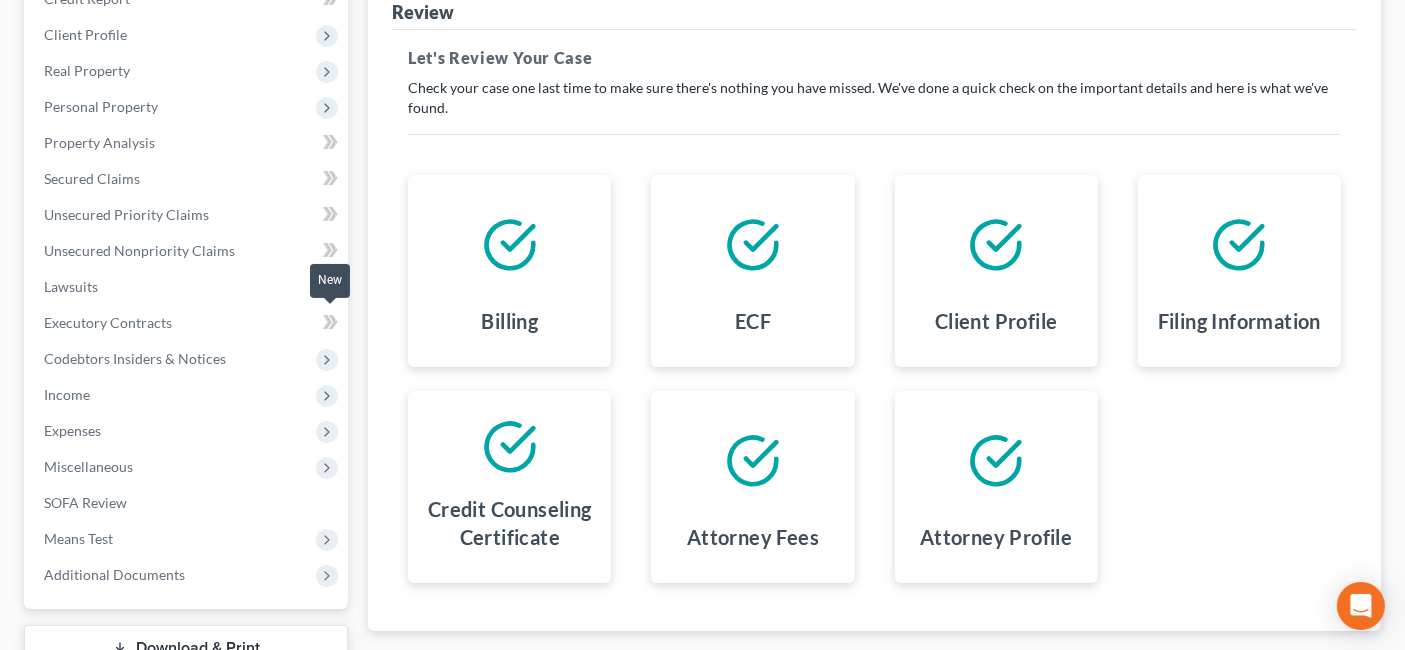 scroll, scrollTop: 0, scrollLeft: 0, axis: both 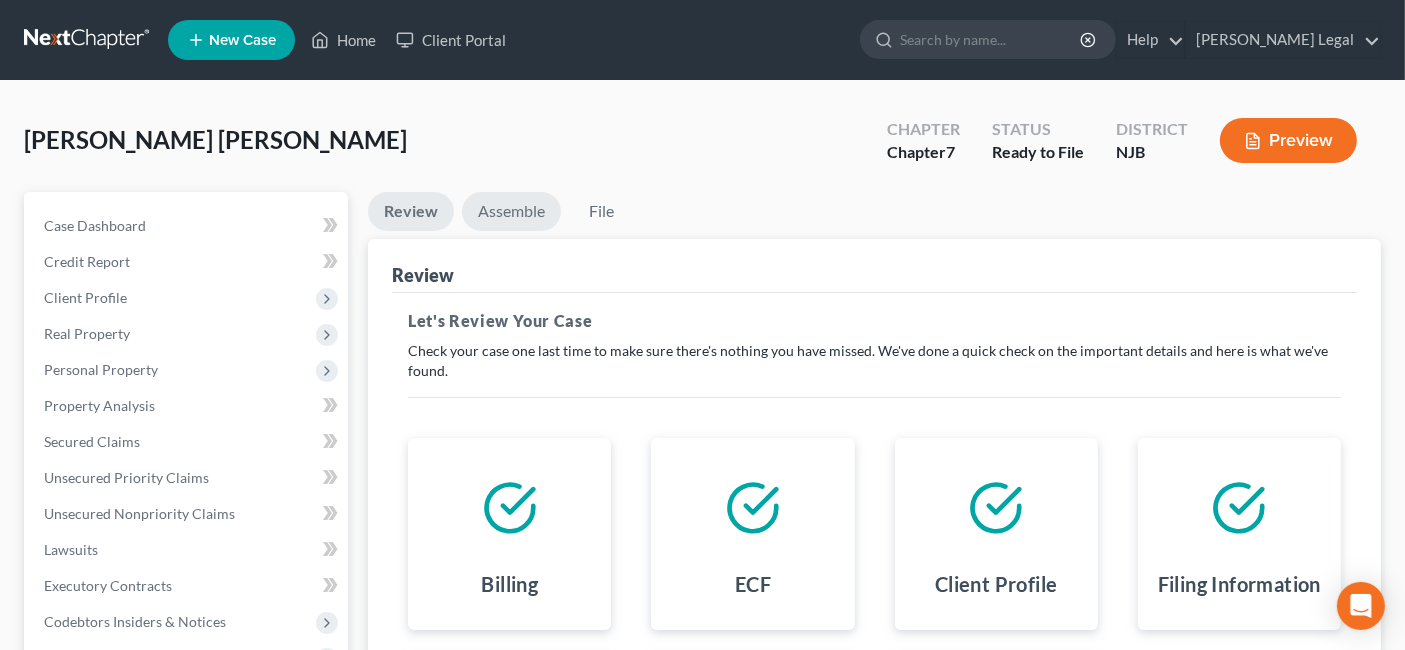 click on "Assemble" at bounding box center (511, 211) 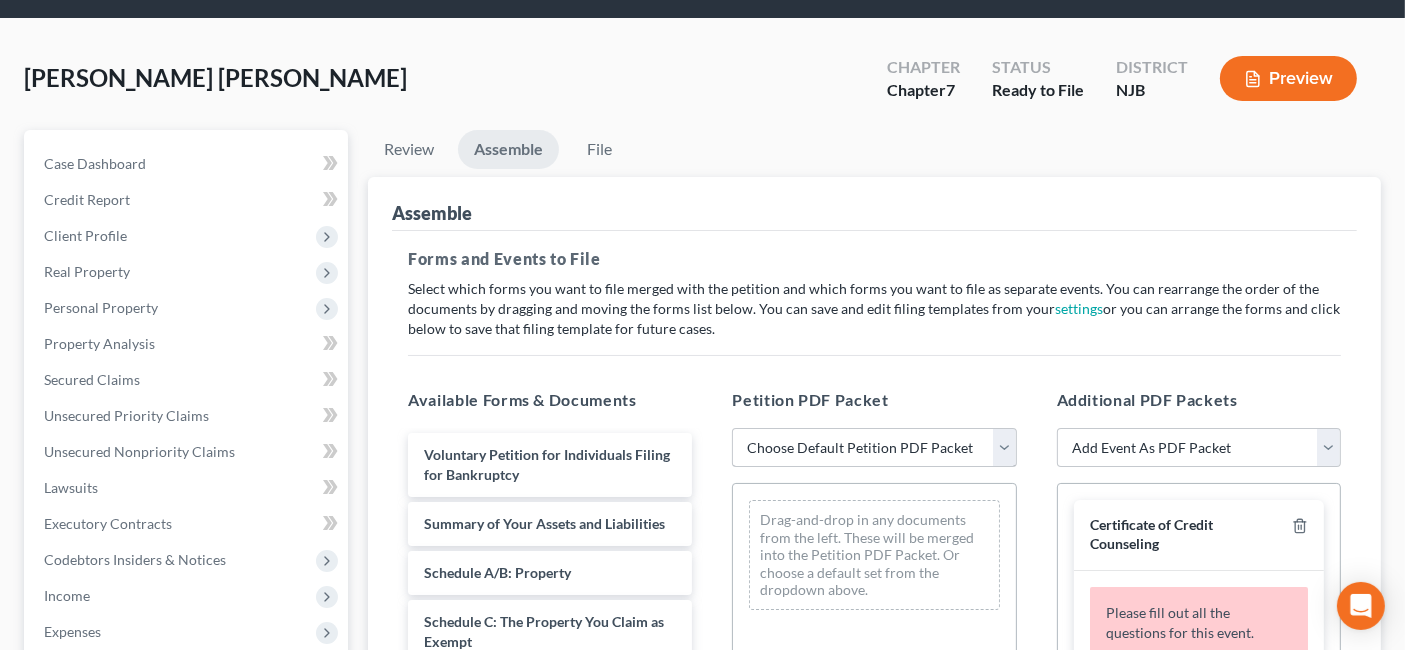 scroll, scrollTop: 111, scrollLeft: 0, axis: vertical 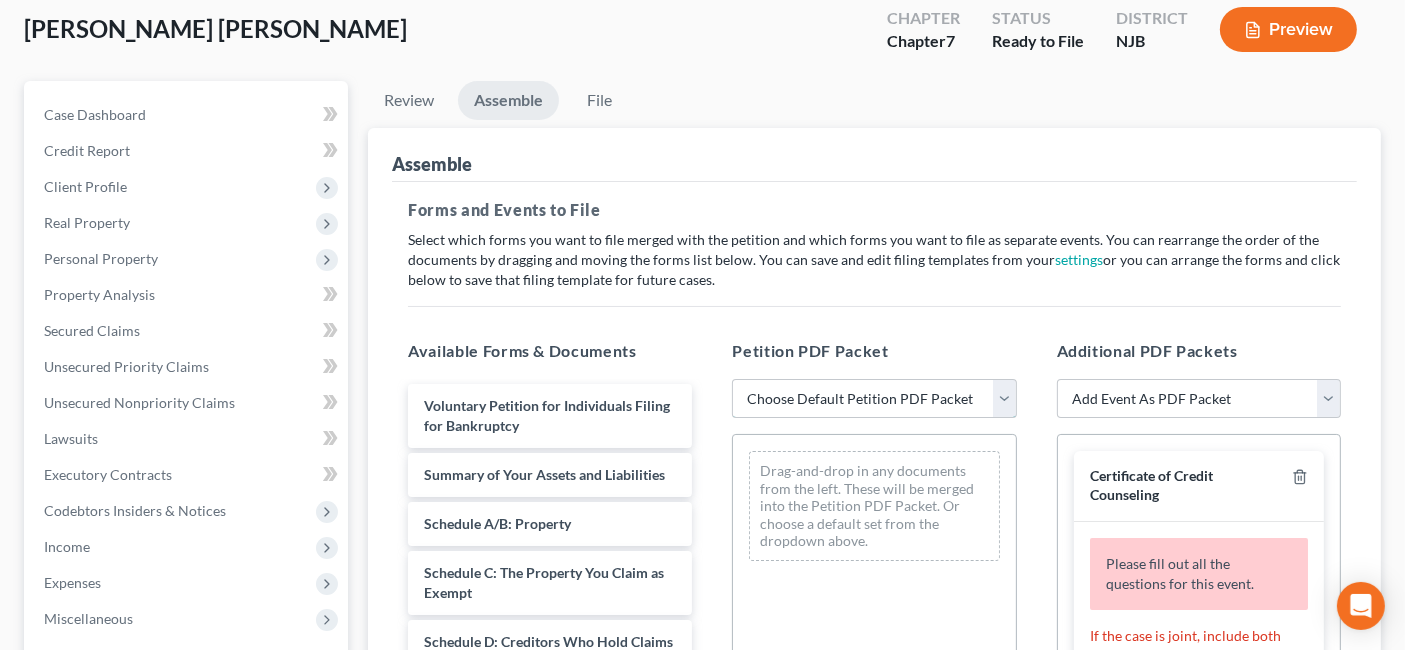 click on "Choose Default Petition PDF Packet Complete Bankruptcy Petition (all forms and schedules) Emergency Filing (Voluntary Petition and Creditor List Only) basic 7 BK ready to file" at bounding box center (874, 399) 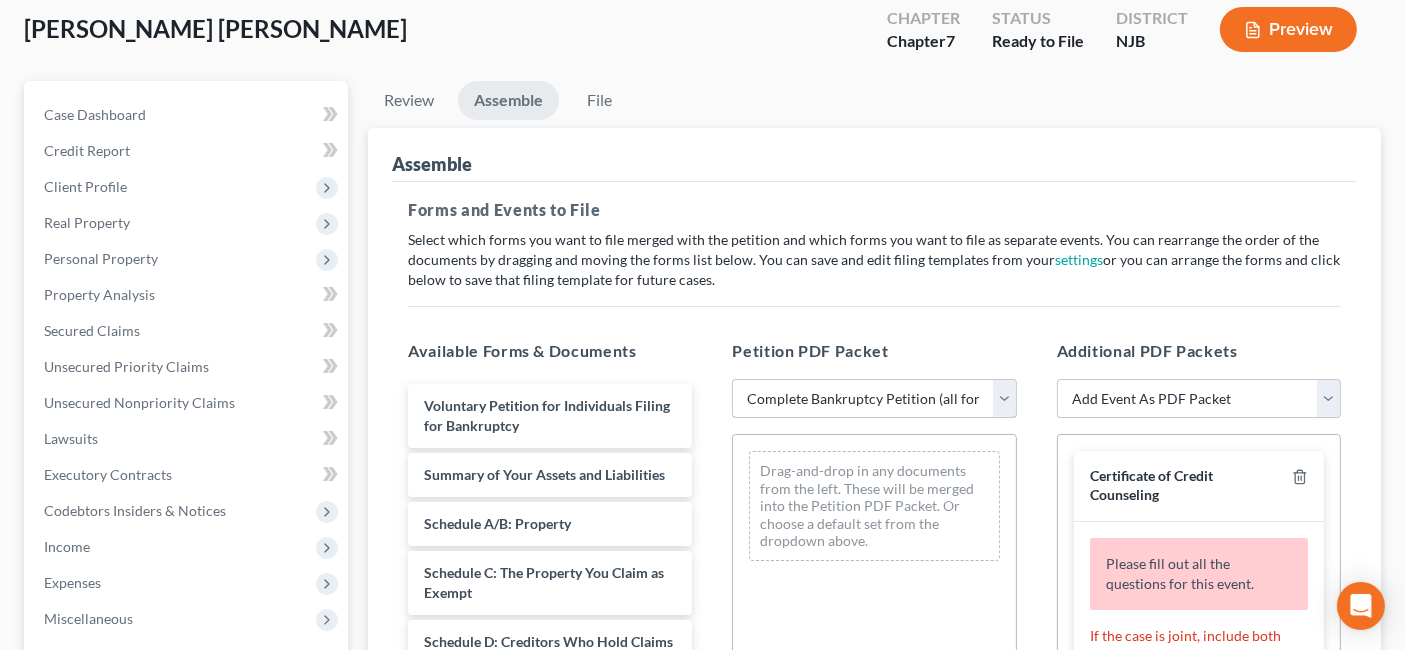 click on "Choose Default Petition PDF Packet Complete Bankruptcy Petition (all forms and schedules) Emergency Filing (Voluntary Petition and Creditor List Only) basic 7 BK ready to file" at bounding box center (874, 399) 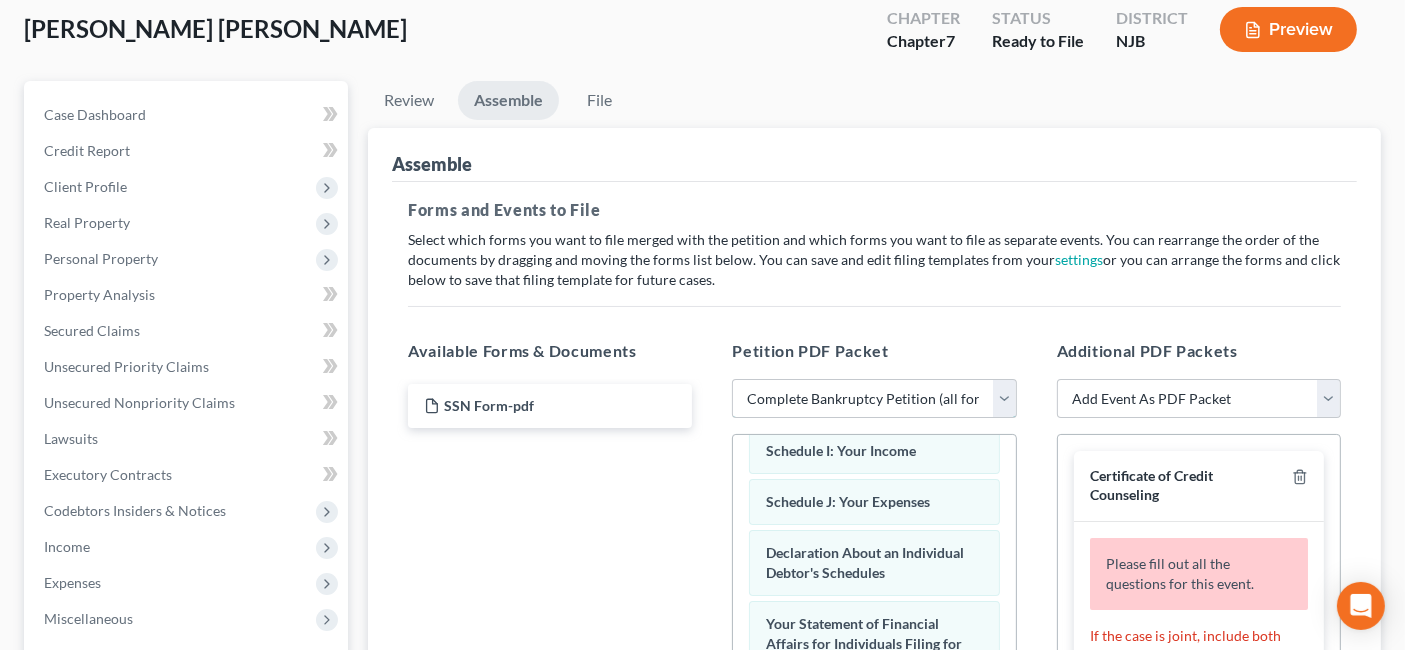 scroll, scrollTop: 555, scrollLeft: 0, axis: vertical 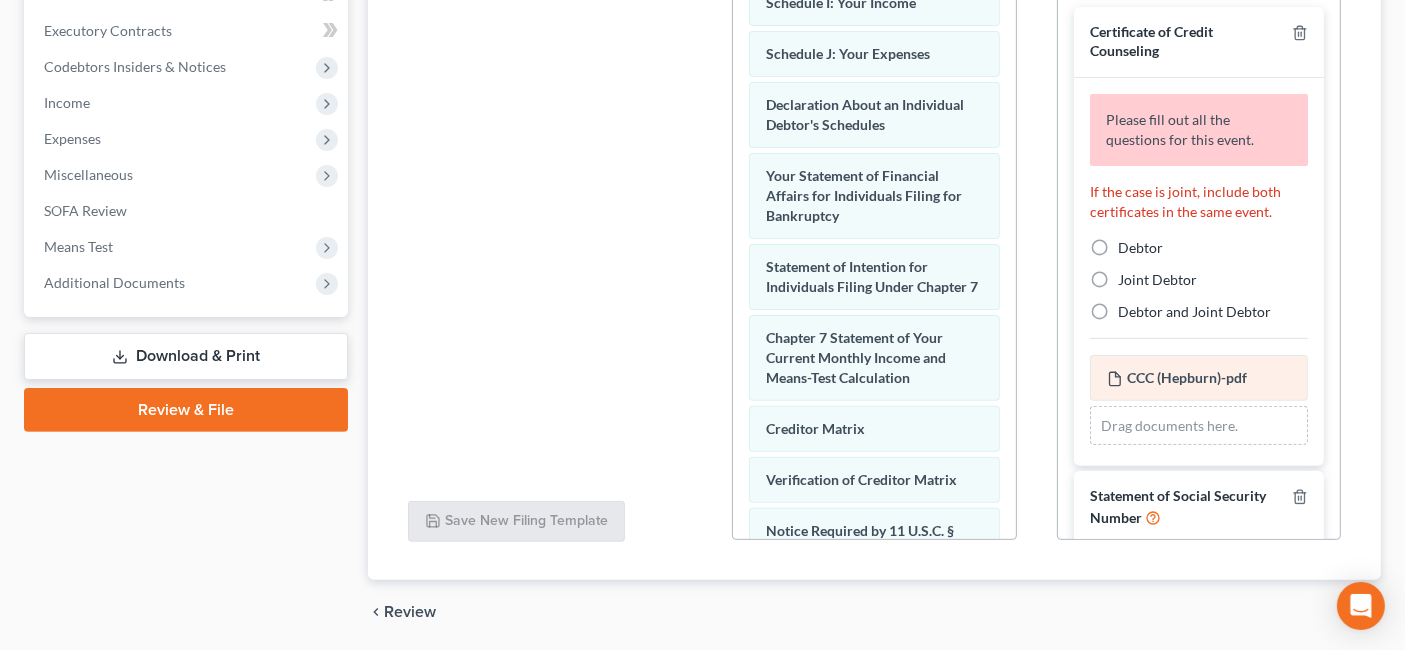 click on "Debtor" at bounding box center [1140, 248] 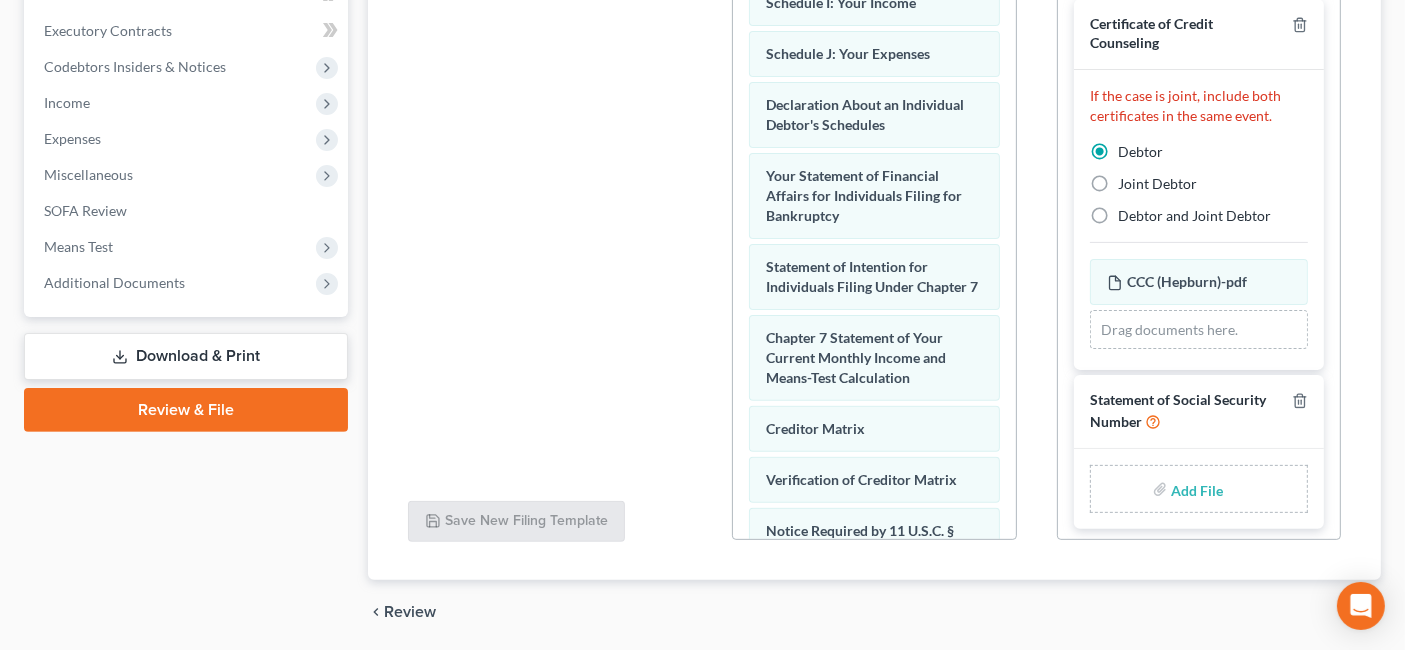 scroll, scrollTop: 10, scrollLeft: 0, axis: vertical 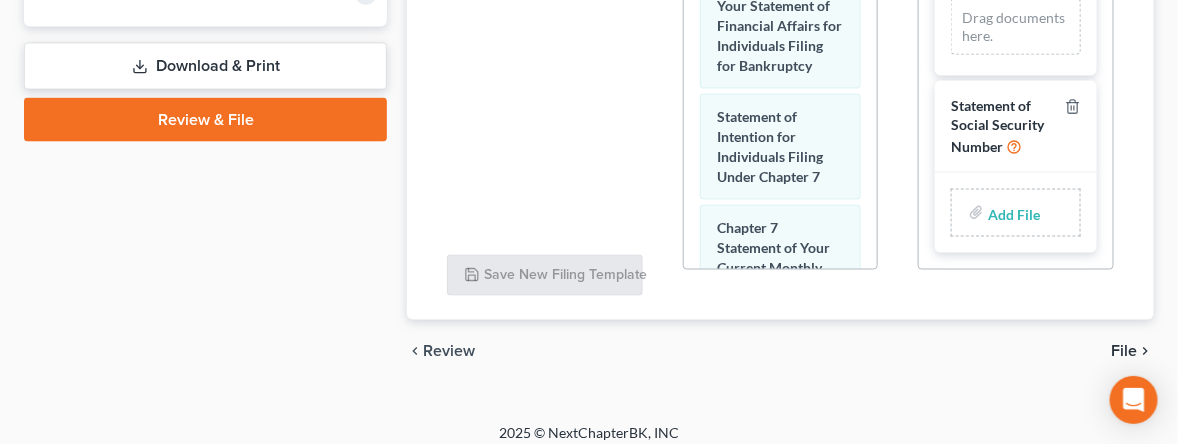 type on "C:\fakepath\SSN Form- Hepburn.pdf" 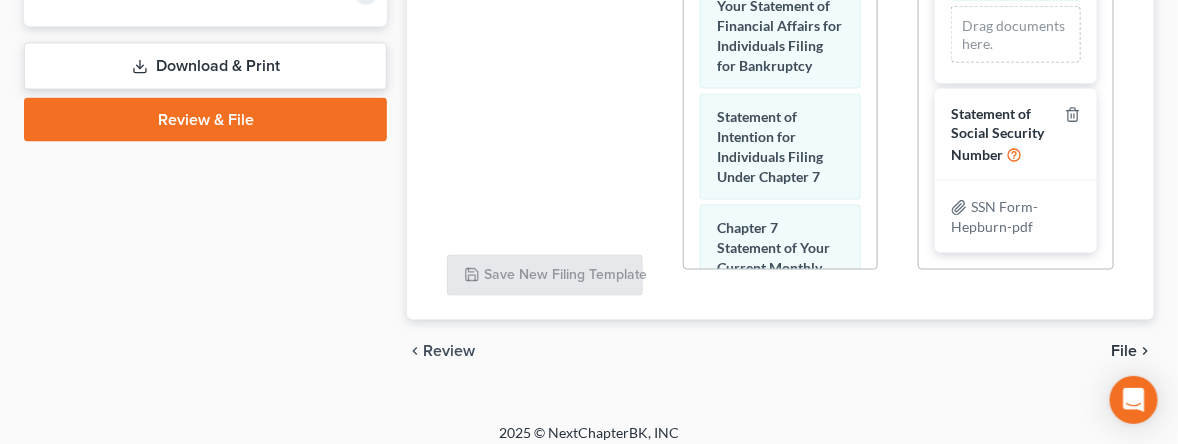 scroll, scrollTop: 193, scrollLeft: 0, axis: vertical 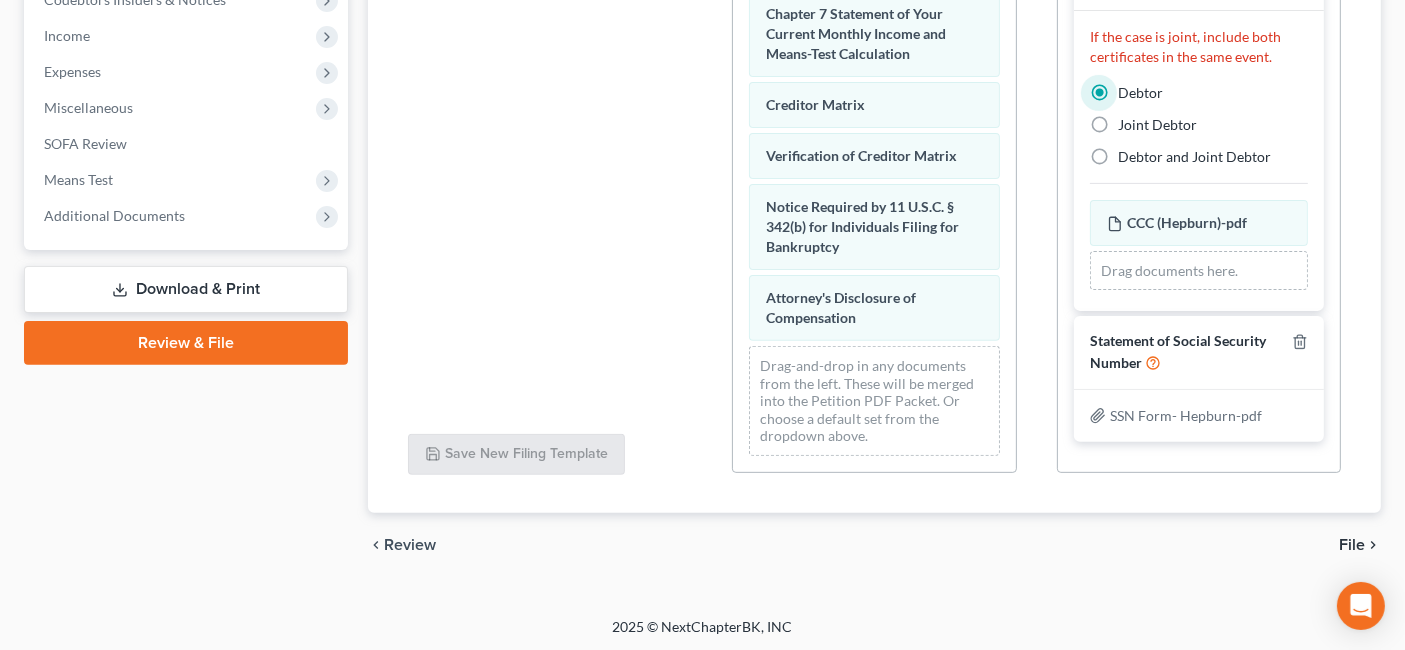 click on "File" at bounding box center [1352, 545] 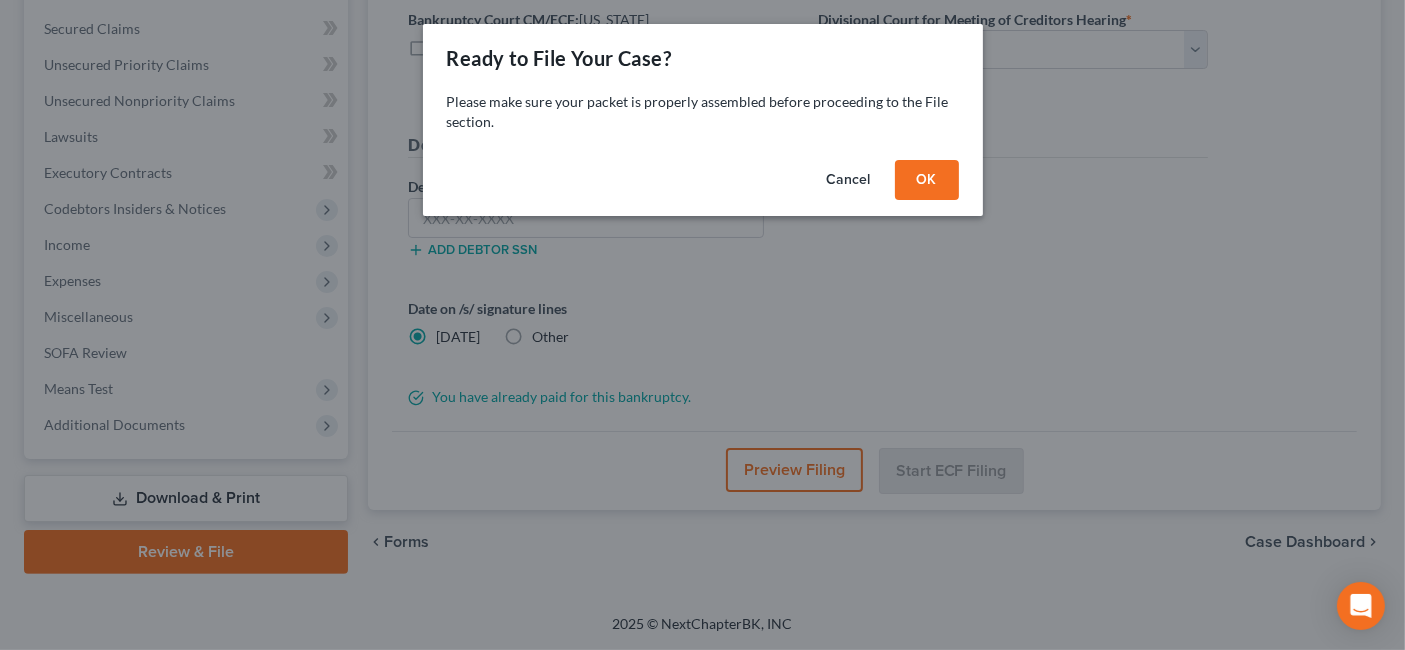 scroll, scrollTop: 410, scrollLeft: 0, axis: vertical 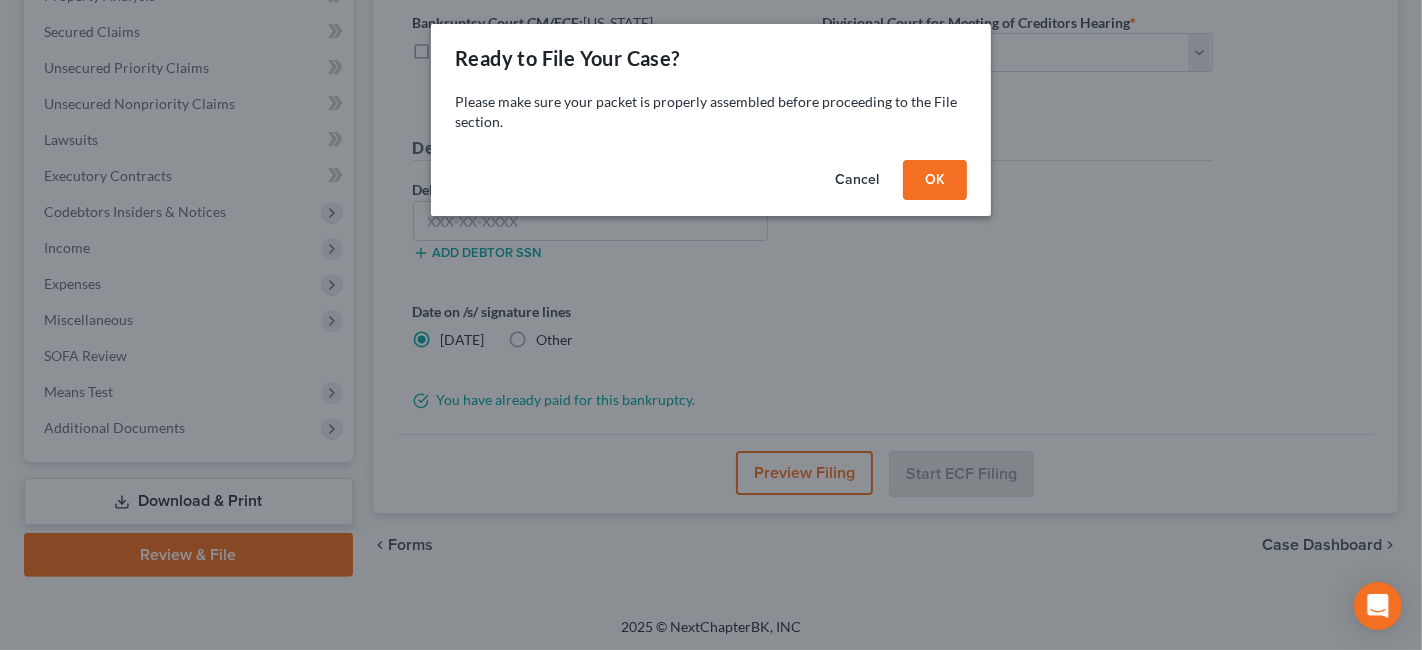 click on "OK" at bounding box center [935, 180] 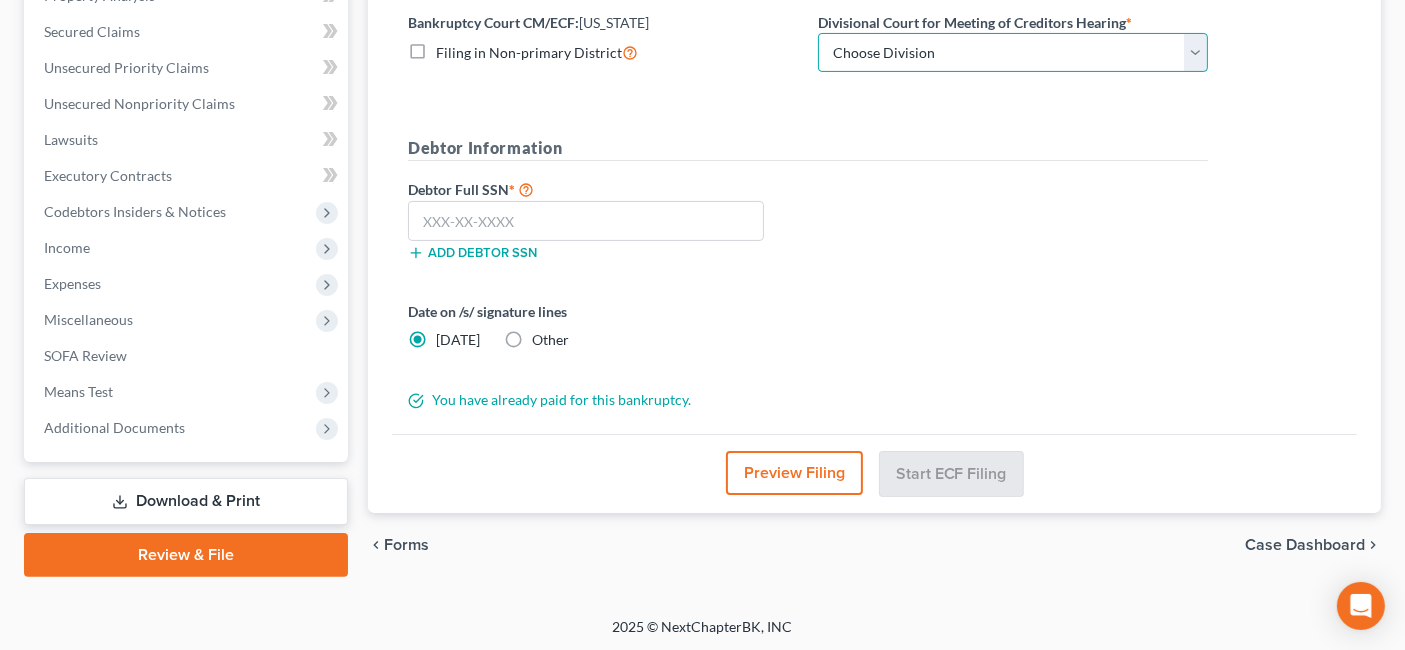 click on "Choose Division Camden Camden/Trenton Newark Trenton" at bounding box center [1013, 53] 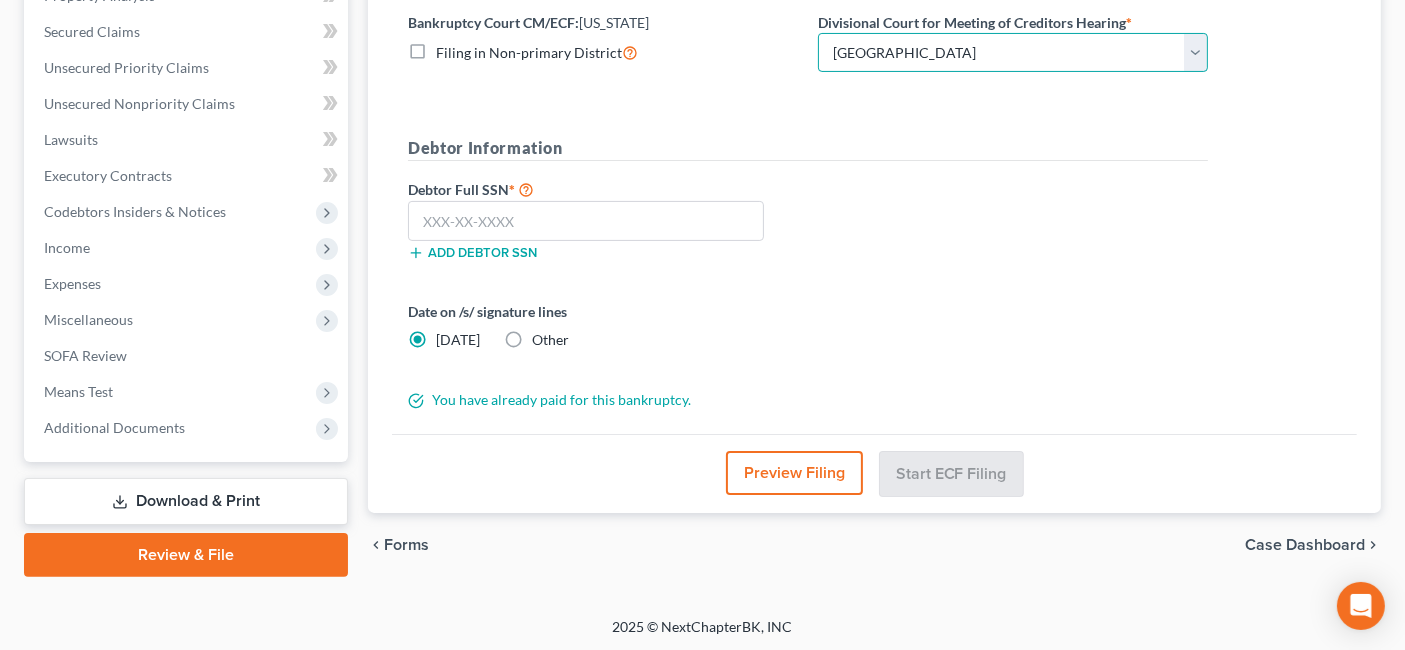 click on "Choose Division Camden Camden/Trenton Newark Trenton" at bounding box center [1013, 53] 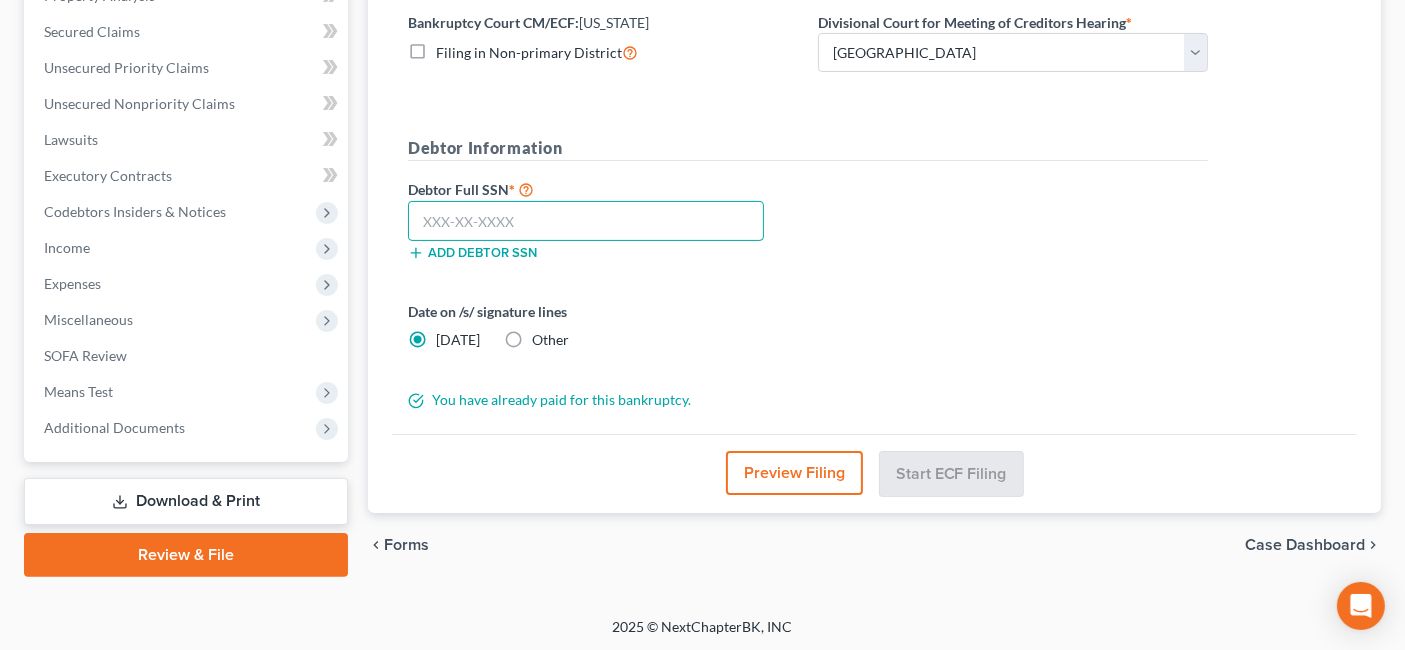 paste on "943-85-0272" 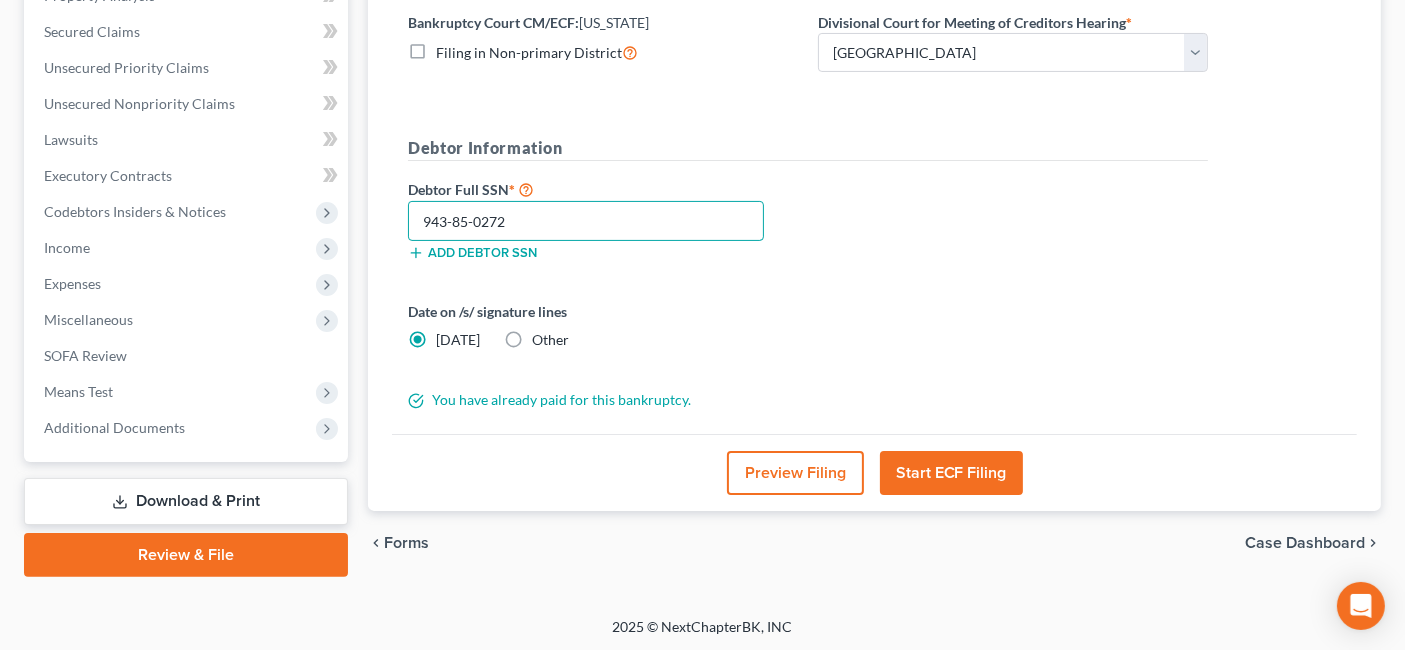 type on "943-85-0272" 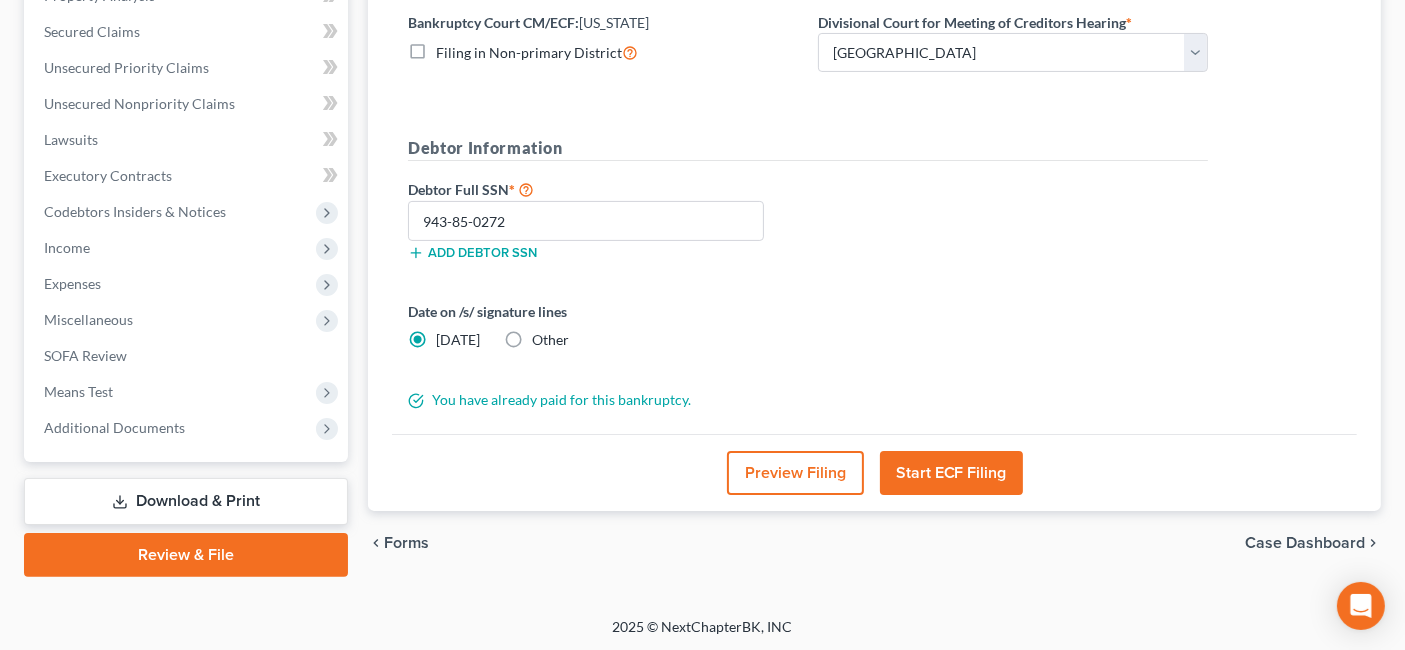 click on "Start ECF Filing" at bounding box center (951, 473) 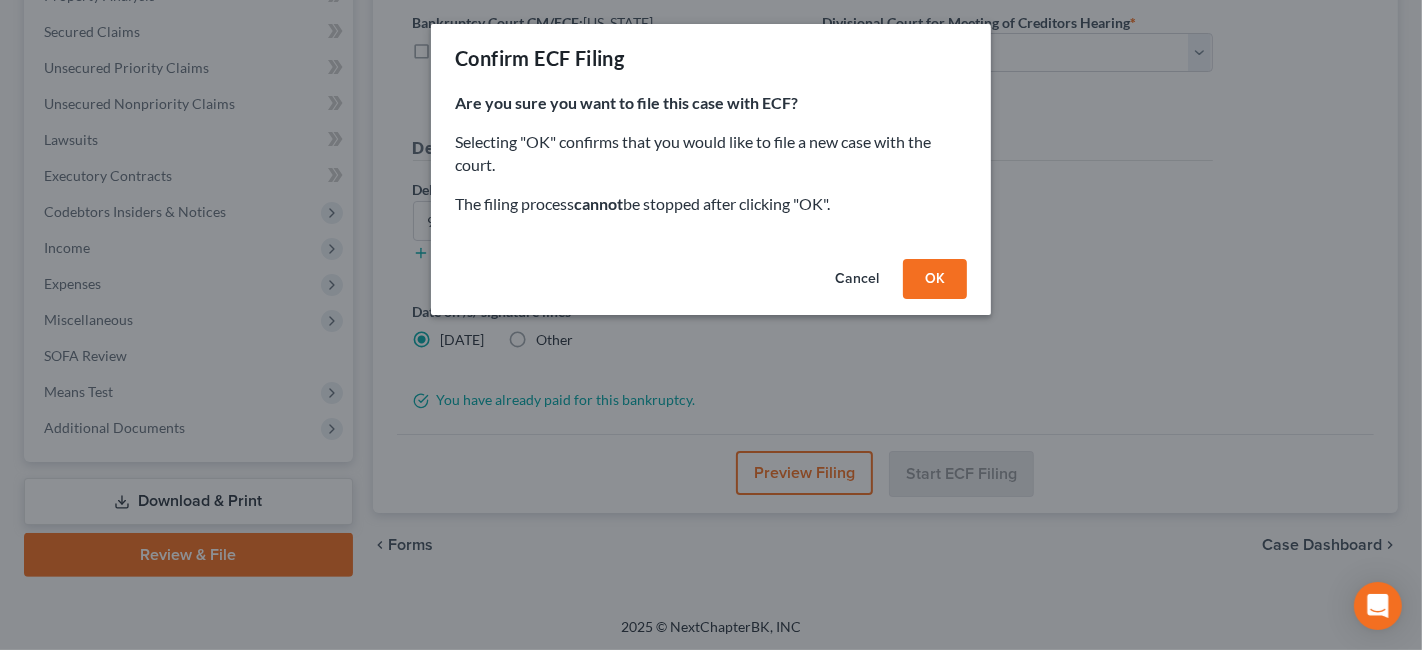 click on "OK" at bounding box center [935, 279] 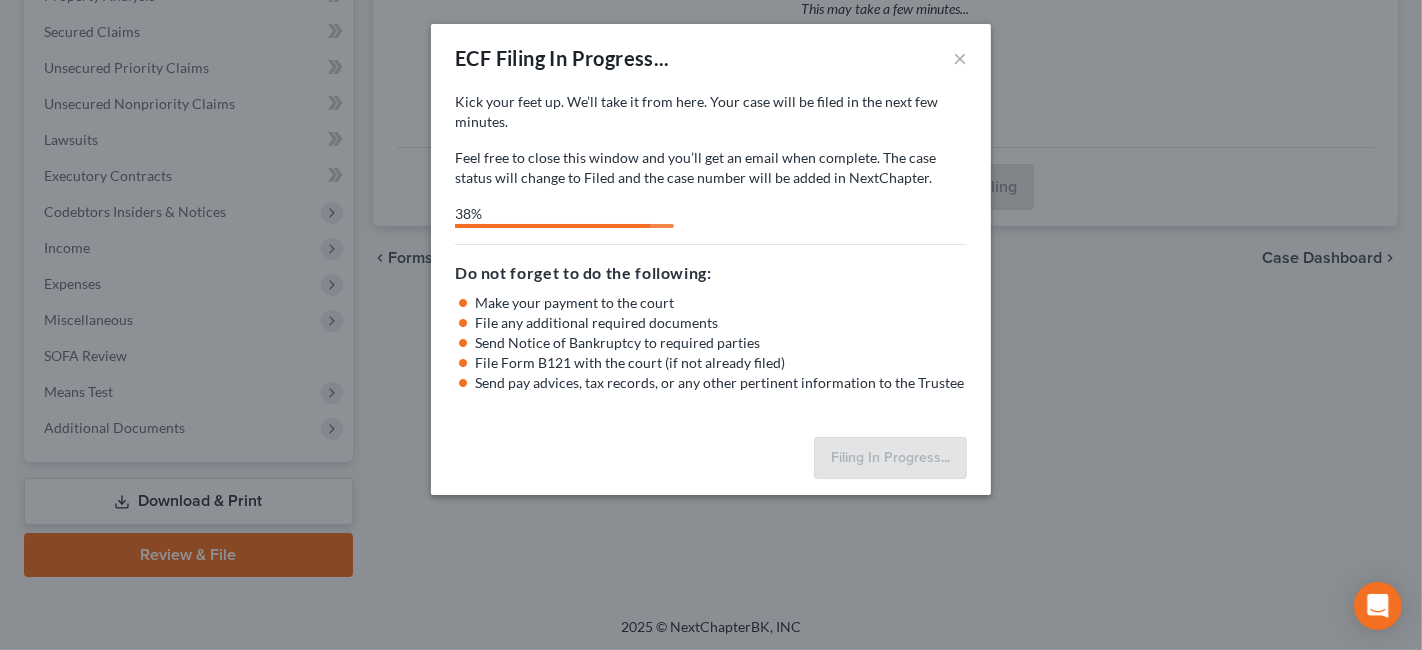 select on "2" 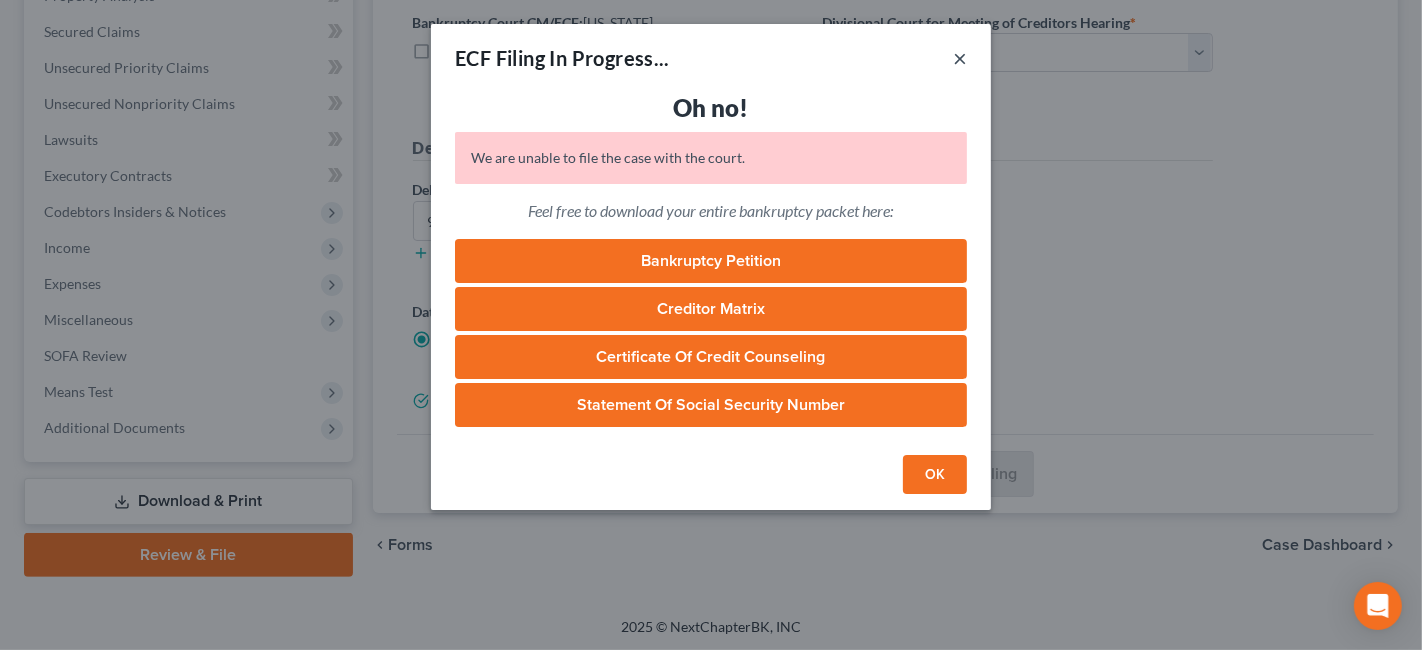 click on "×" at bounding box center [960, 58] 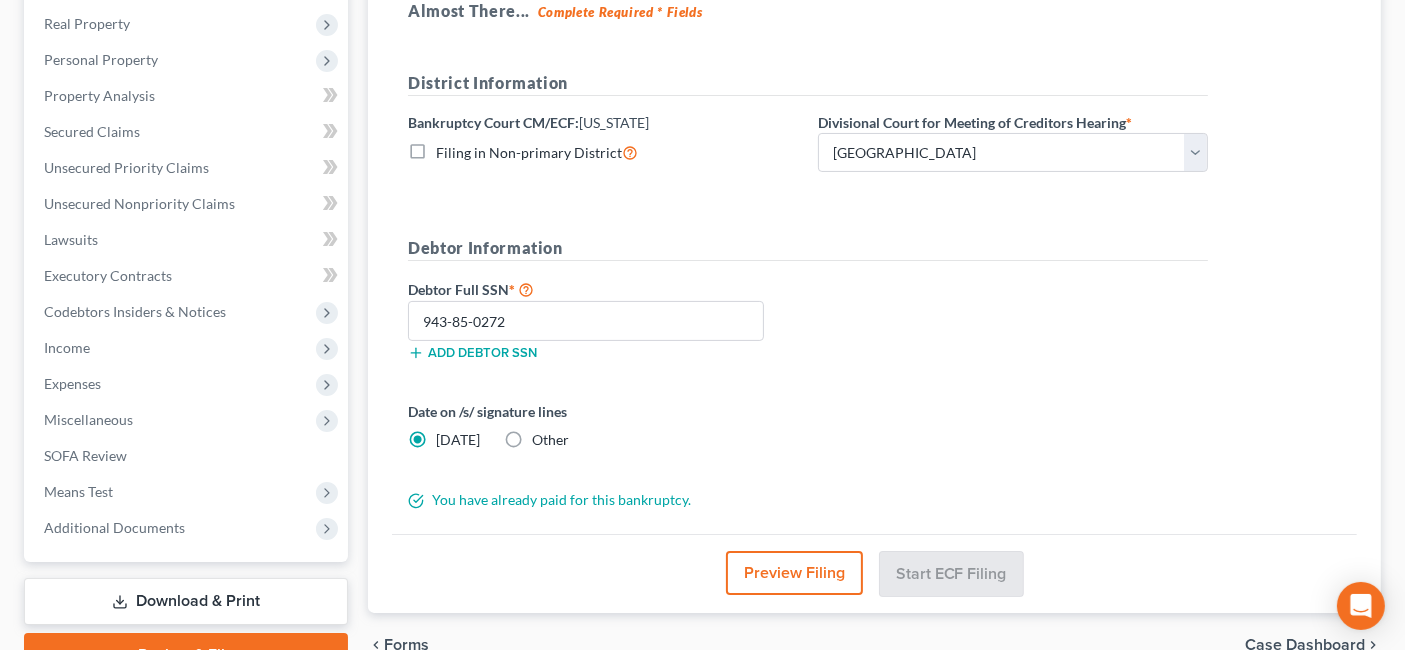 scroll, scrollTop: 410, scrollLeft: 0, axis: vertical 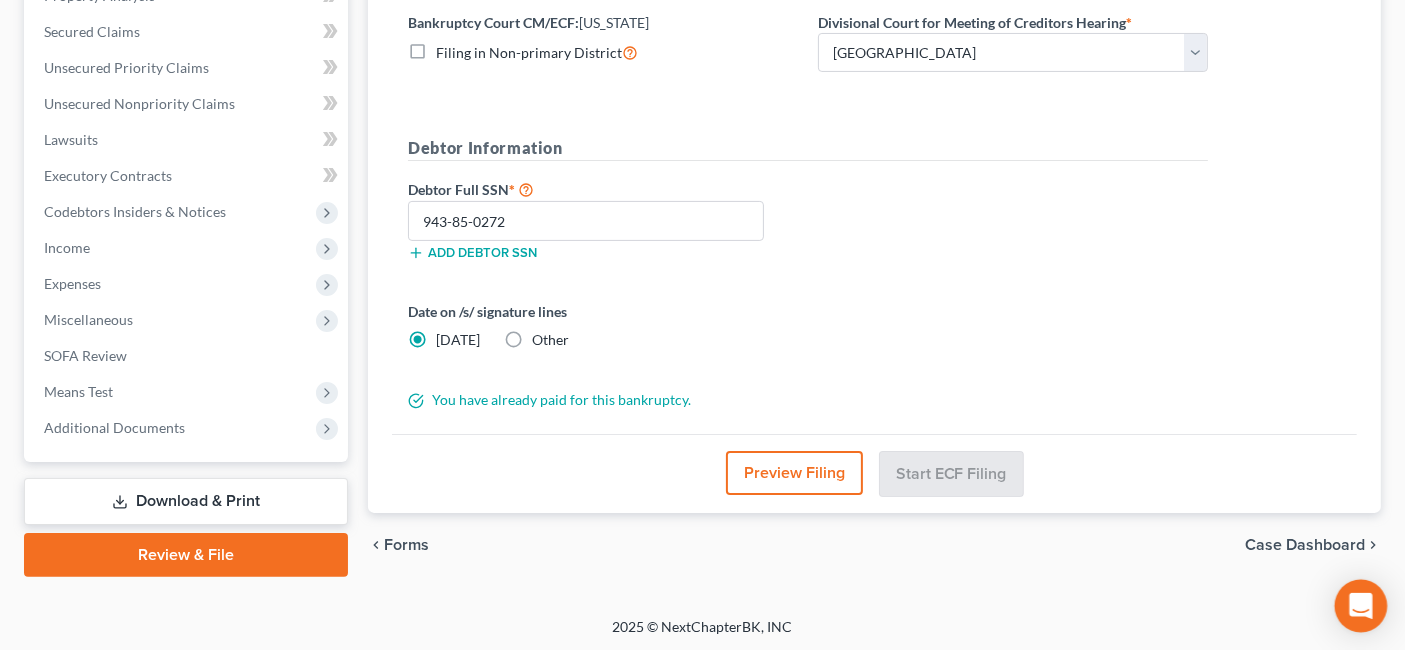 click 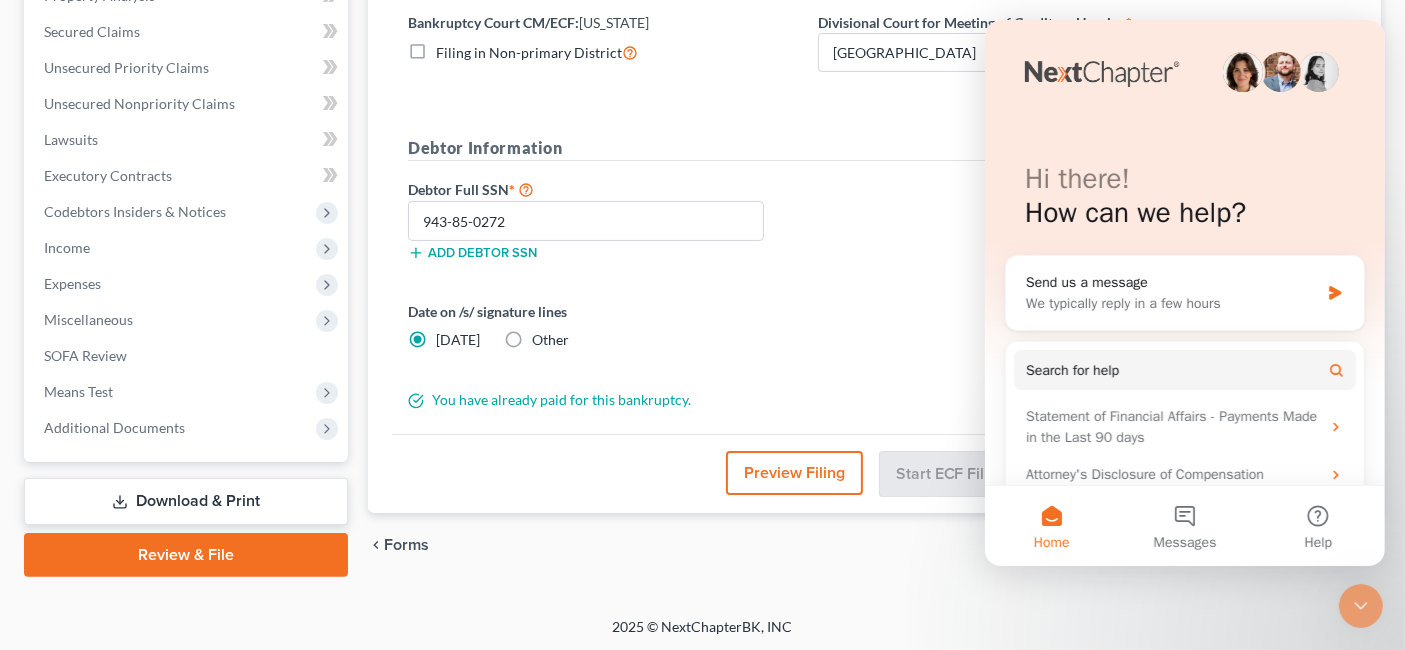 scroll, scrollTop: 0, scrollLeft: 0, axis: both 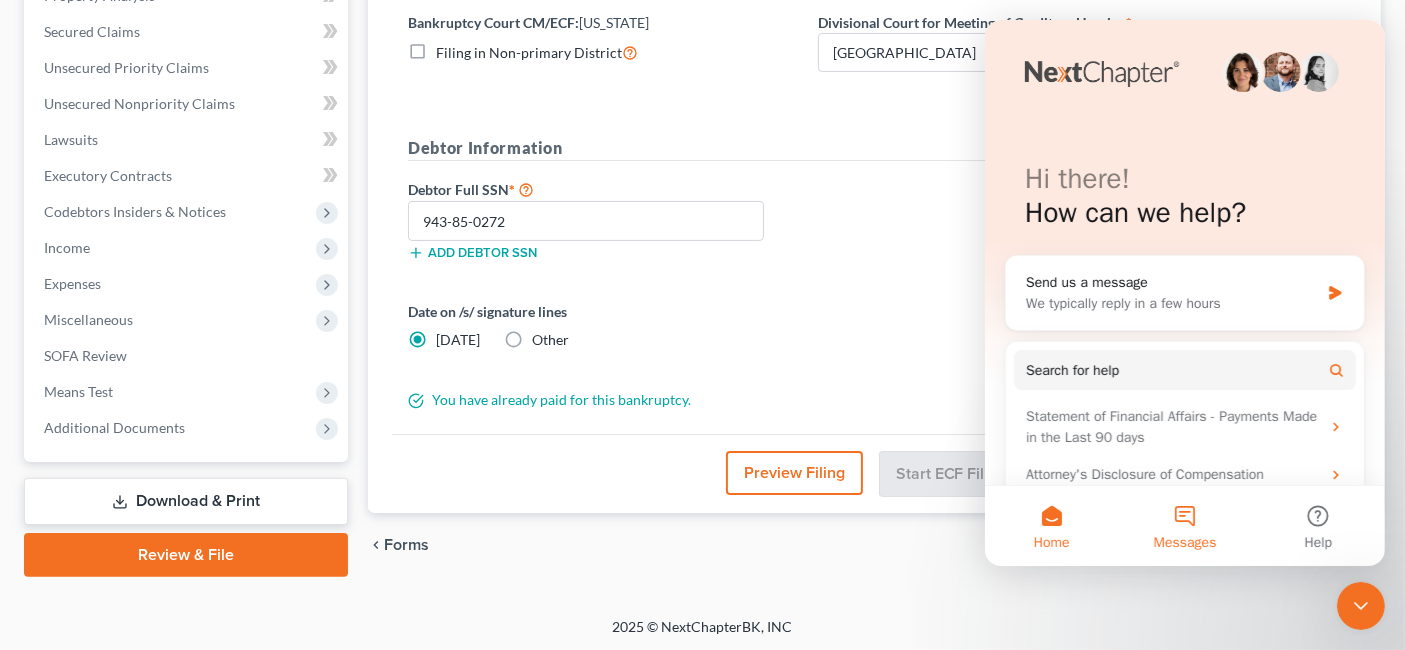 click on "Messages" at bounding box center (1183, 526) 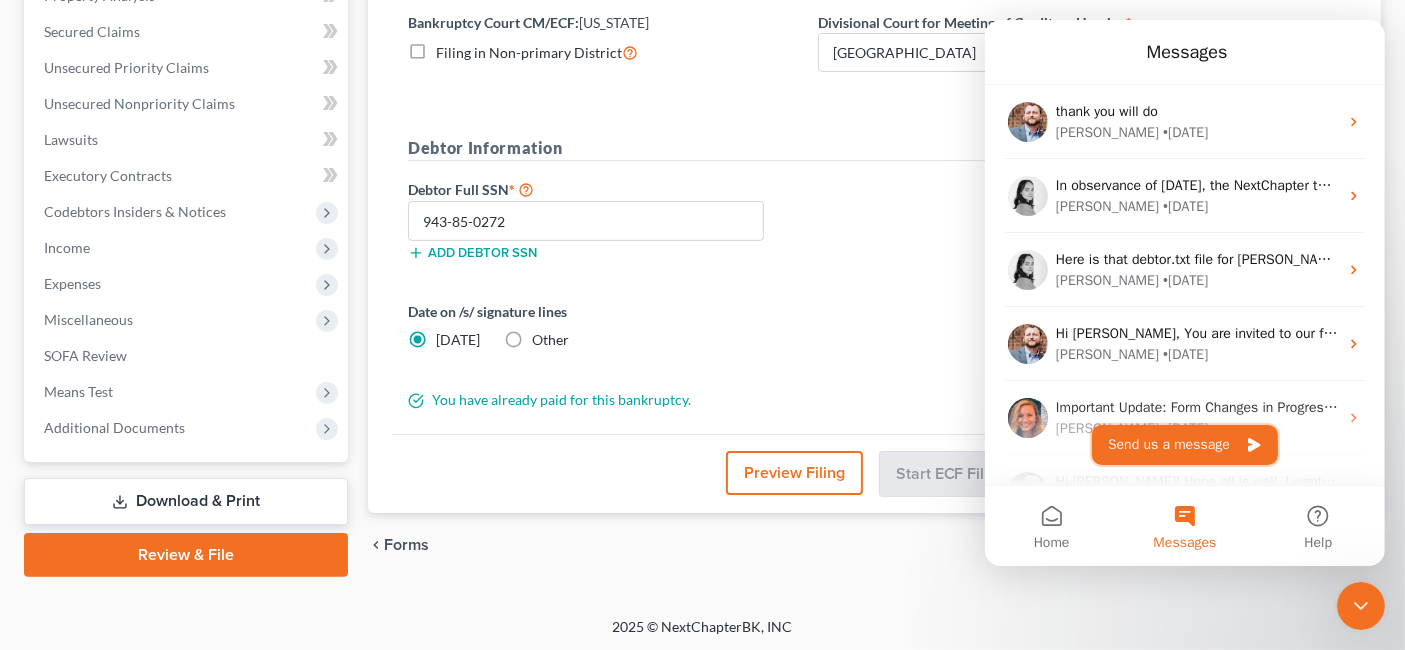 click on "Send us a message" at bounding box center (1184, 445) 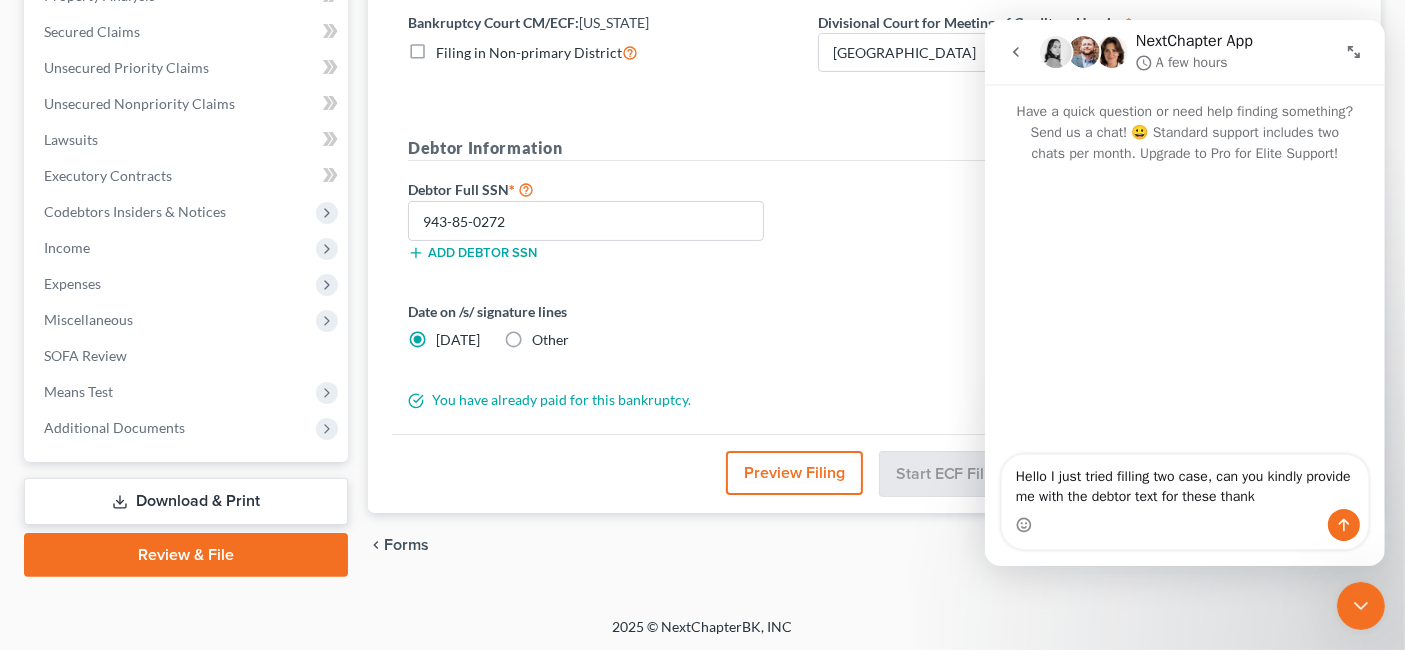type on "Hello I just tried filling two case, can you kindly provide me with the debtor text for these thanks" 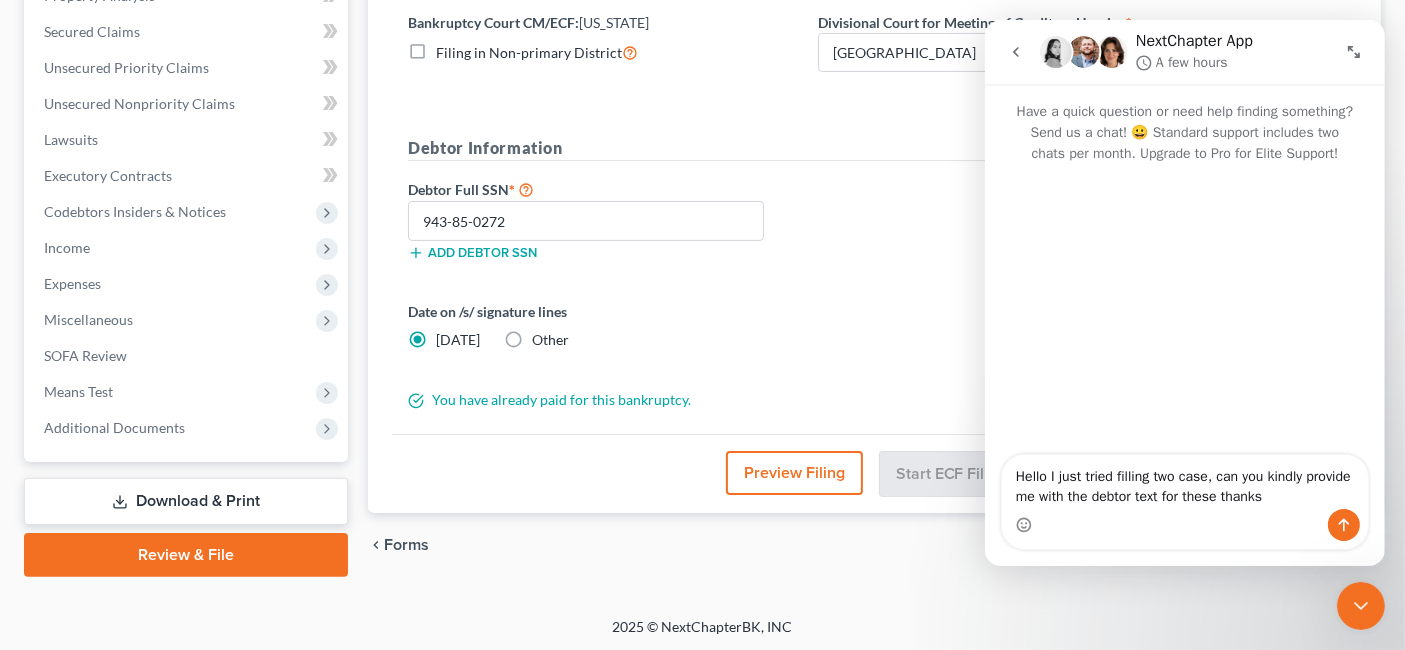 type 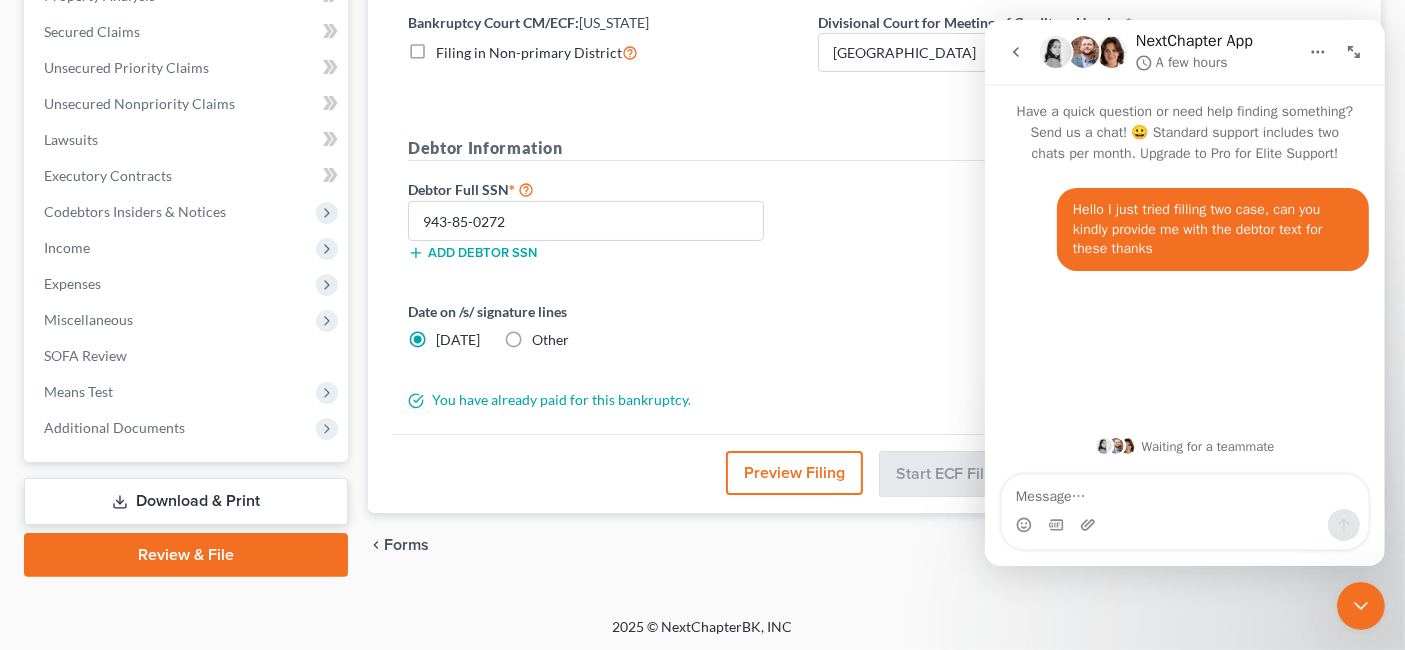 click at bounding box center (1360, 605) 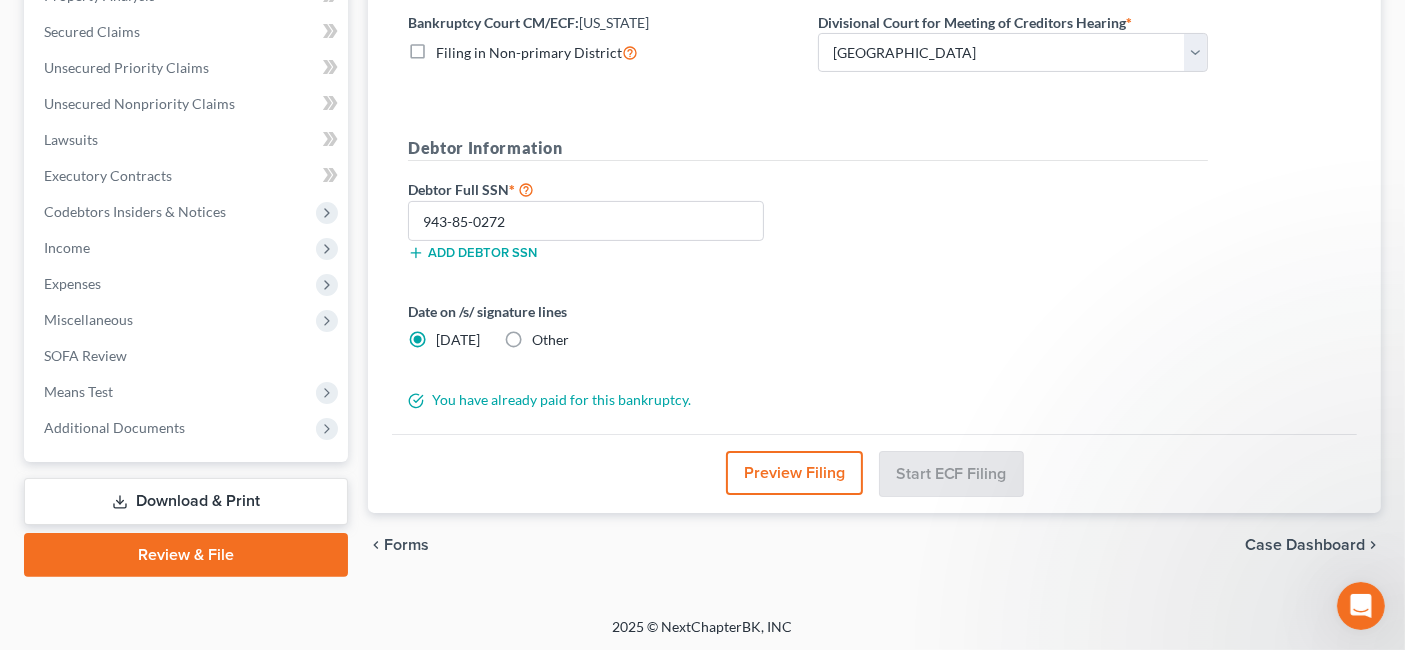 scroll, scrollTop: 0, scrollLeft: 0, axis: both 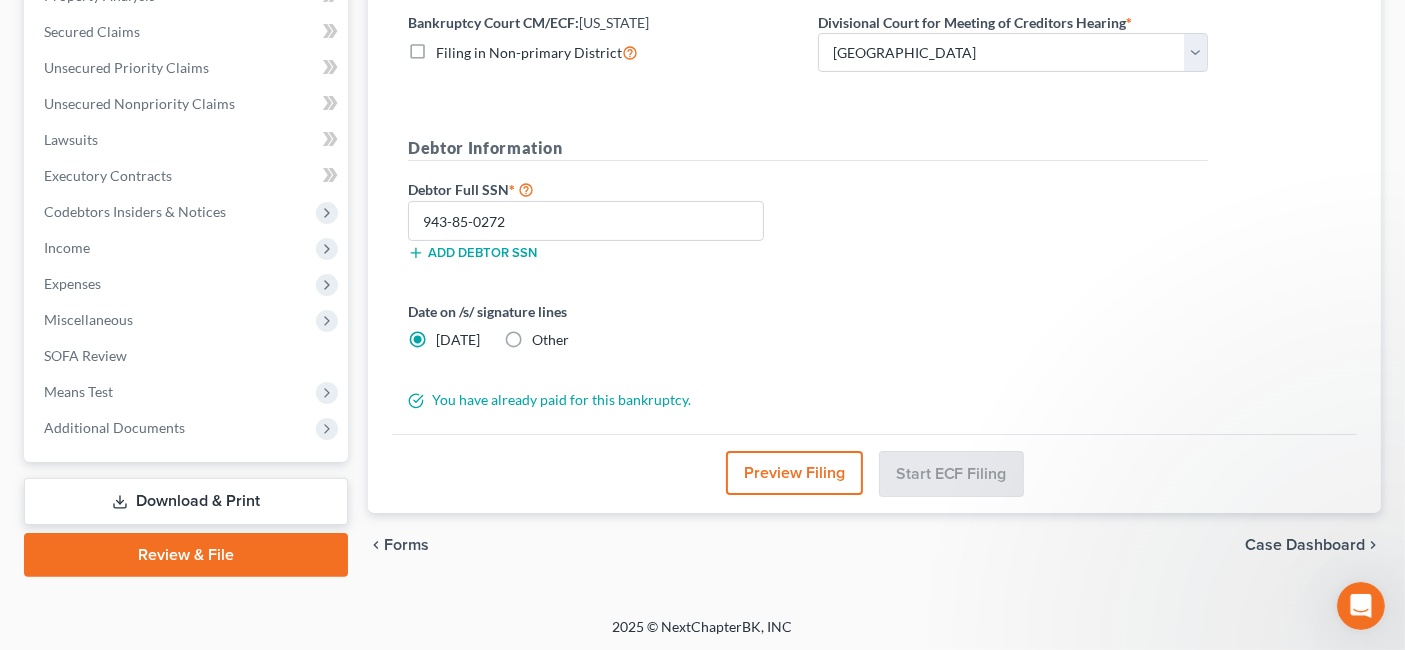 click on "chevron_left   Forms Case Dashboard   chevron_right" at bounding box center (874, 545) 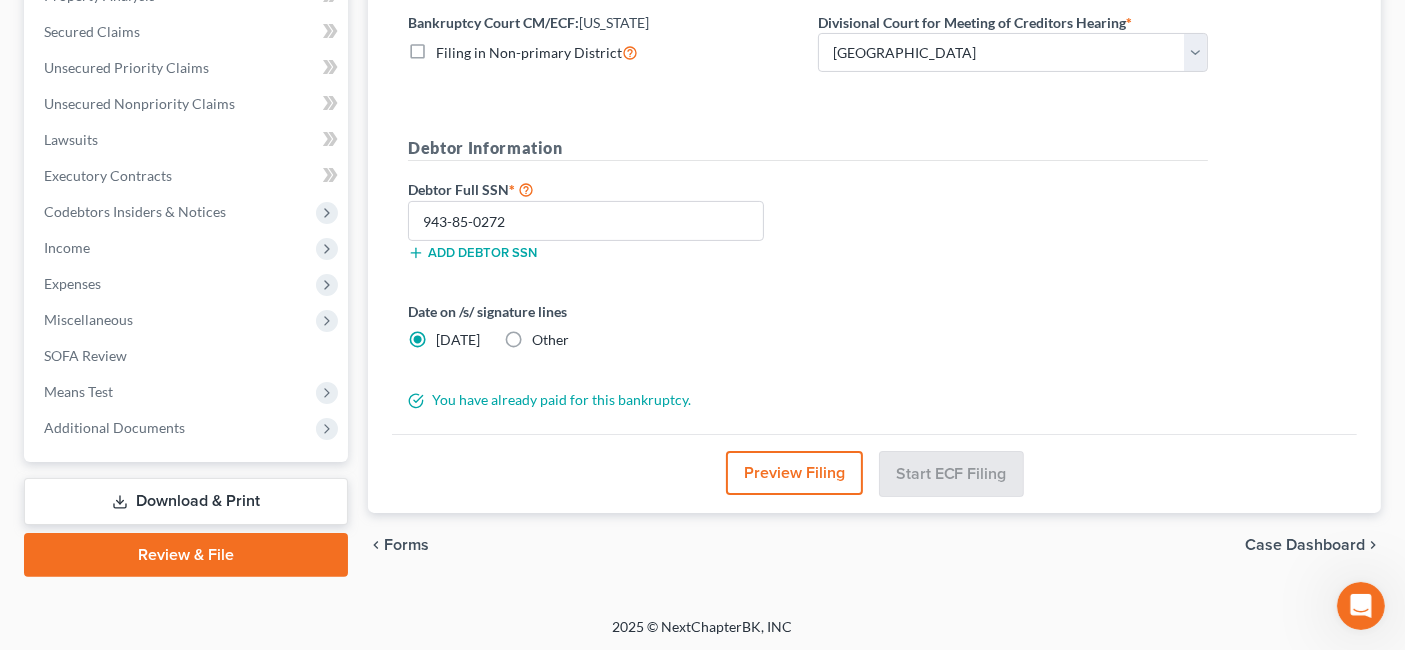 click at bounding box center [1360, 605] 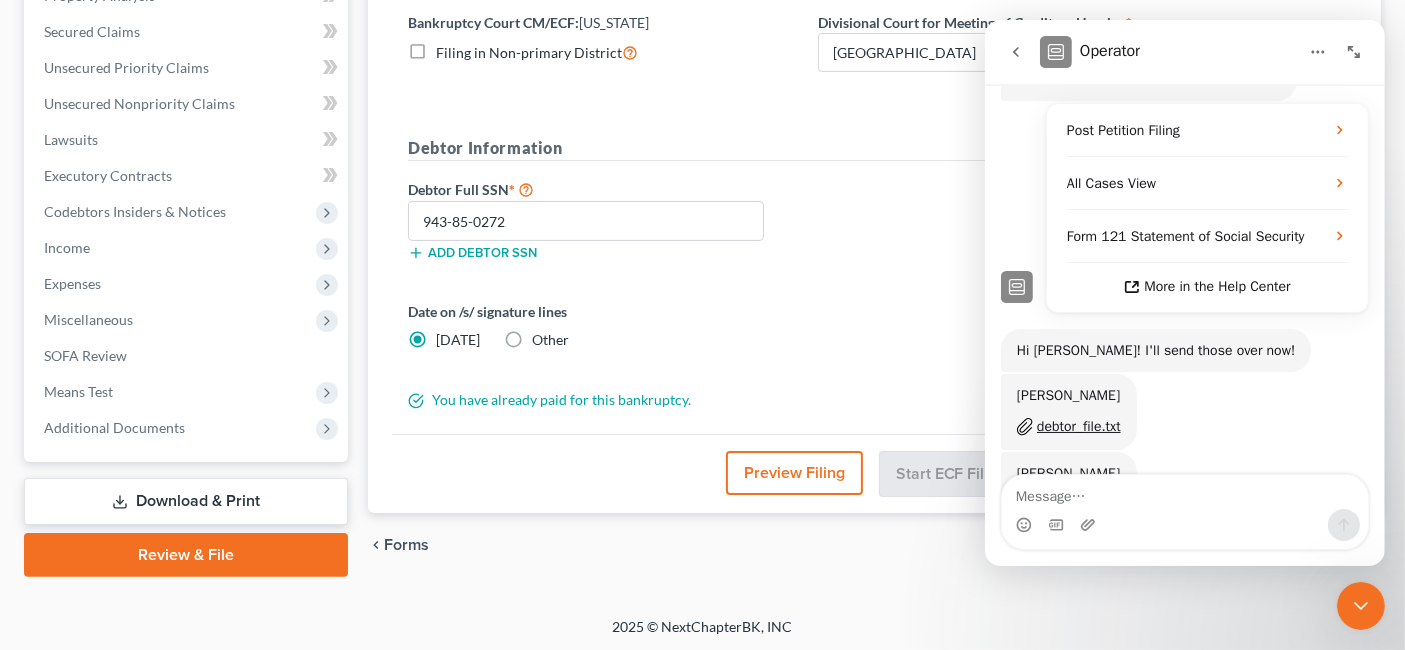 scroll, scrollTop: 435, scrollLeft: 0, axis: vertical 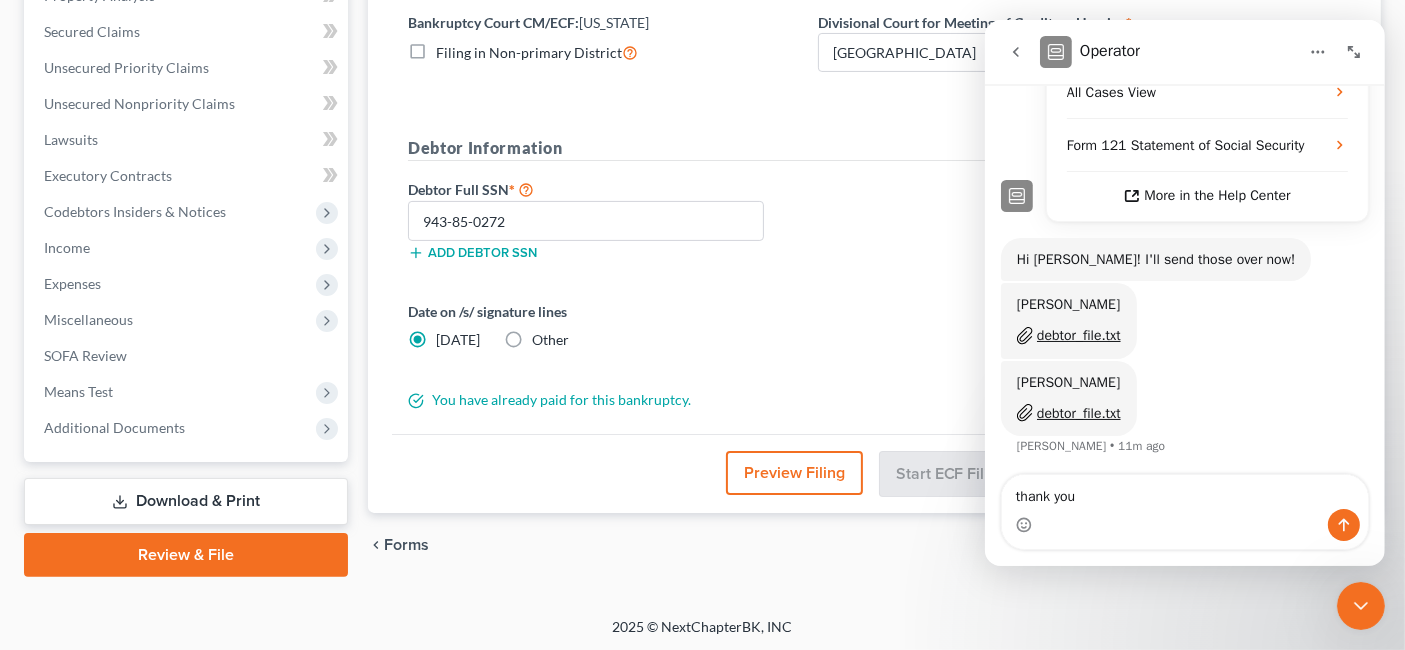 type on "thank you!" 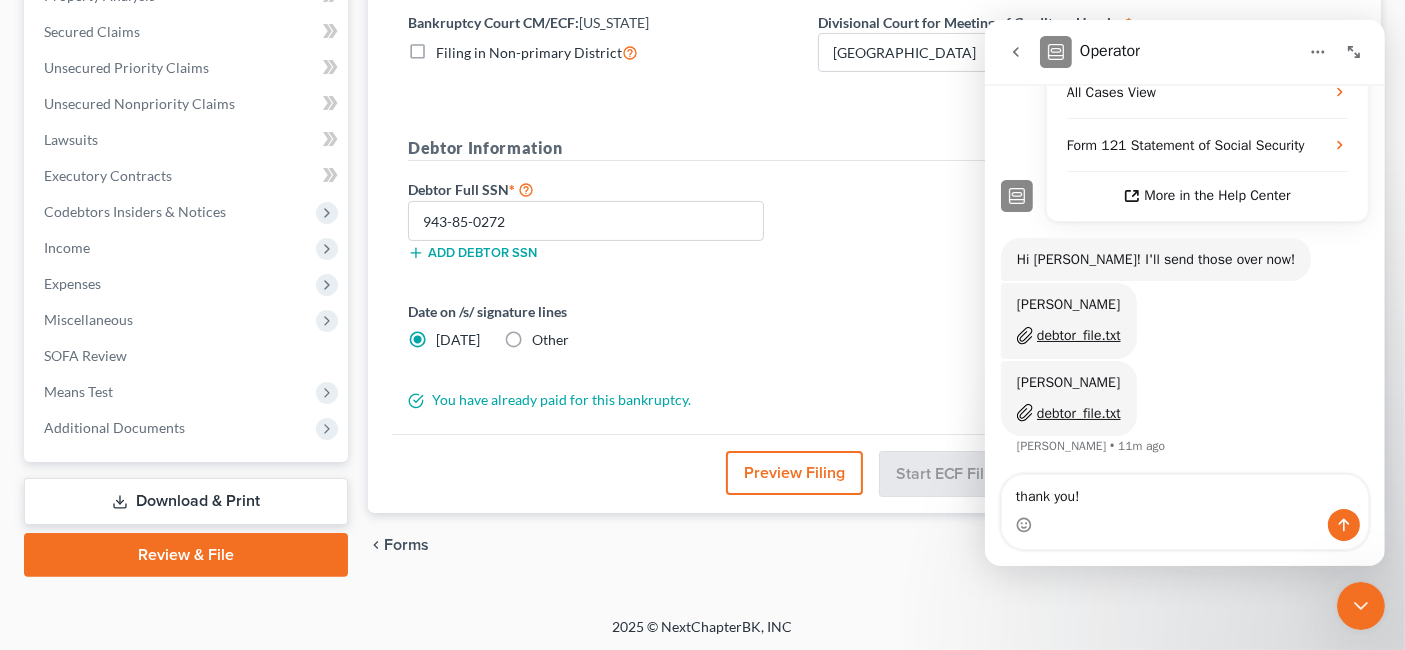 type 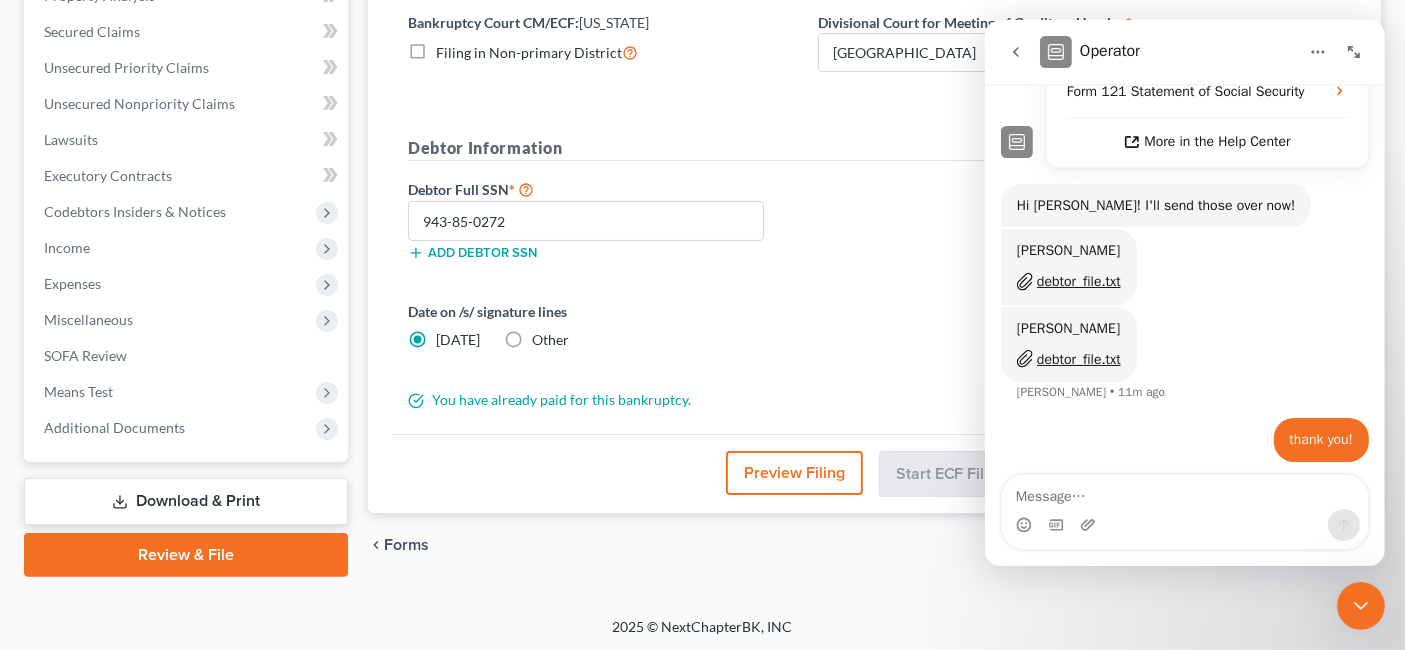 scroll, scrollTop: 495, scrollLeft: 0, axis: vertical 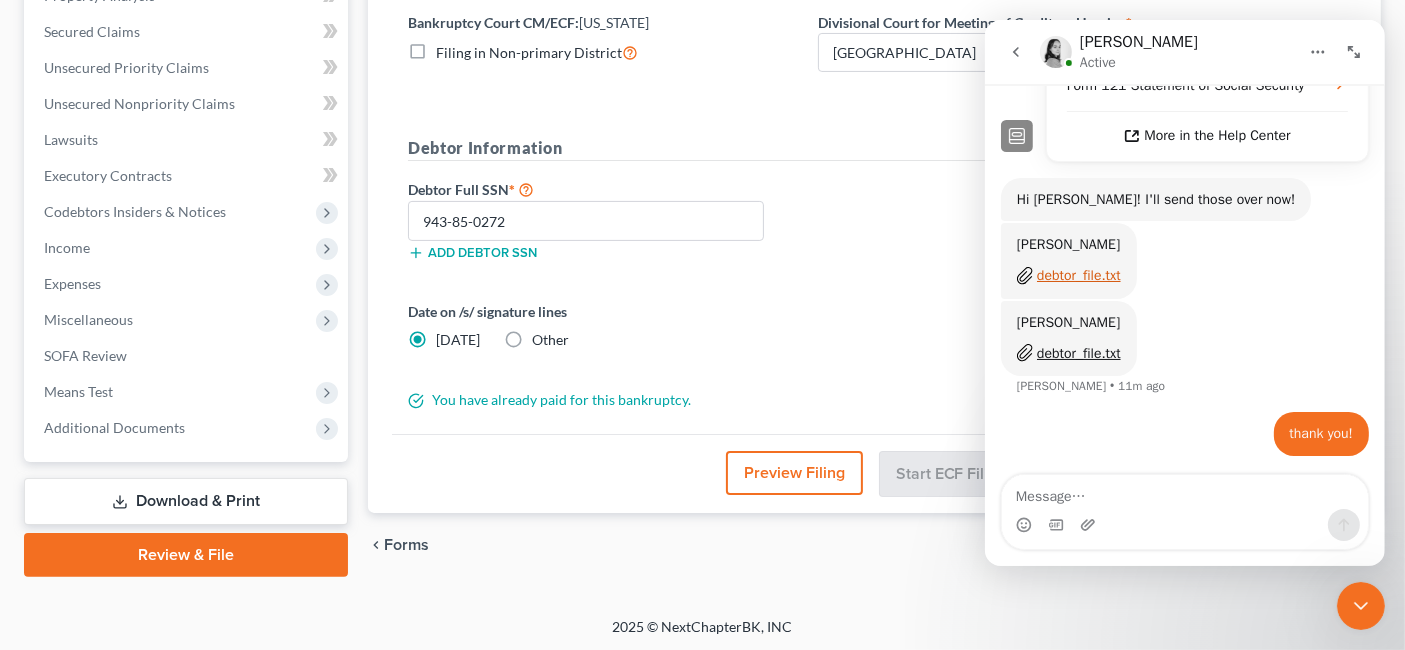 click on "debtor_file.txt" at bounding box center (1078, 275) 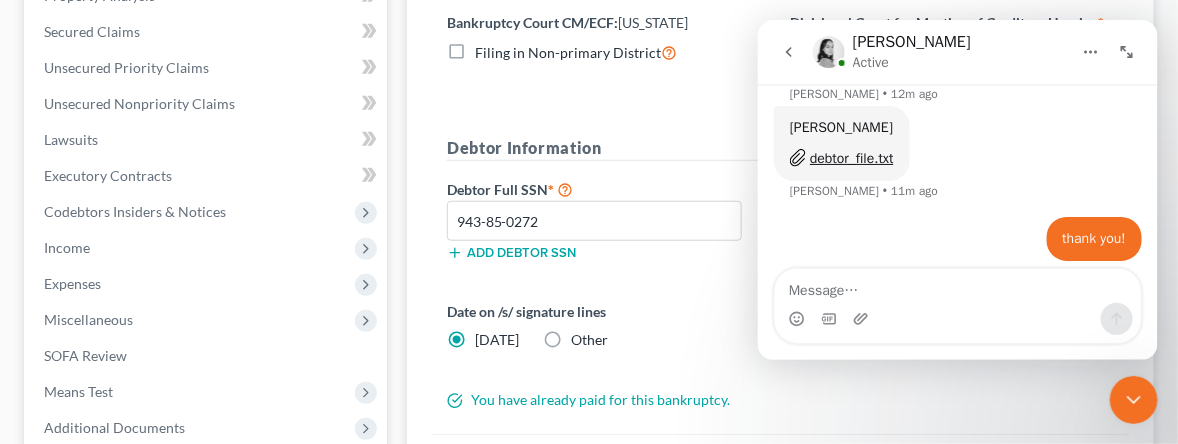 scroll, scrollTop: 721, scrollLeft: 0, axis: vertical 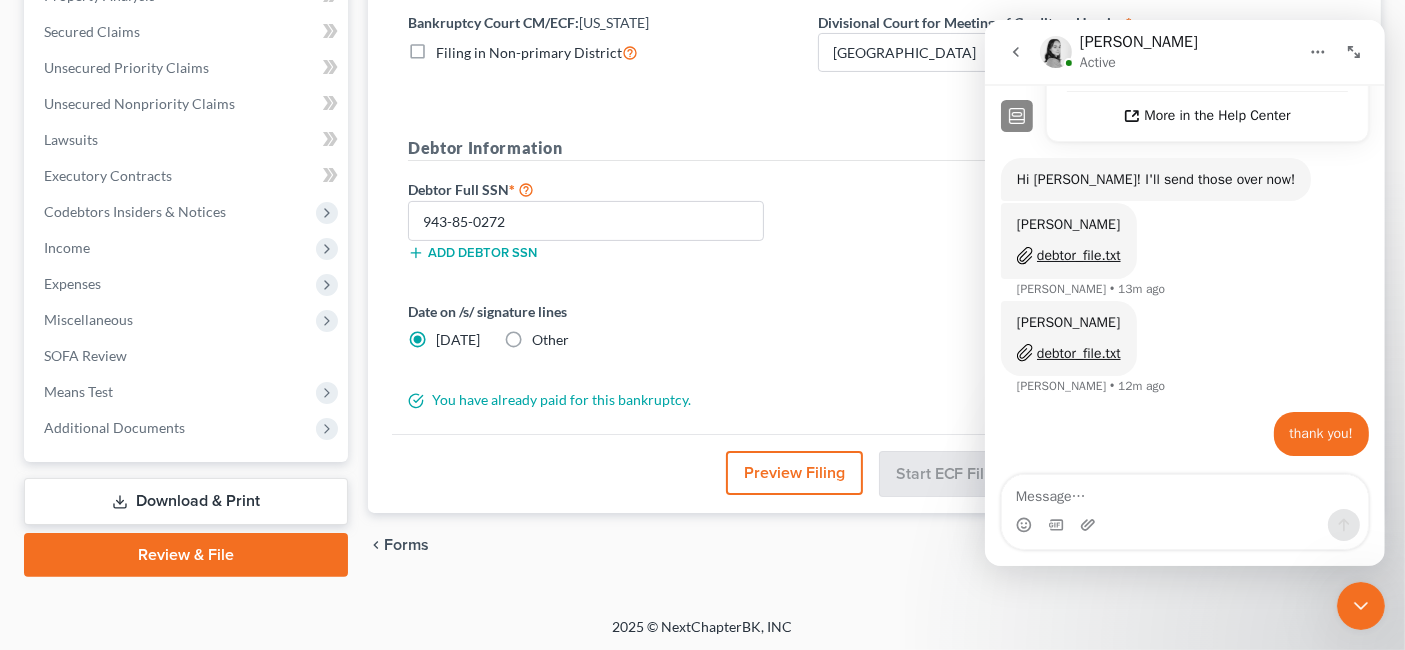 click 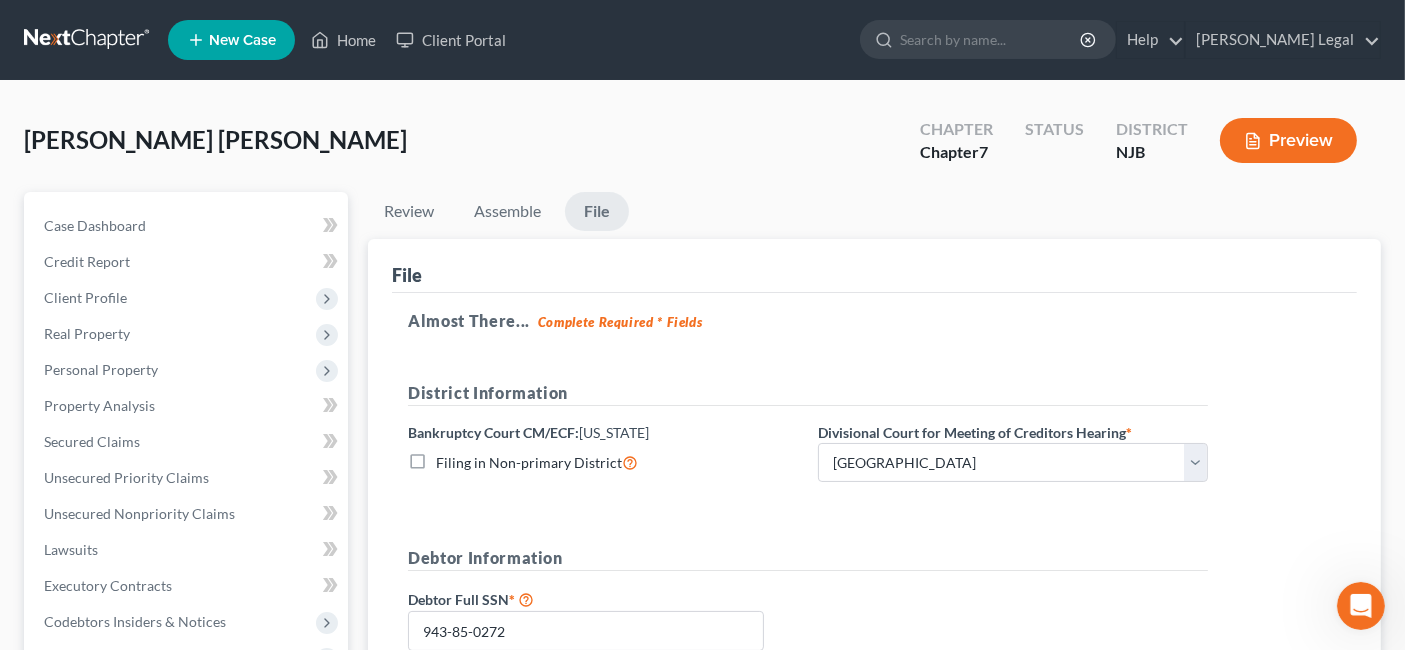scroll, scrollTop: 0, scrollLeft: 0, axis: both 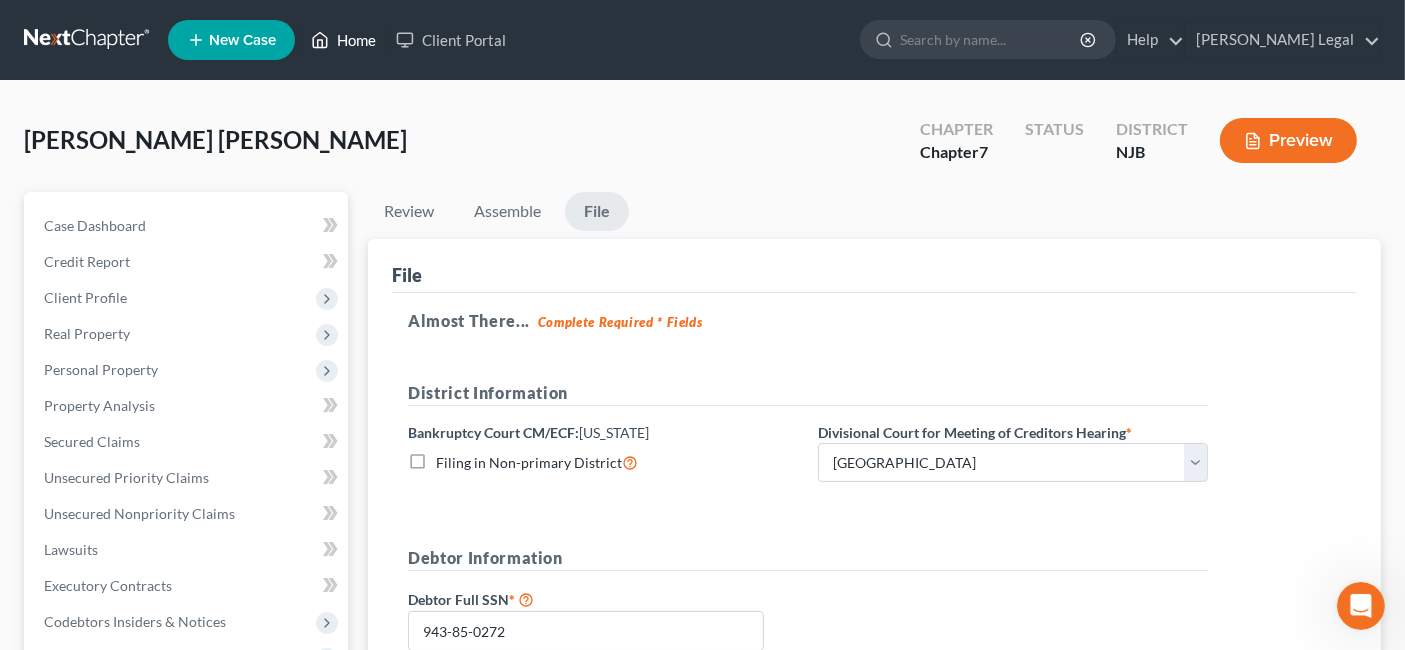 click on "Home" at bounding box center (343, 40) 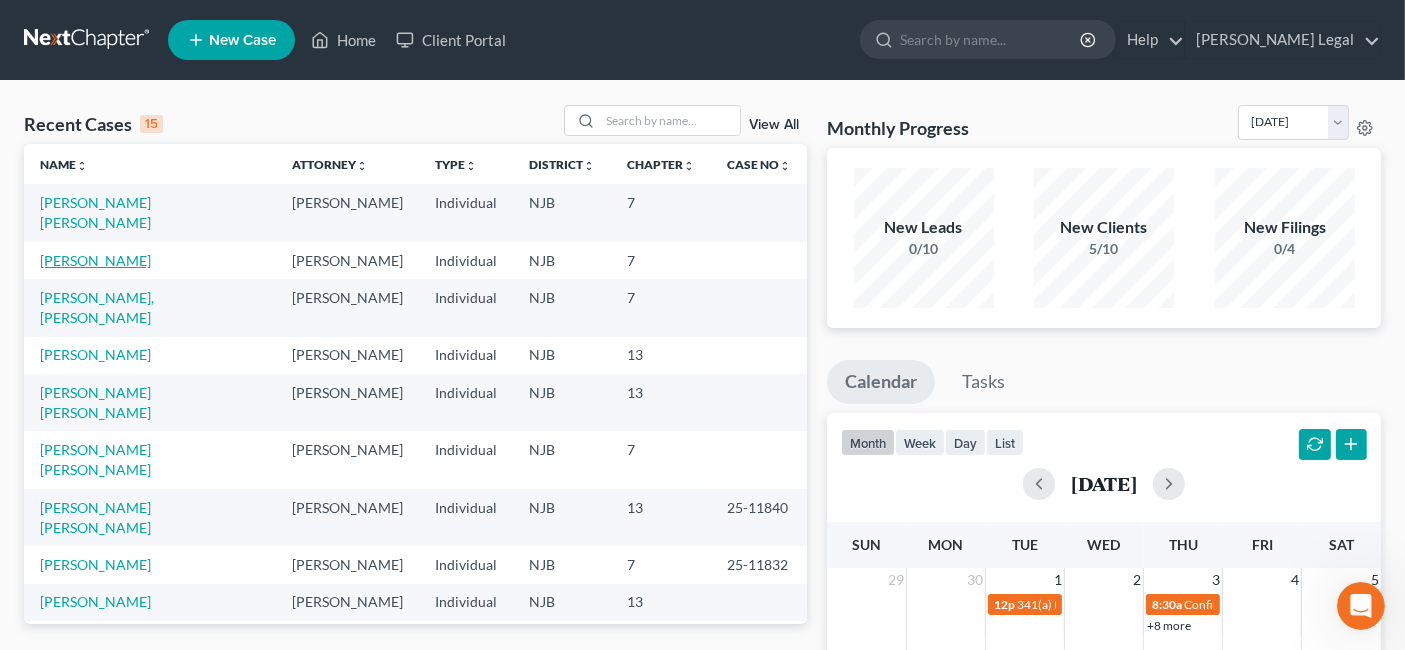 click on "[PERSON_NAME]" at bounding box center (95, 260) 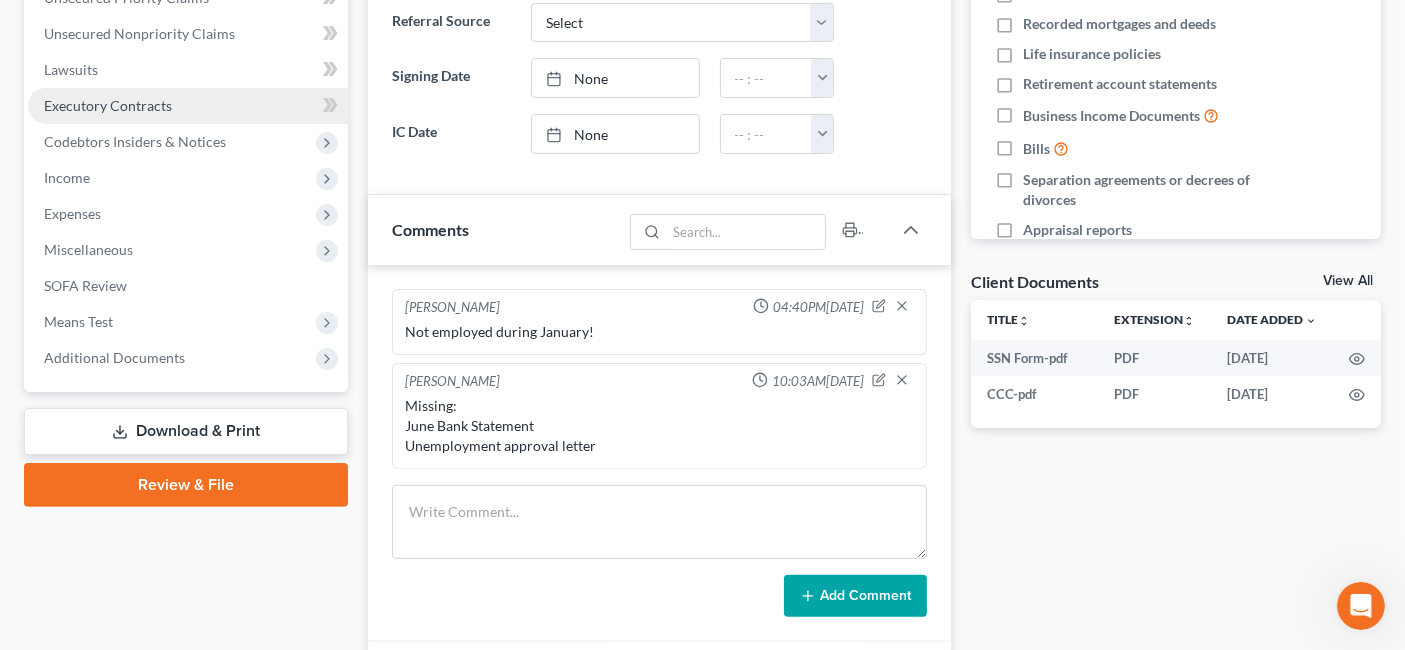 scroll, scrollTop: 555, scrollLeft: 0, axis: vertical 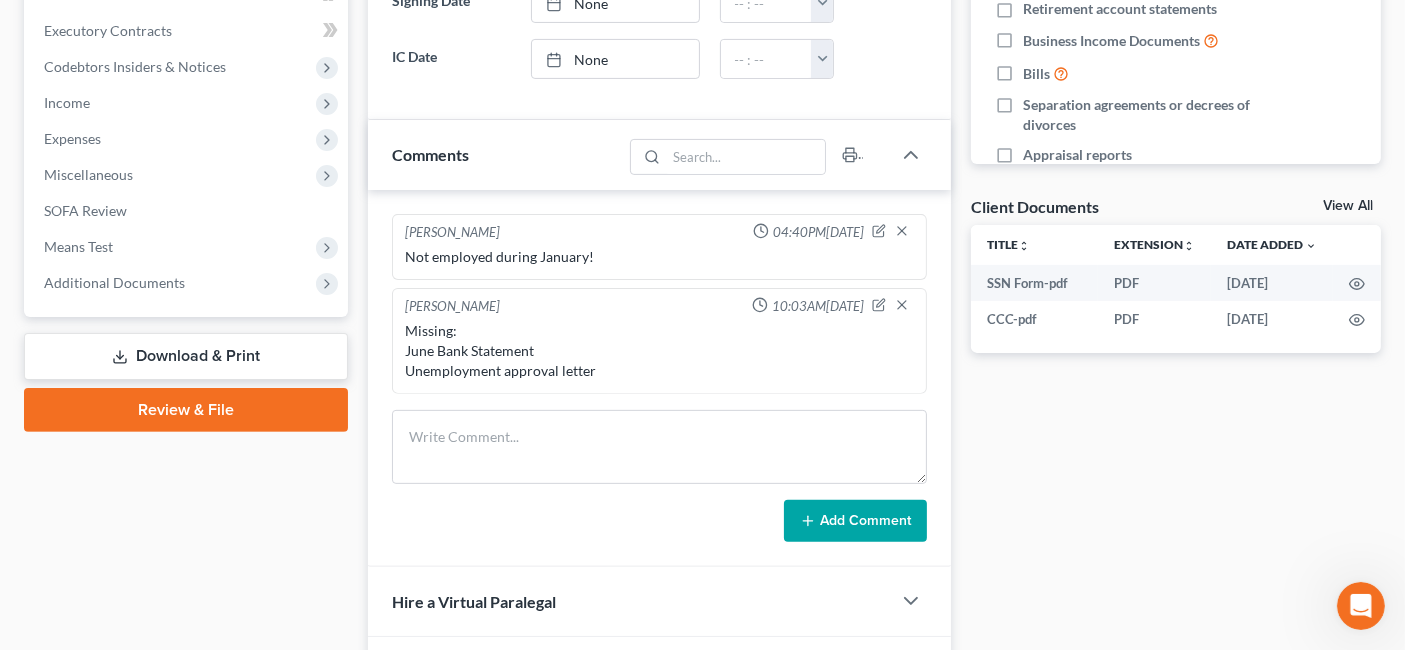 click on "Download & Print" at bounding box center [186, 356] 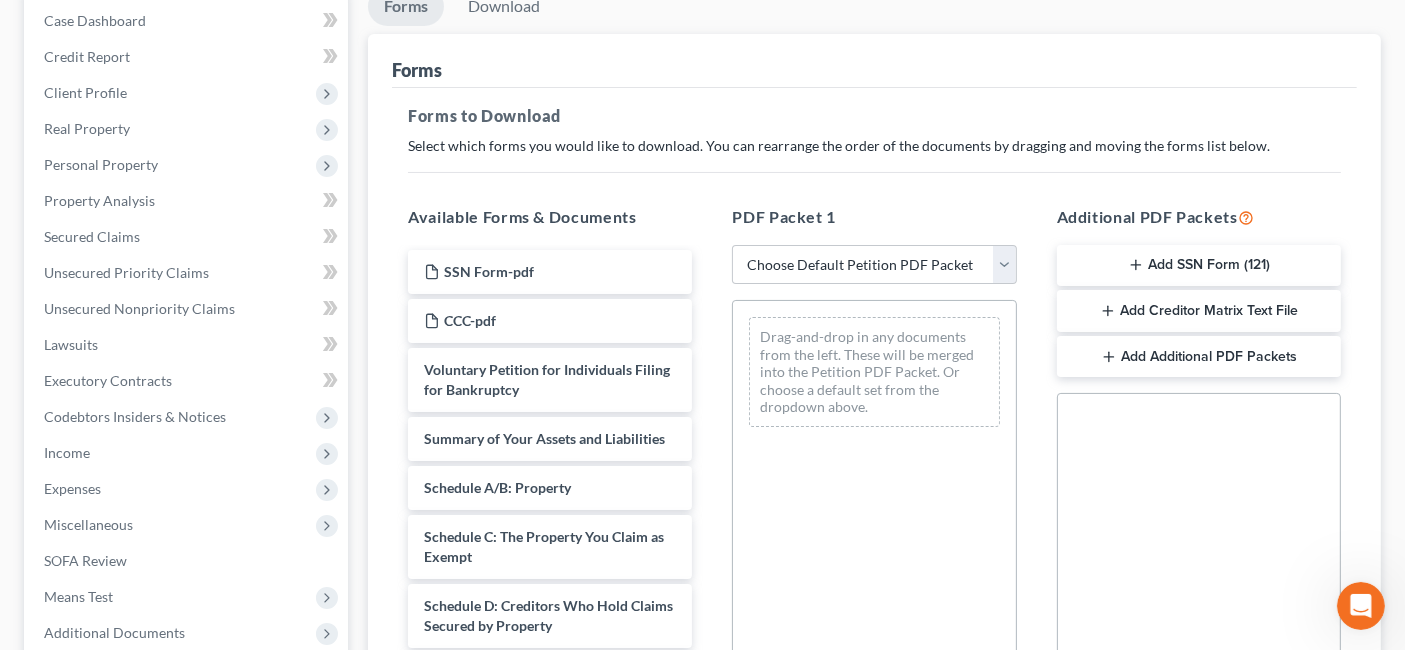 scroll, scrollTop: 222, scrollLeft: 0, axis: vertical 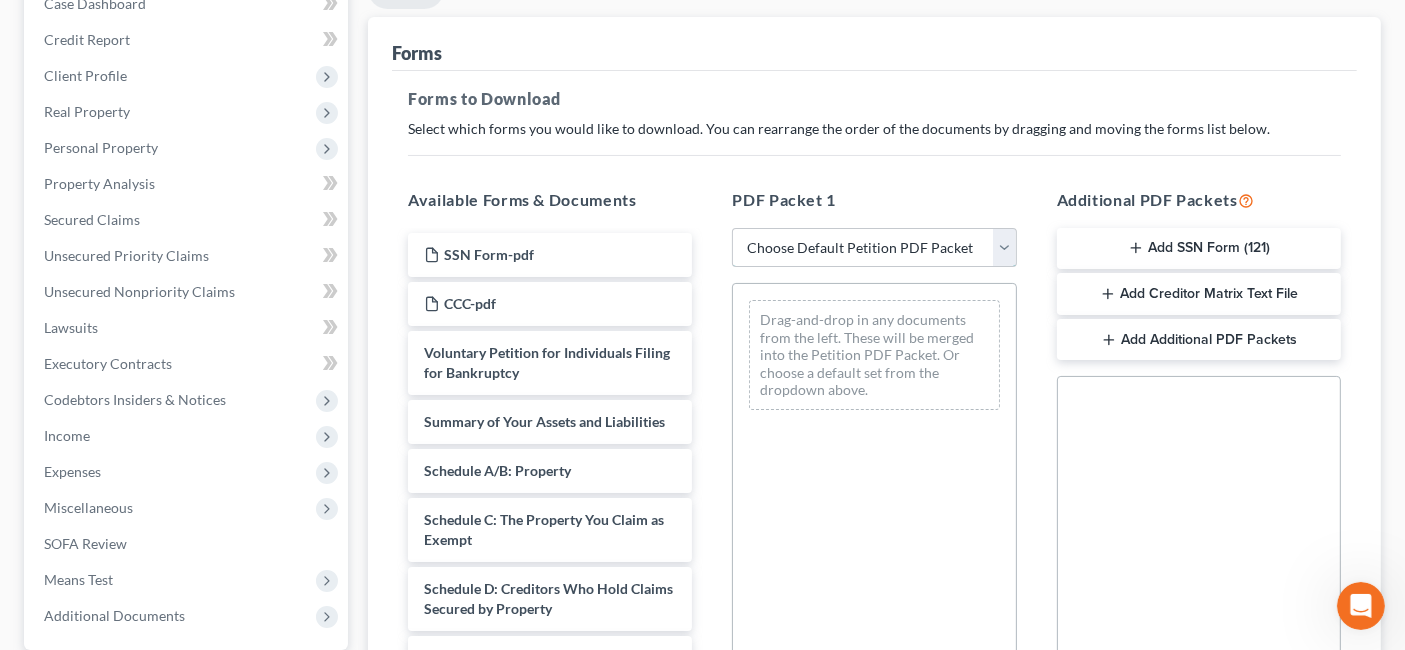 click on "Choose Default Petition PDF Packet Complete Bankruptcy Petition (all forms and schedules) Emergency Filing Forms (Petition and Creditor List Only) Amended Forms Signature Pages Only Bk Packet" at bounding box center (874, 248) 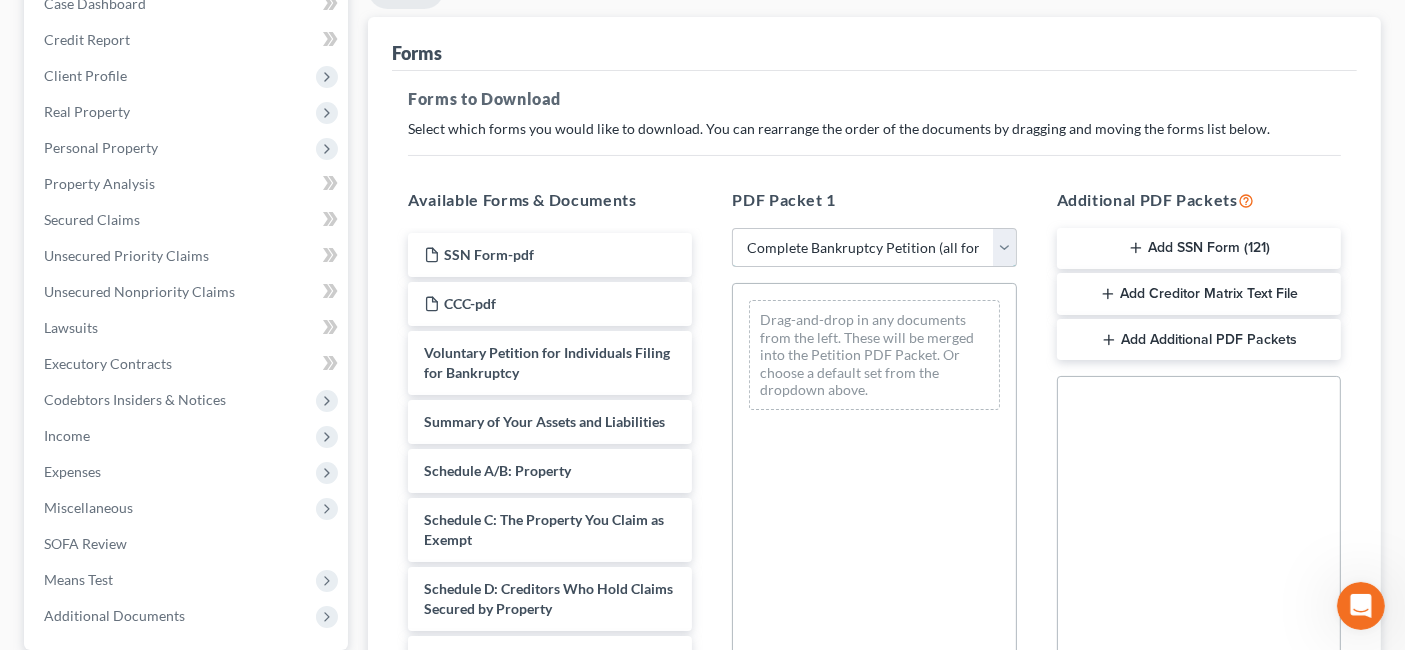 click on "Choose Default Petition PDF Packet Complete Bankruptcy Petition (all forms and schedules) Emergency Filing Forms (Petition and Creditor List Only) Amended Forms Signature Pages Only Bk Packet" at bounding box center (874, 248) 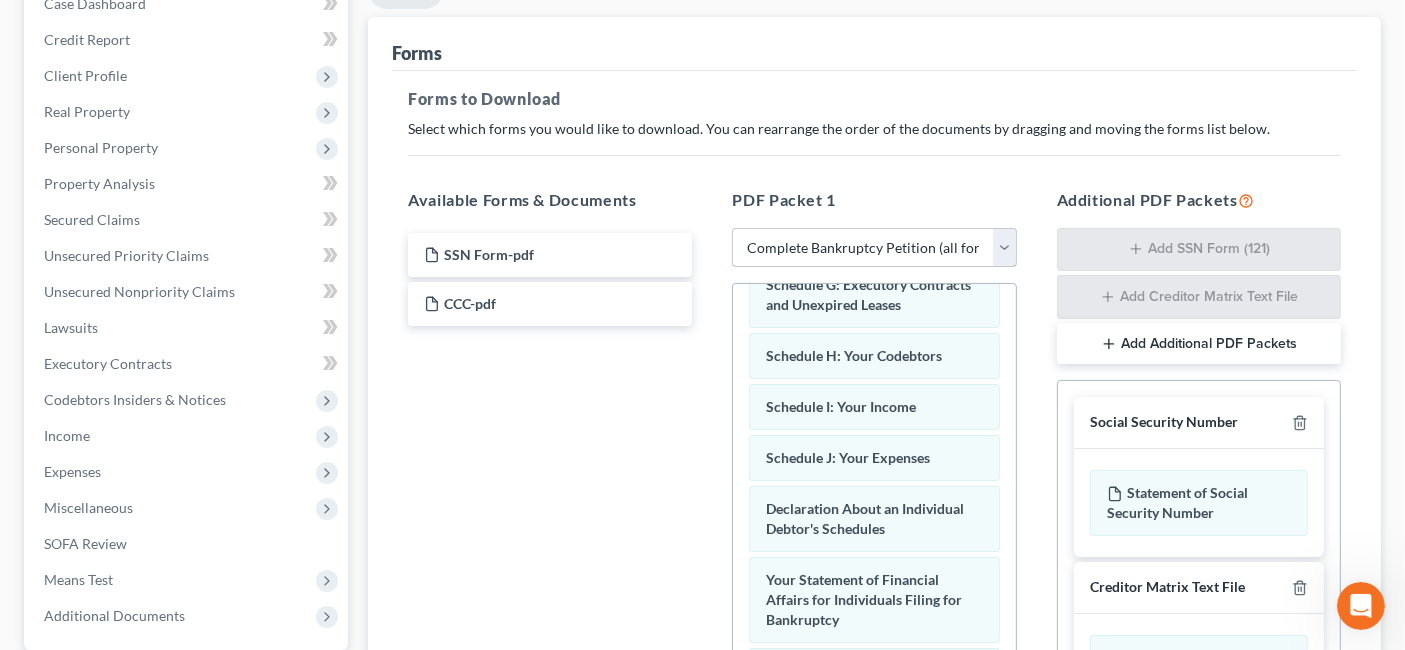 scroll, scrollTop: 860, scrollLeft: 0, axis: vertical 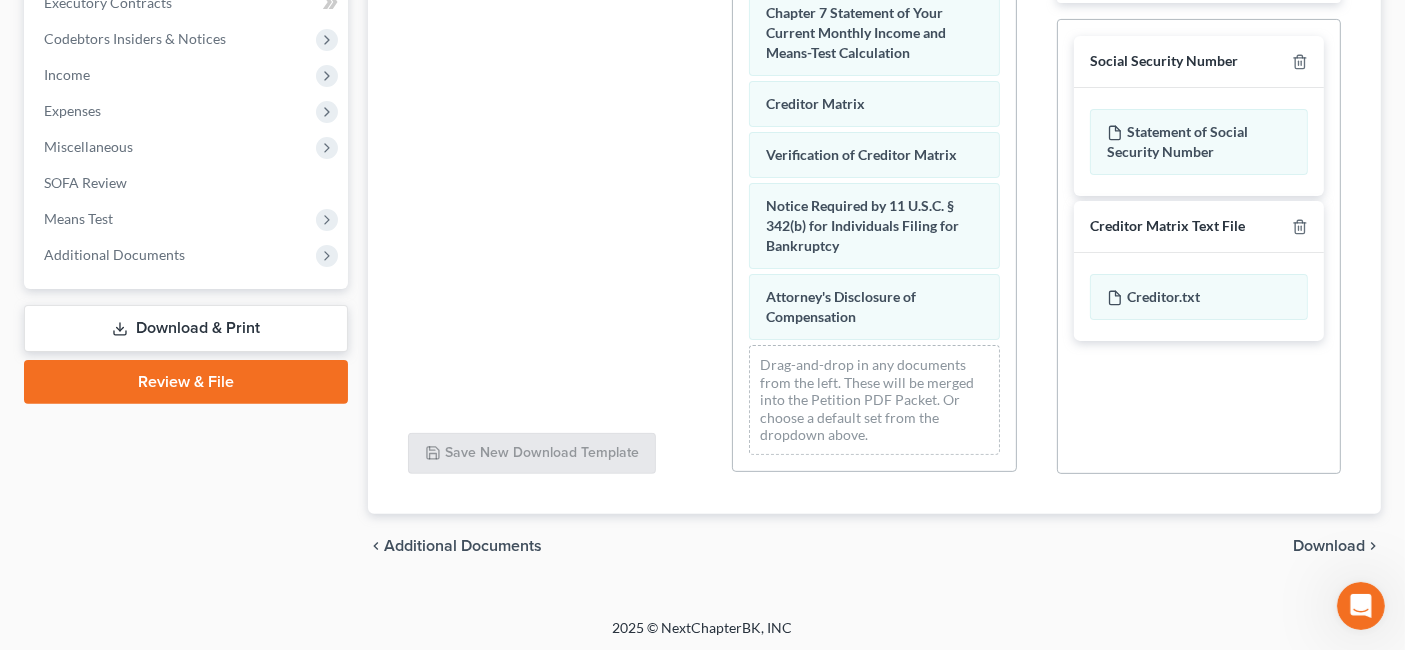 click on "Download" at bounding box center [1329, 546] 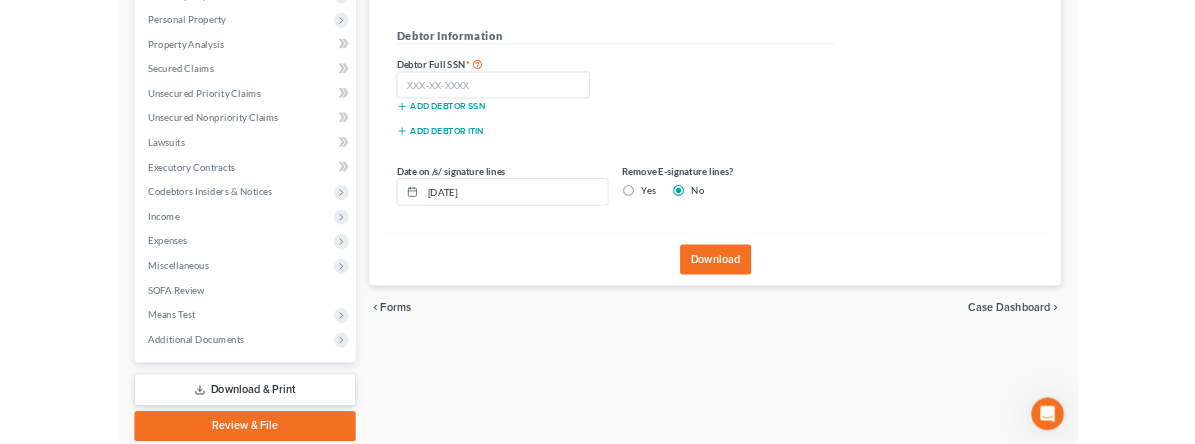 scroll, scrollTop: 188, scrollLeft: 0, axis: vertical 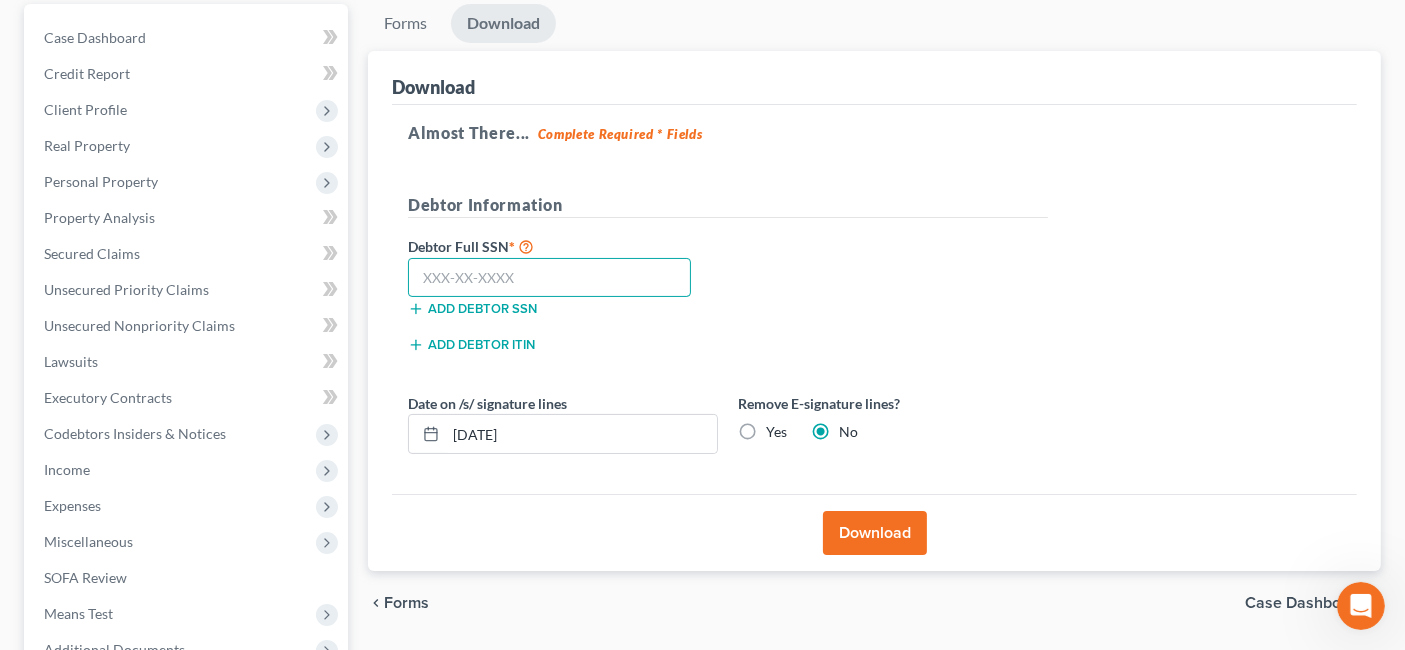 click at bounding box center (549, 278) 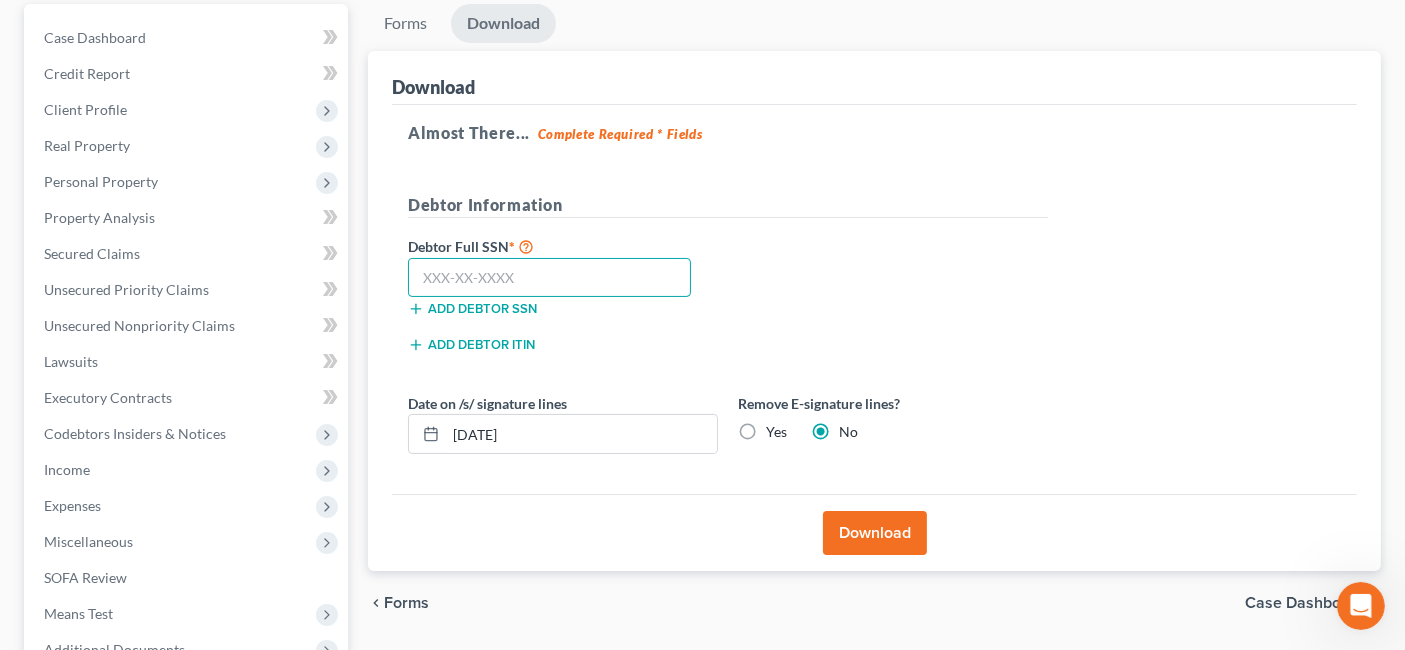 paste on "265-95-7886" 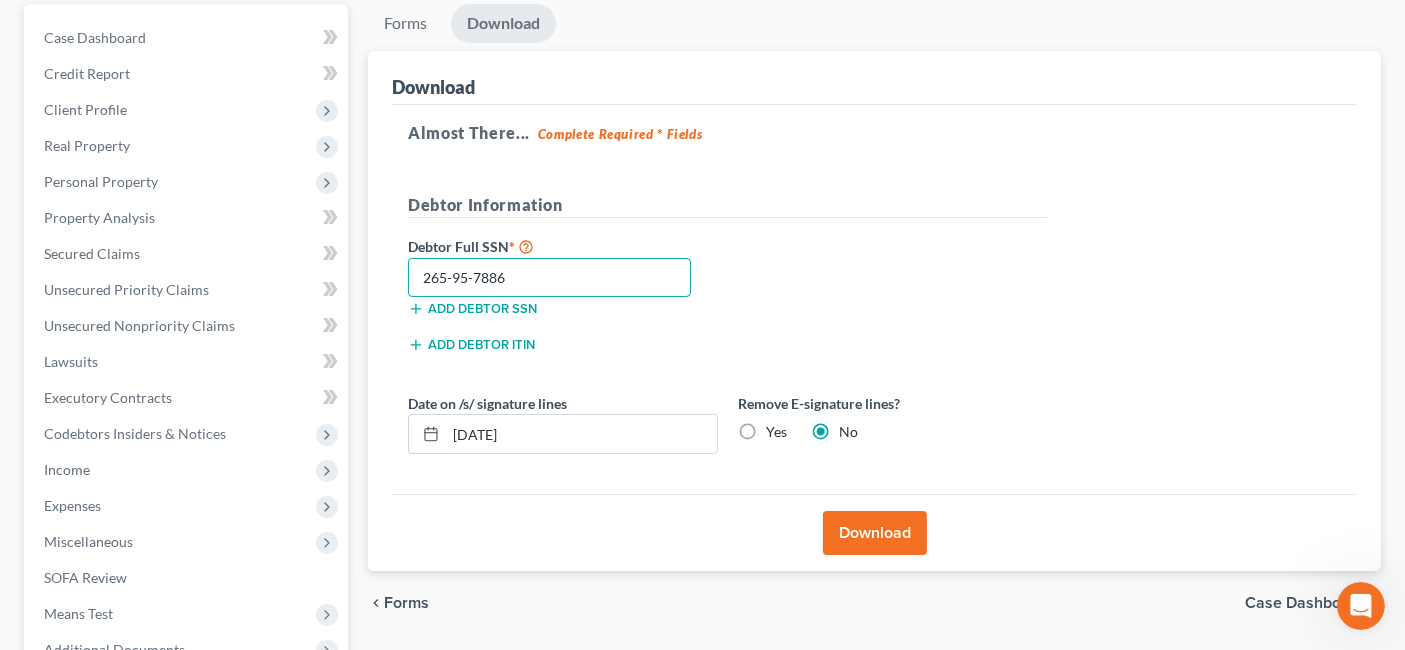type on "265-95-7886" 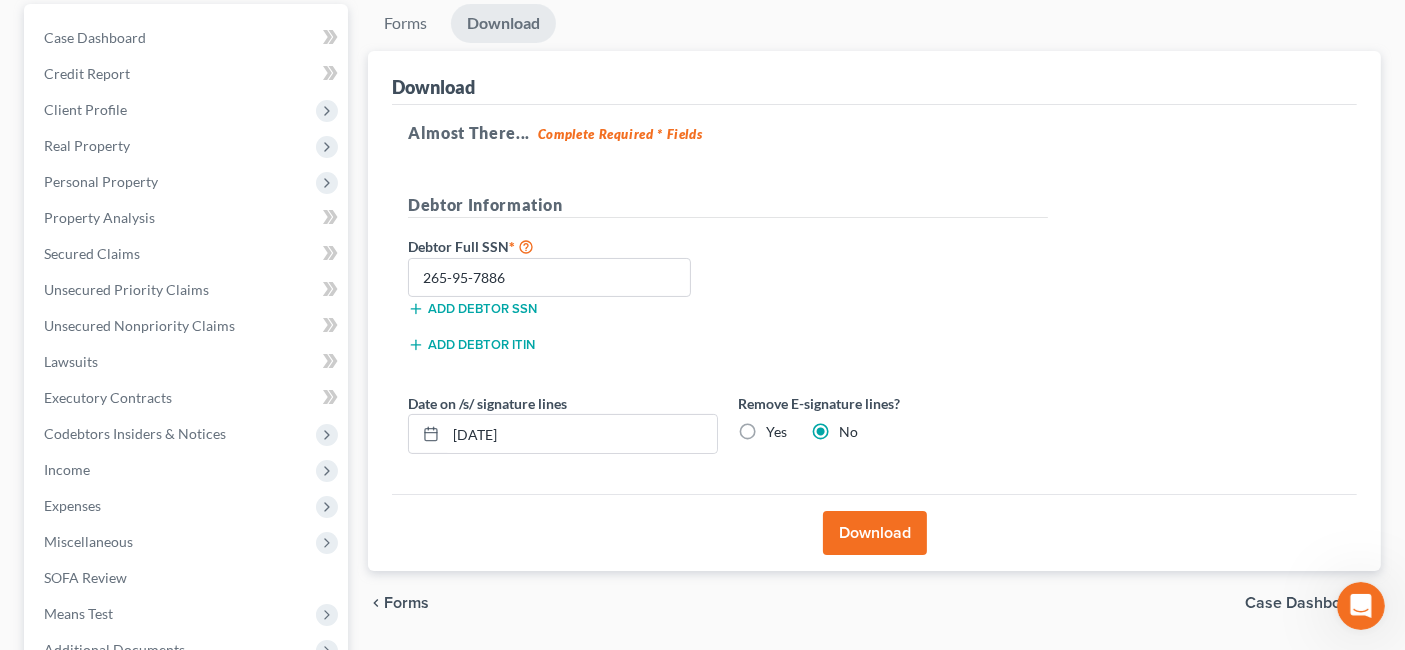 click on "Download" at bounding box center (875, 533) 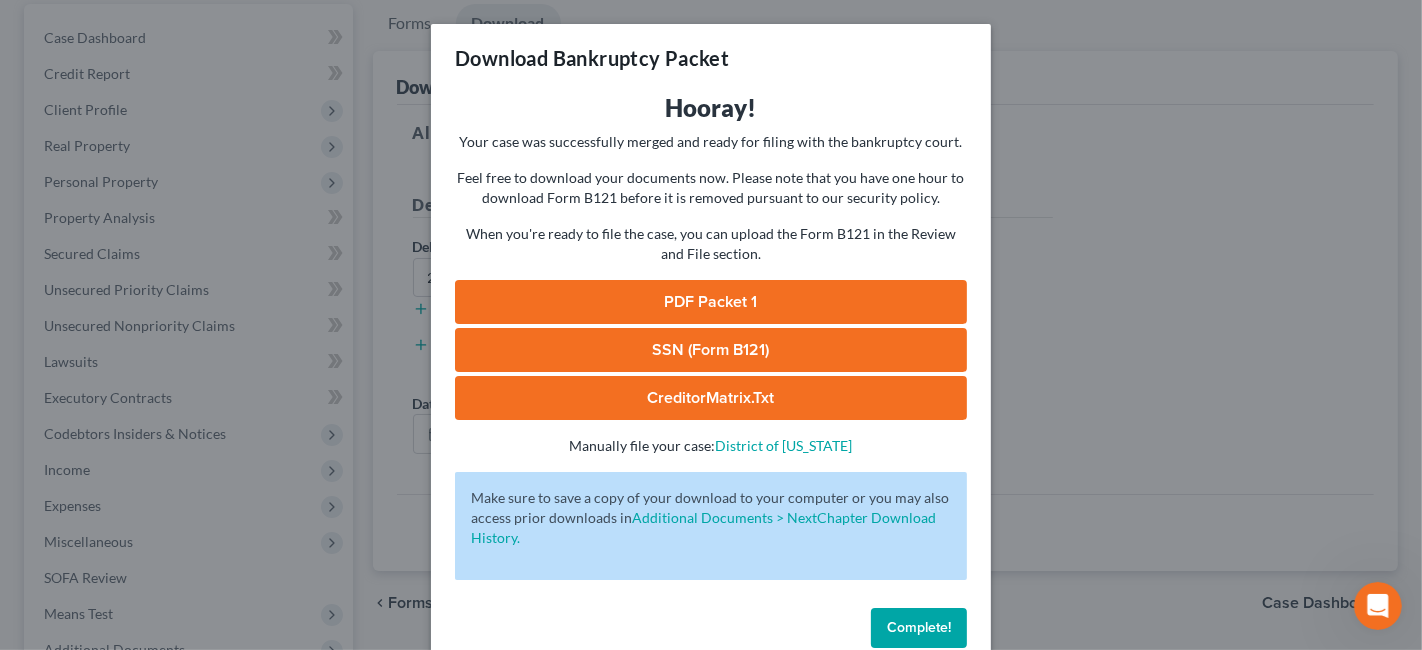 click on "PDF Packet 1" at bounding box center (711, 302) 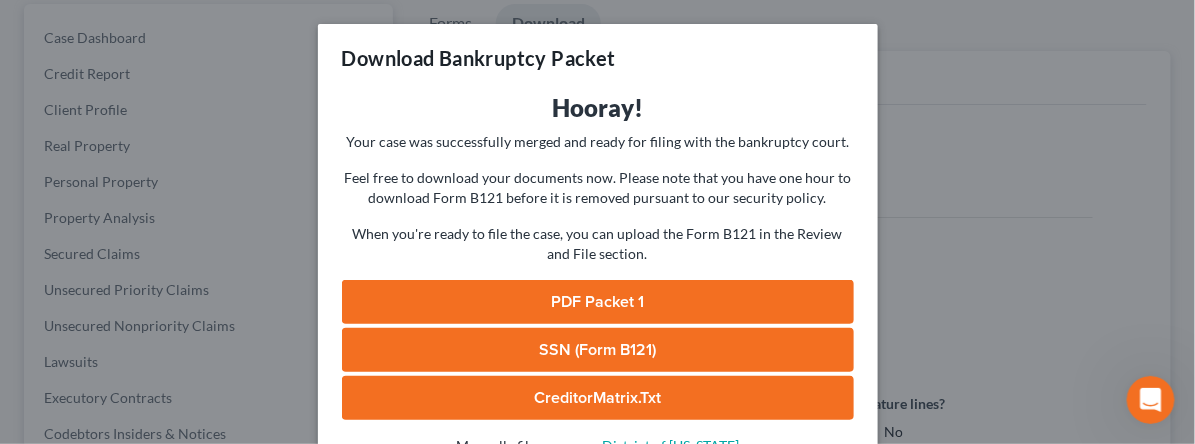 scroll, scrollTop: 721, scrollLeft: 0, axis: vertical 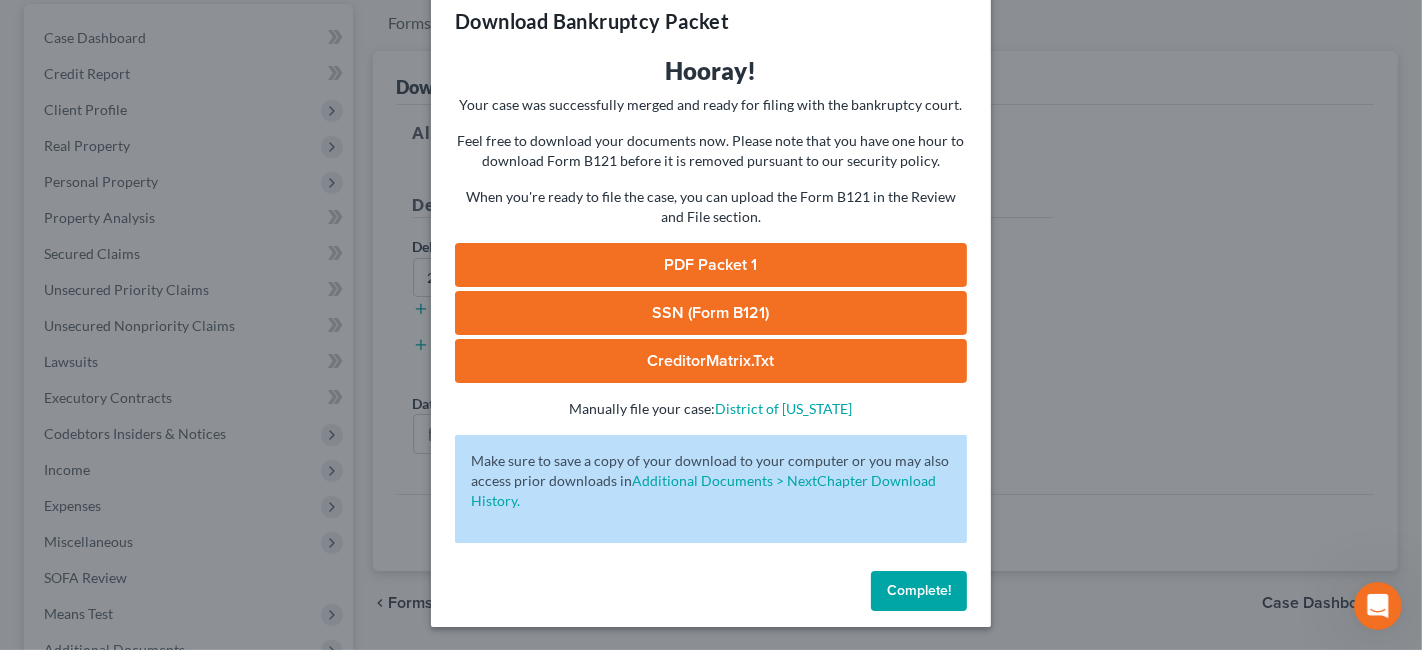 click on "Complete!" at bounding box center (919, 590) 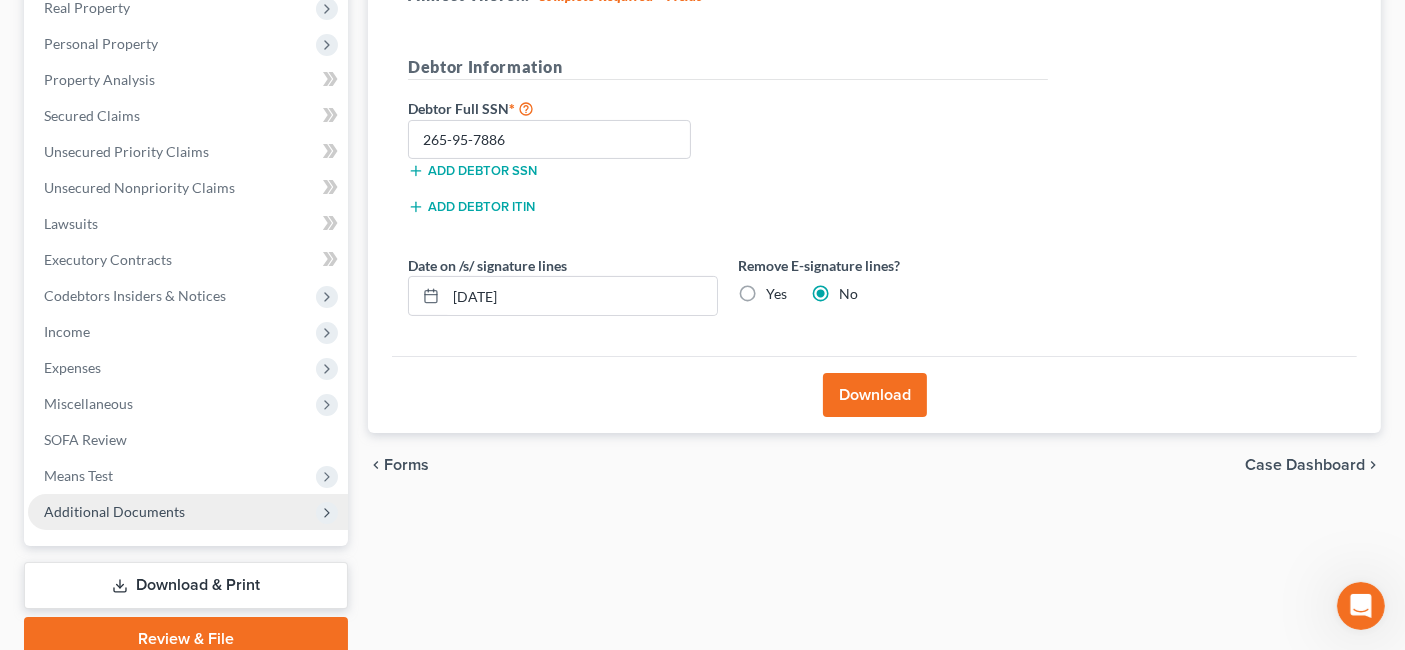 scroll, scrollTop: 410, scrollLeft: 0, axis: vertical 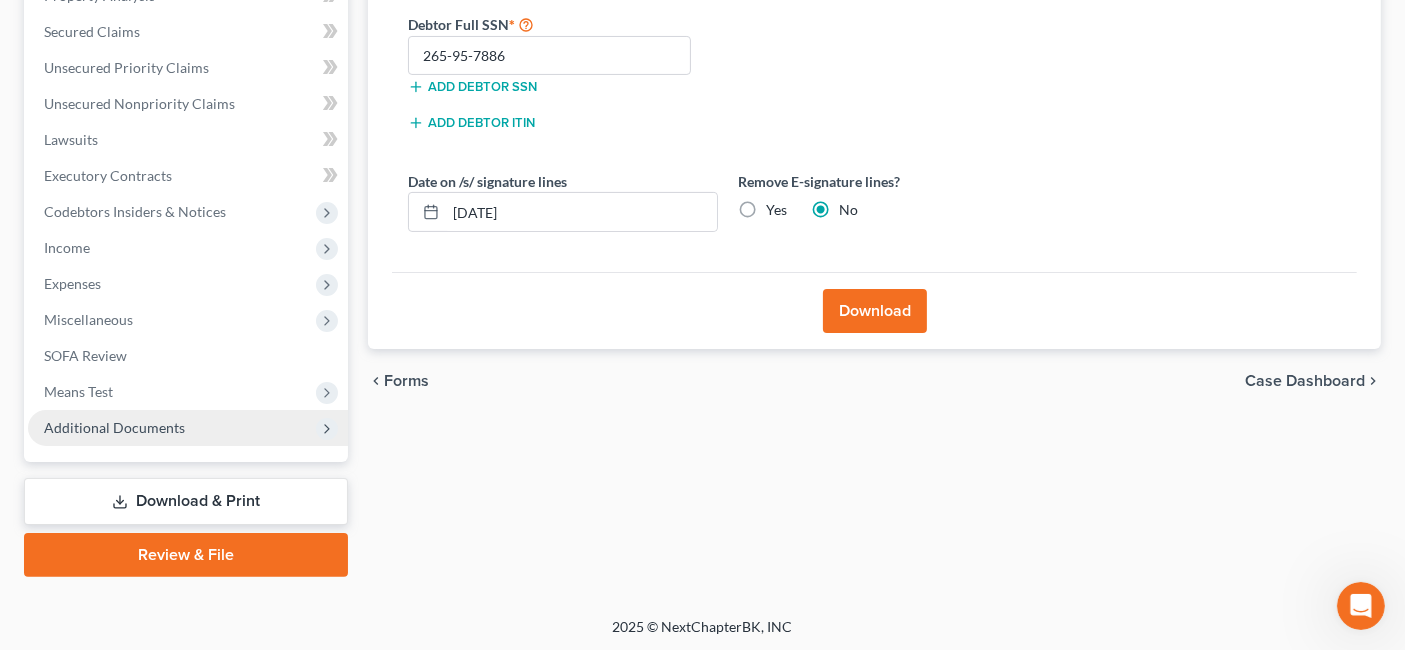 click on "Additional Documents" at bounding box center (188, 428) 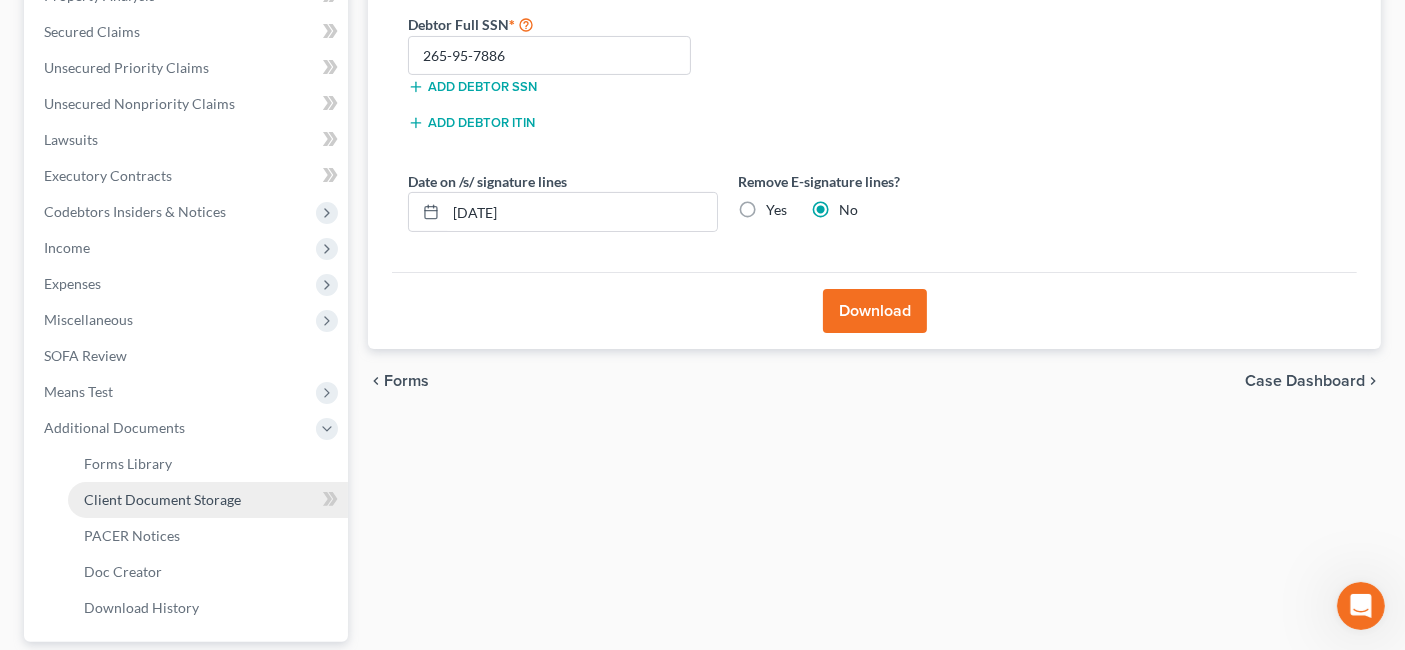 click on "Client Document Storage" at bounding box center [162, 499] 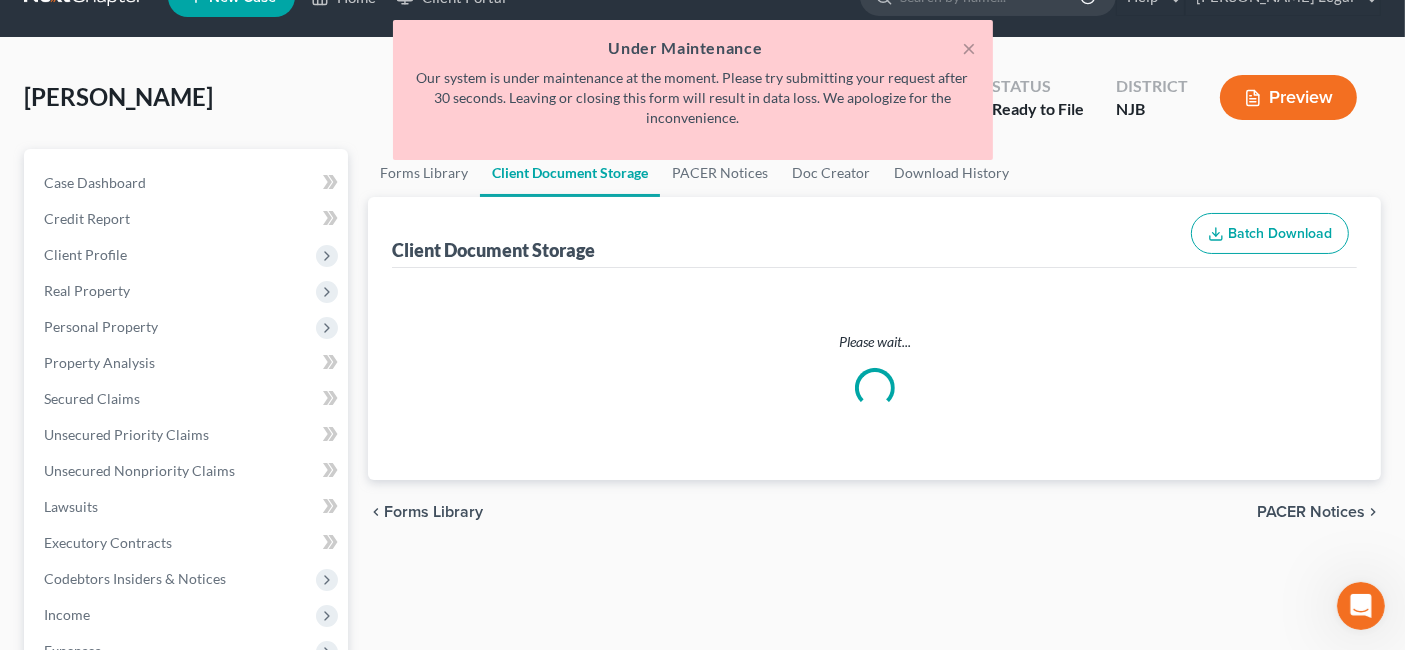 scroll, scrollTop: 111, scrollLeft: 0, axis: vertical 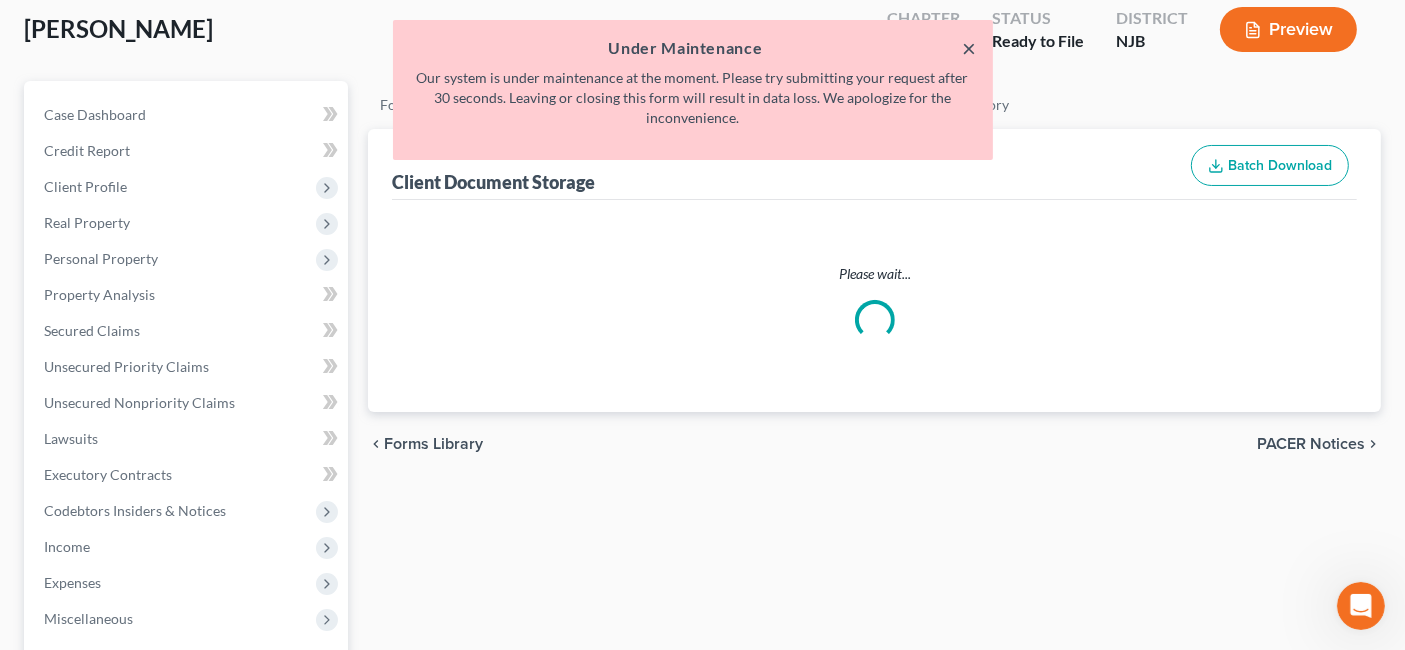 click on "×" at bounding box center [970, 48] 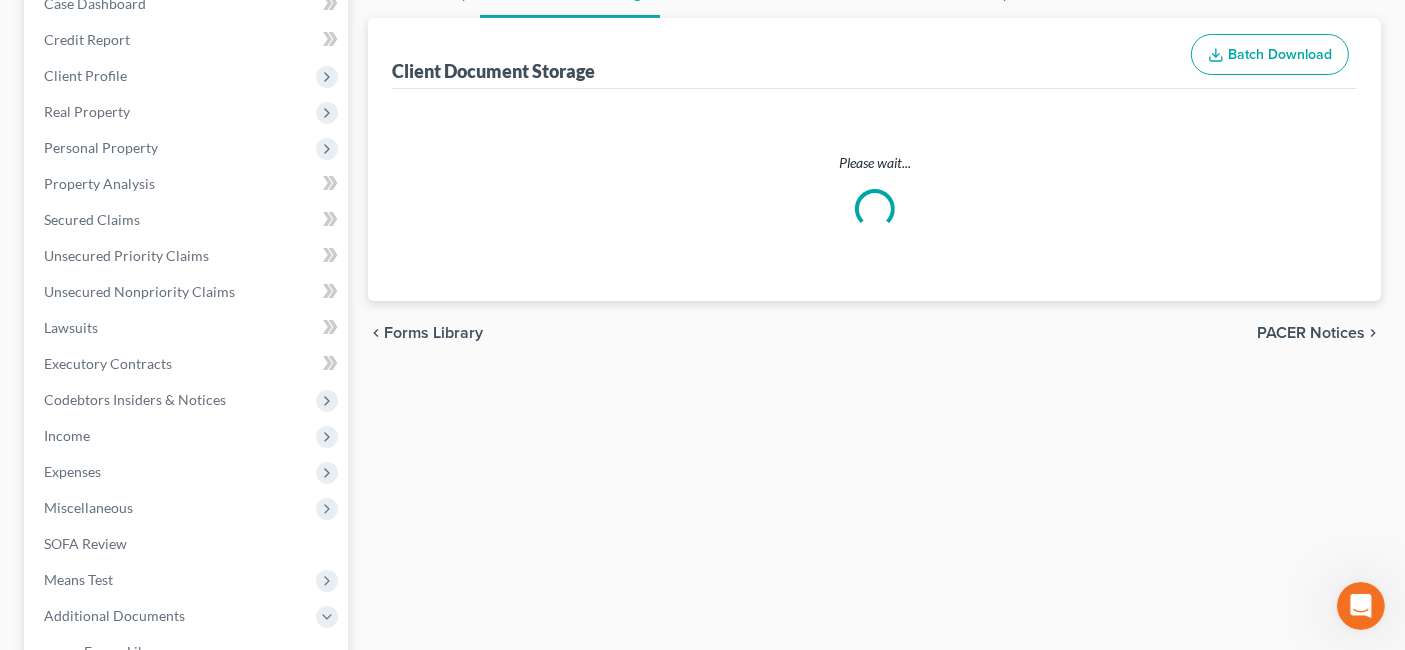 scroll, scrollTop: 111, scrollLeft: 0, axis: vertical 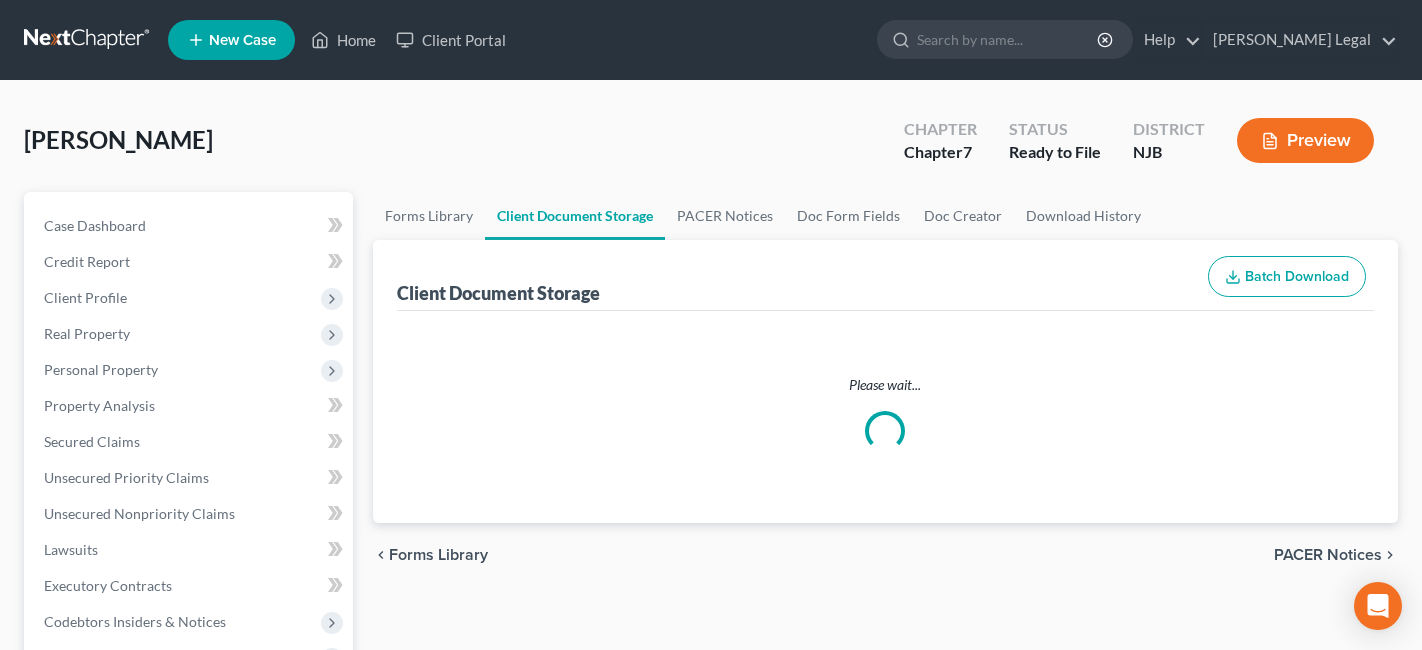 select on "9" 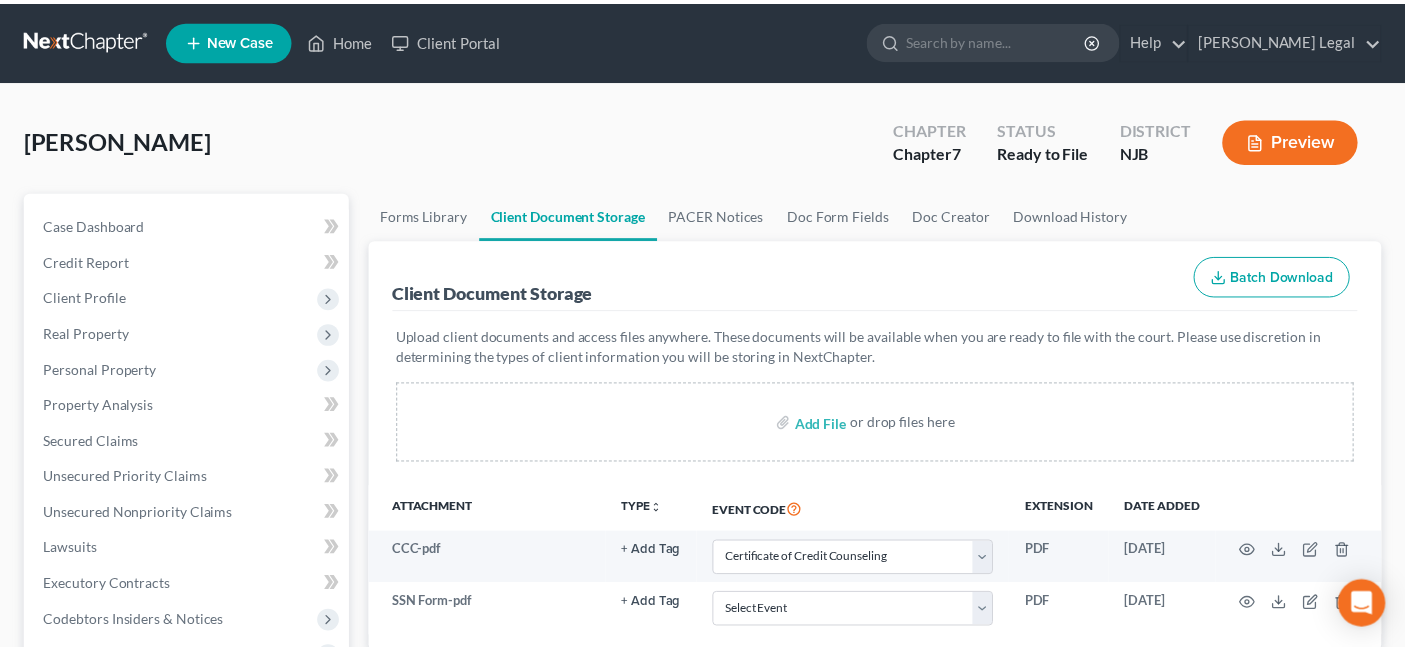 scroll, scrollTop: 111, scrollLeft: 0, axis: vertical 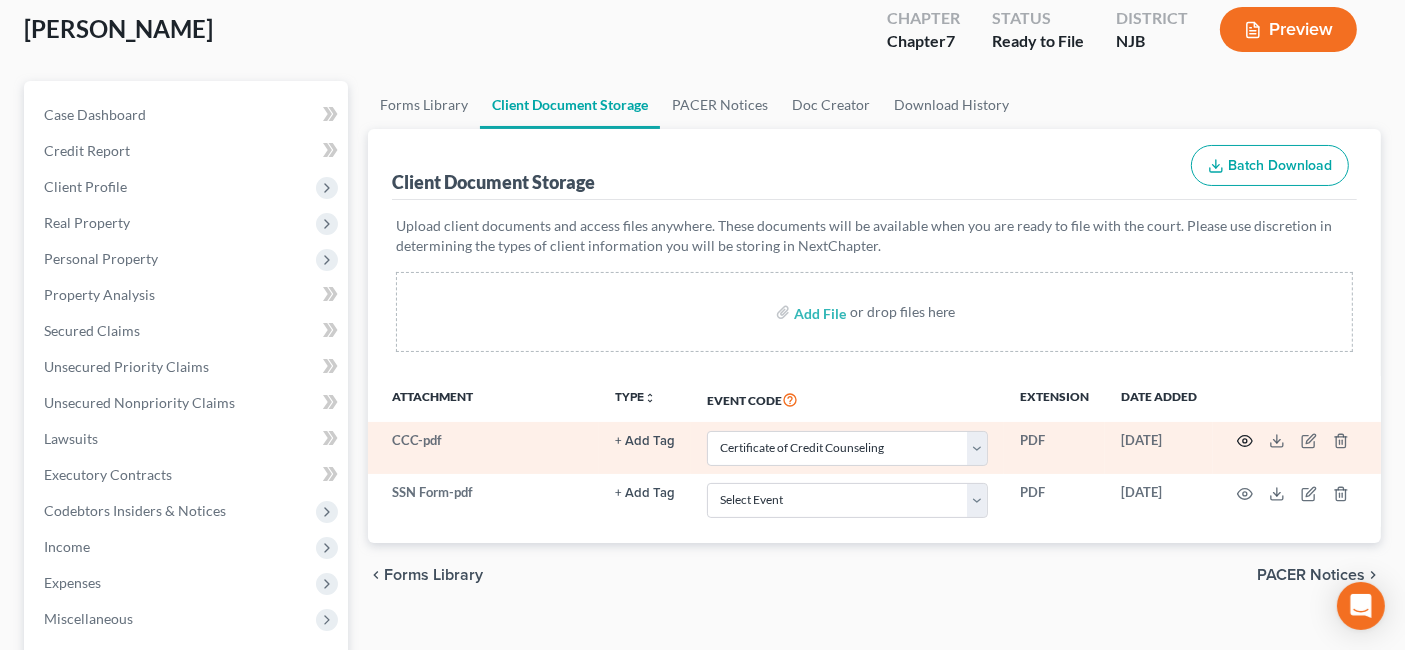 click 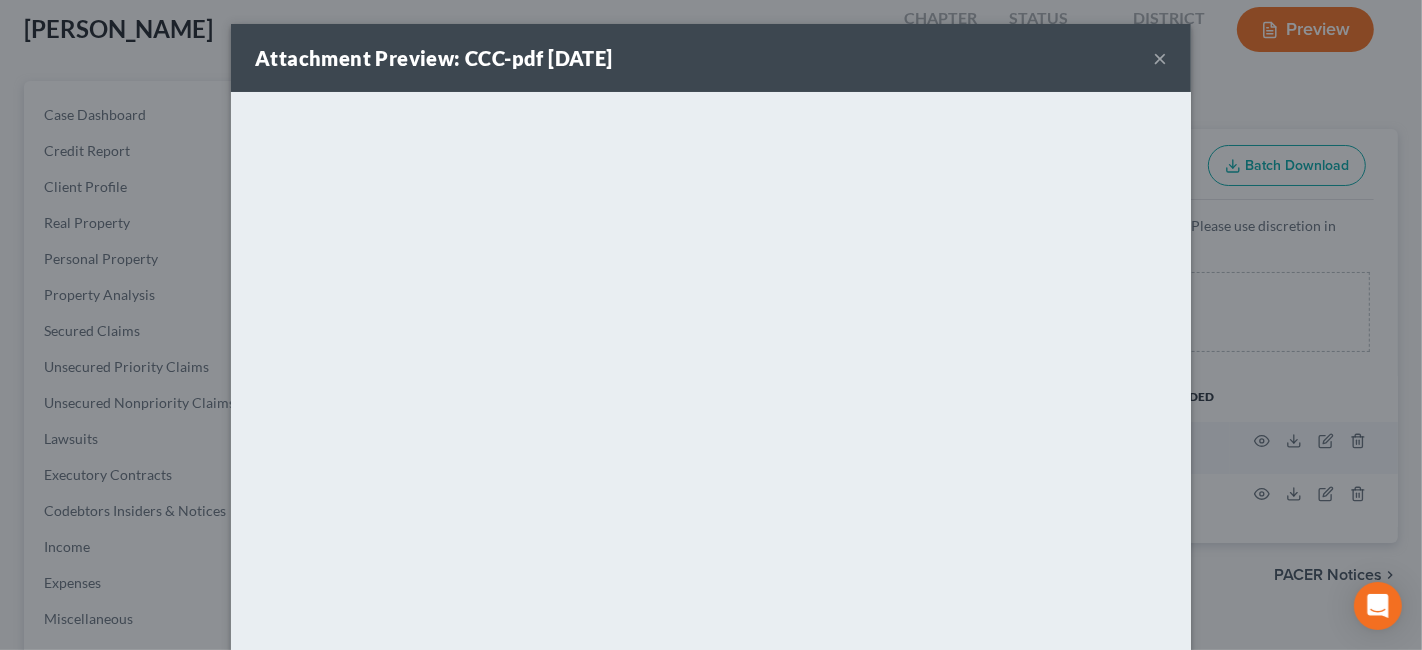 click on "×" at bounding box center [1160, 58] 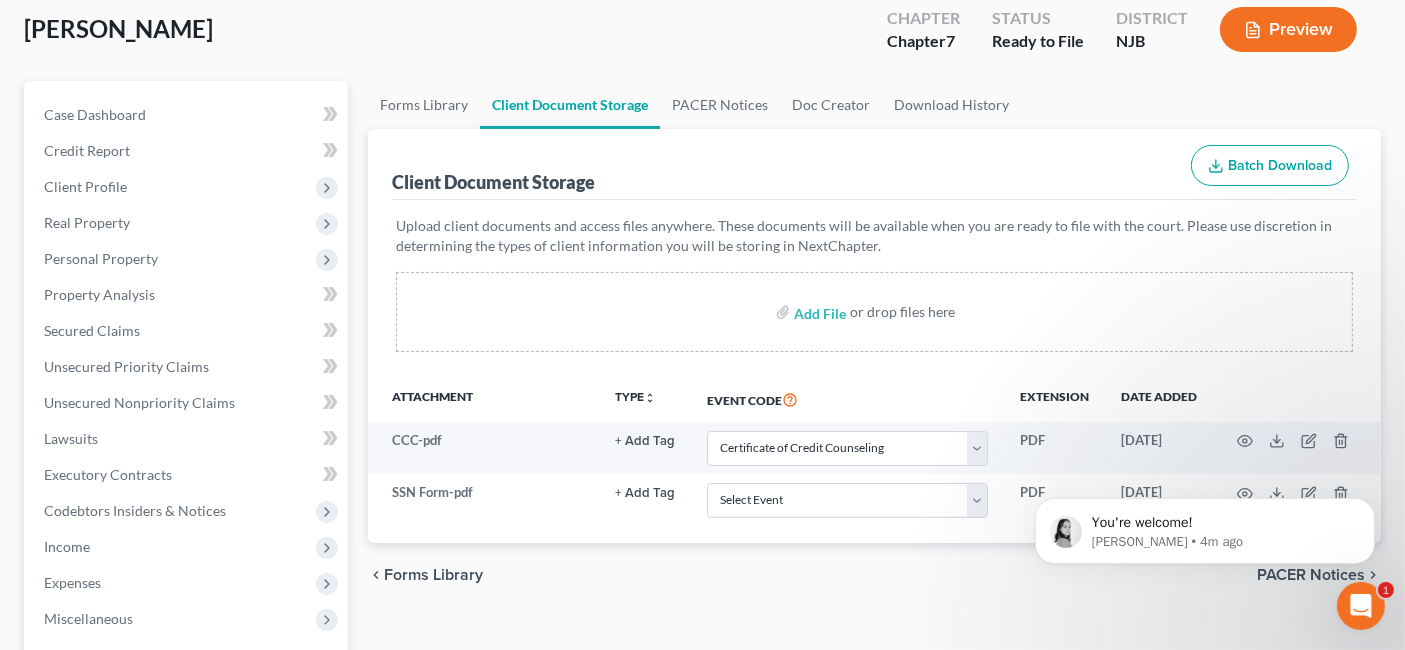 scroll, scrollTop: 0, scrollLeft: 0, axis: both 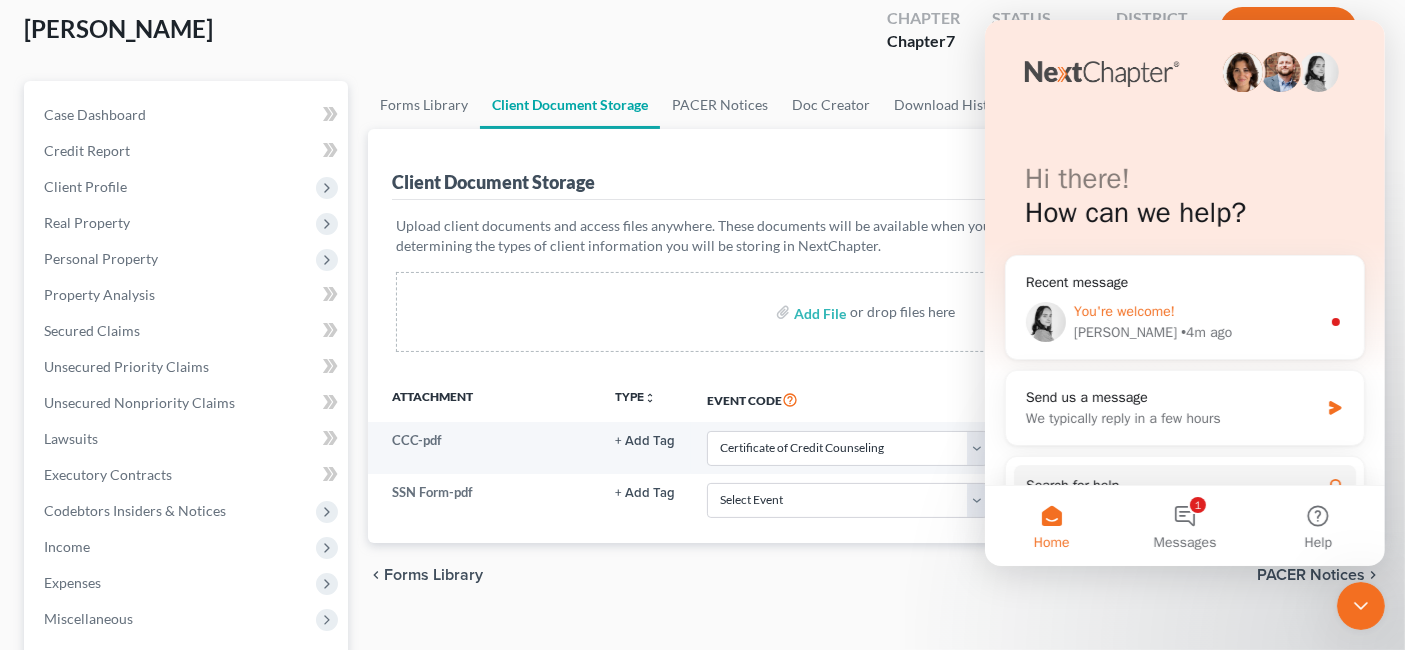click on "Lindsey" at bounding box center (1124, 332) 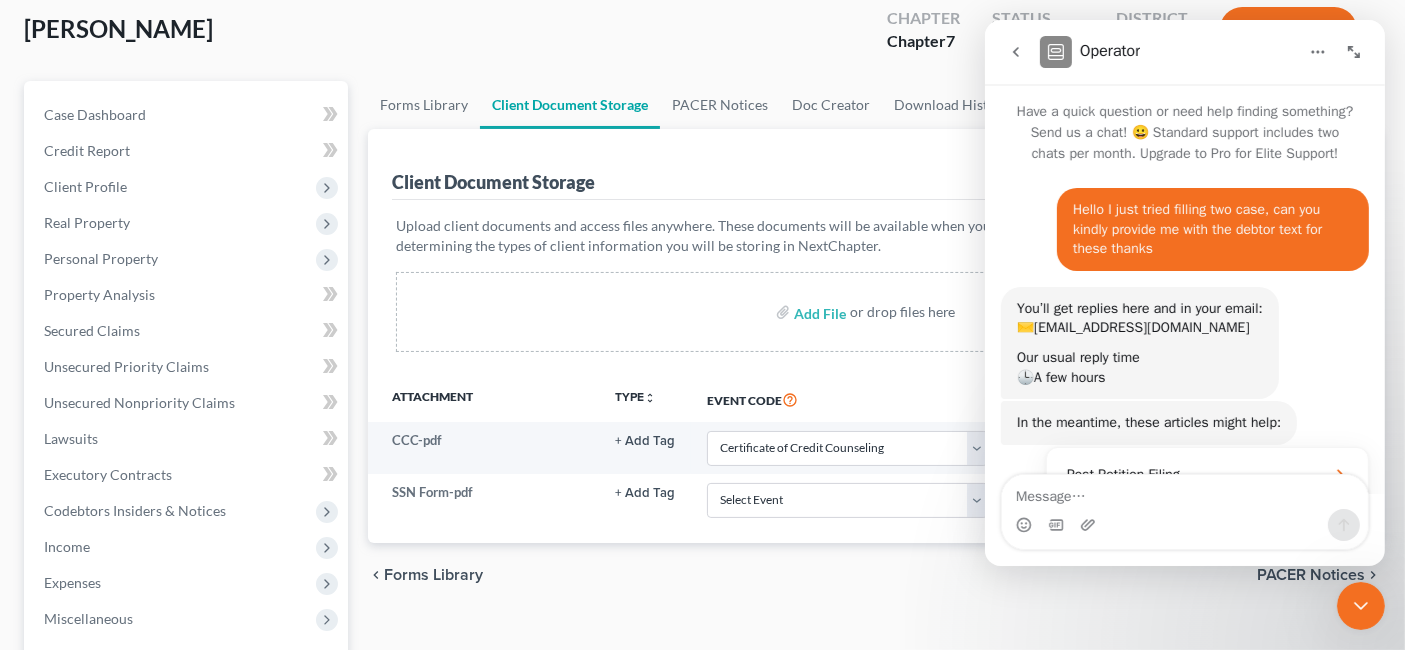 scroll, scrollTop: 2, scrollLeft: 0, axis: vertical 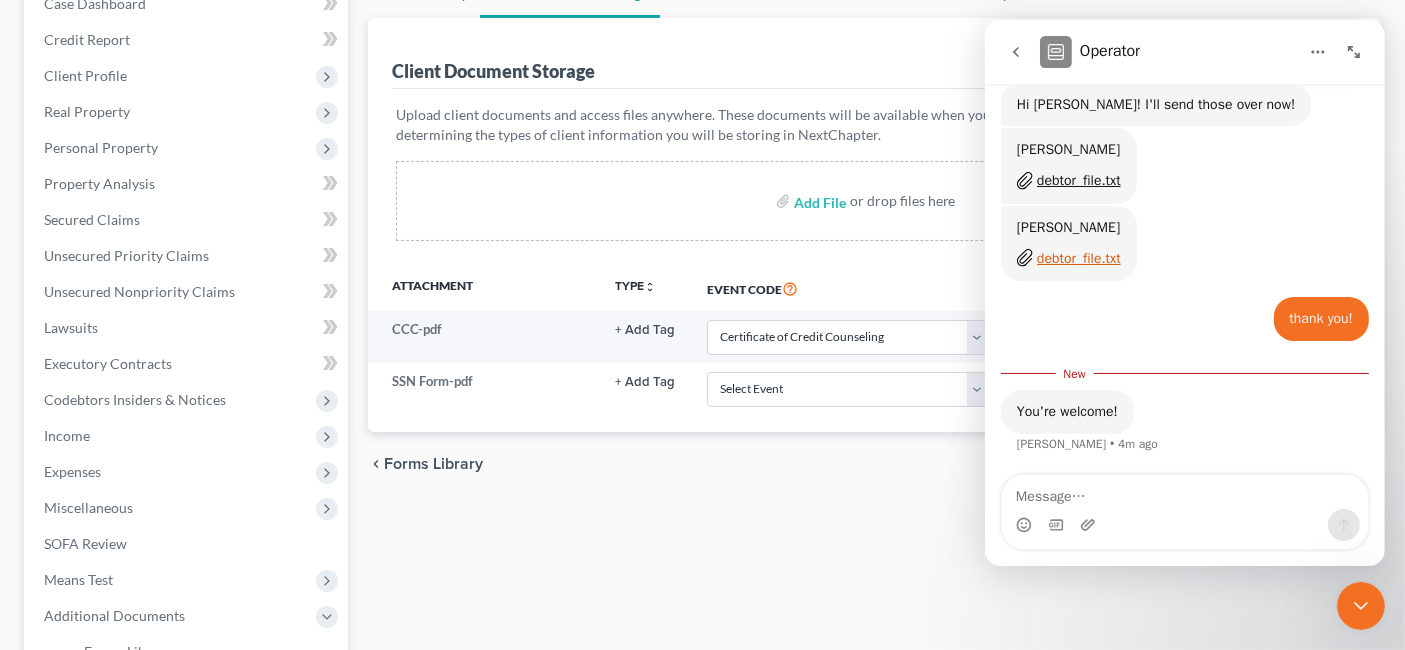 click on "debtor_file.txt" at bounding box center (1078, 258) 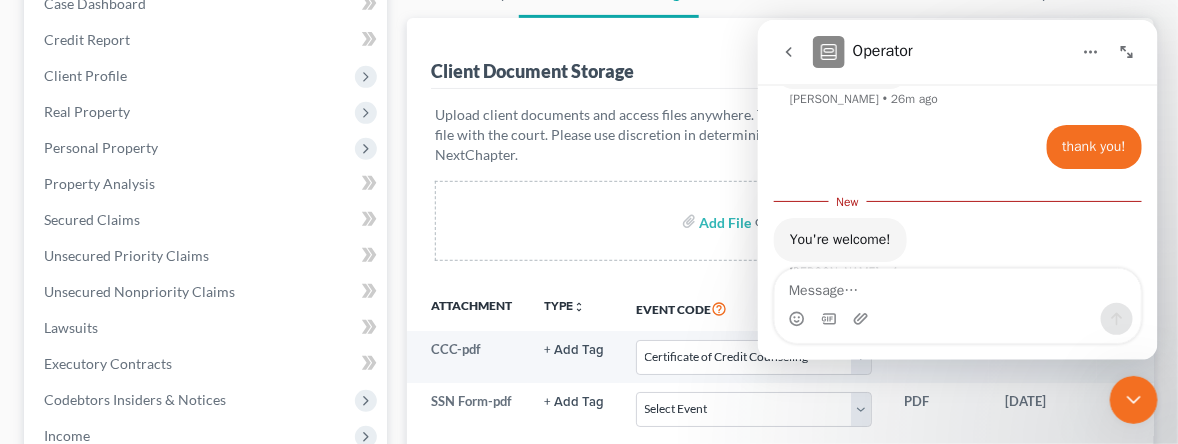 scroll, scrollTop: 814, scrollLeft: 0, axis: vertical 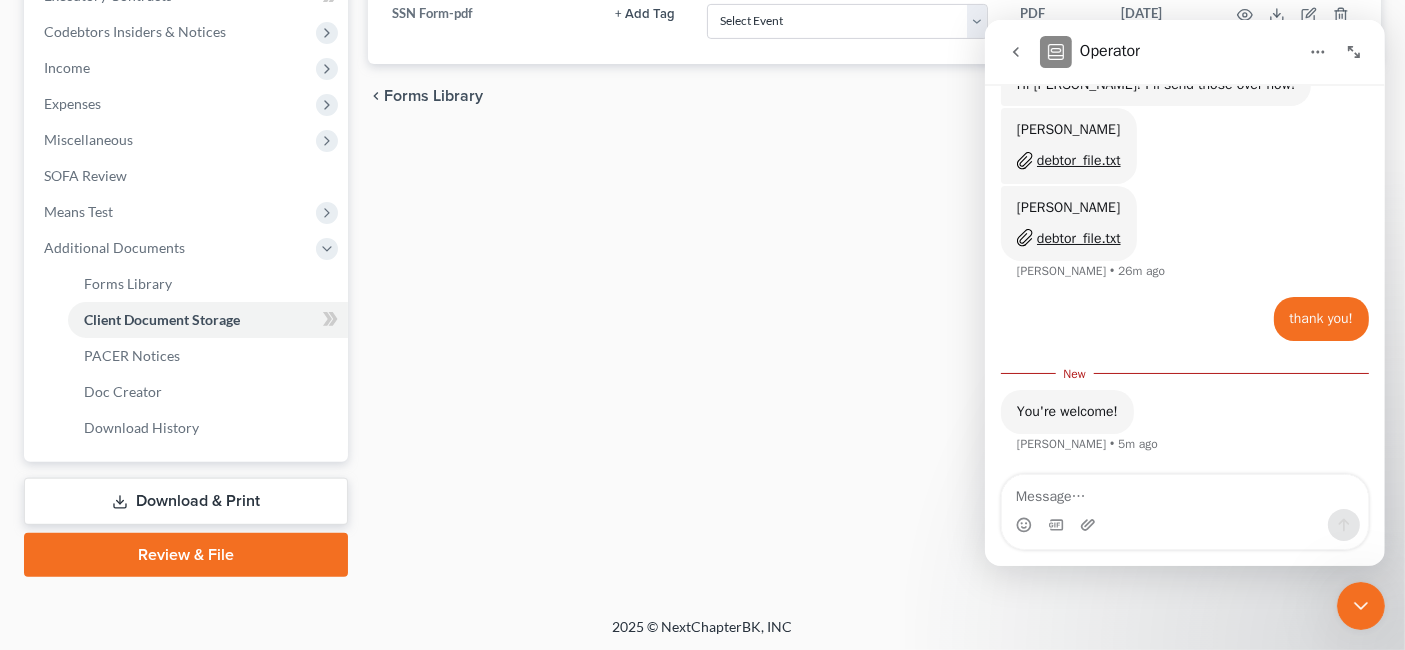 click on "Forms Library
Client Document Storage
PACER Notices
Doc Creator
Download History
Client Document Storage
Batch Download
Upload client documents and access files anywhere. These documents will be available when you are ready to file with the court. Please use discretion in determining the types of client information you will be storing in NextChapter.
Add File
or drop files here
Attachment TYPE unfold_more NONE Hearing Notice Proof of Claim Event Code  Extension Date added CCC-pdf + Add Tag Select an option or create one Hearing Notice Proof of Claim Select Event 20 Largest Unsecured Creditors Amended Attorney Compensation Statement Amended List of Creditors (Fee) Amended Schedules (Fee) - Use for All Amended Schedules Answer (Involuntary) Application to Have the Filing Fee Waived Appraisal Balance Sheet Cash Flow Statement Certificate of Credit Counseling Chapter 13 Plan and Motions PDF" at bounding box center [874, 89] 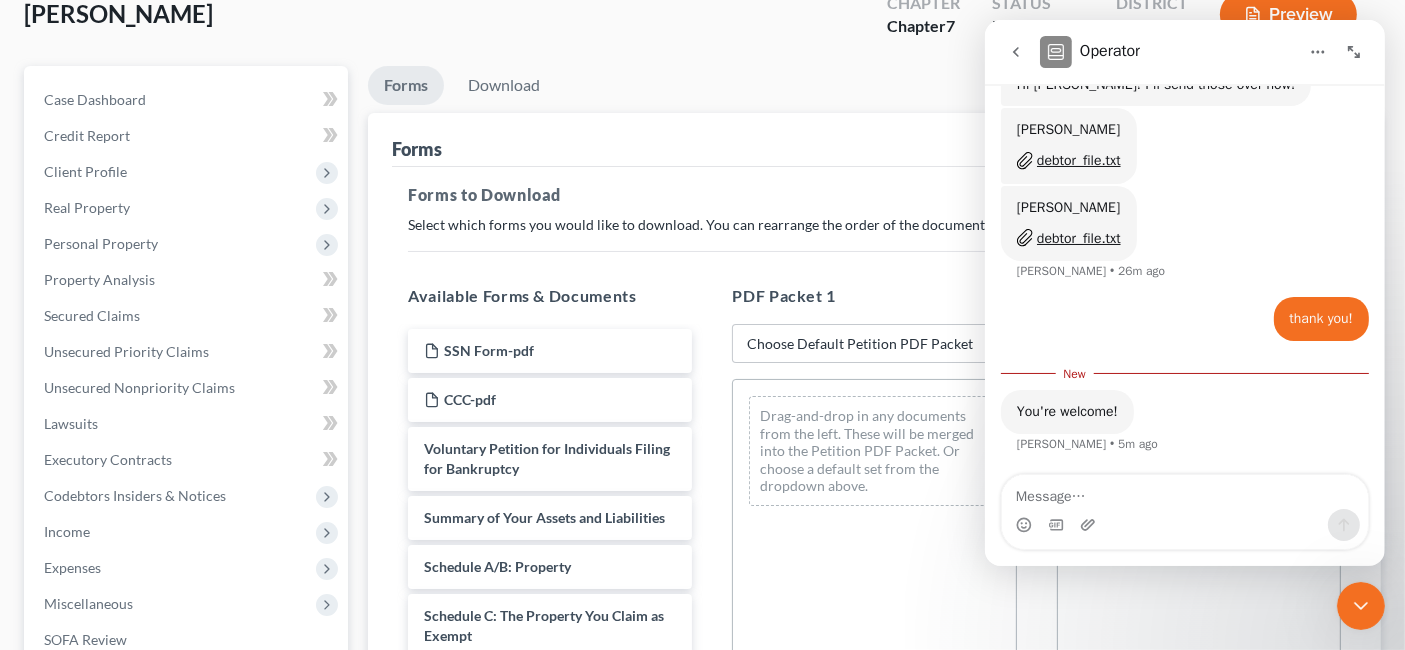scroll, scrollTop: 0, scrollLeft: 0, axis: both 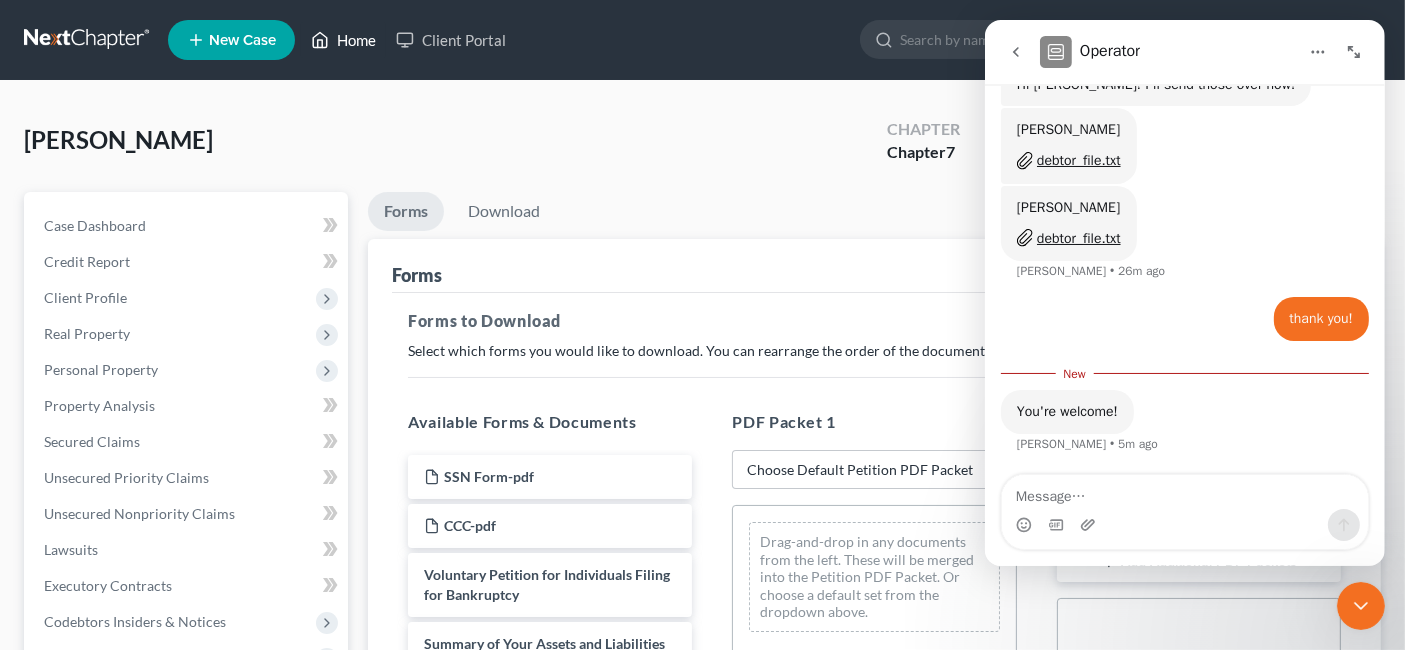 click on "Home" at bounding box center [343, 40] 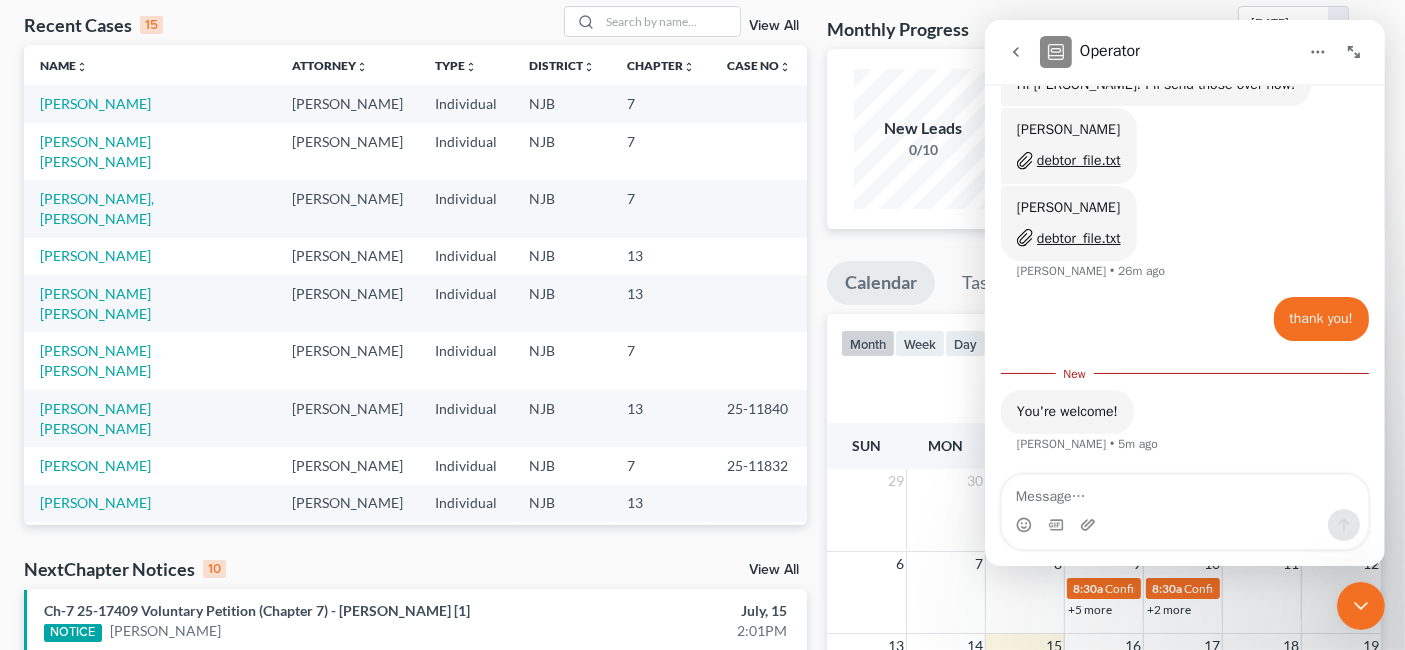 scroll, scrollTop: 0, scrollLeft: 0, axis: both 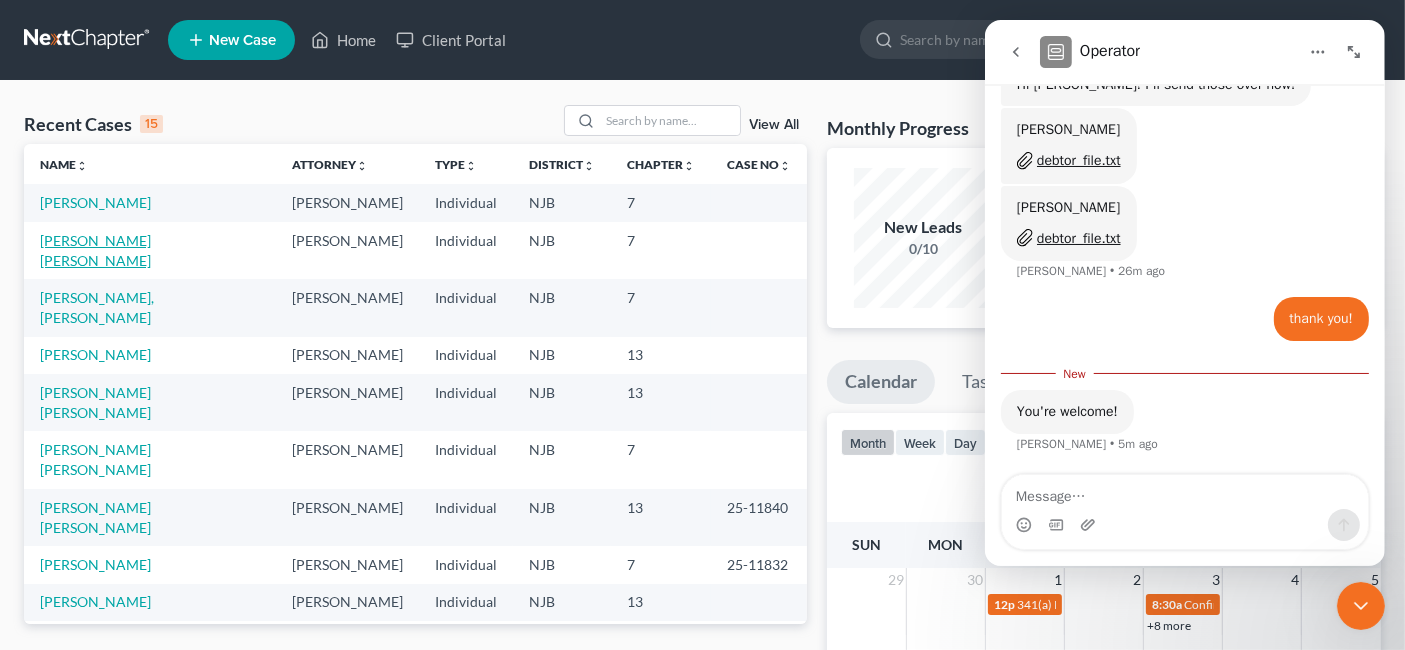 click on "Hepburn Rodriguez, Katherin" at bounding box center (95, 250) 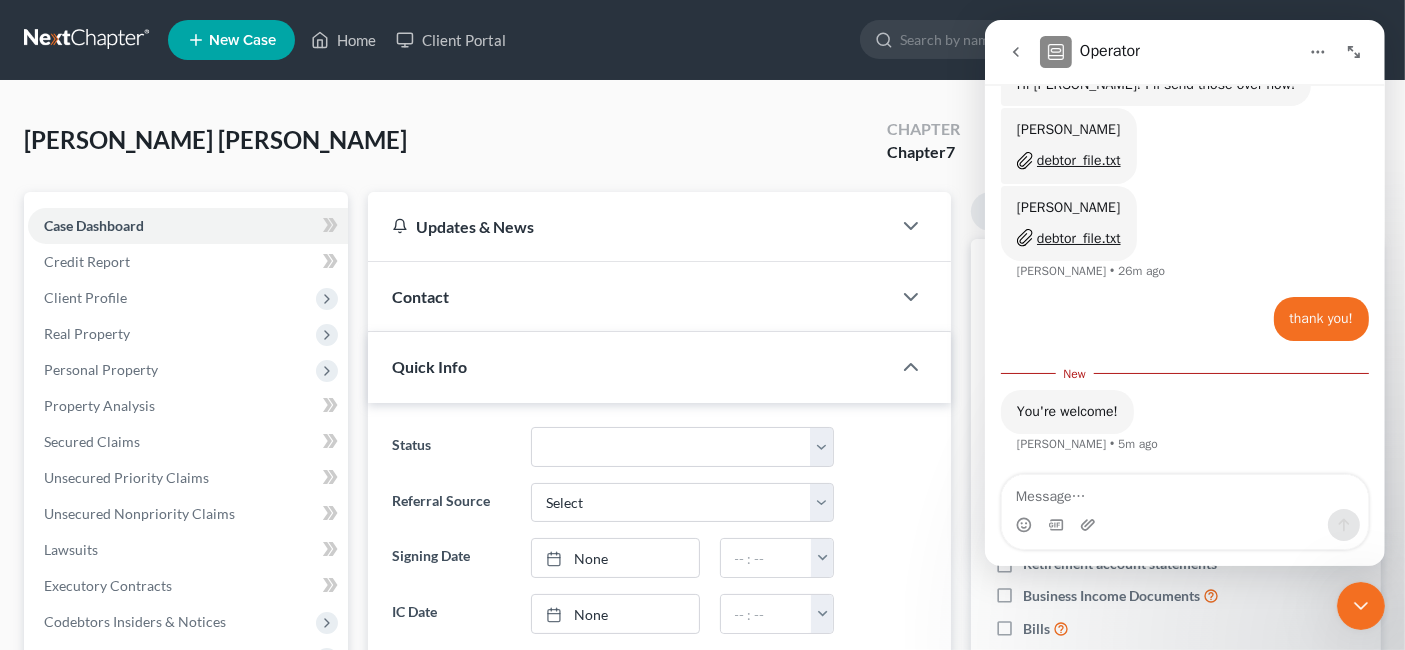 scroll, scrollTop: 555, scrollLeft: 0, axis: vertical 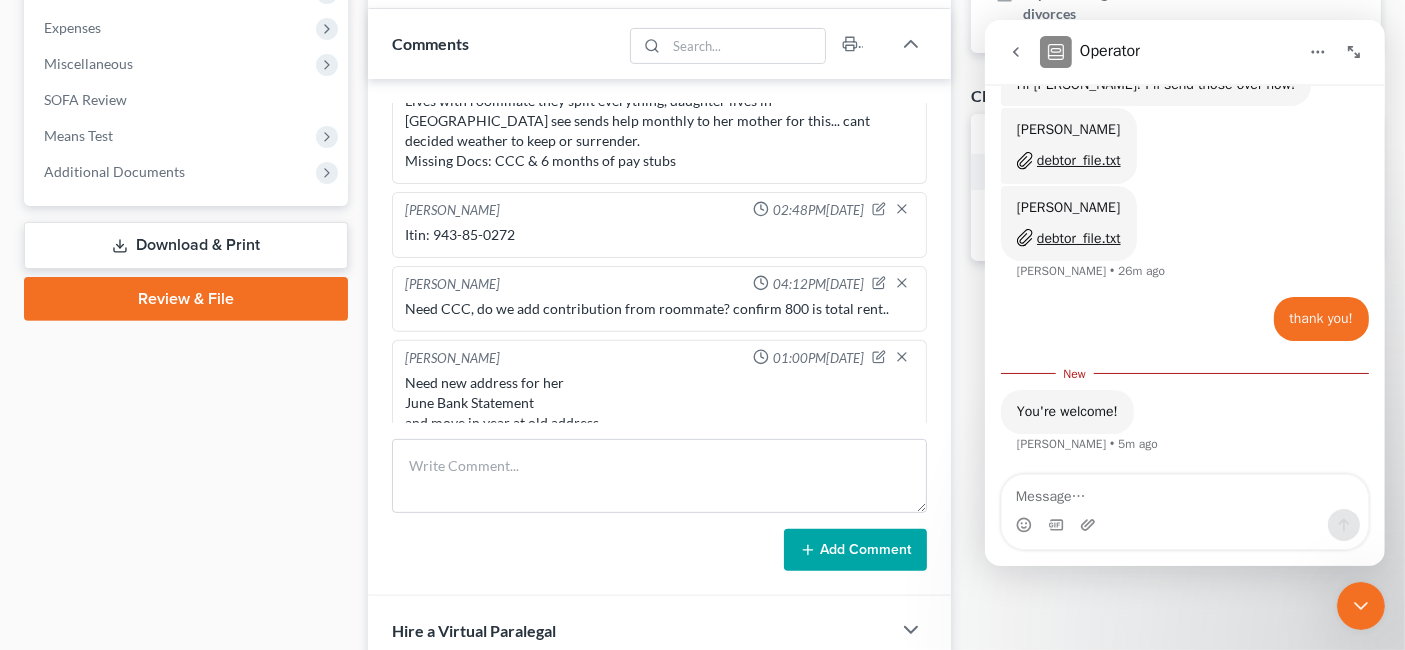 click on "Download & Print" at bounding box center [186, 245] 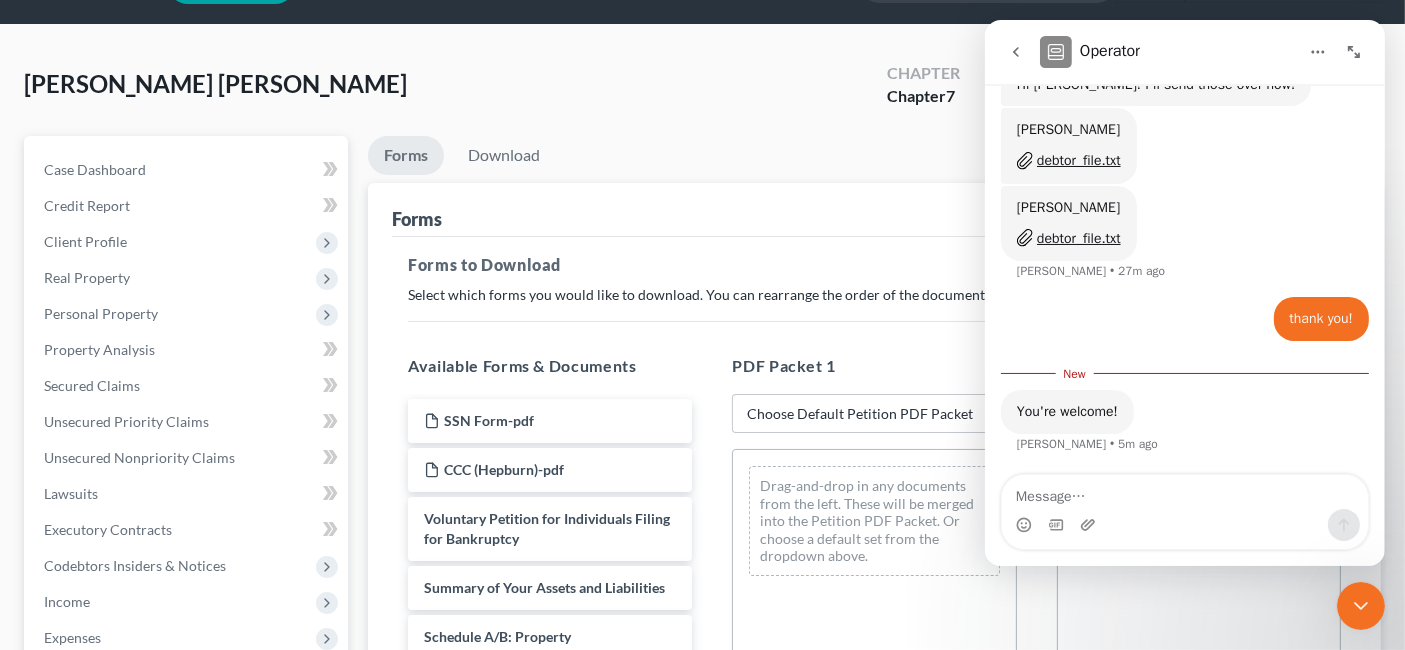 scroll, scrollTop: 0, scrollLeft: 0, axis: both 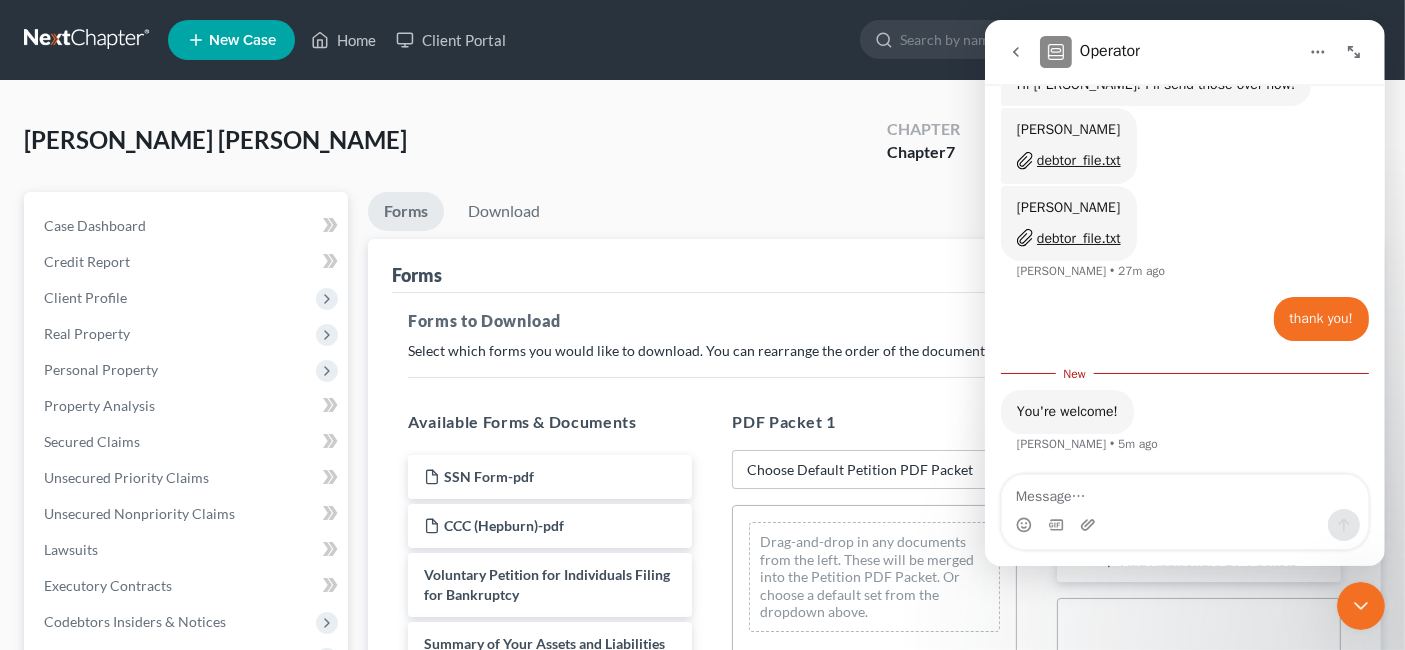 click 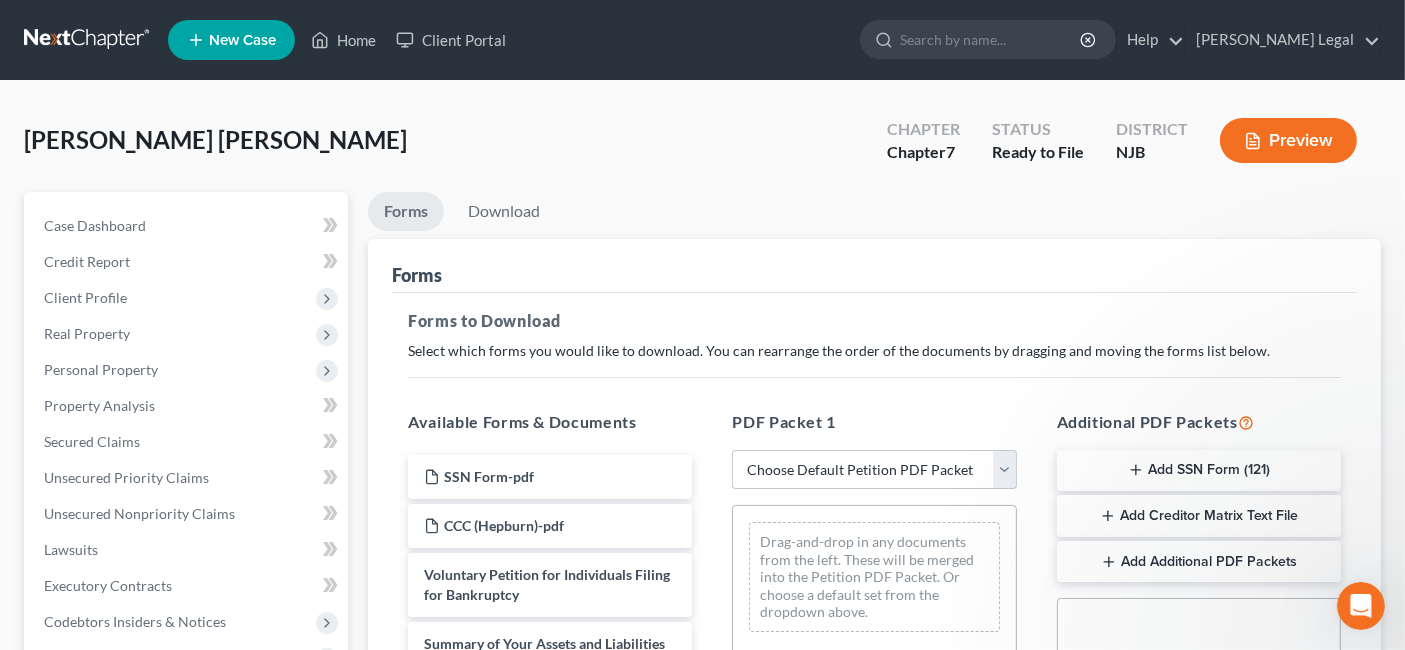 scroll, scrollTop: 0, scrollLeft: 0, axis: both 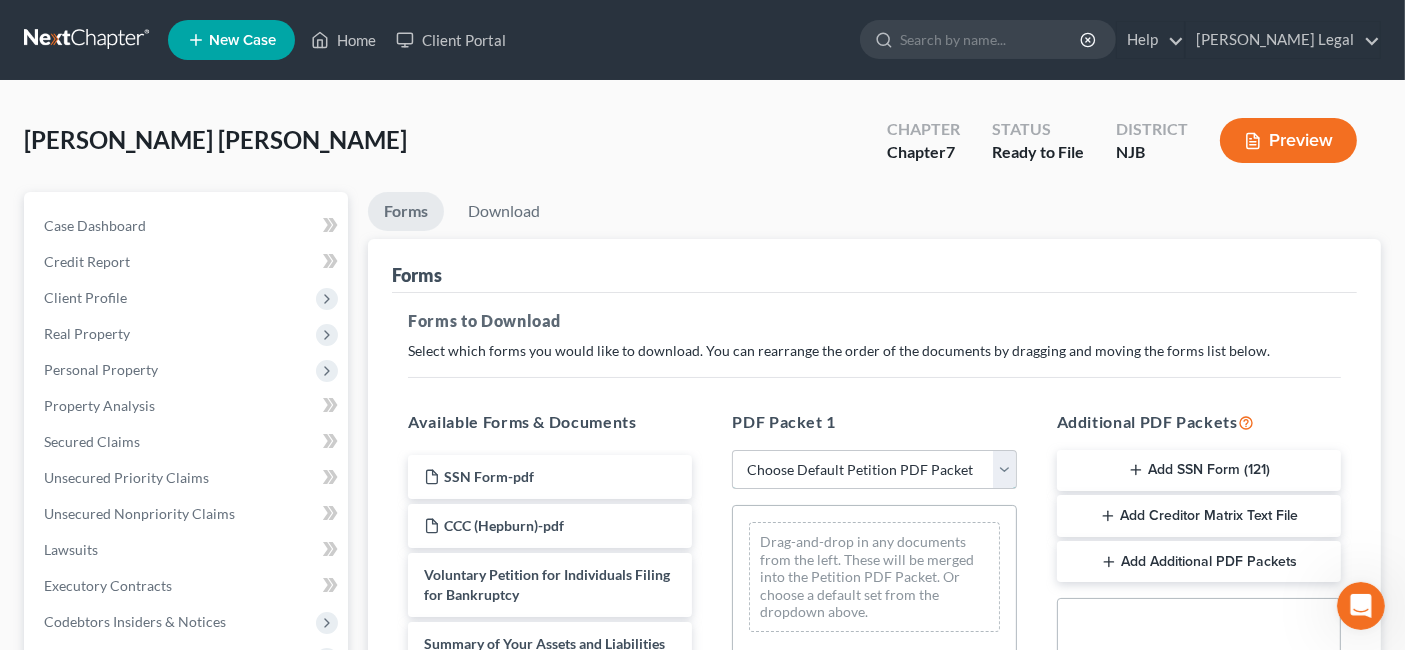 click on "Choose Default Petition PDF Packet Complete Bankruptcy Petition (all forms and schedules) Emergency Filing Forms (Petition and Creditor List Only) Amended Forms Signature Pages Only Bk Packet" at bounding box center [874, 470] 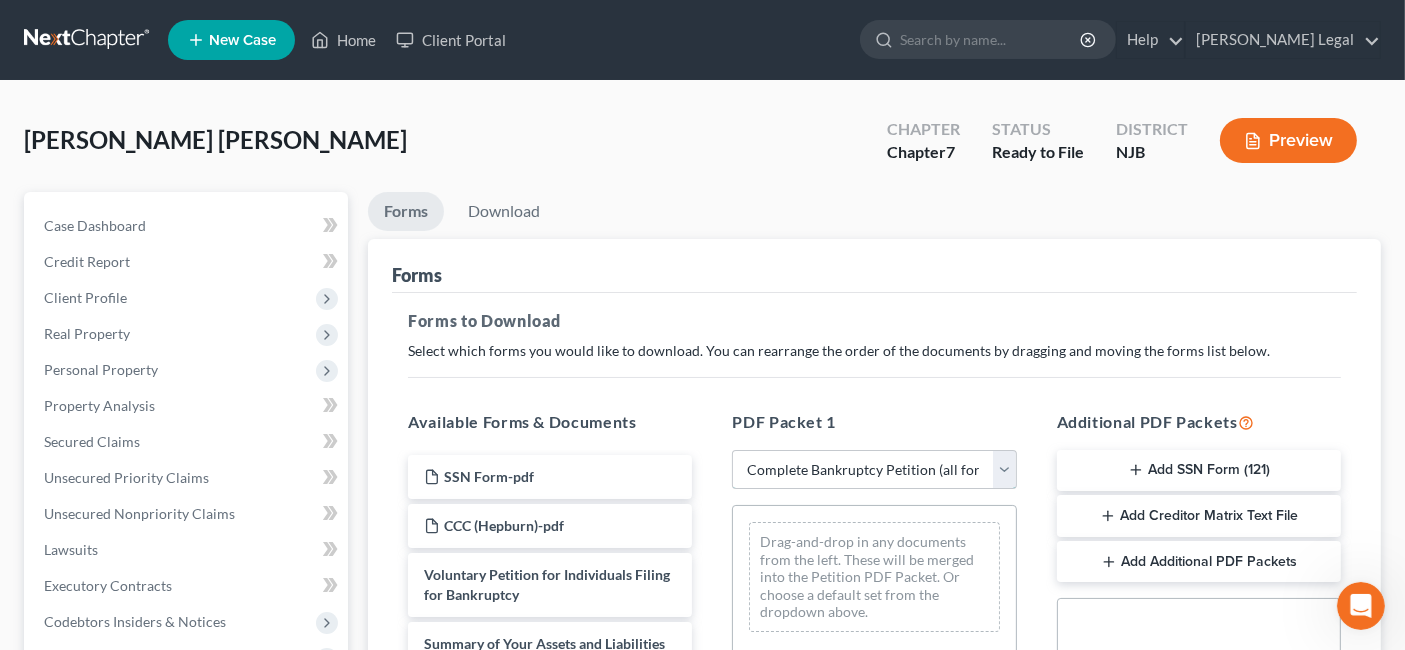 click on "Choose Default Petition PDF Packet Complete Bankruptcy Petition (all forms and schedules) Emergency Filing Forms (Petition and Creditor List Only) Amended Forms Signature Pages Only Bk Packet" at bounding box center [874, 470] 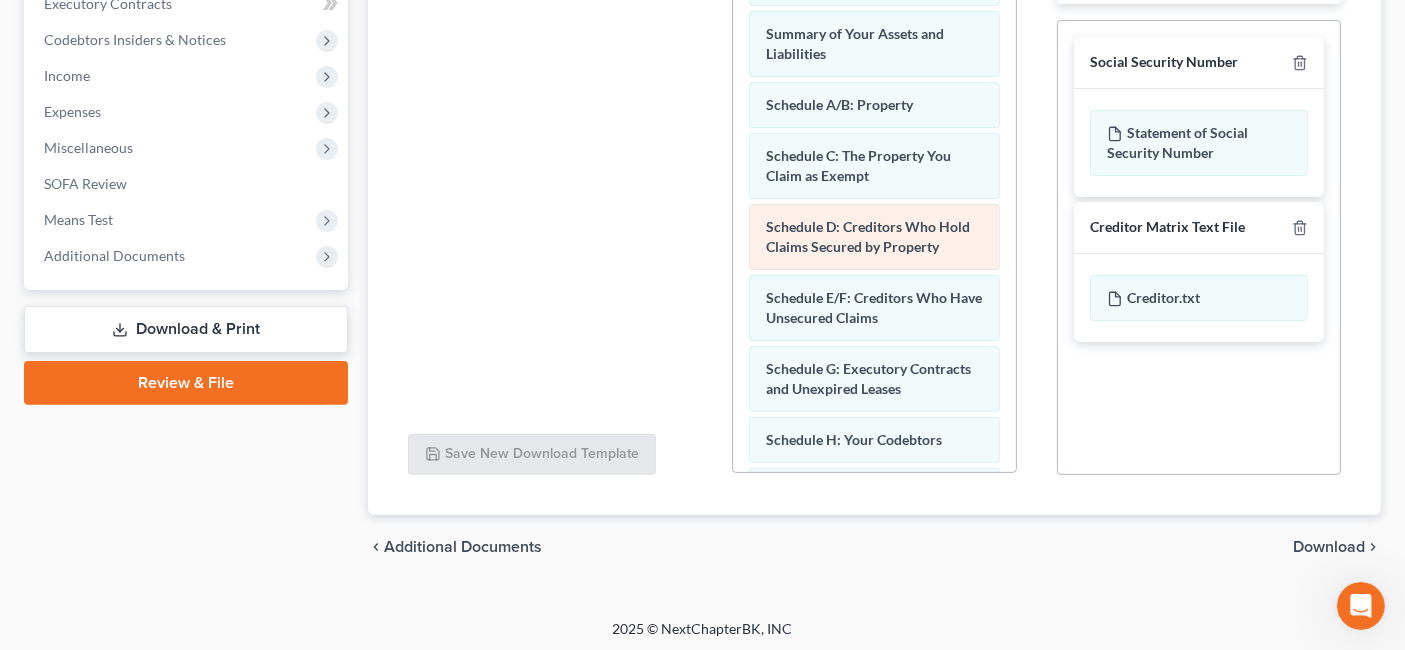 scroll, scrollTop: 583, scrollLeft: 0, axis: vertical 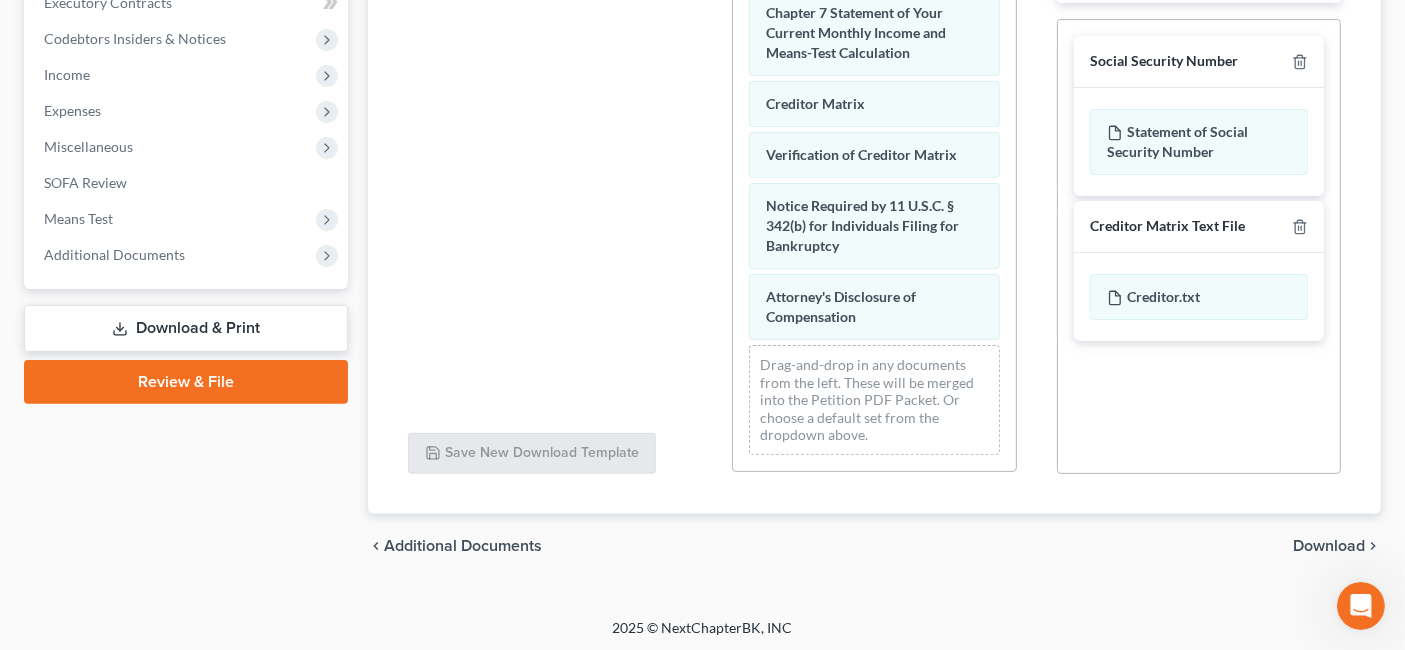 click on "Download" at bounding box center (1329, 546) 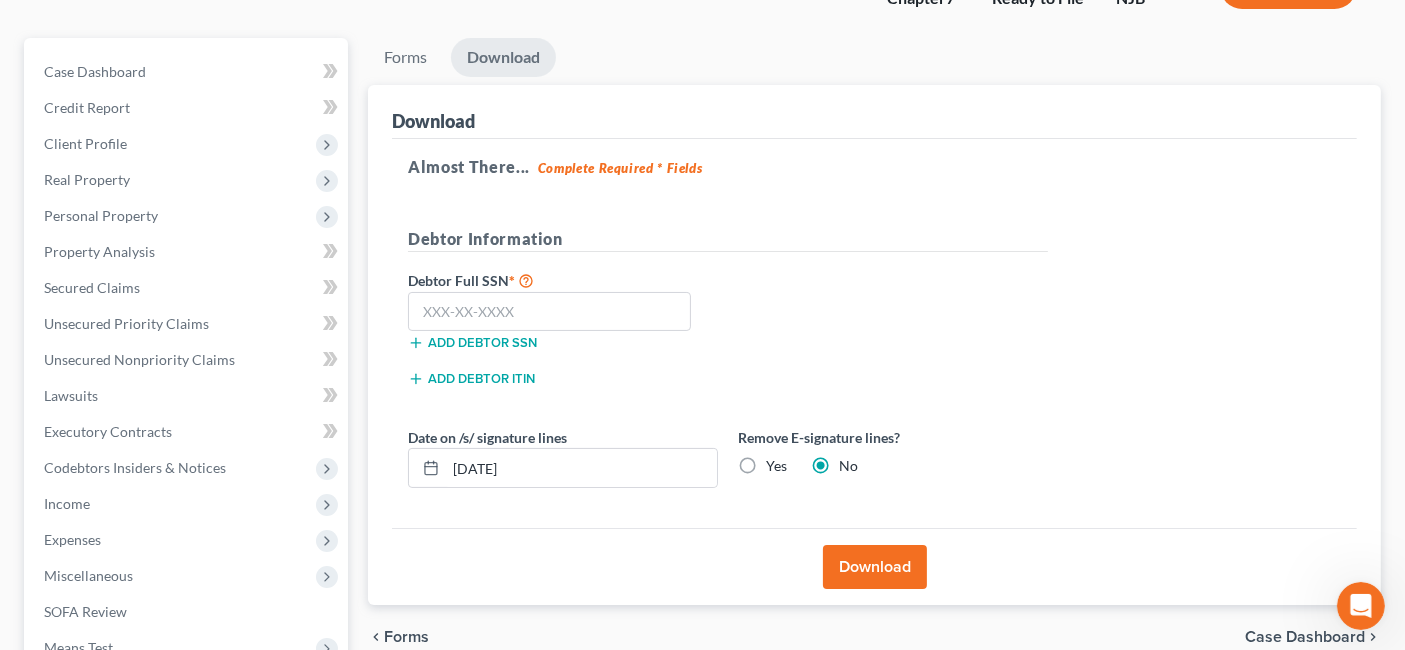 scroll, scrollTop: 77, scrollLeft: 0, axis: vertical 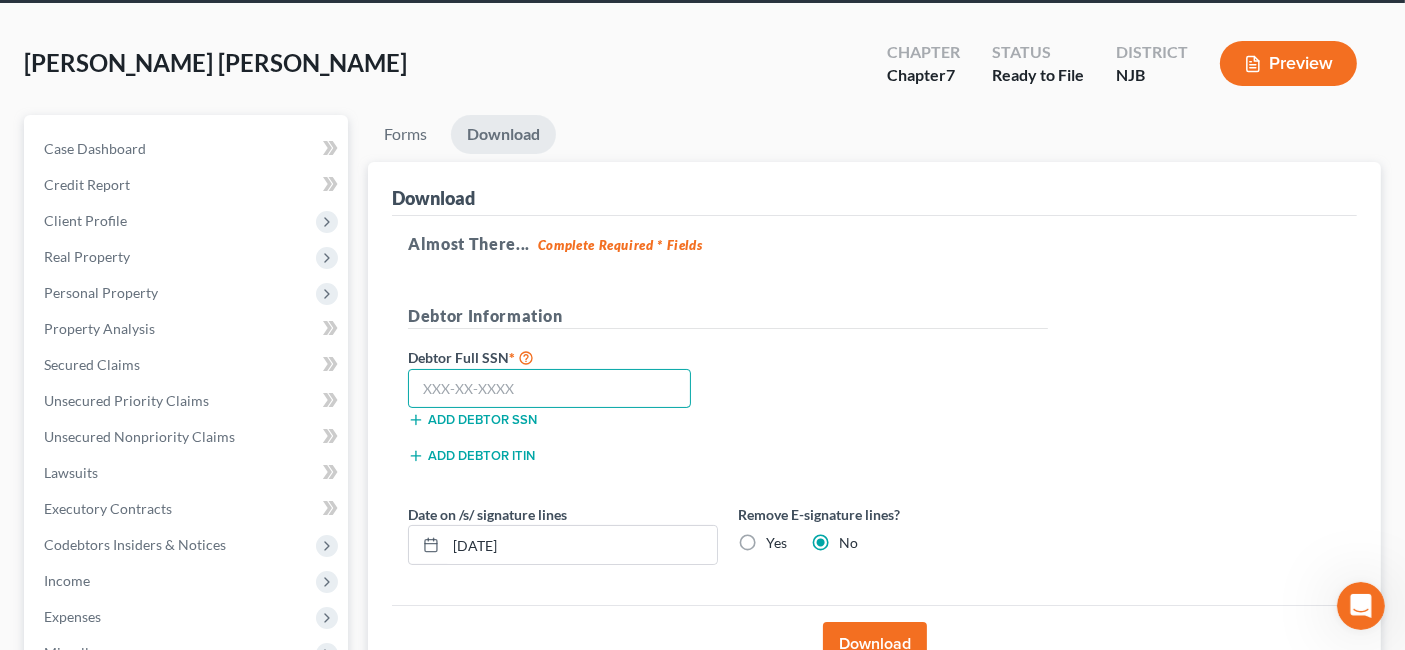paste on "943-85-0272" 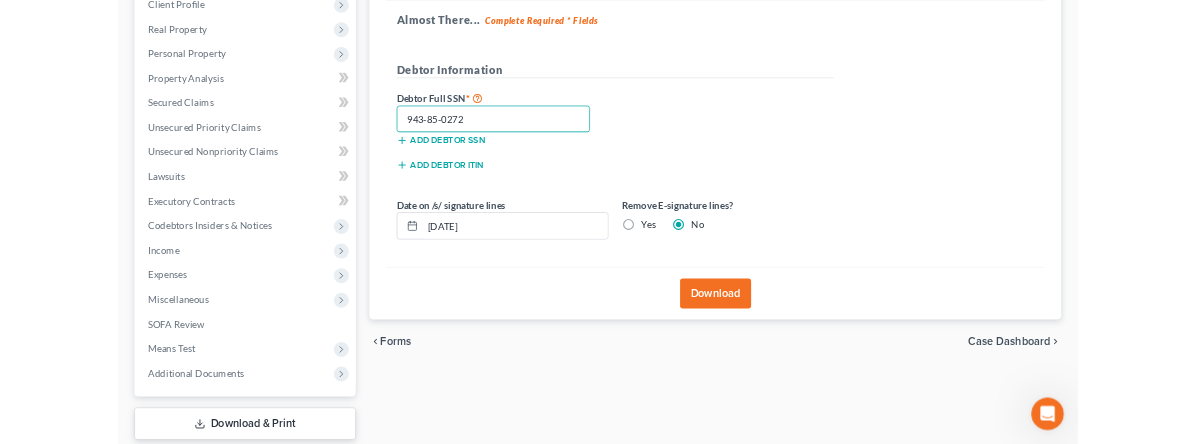 scroll, scrollTop: 299, scrollLeft: 0, axis: vertical 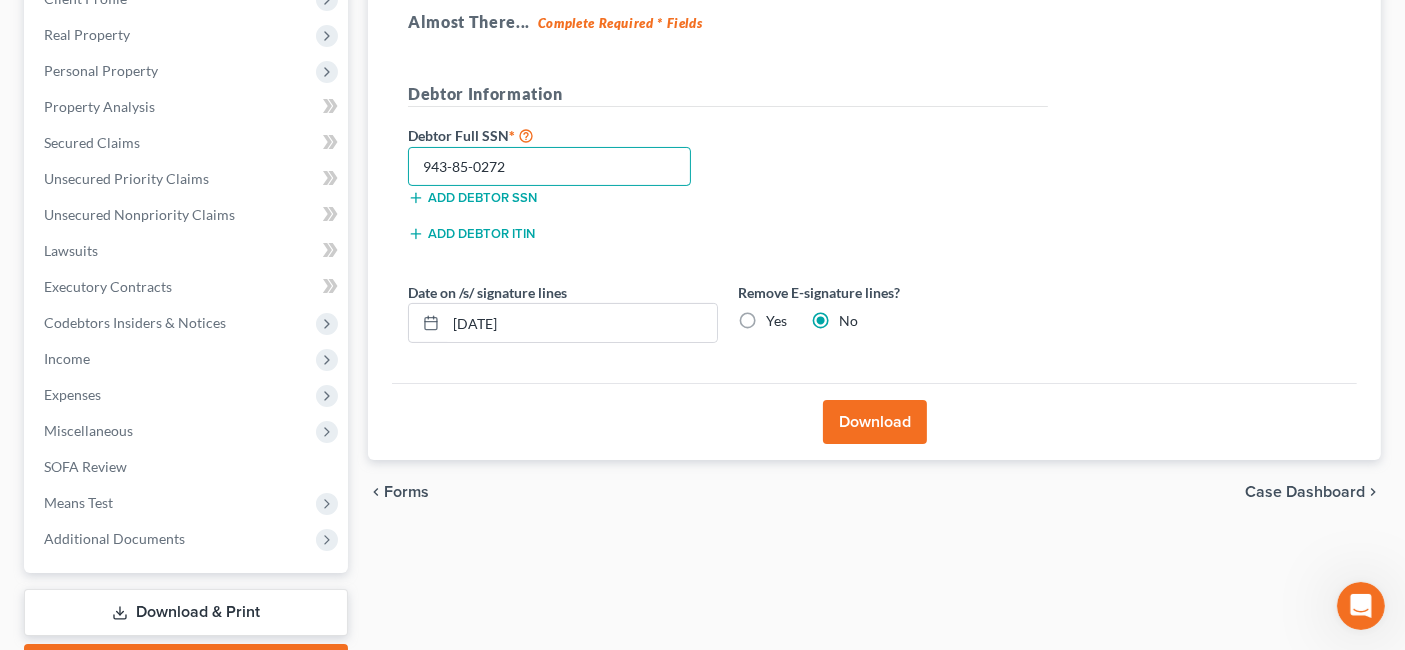 type on "943-85-0272" 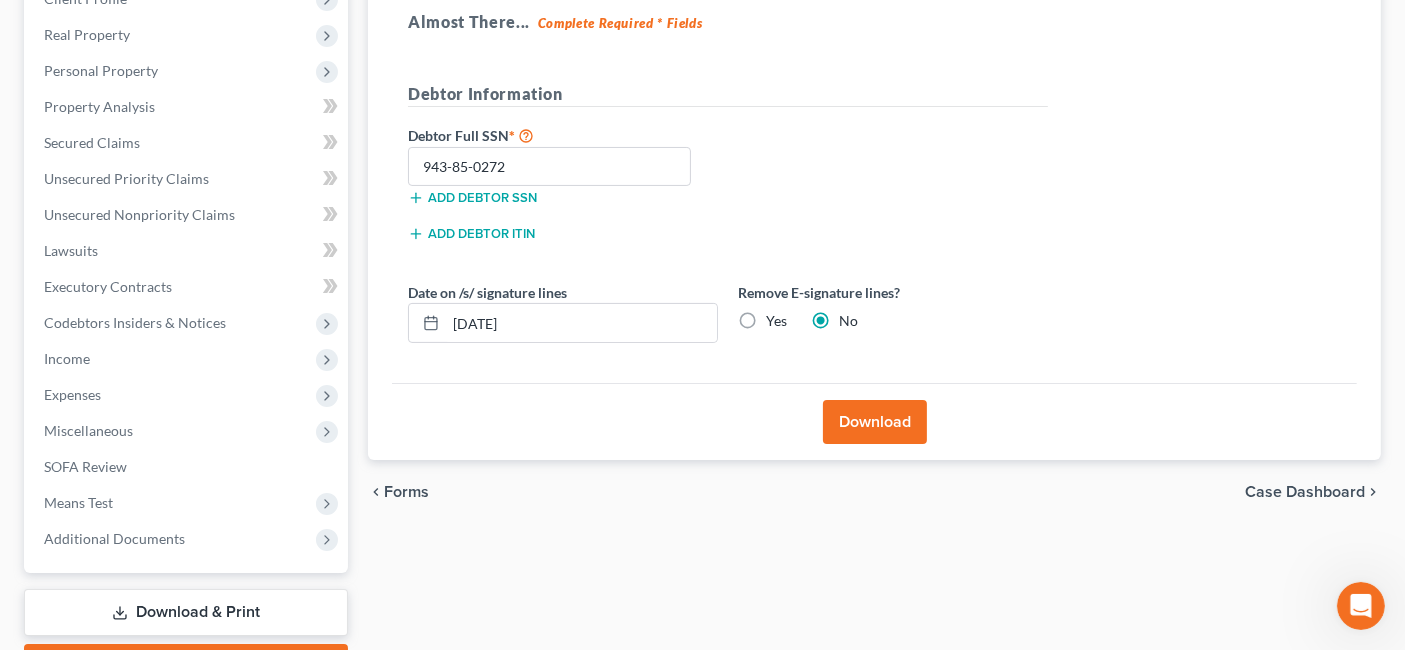 click on "Download" at bounding box center (875, 422) 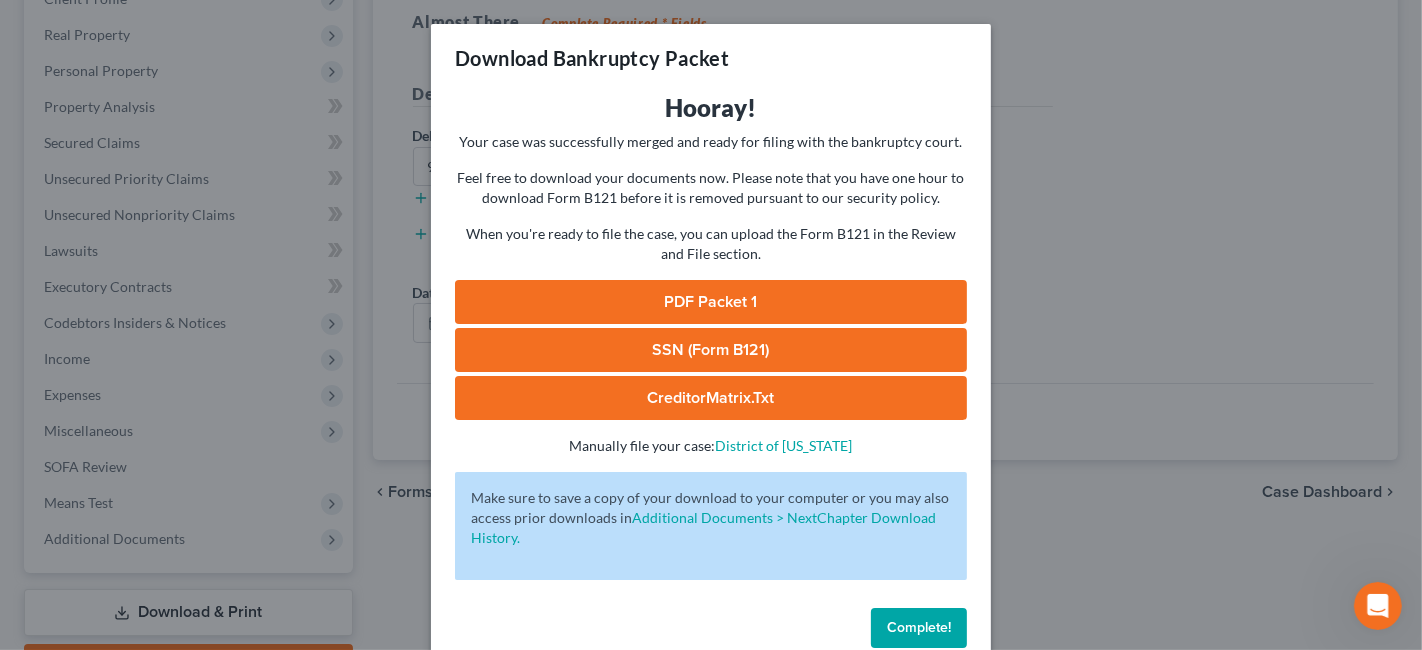 click on "PDF Packet 1" at bounding box center (711, 302) 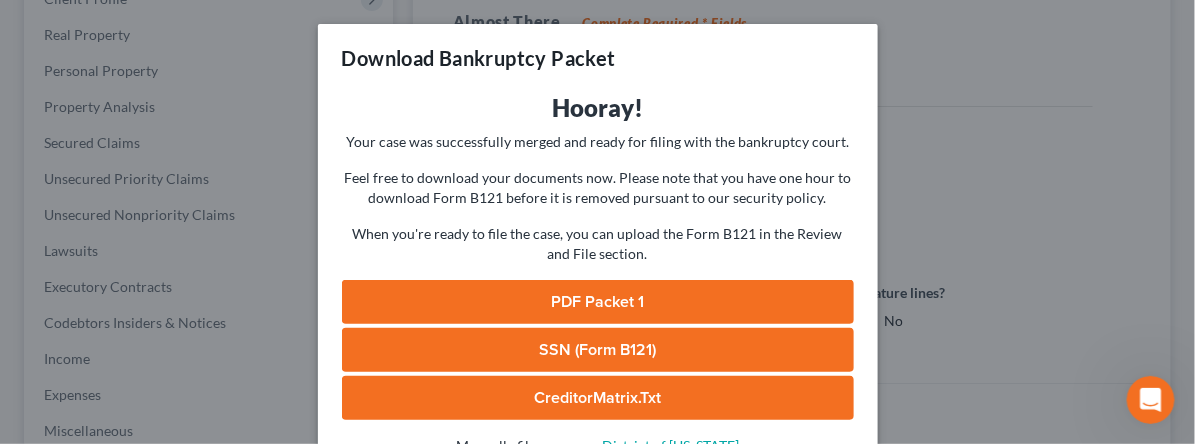 scroll, scrollTop: 760, scrollLeft: 0, axis: vertical 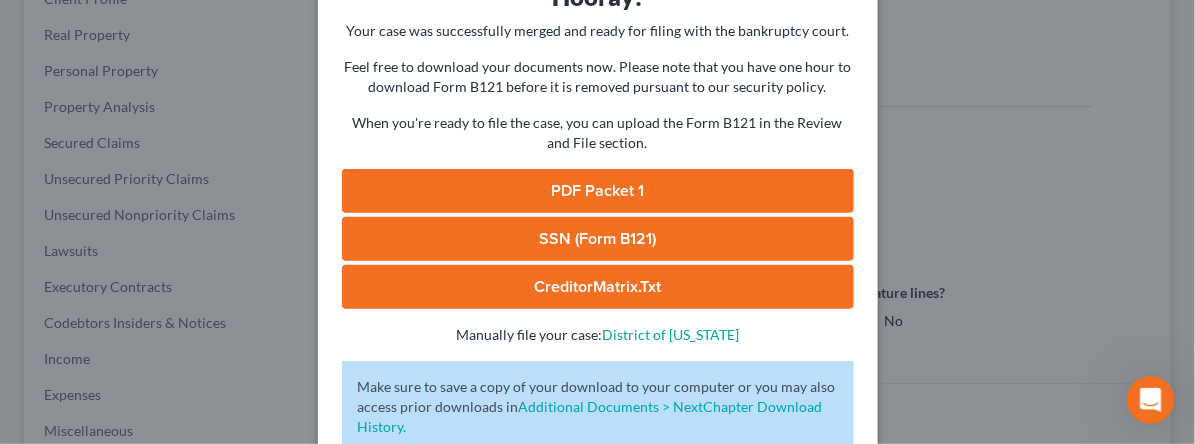 click on "CreditorMatrix.txt" at bounding box center (598, 287) 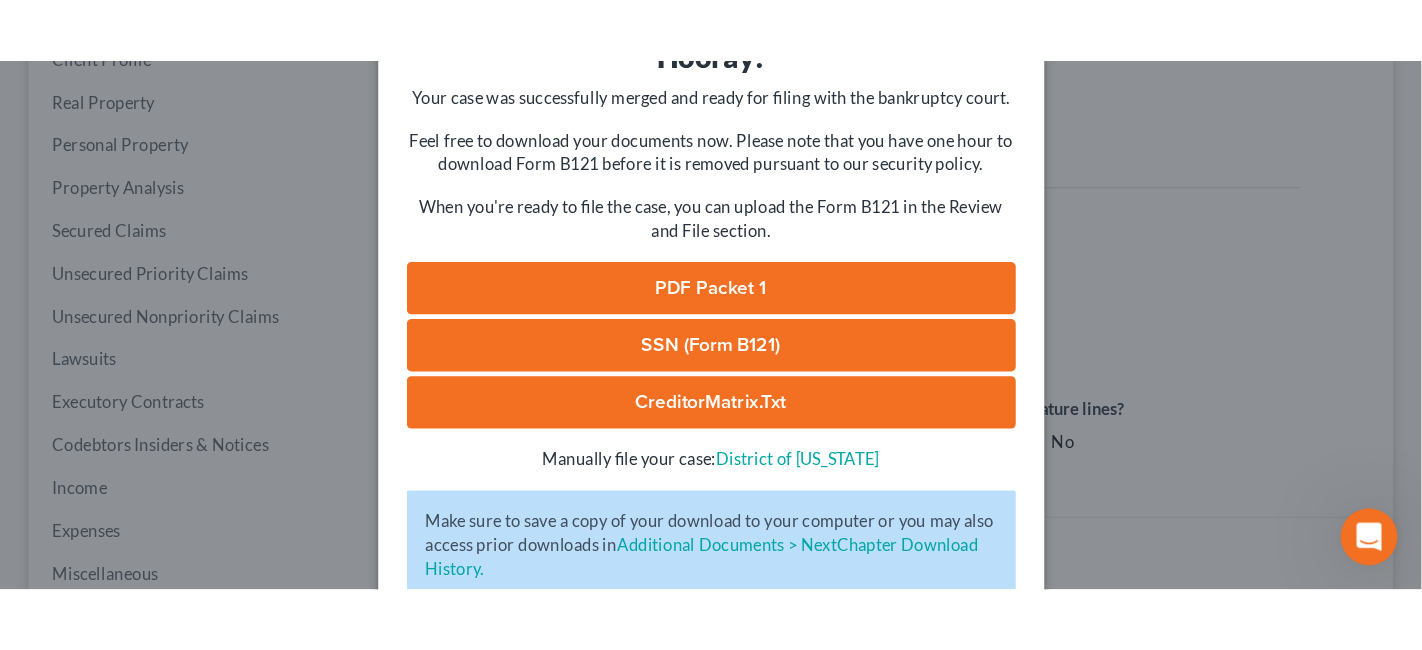 scroll, scrollTop: 37, scrollLeft: 0, axis: vertical 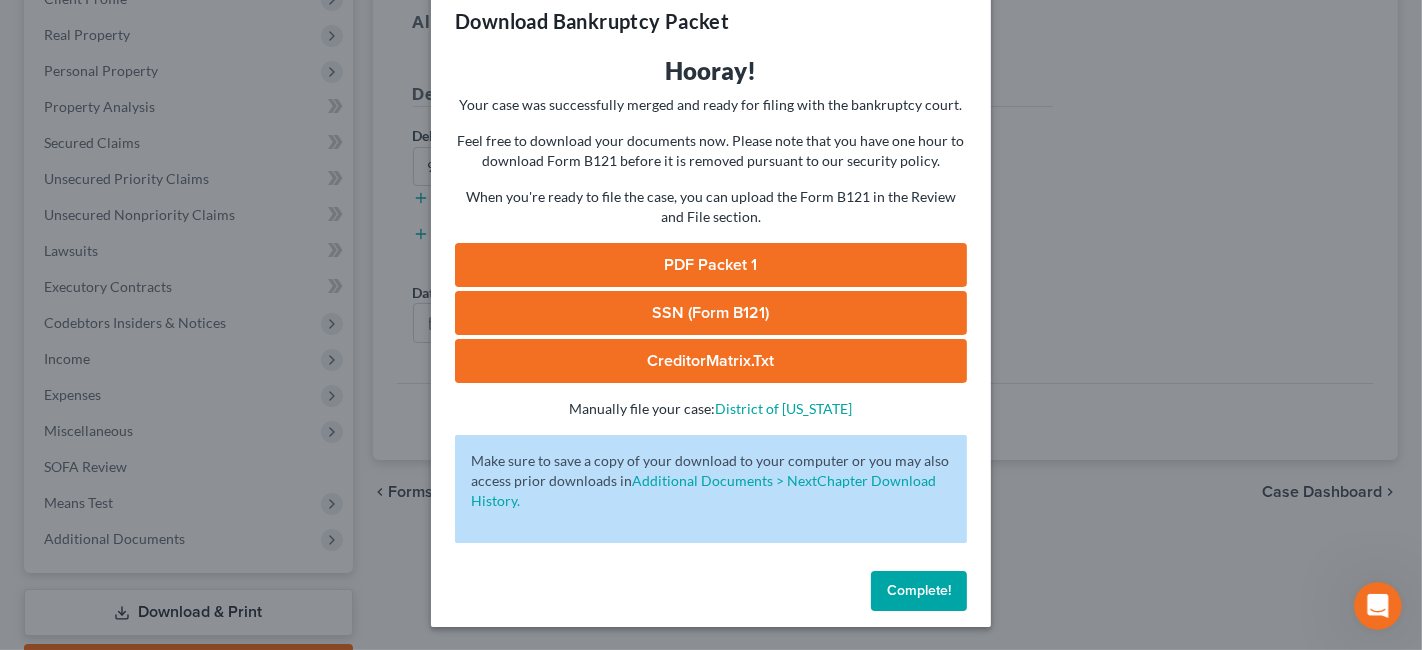 click on "Complete!" at bounding box center (919, 590) 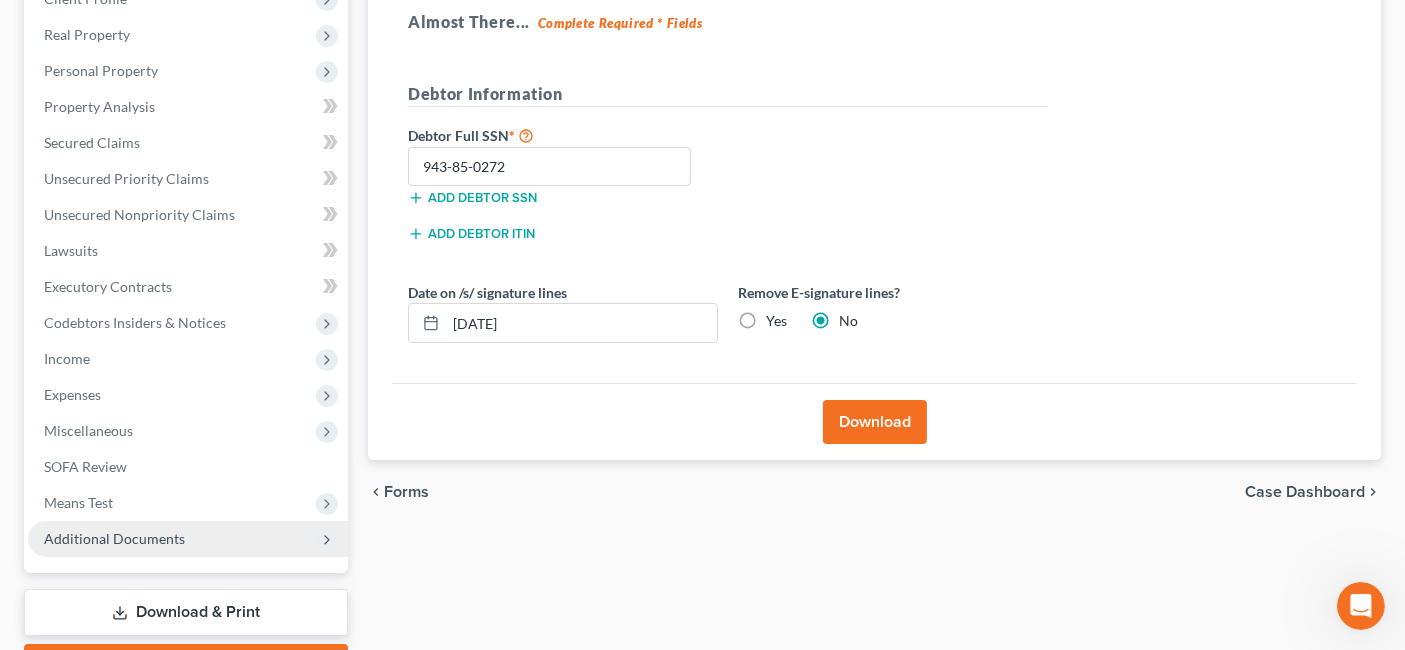 click on "Additional Documents" at bounding box center [188, 539] 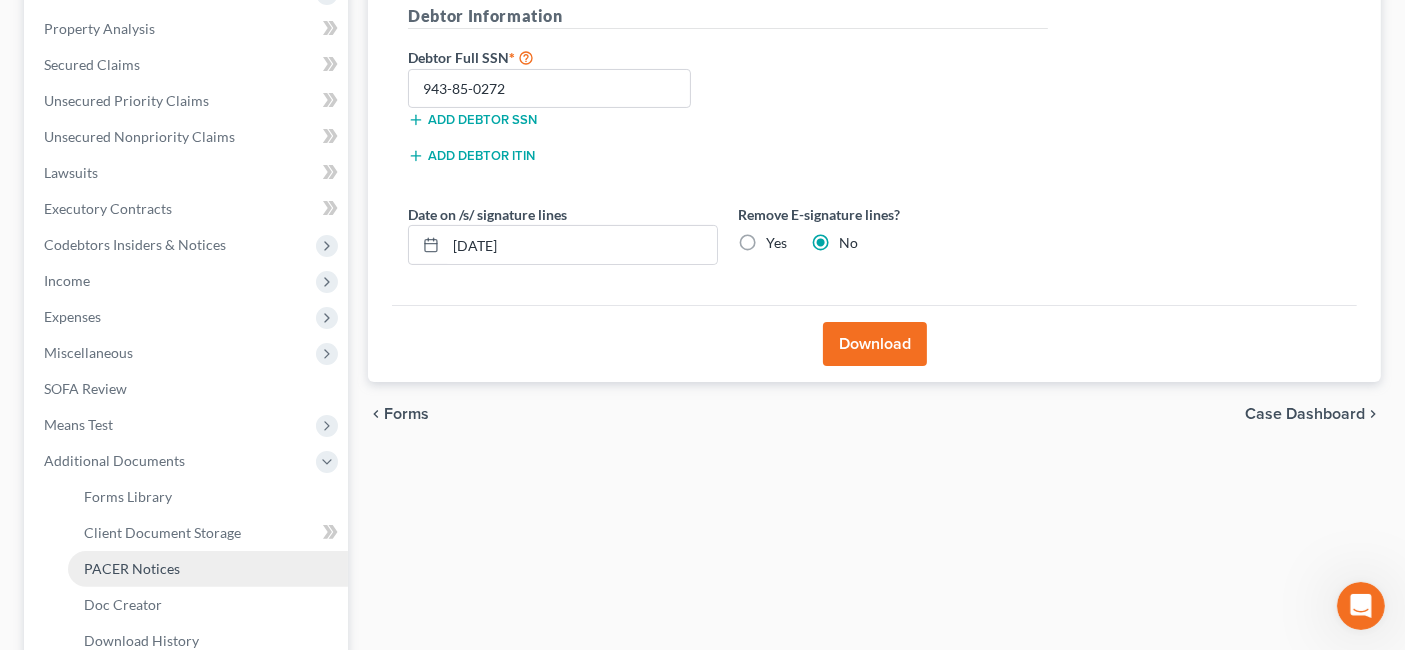 scroll, scrollTop: 521, scrollLeft: 0, axis: vertical 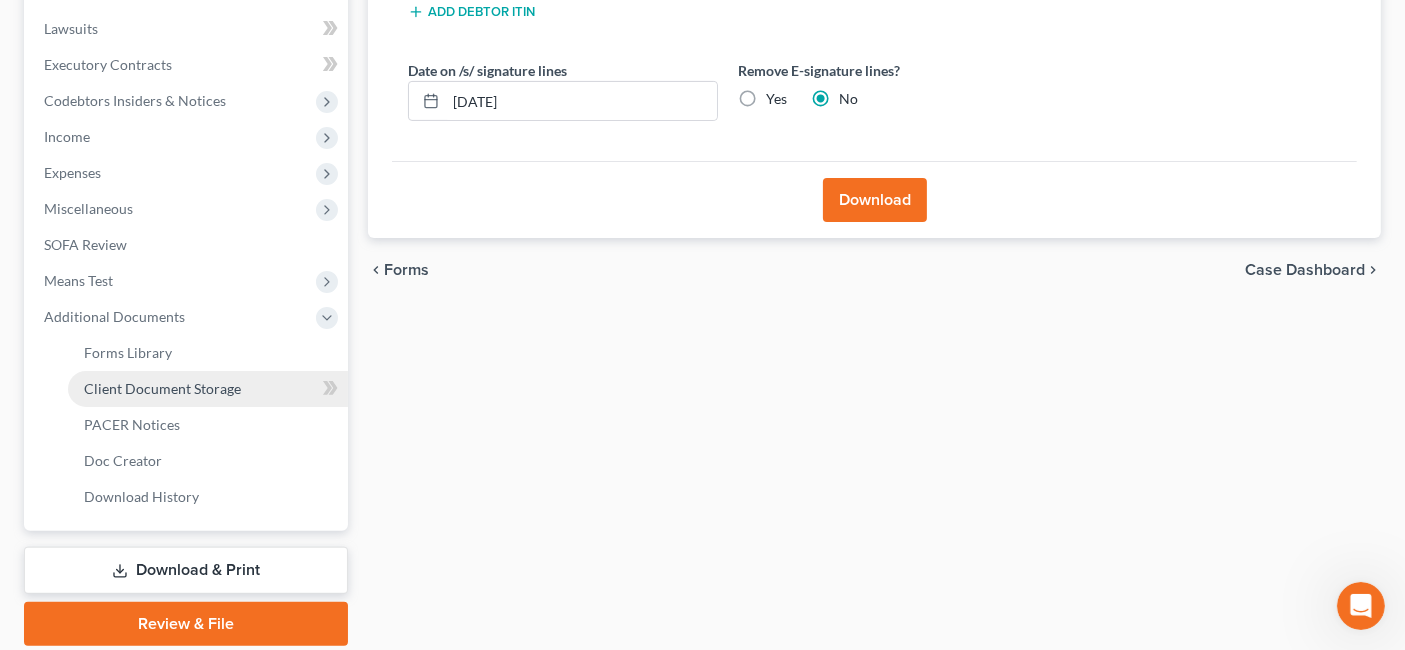 click on "Client Document Storage" at bounding box center [162, 388] 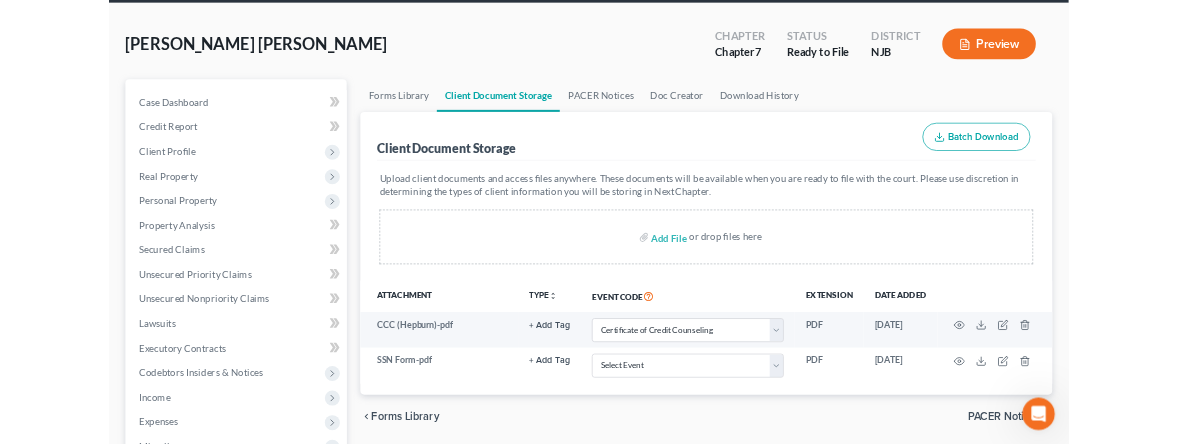 scroll, scrollTop: 111, scrollLeft: 0, axis: vertical 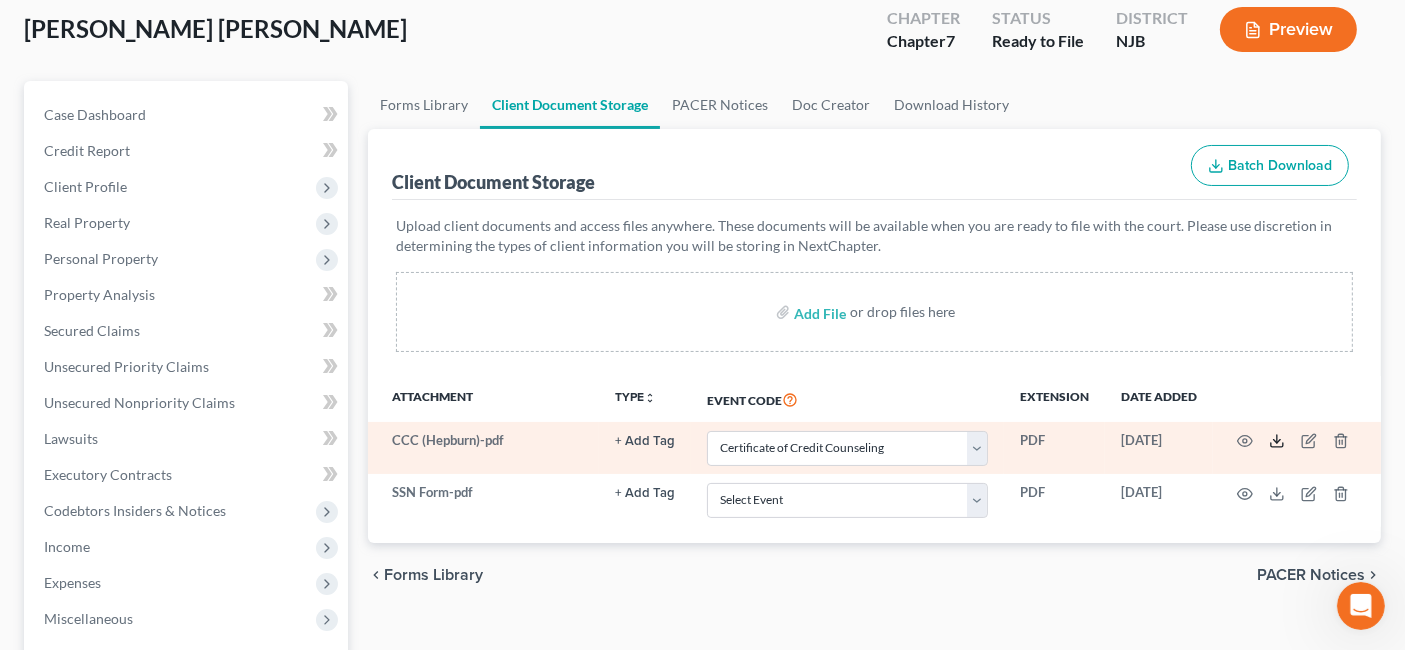 click 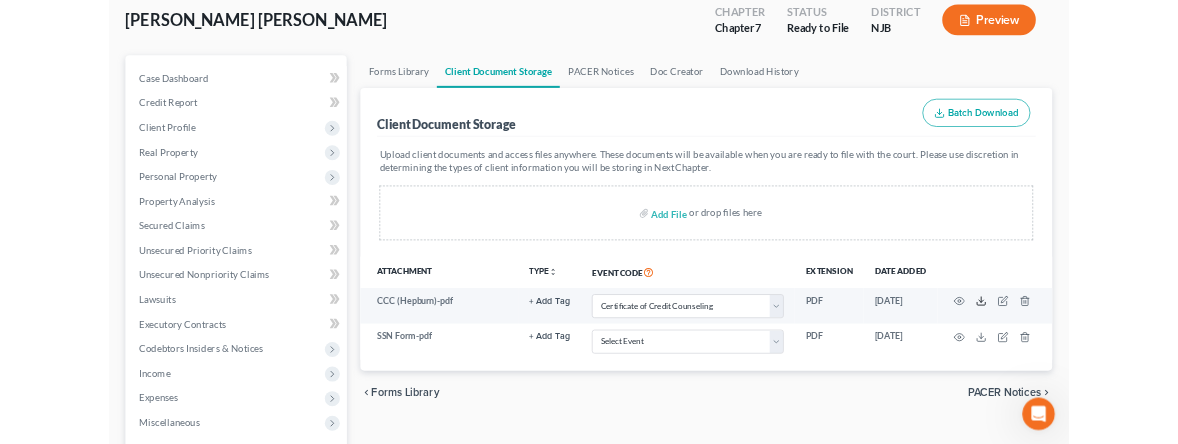 scroll, scrollTop: 760, scrollLeft: 0, axis: vertical 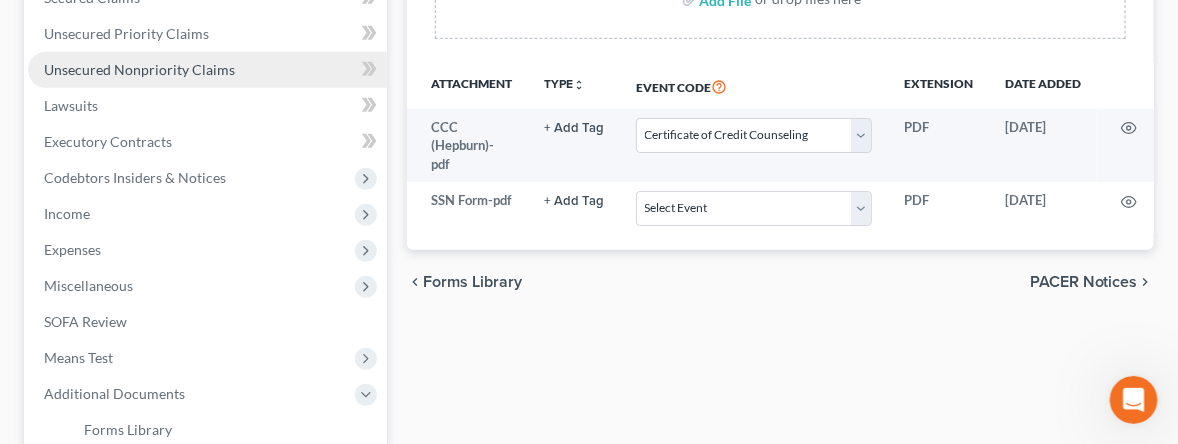 click on "Unsecured Nonpriority Claims" at bounding box center [139, 69] 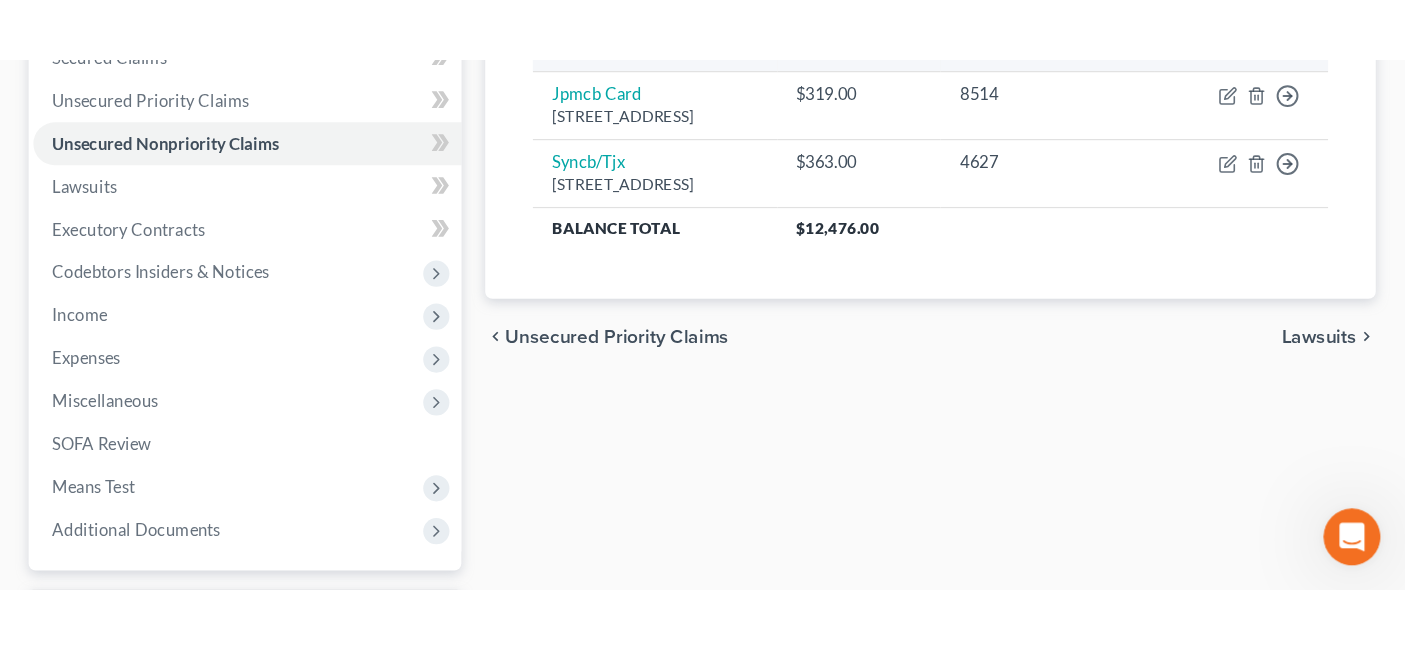 scroll, scrollTop: 410, scrollLeft: 0, axis: vertical 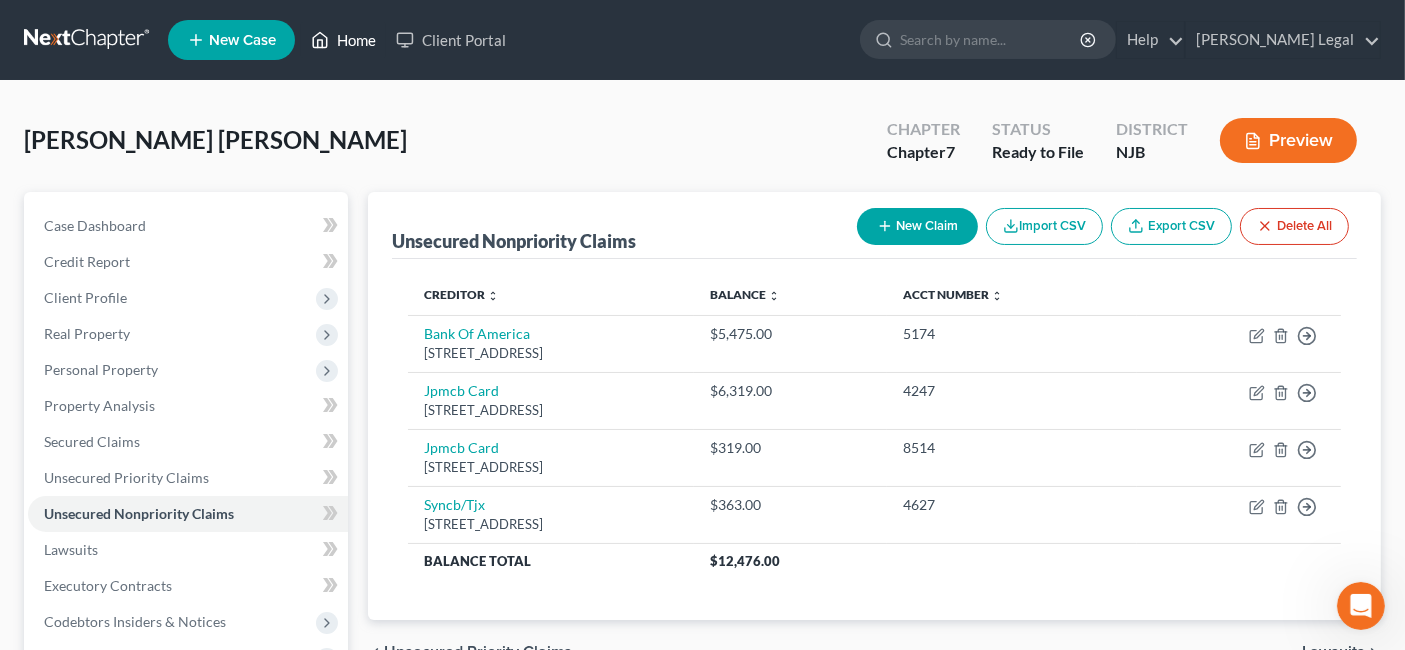 click on "Home" at bounding box center [343, 40] 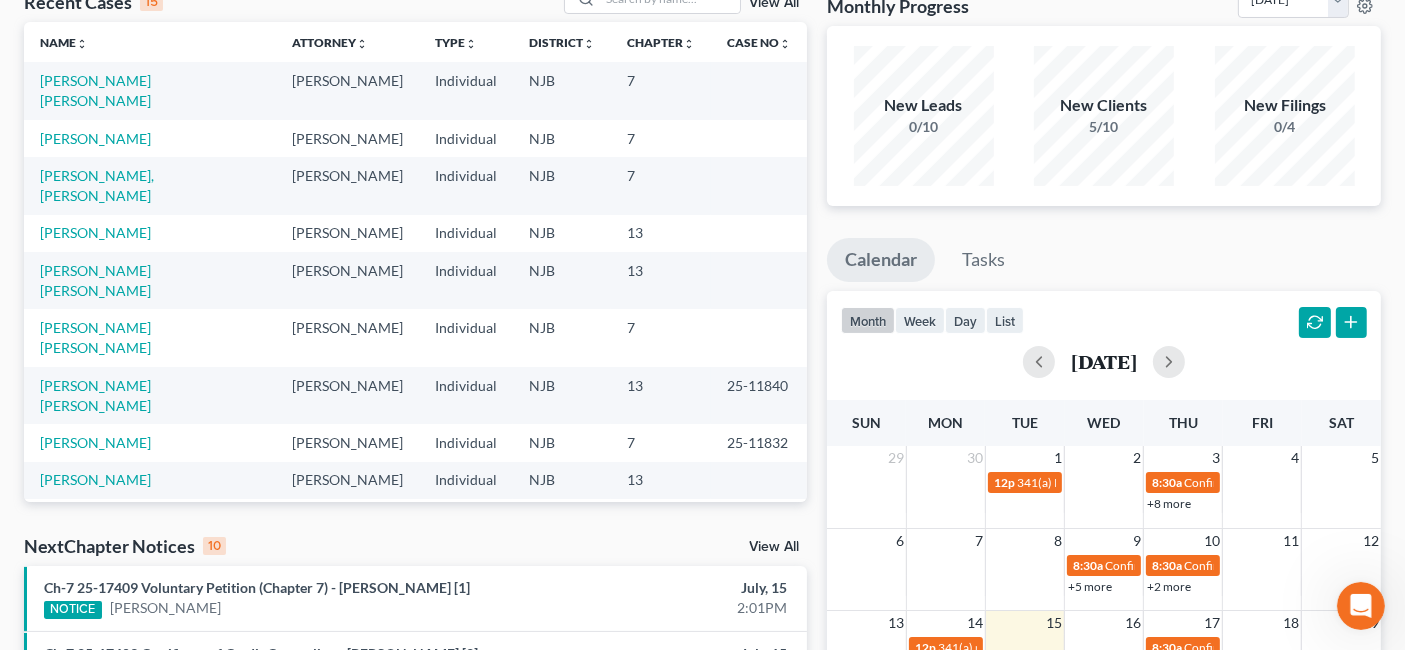 scroll, scrollTop: 0, scrollLeft: 0, axis: both 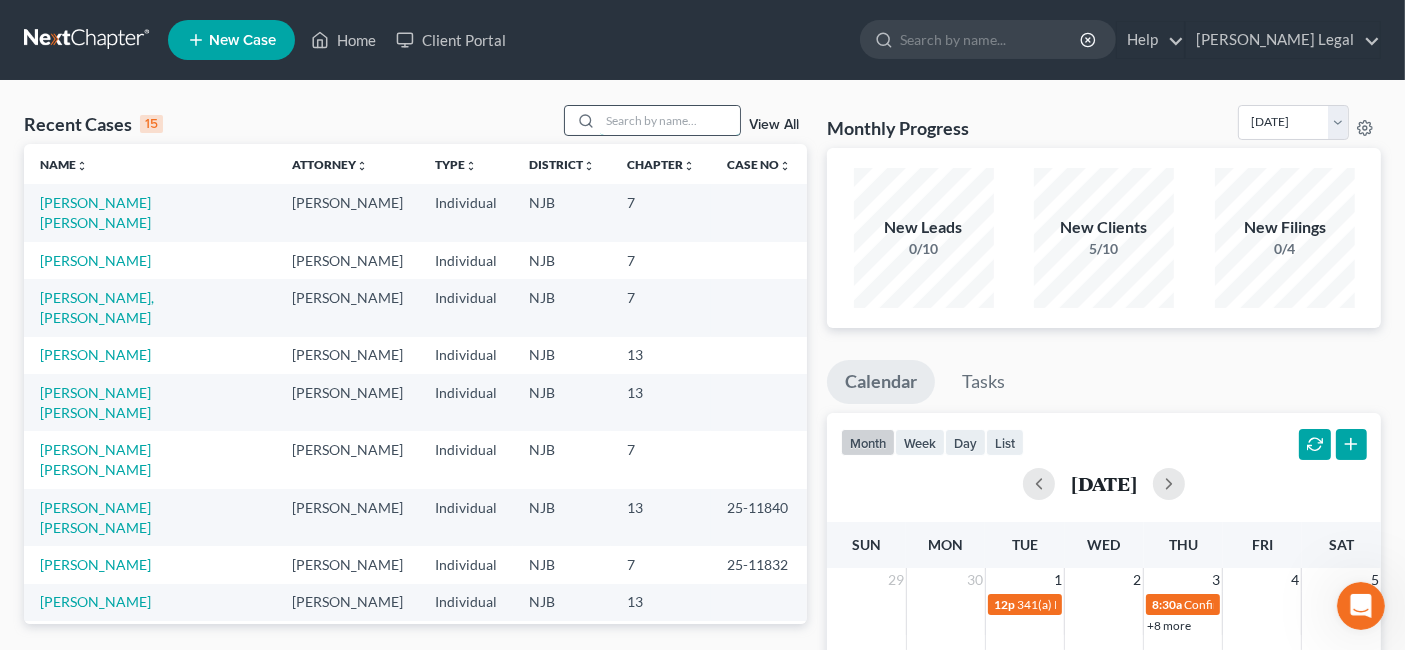 click at bounding box center [670, 120] 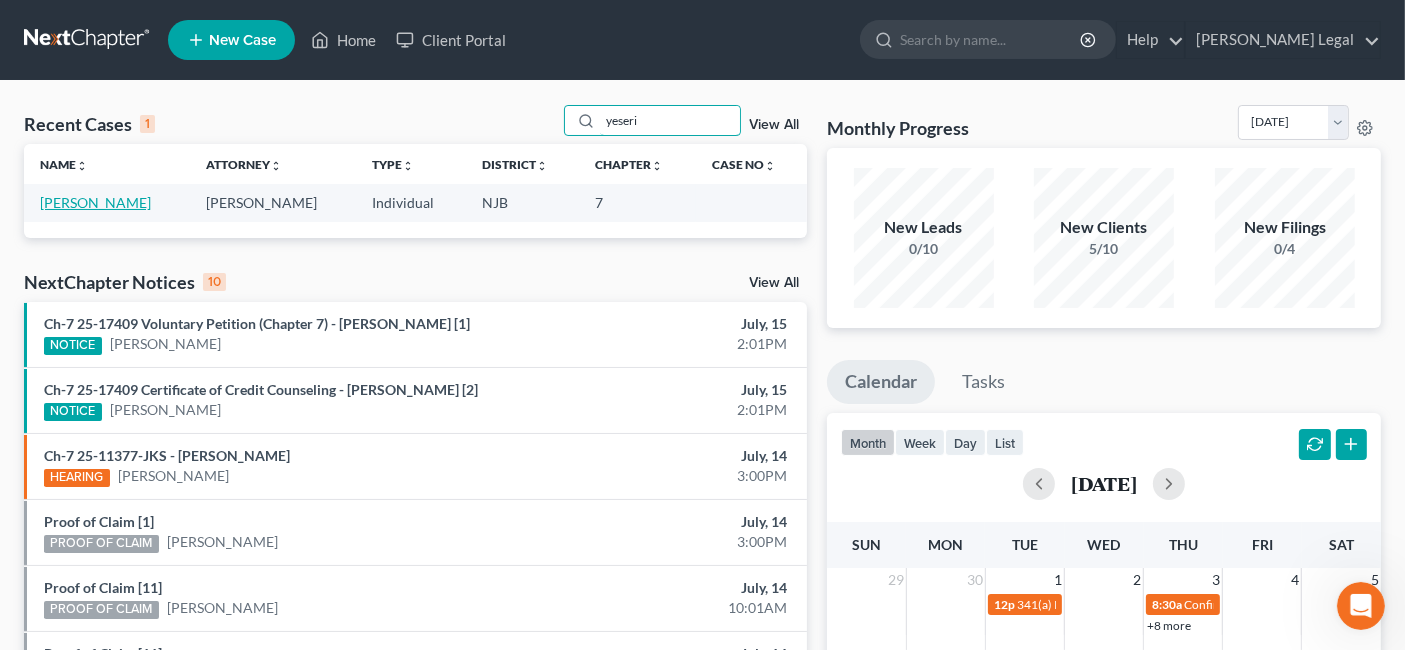 type on "yeseri" 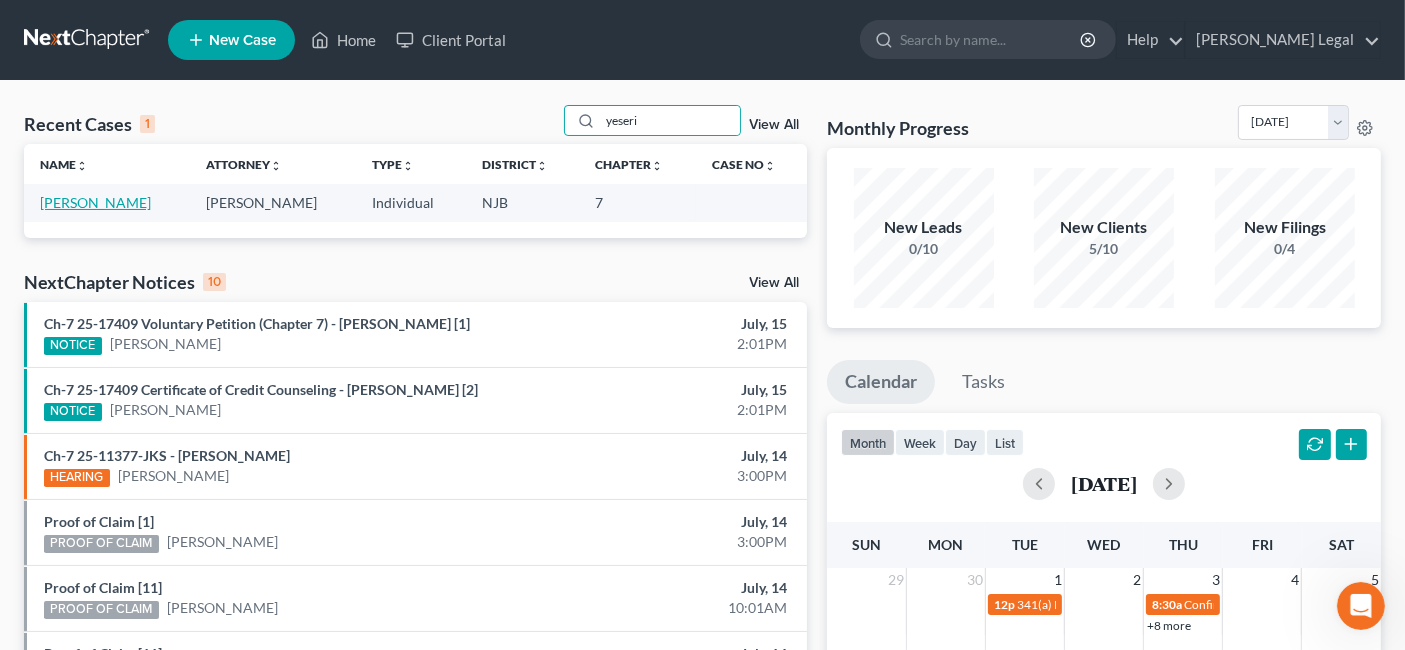 click on "Samaniego, Yeseri" at bounding box center (95, 202) 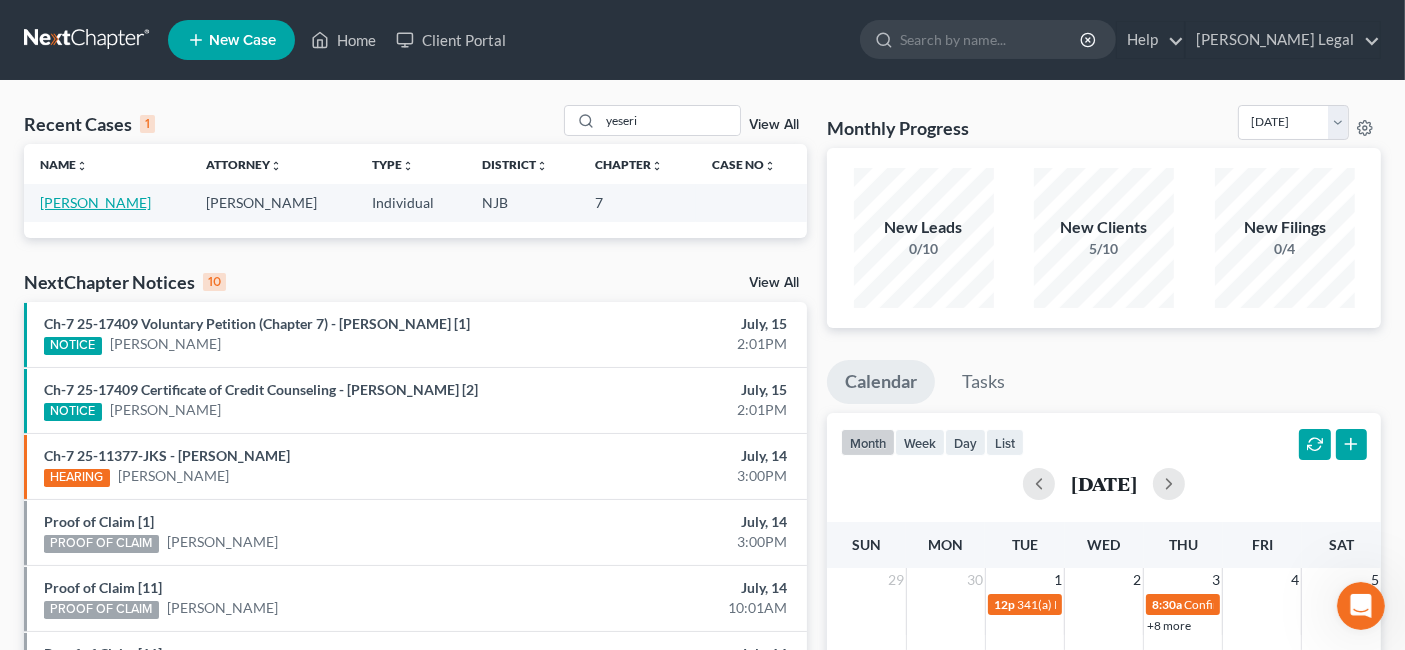 select on "6" 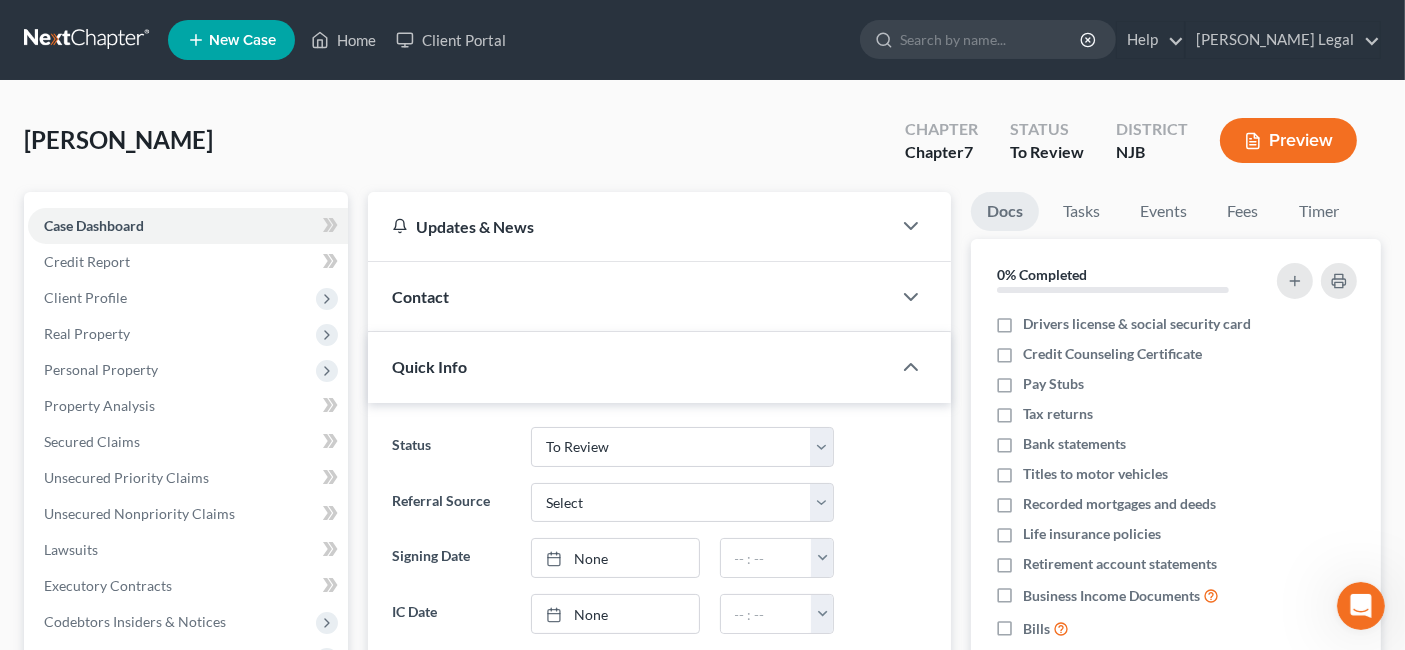 scroll, scrollTop: 12, scrollLeft: 0, axis: vertical 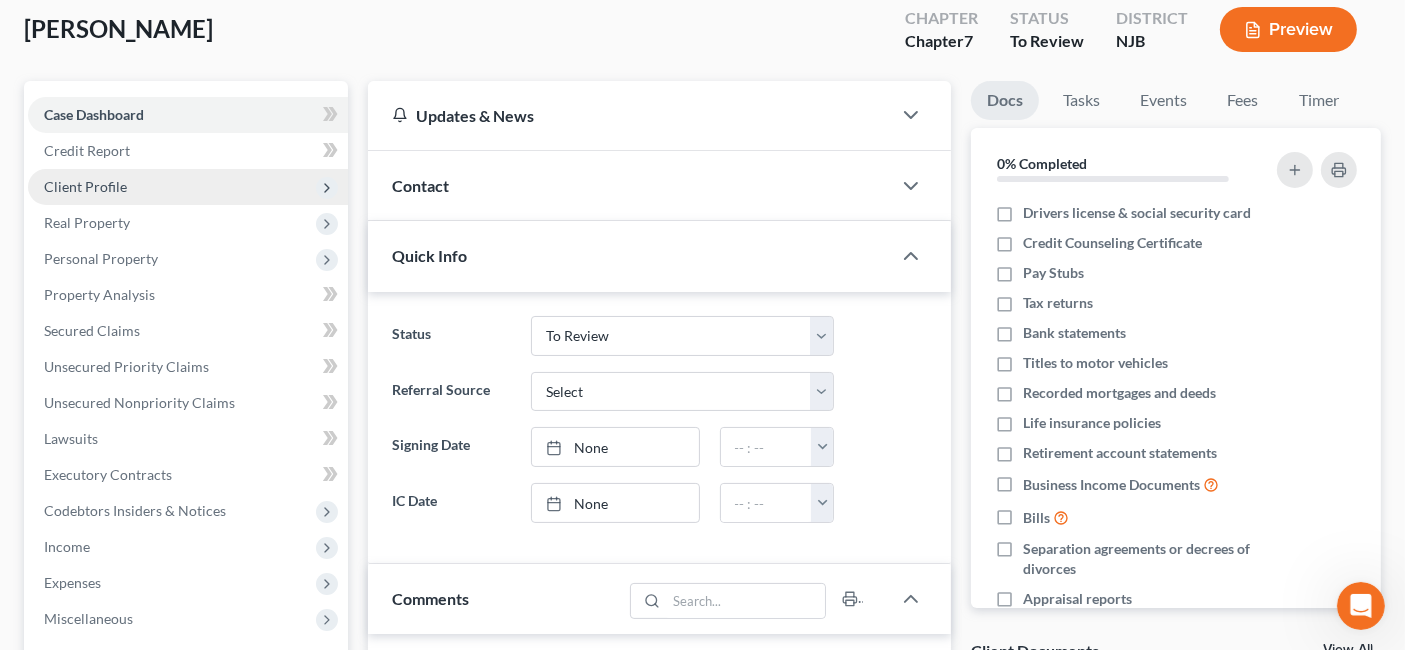 click on "Client Profile" at bounding box center (188, 187) 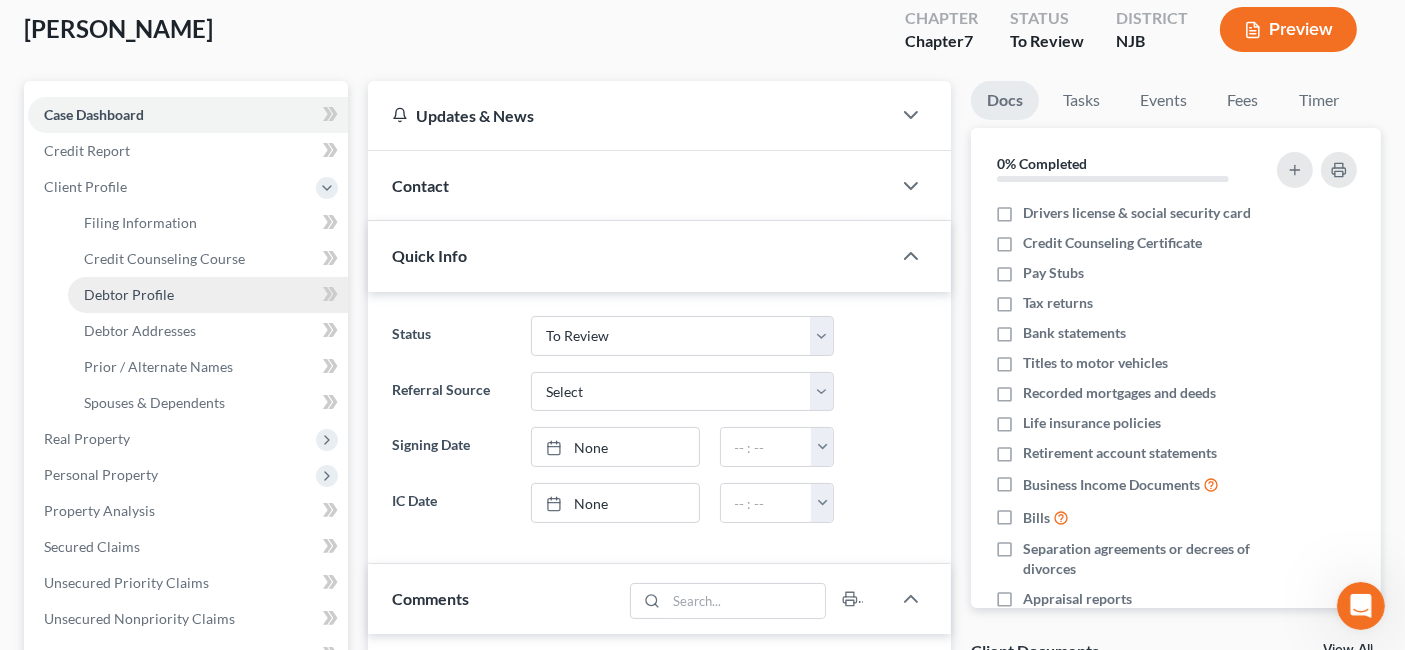 click on "Debtor Profile" at bounding box center (208, 295) 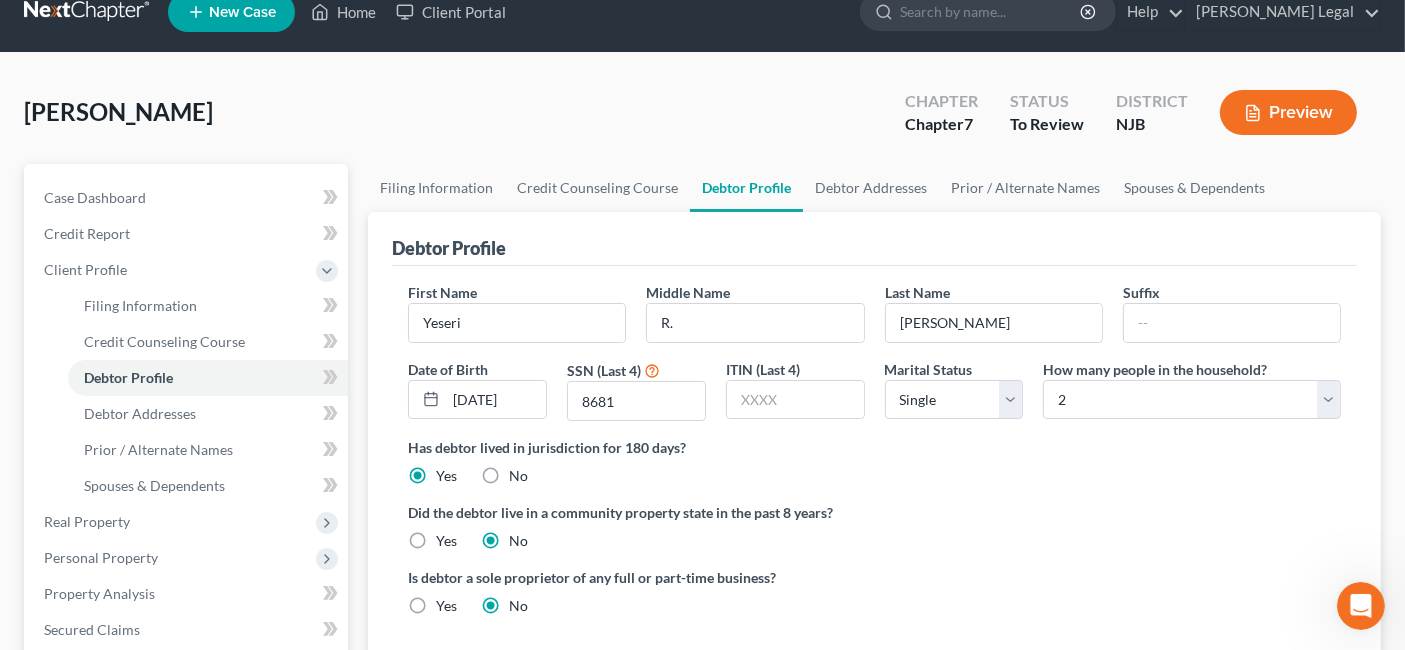 scroll, scrollTop: 111, scrollLeft: 0, axis: vertical 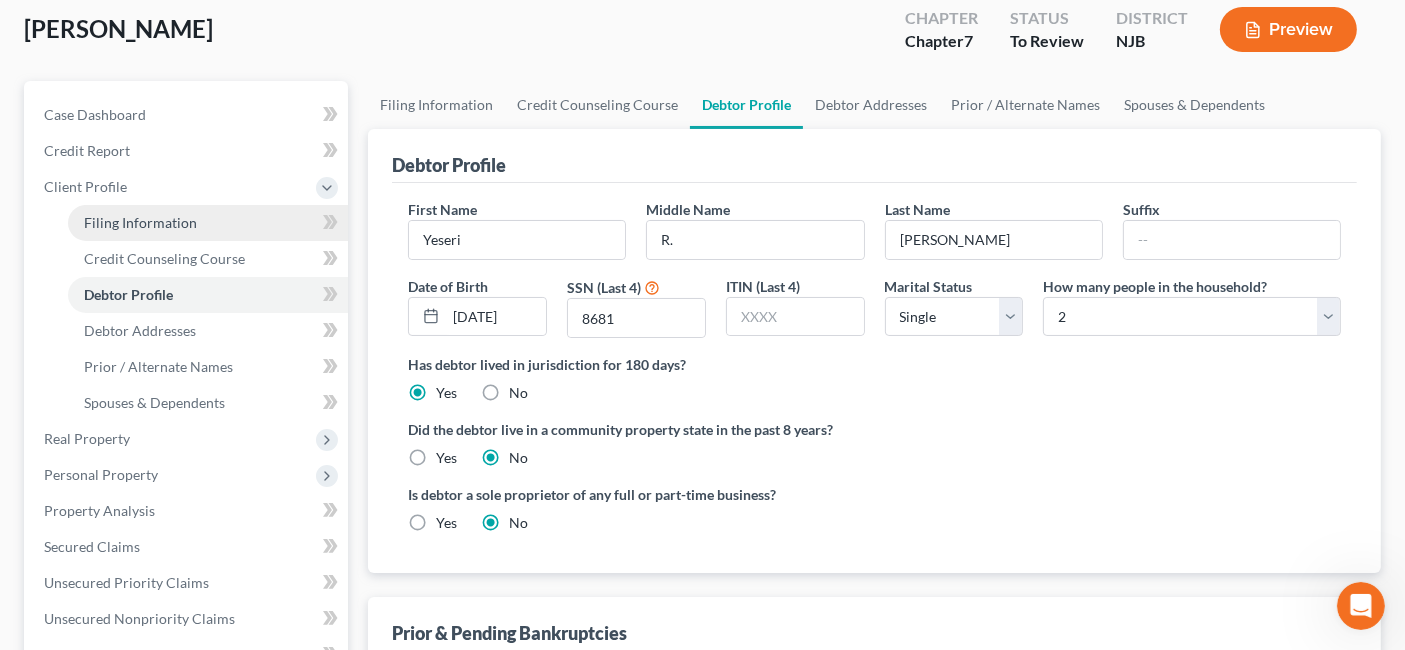 click on "Filing Information" at bounding box center (208, 223) 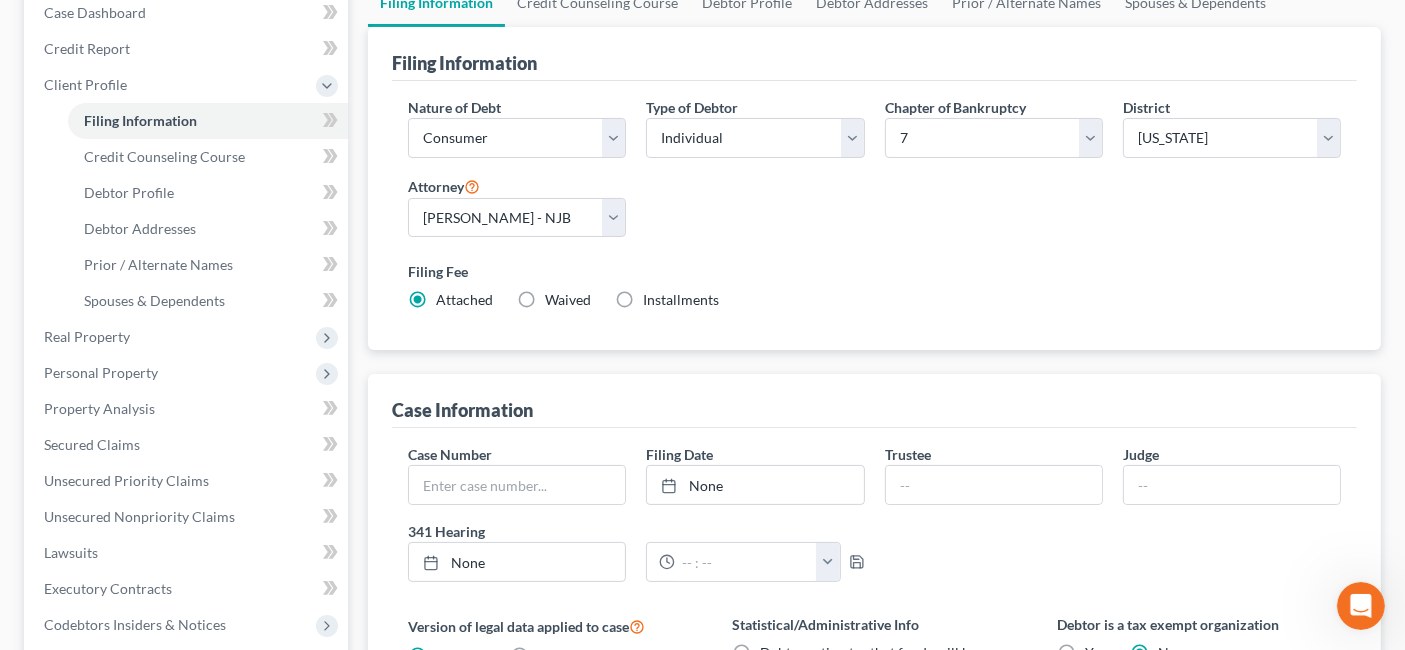 scroll, scrollTop: 222, scrollLeft: 0, axis: vertical 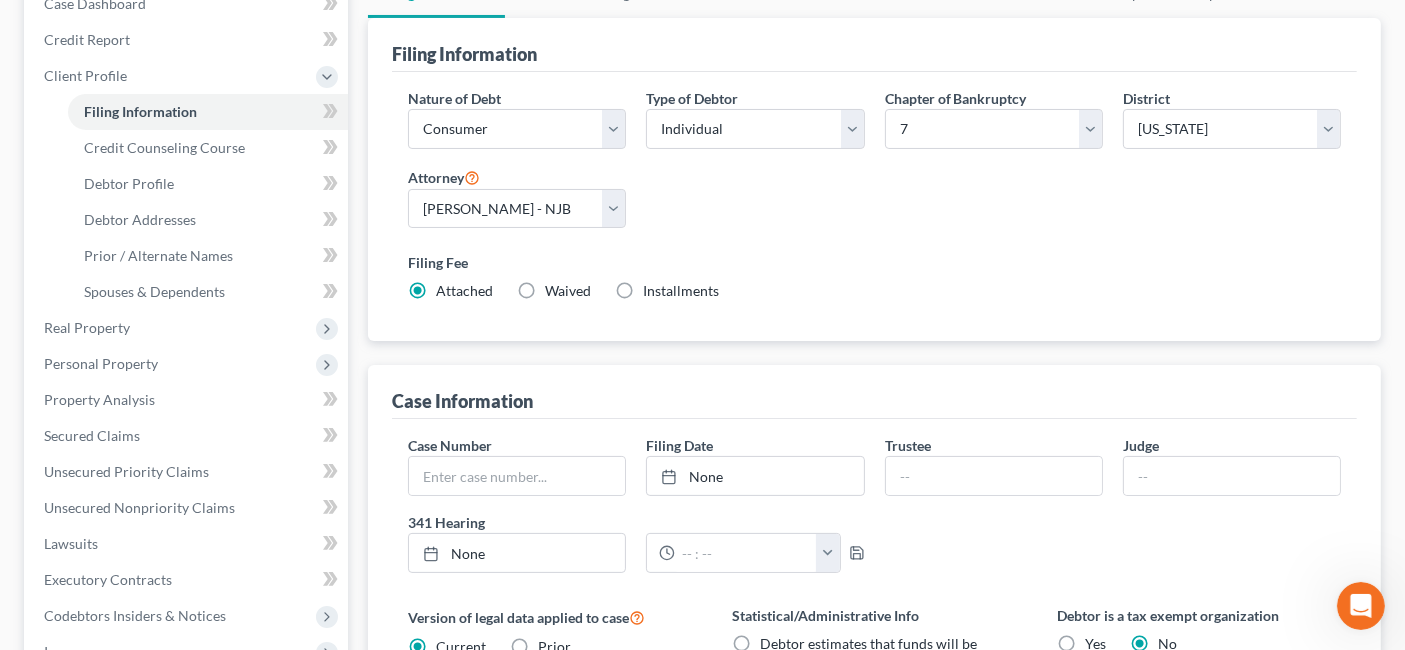 click on "Chapter of Bankruptcy Select 7 11 12 13" at bounding box center [994, 126] 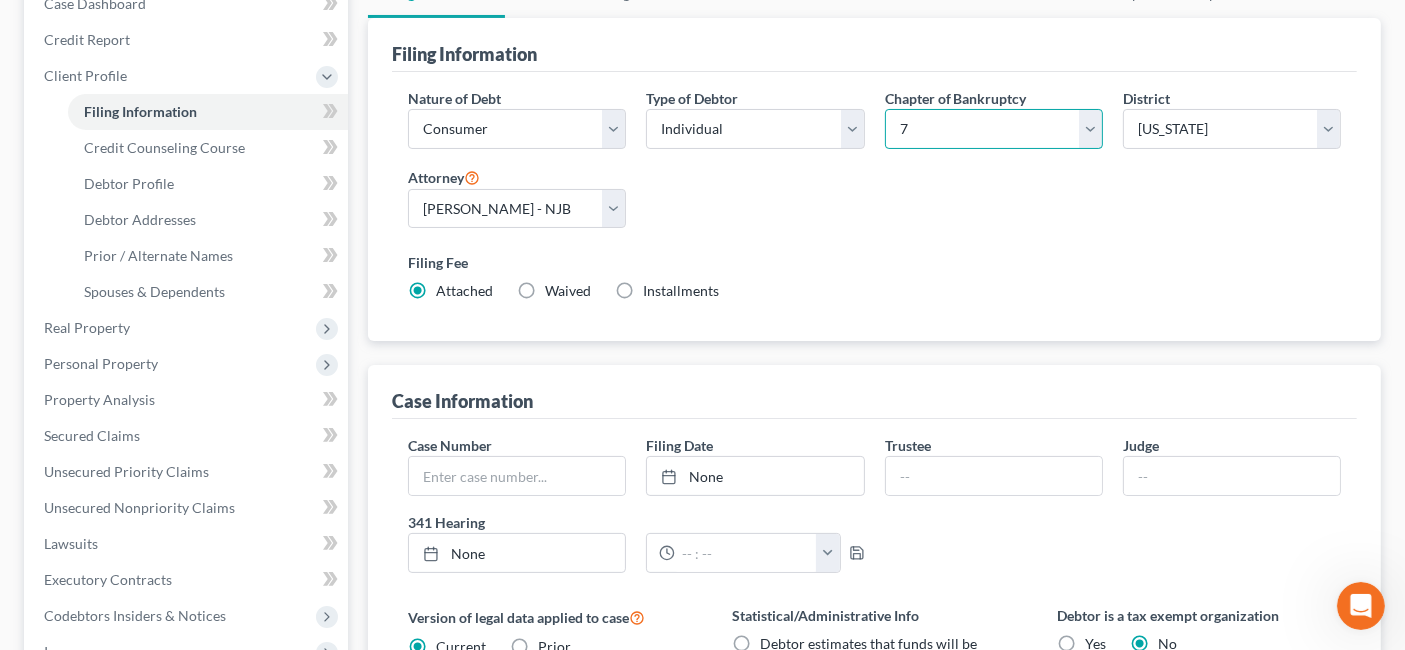 click on "Select 7 11 12 13" at bounding box center [994, 129] 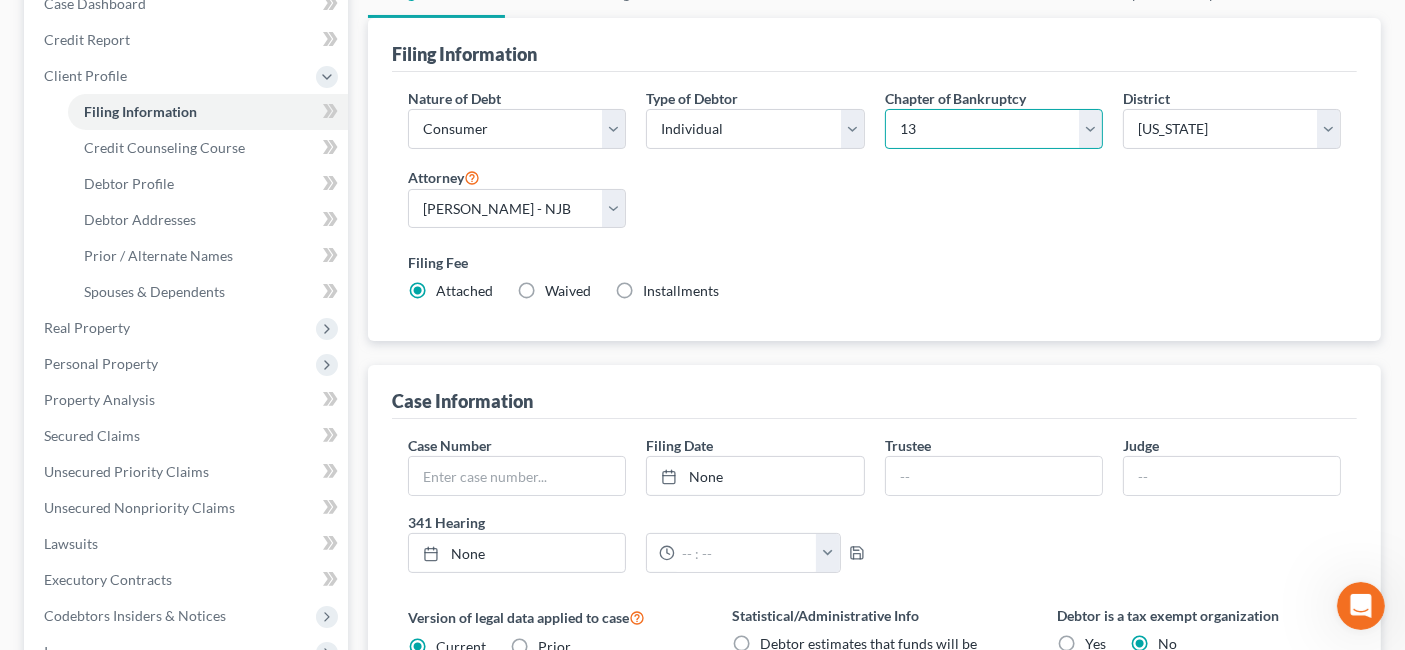 click on "Select 7 11 12 13" at bounding box center [994, 129] 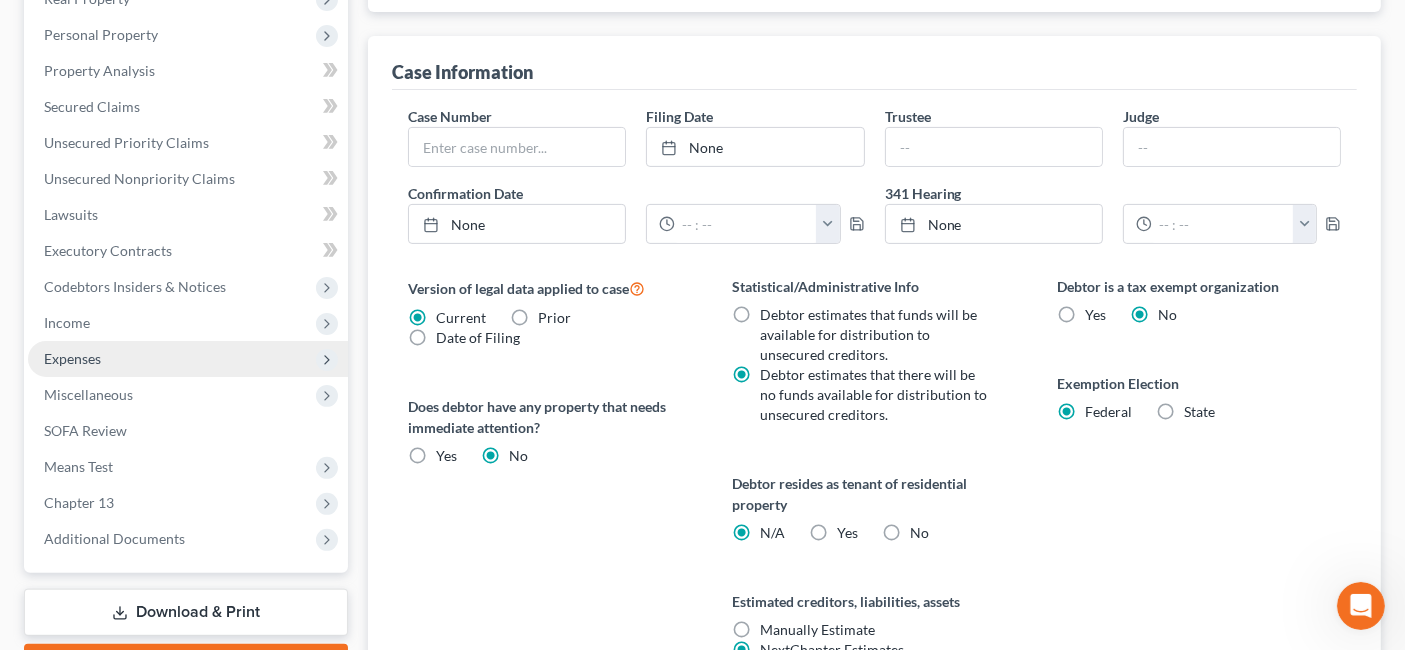 scroll, scrollTop: 555, scrollLeft: 0, axis: vertical 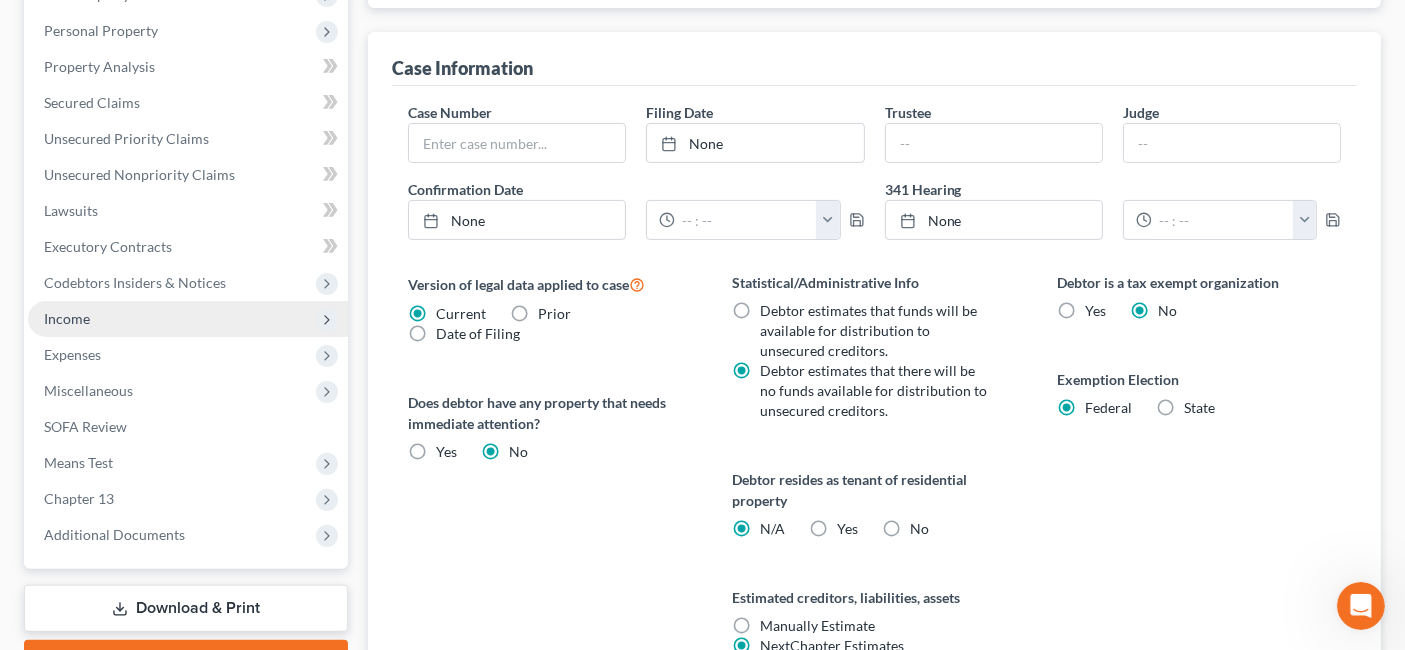 click on "Income" at bounding box center [188, 319] 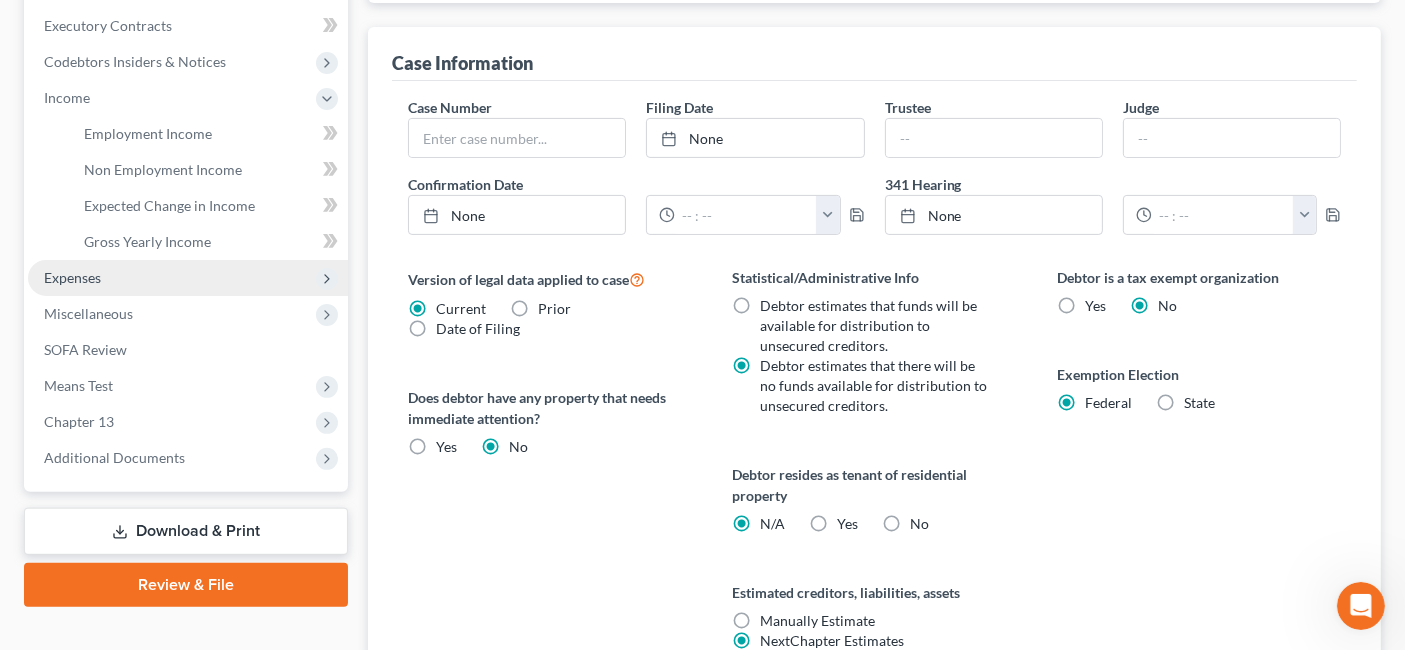 scroll, scrollTop: 561, scrollLeft: 0, axis: vertical 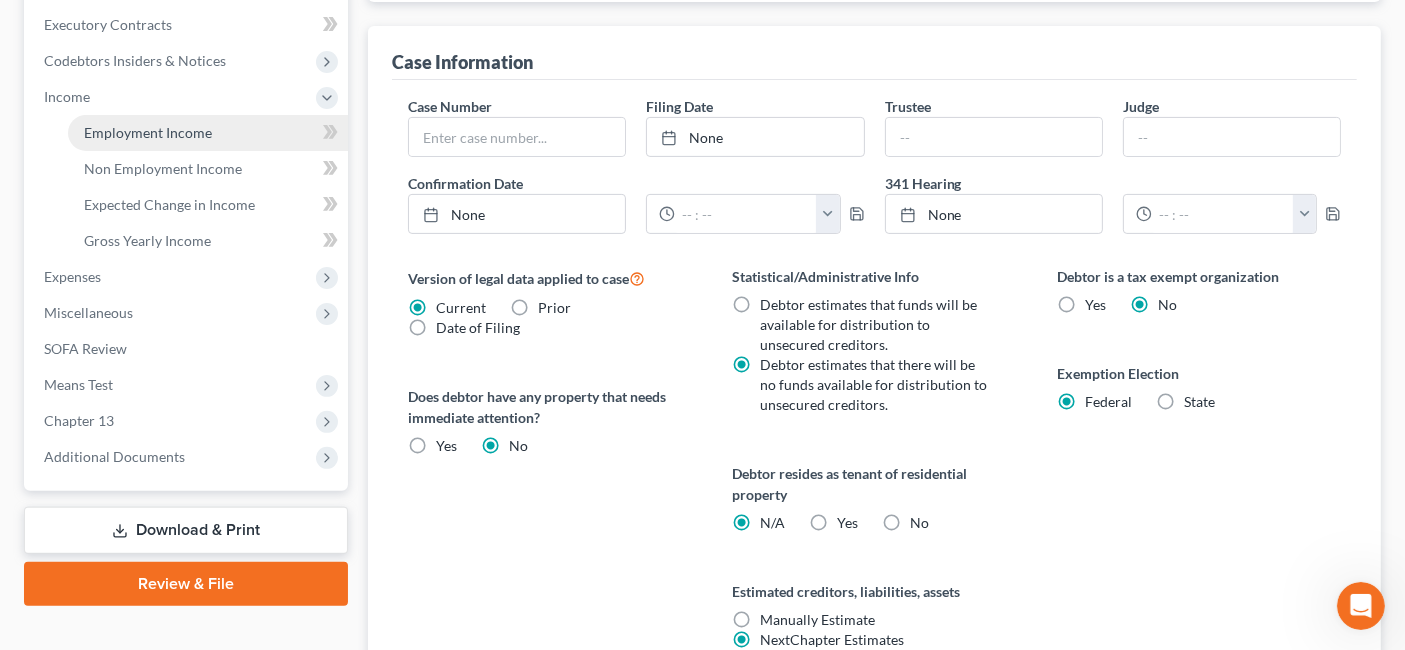 click on "Employment Income" at bounding box center [148, 132] 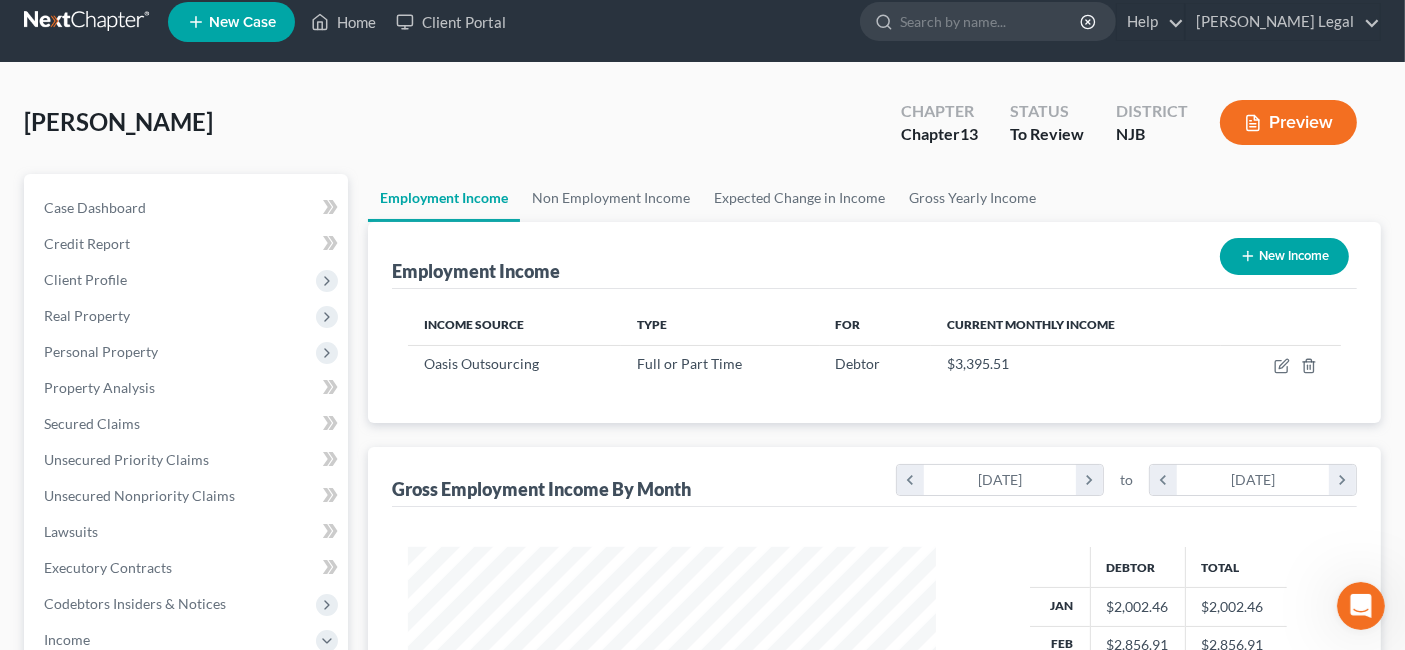 scroll, scrollTop: 0, scrollLeft: 0, axis: both 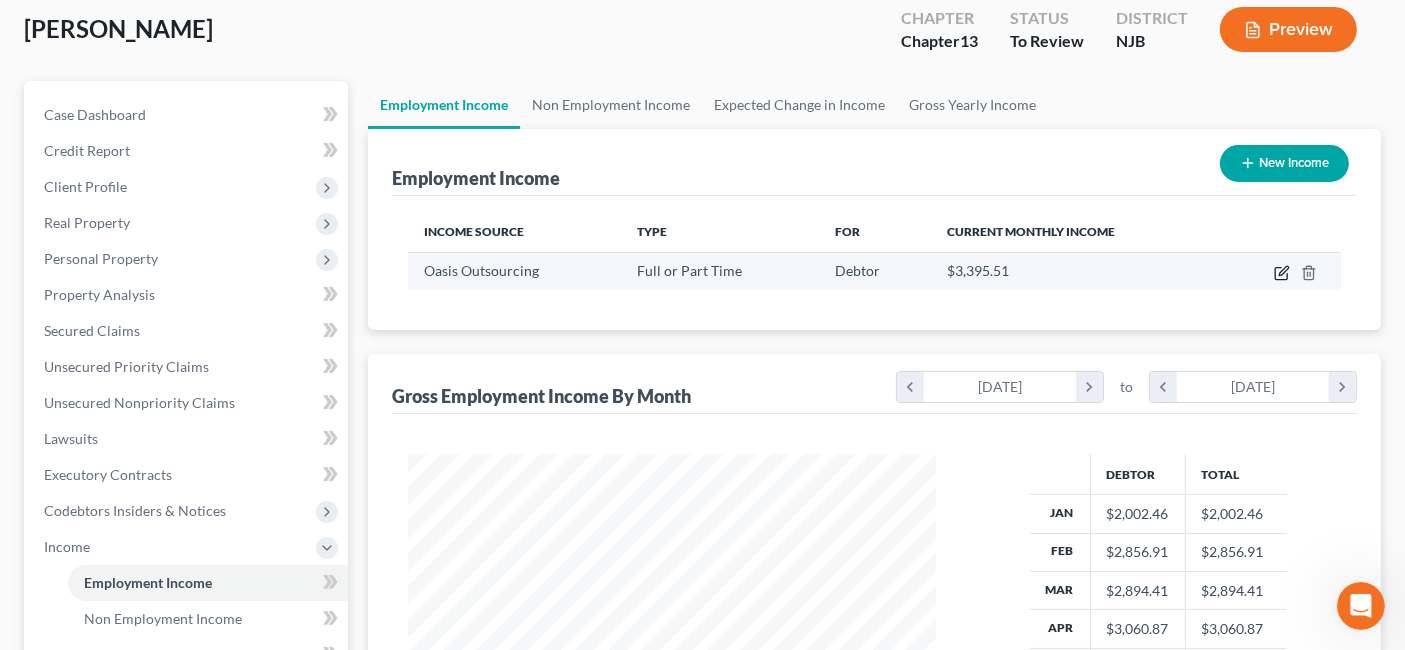 click 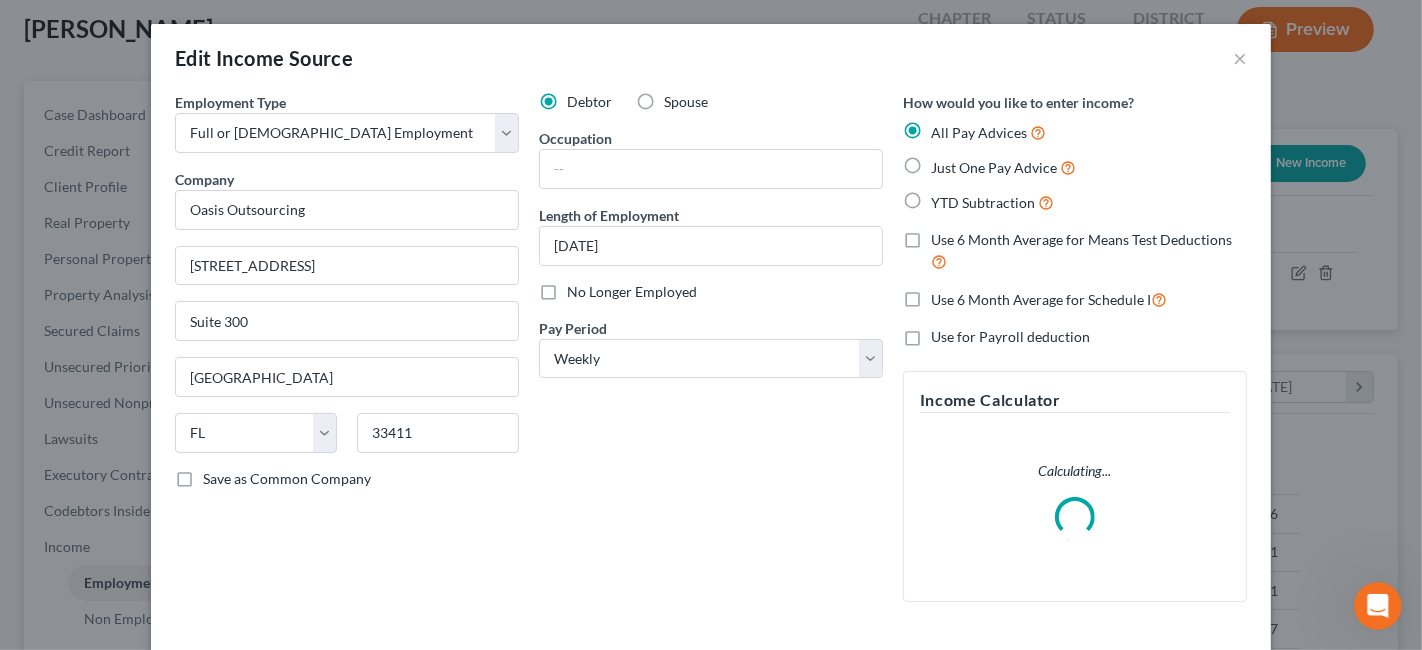 scroll, scrollTop: 999643, scrollLeft: 999425, axis: both 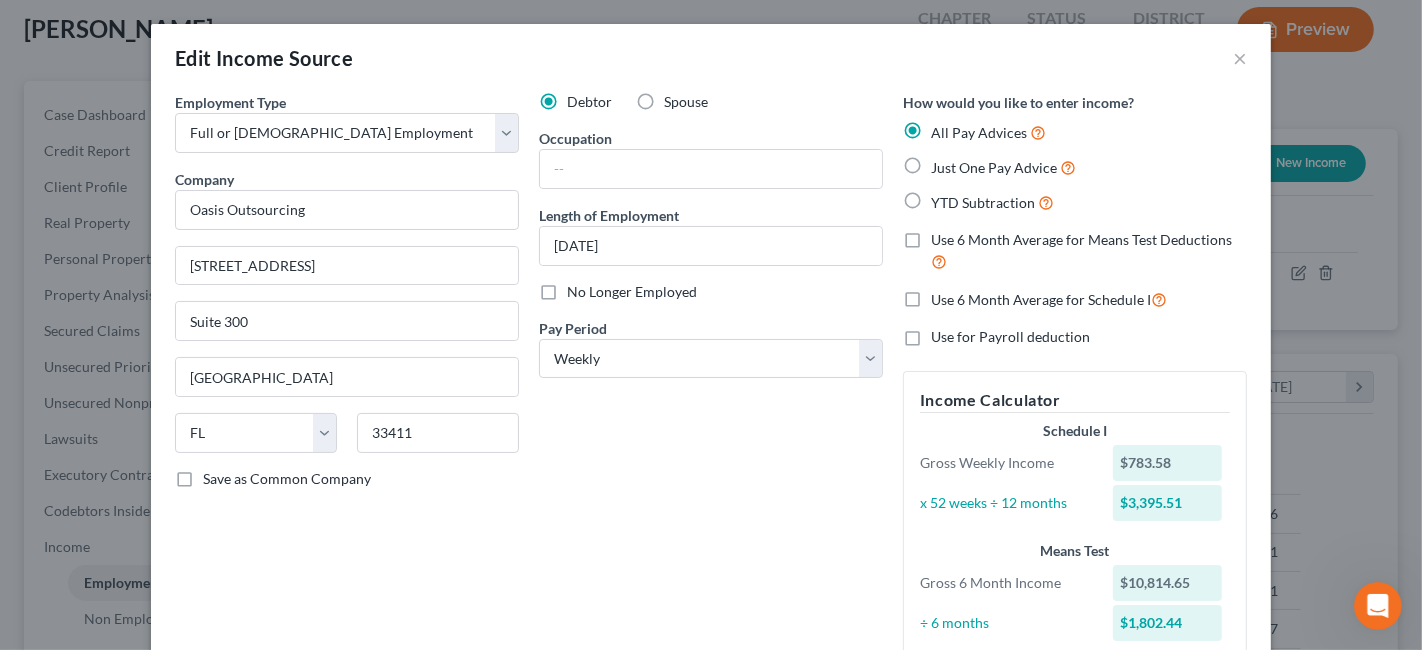 click on "No Longer Employed" at bounding box center (632, 291) 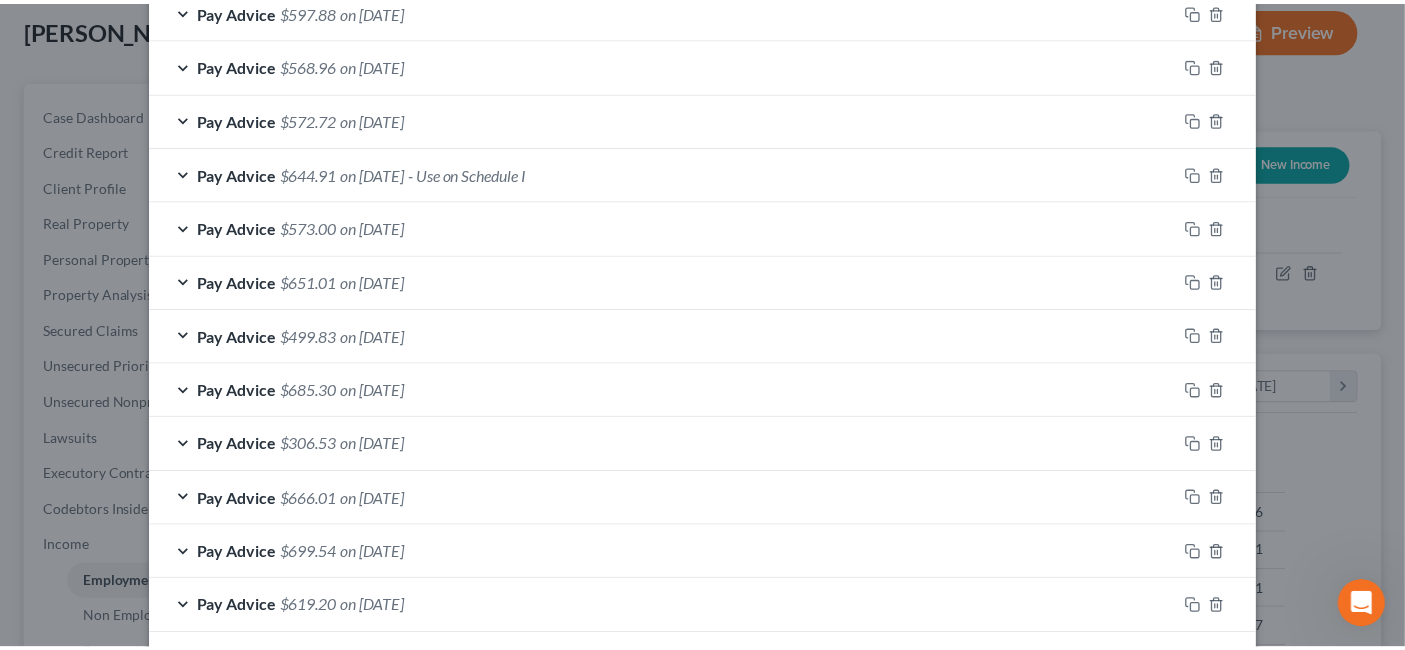 scroll, scrollTop: 1142, scrollLeft: 0, axis: vertical 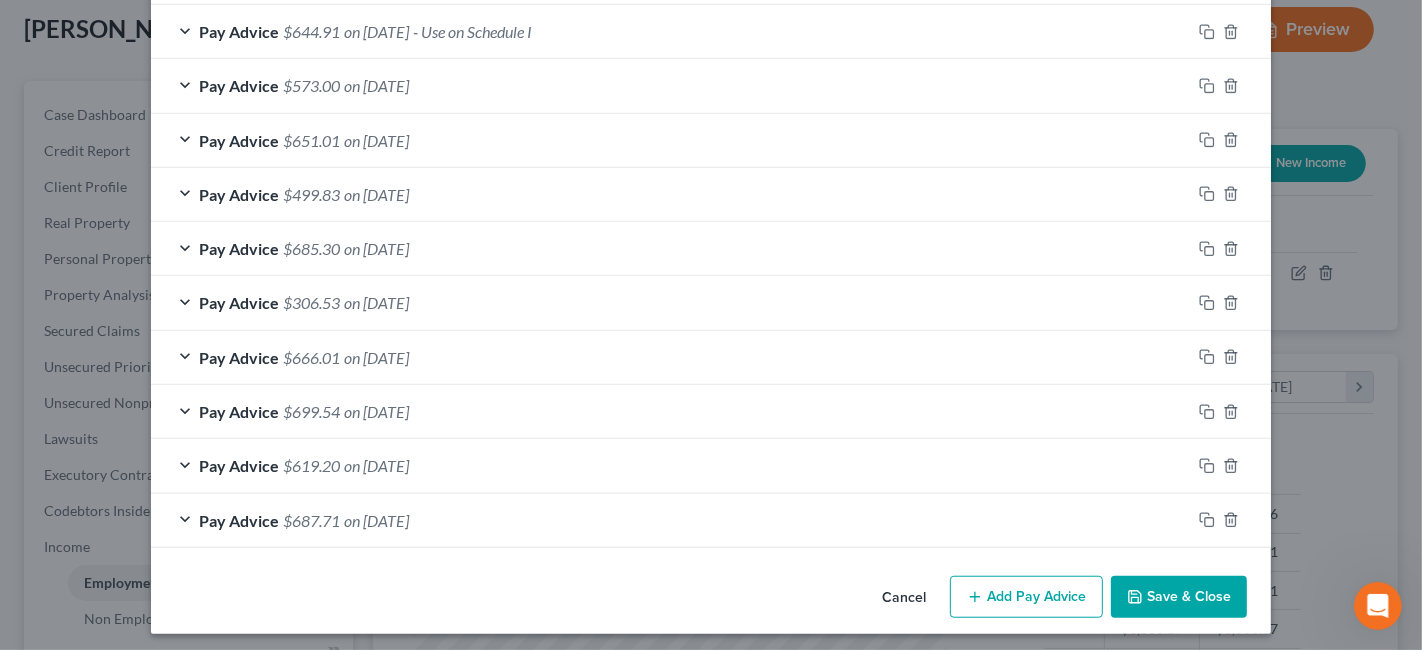 click on "Save & Close" at bounding box center [1179, 597] 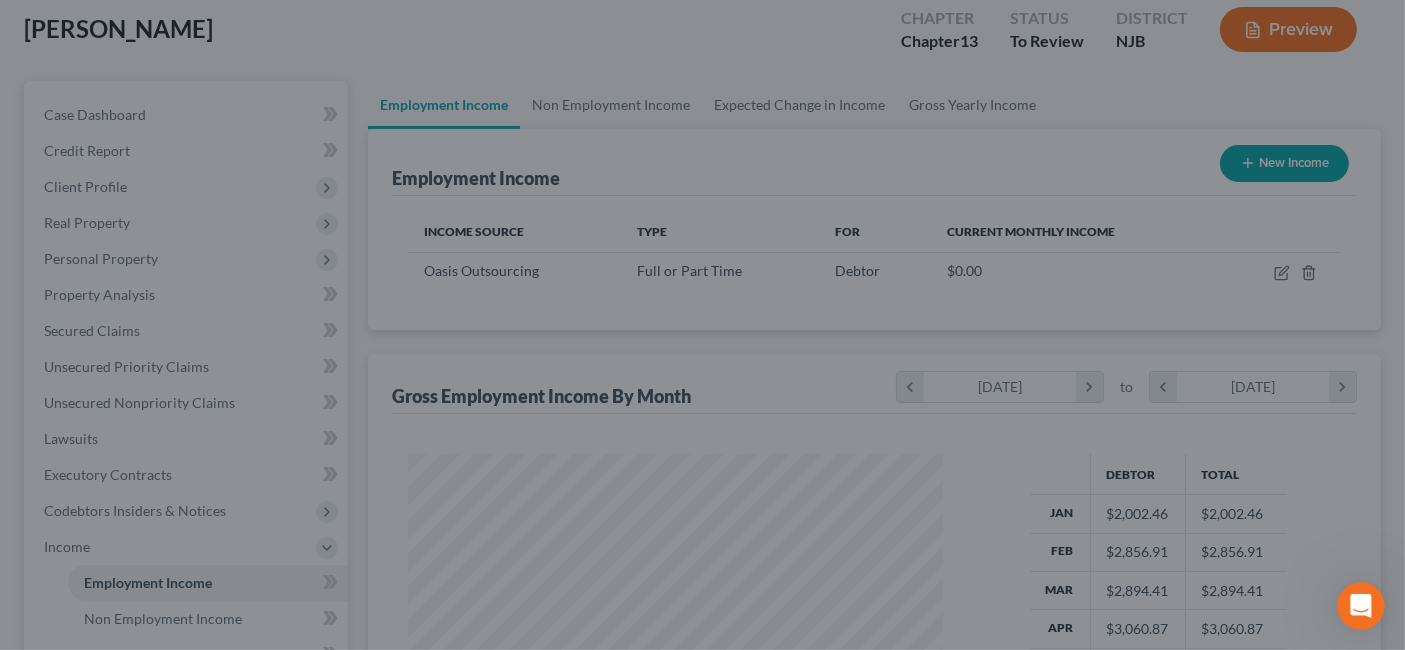 scroll, scrollTop: 356, scrollLeft: 567, axis: both 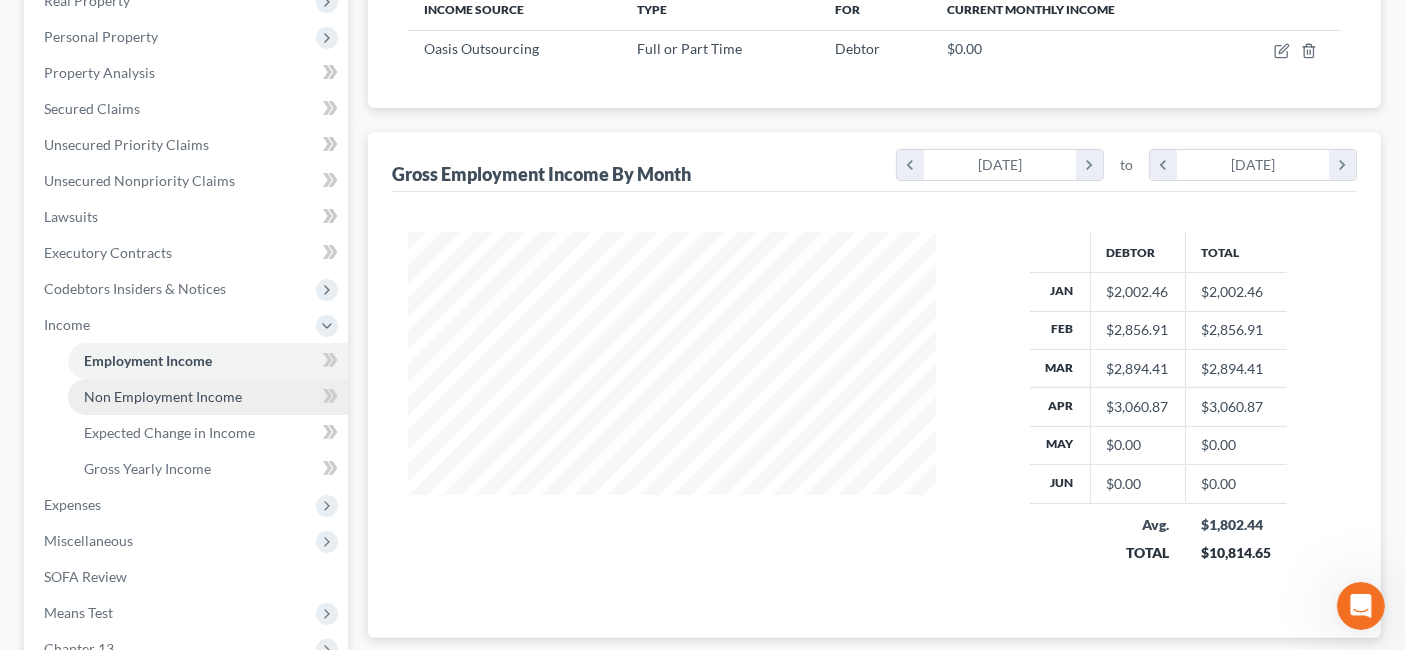 click on "Non Employment Income" at bounding box center (208, 397) 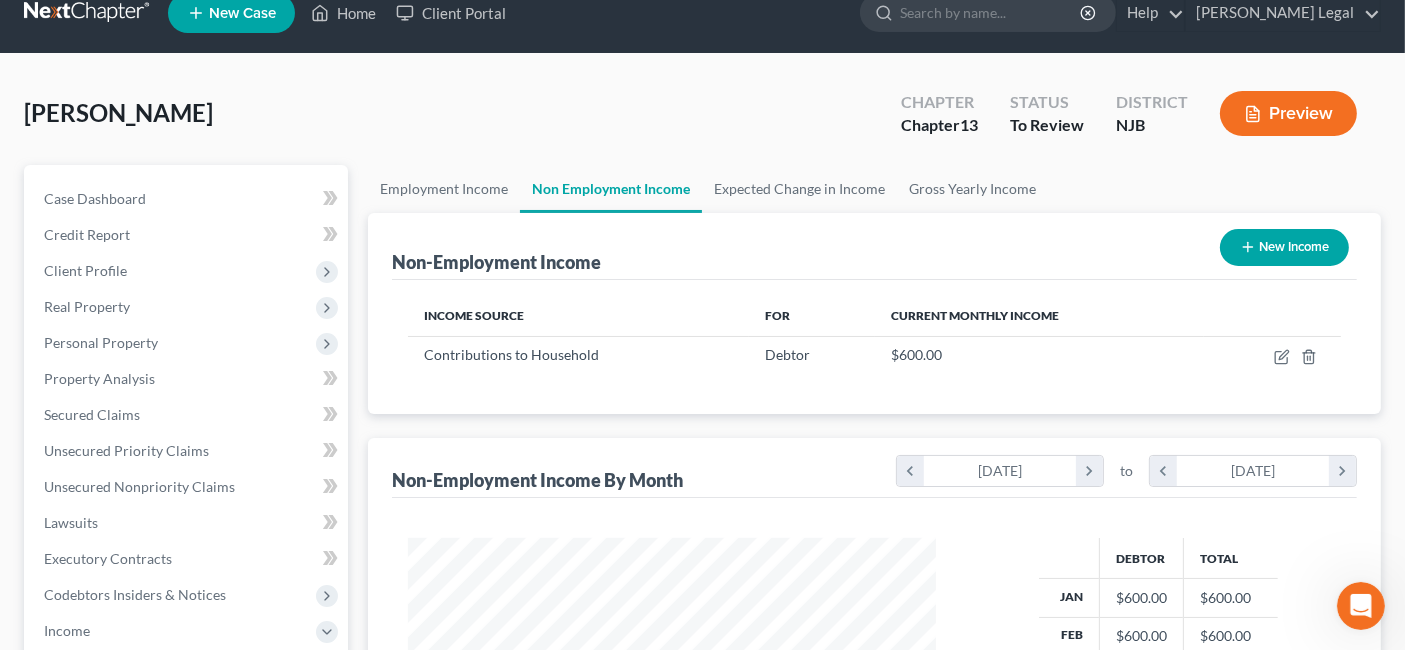 scroll, scrollTop: 0, scrollLeft: 0, axis: both 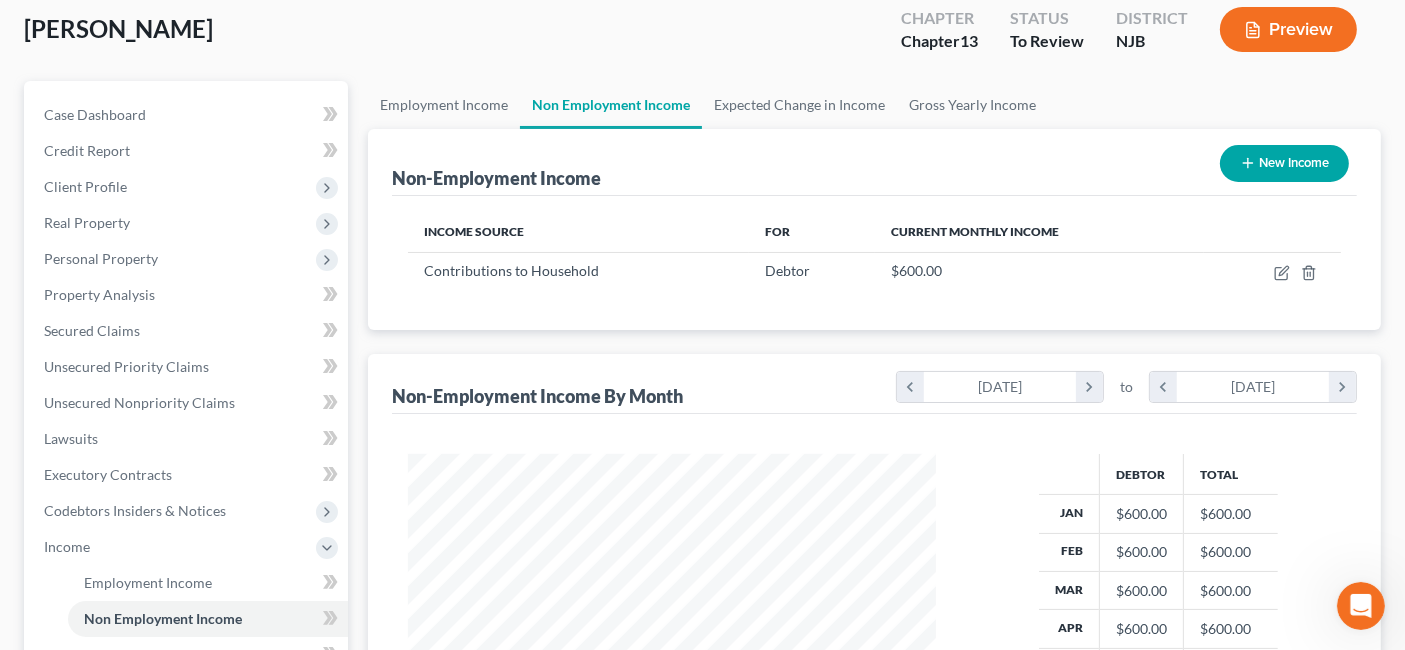 click on "New Income" at bounding box center (1284, 163) 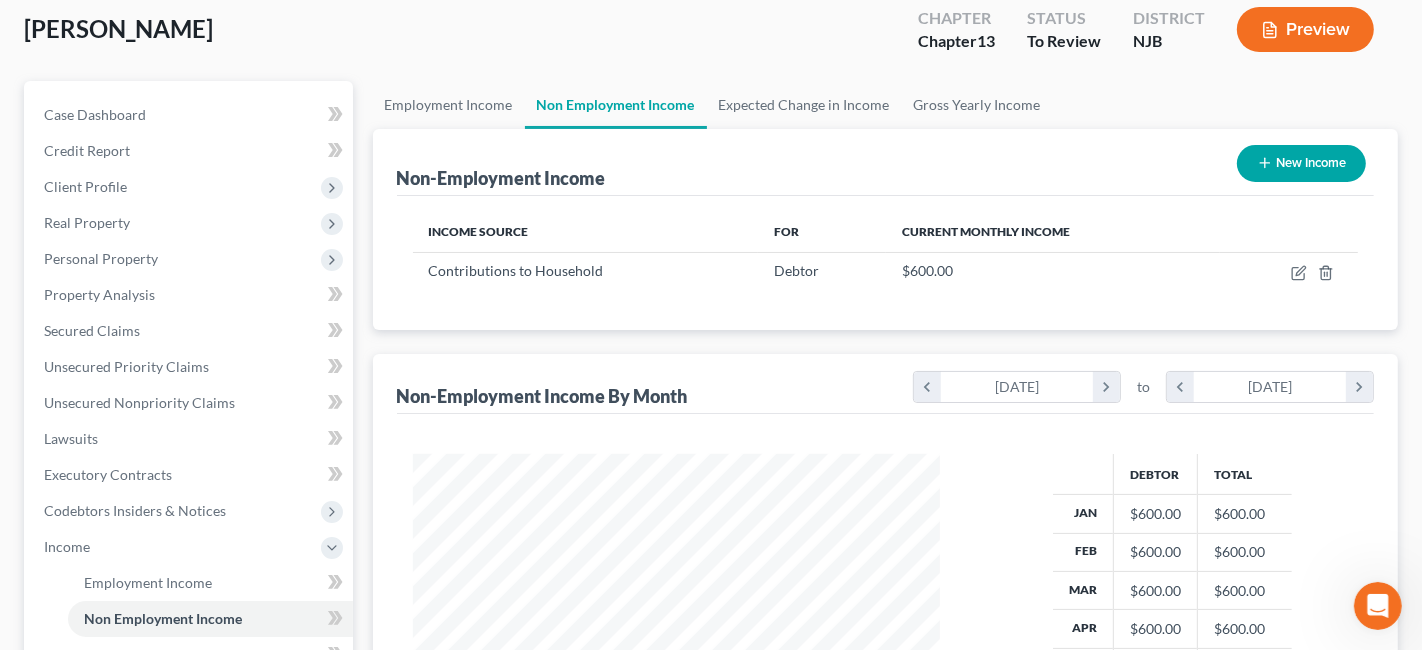 select on "0" 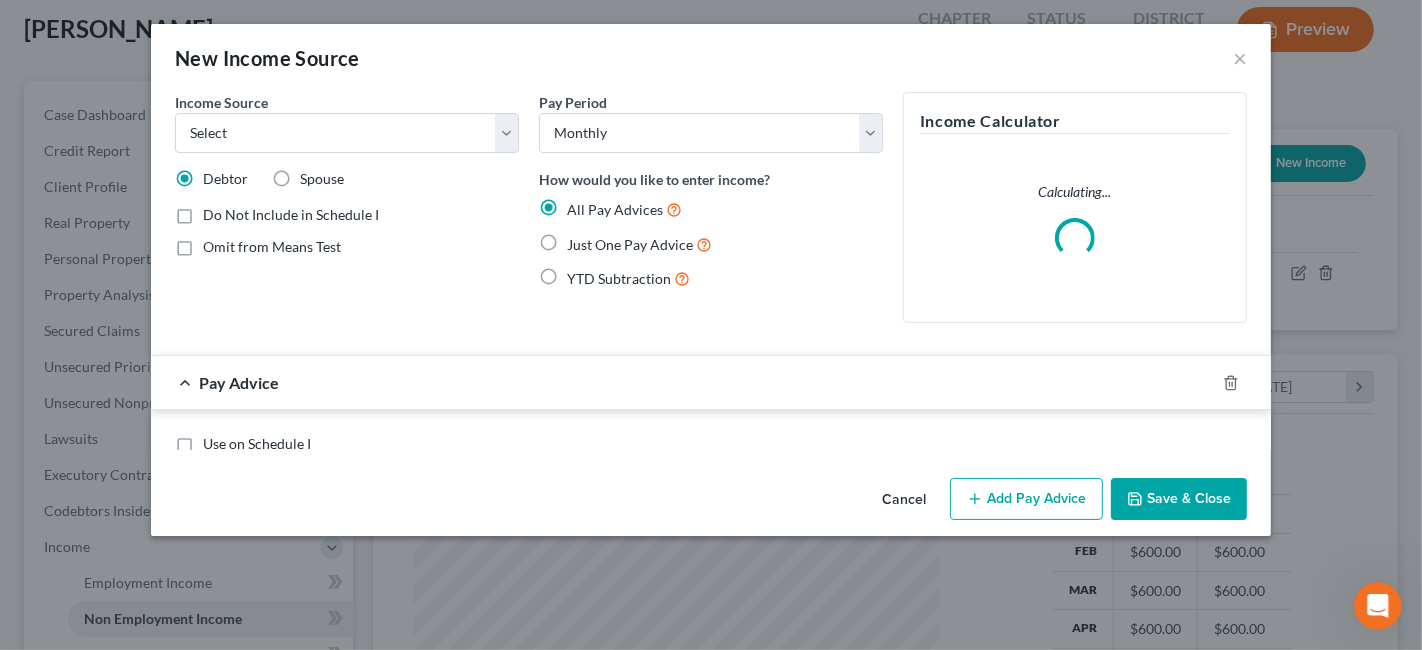 scroll, scrollTop: 999643, scrollLeft: 999425, axis: both 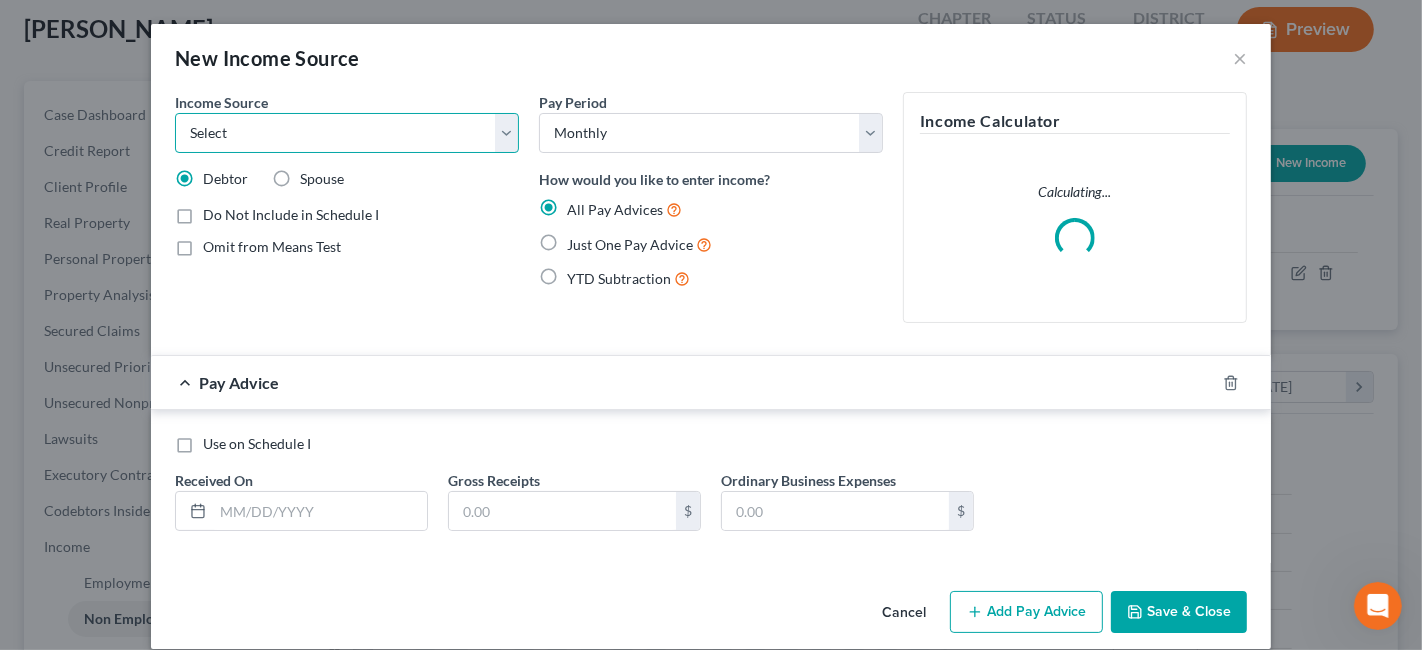 click on "Select Unemployment Disability (from employer) Pension Retirement Social Security / Social Security Disability Other Government Assistance Interests, Dividends or Royalties Child / Family Support Contributions to Household Property / Rental Business, Professional or Farm Alimony / Maintenance Payments Military Disability Benefits Other Monthly Income" at bounding box center (347, 133) 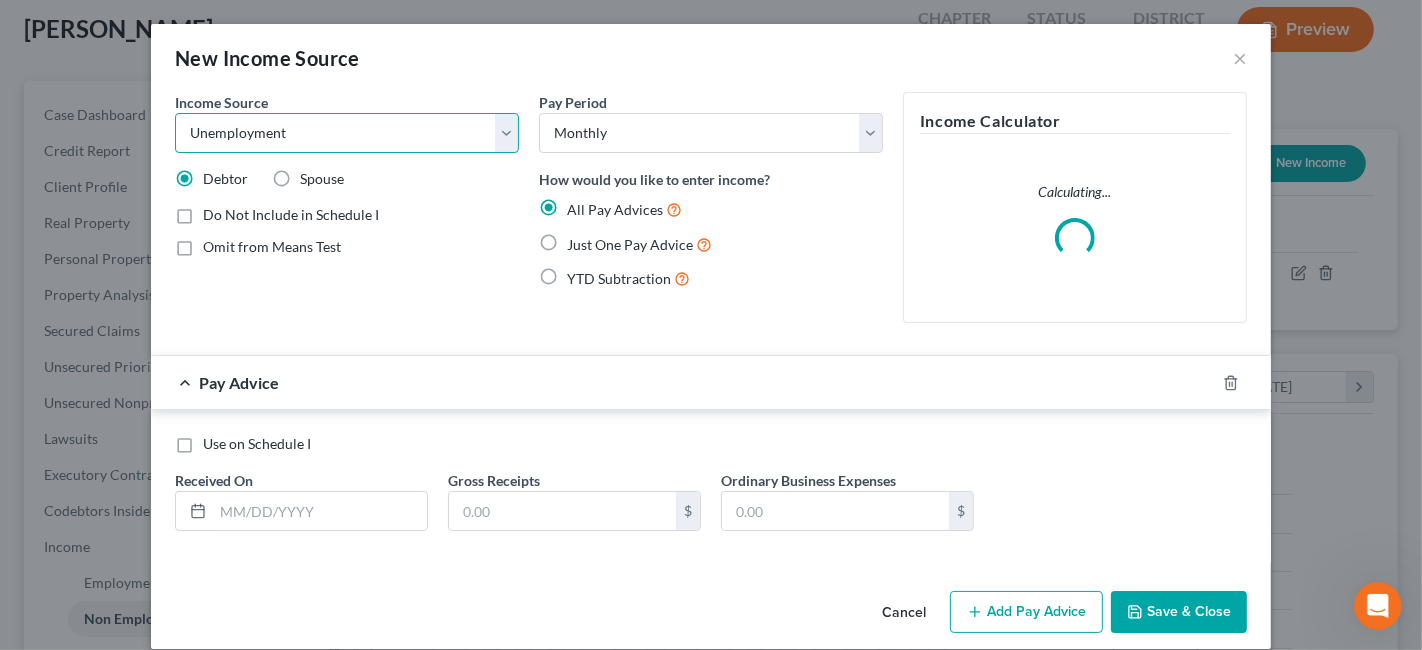 click on "Select Unemployment Disability (from employer) Pension Retirement Social Security / Social Security Disability Other Government Assistance Interests, Dividends or Royalties Child / Family Support Contributions to Household Property / Rental Business, Professional or Farm Alimony / Maintenance Payments Military Disability Benefits Other Monthly Income" at bounding box center (347, 133) 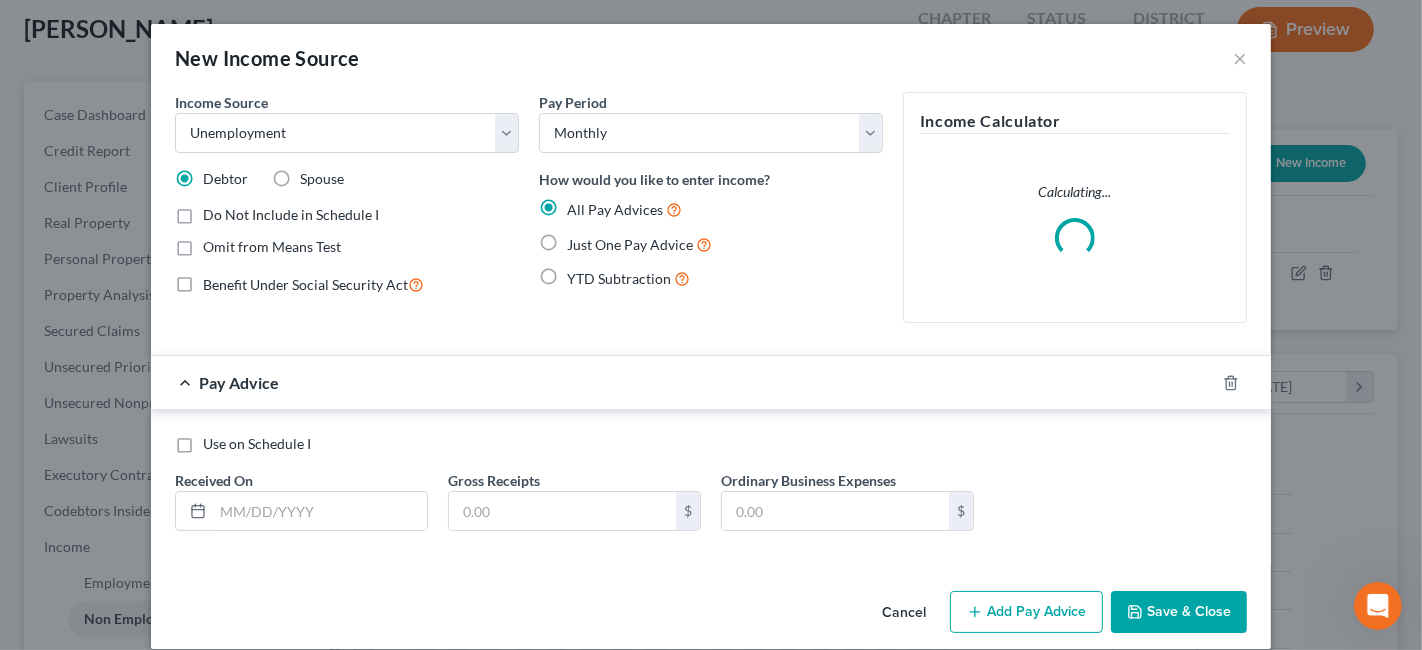 click on "Just One Pay Advice" at bounding box center (639, 244) 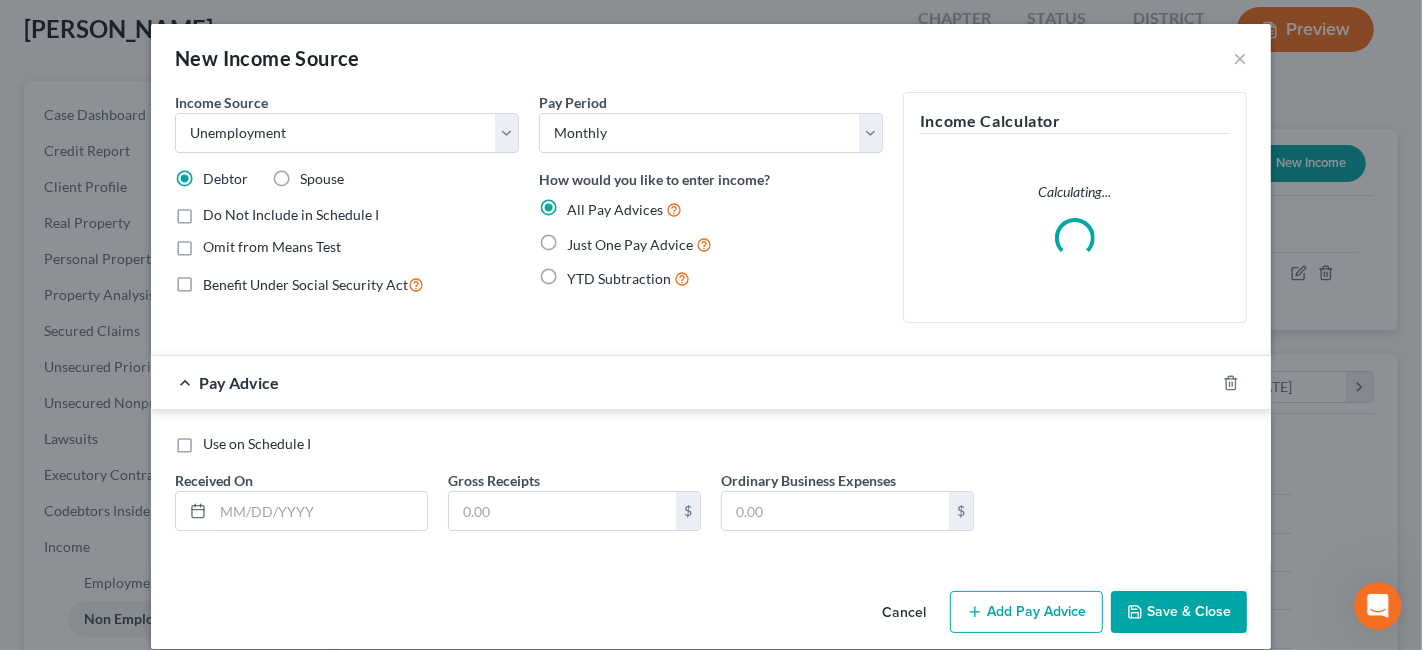 click on "Just One Pay Advice" at bounding box center (581, 239) 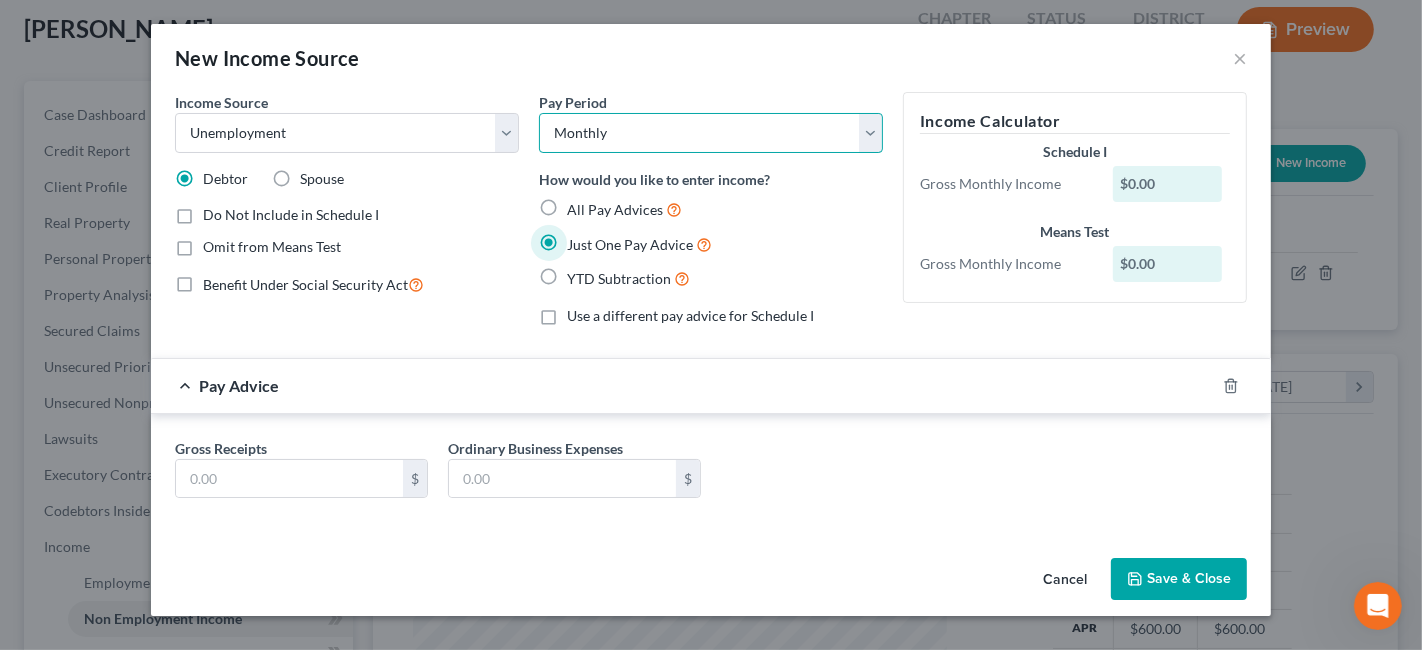 click on "Select Monthly Twice Monthly Every Other Week Weekly" at bounding box center (711, 133) 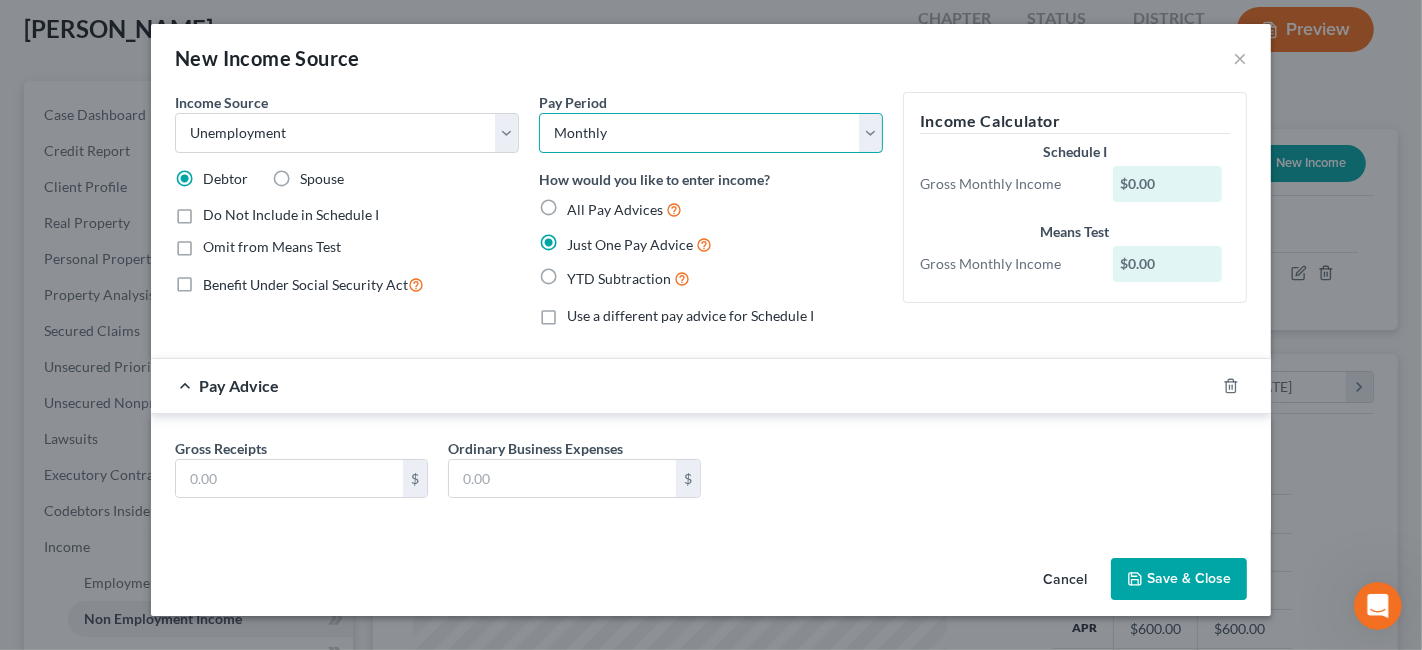 select on "3" 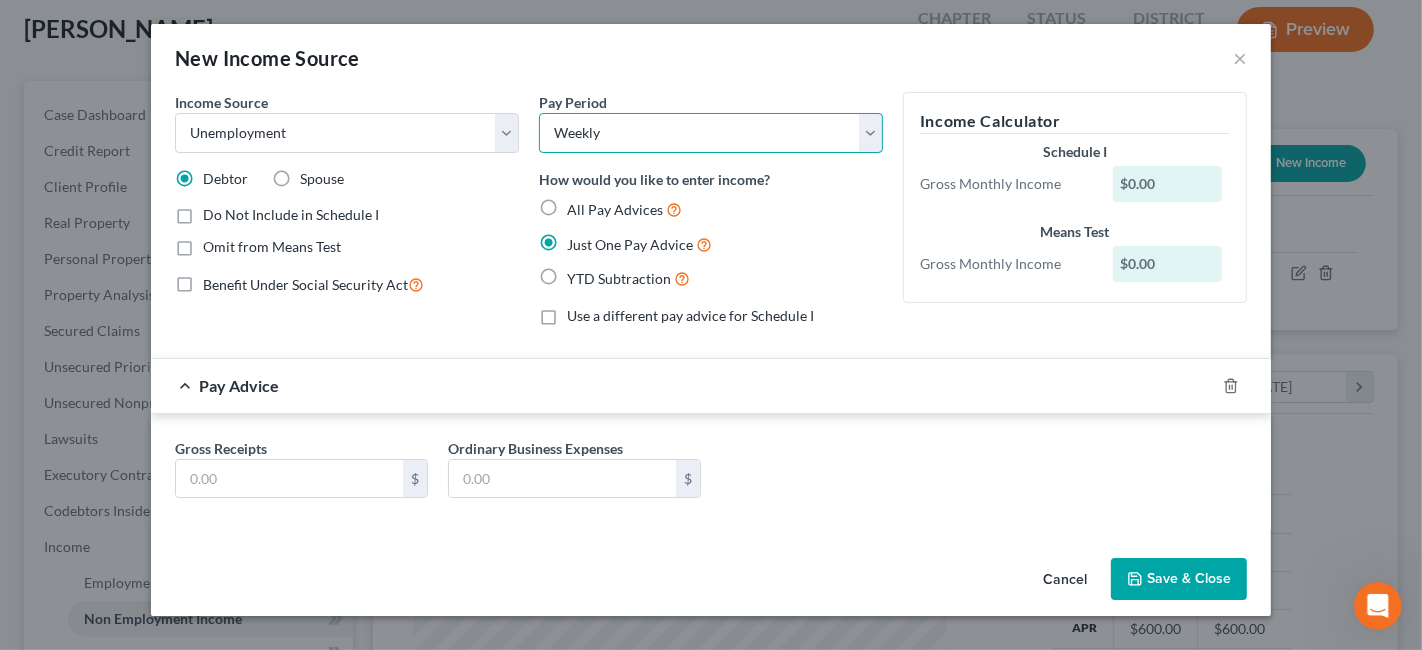 click on "Select Monthly Twice Monthly Every Other Week Weekly" at bounding box center (711, 133) 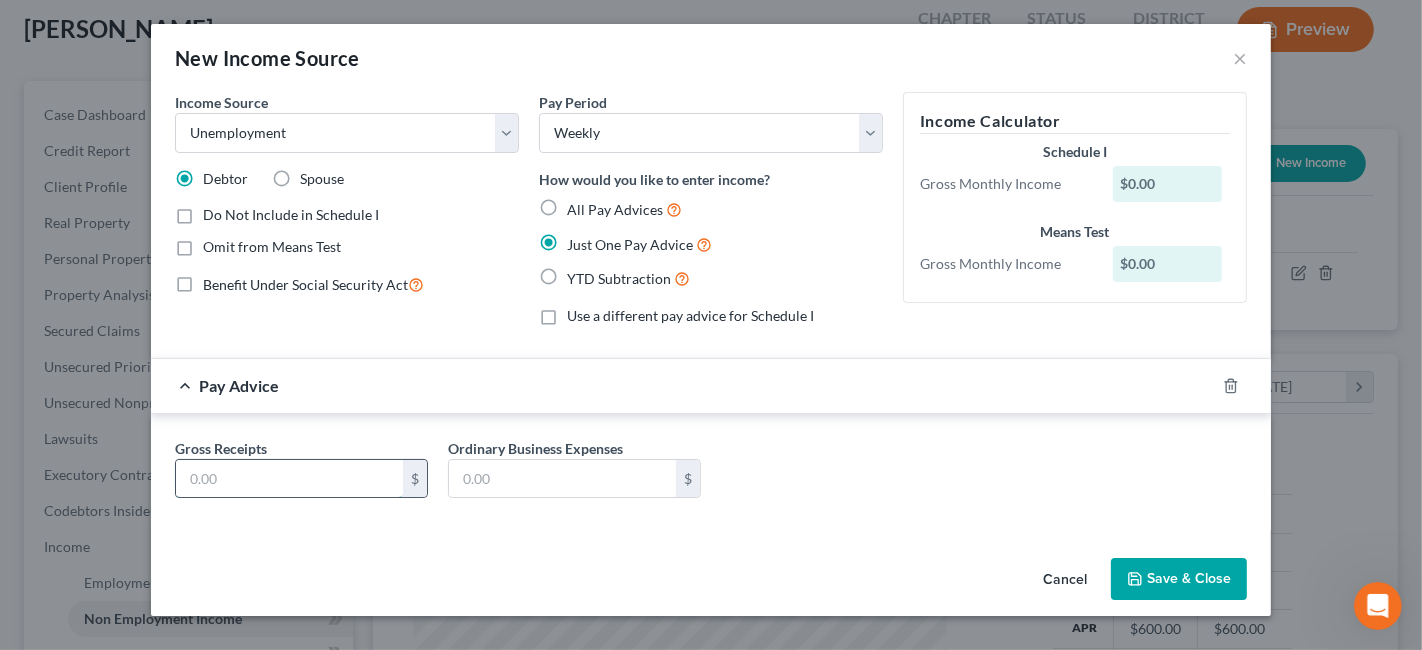 click at bounding box center (289, 479) 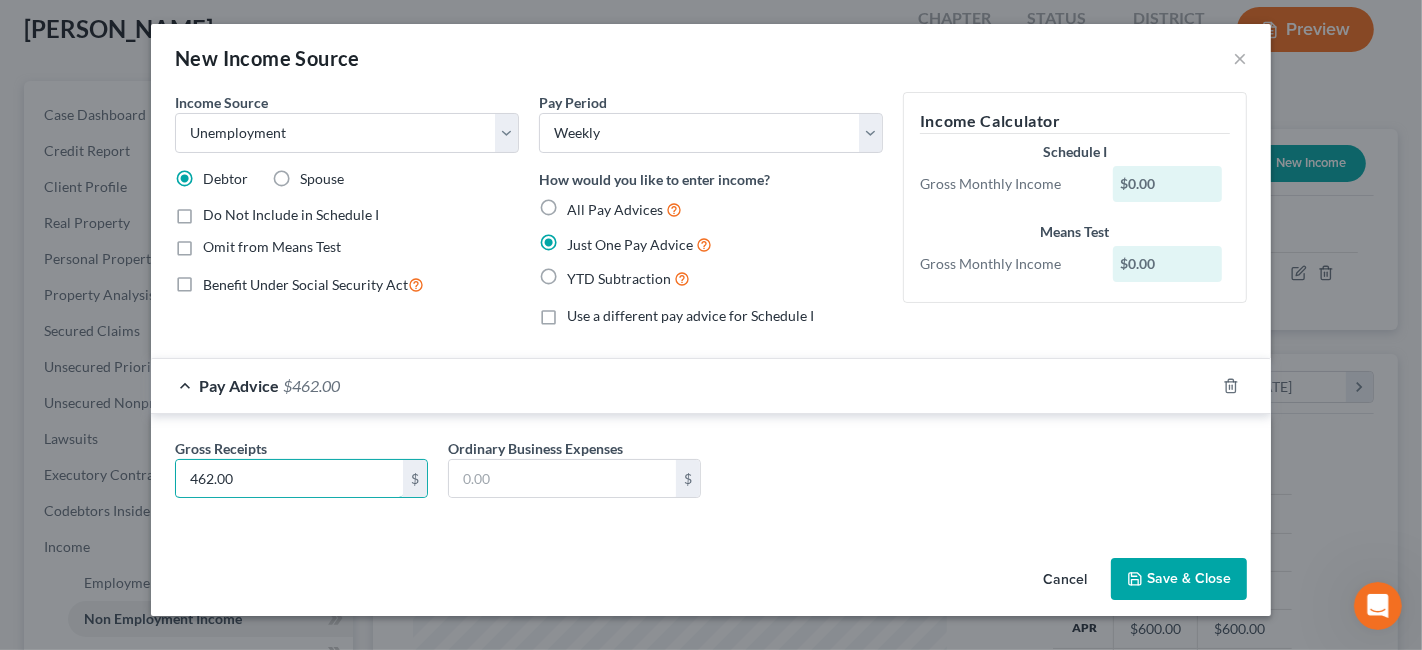 type on "462.00" 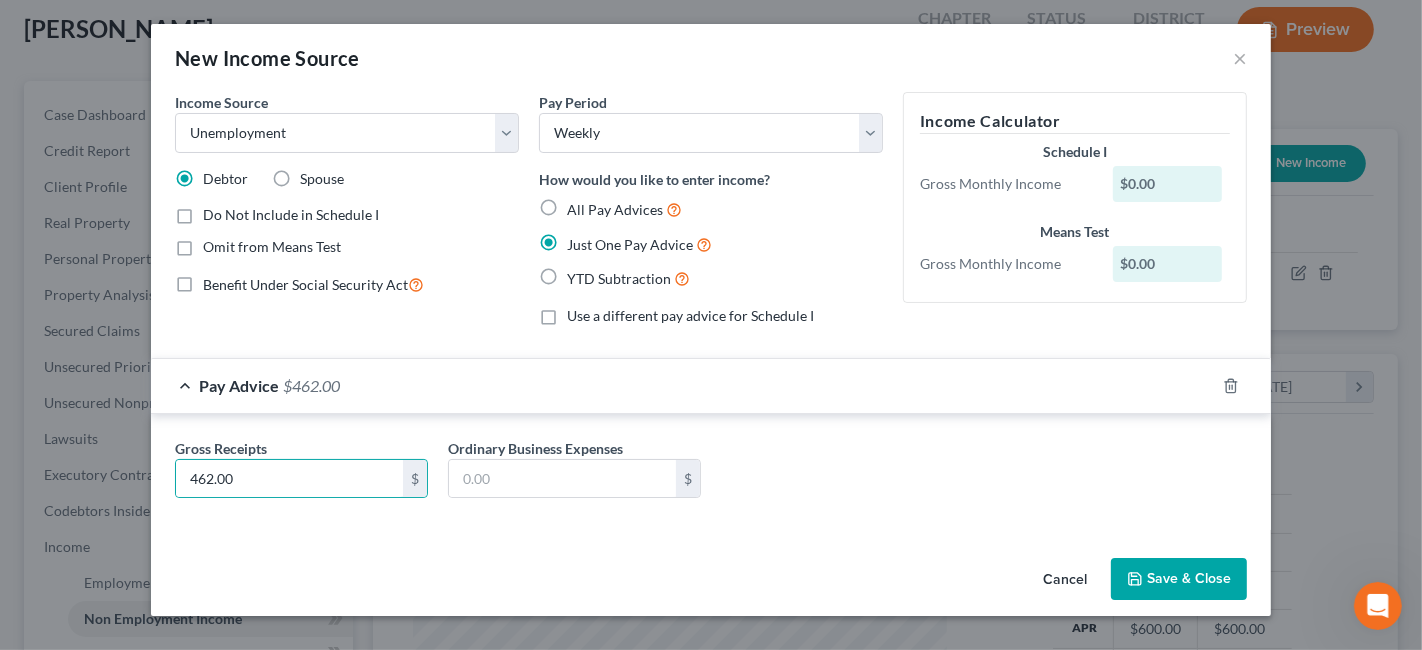 click 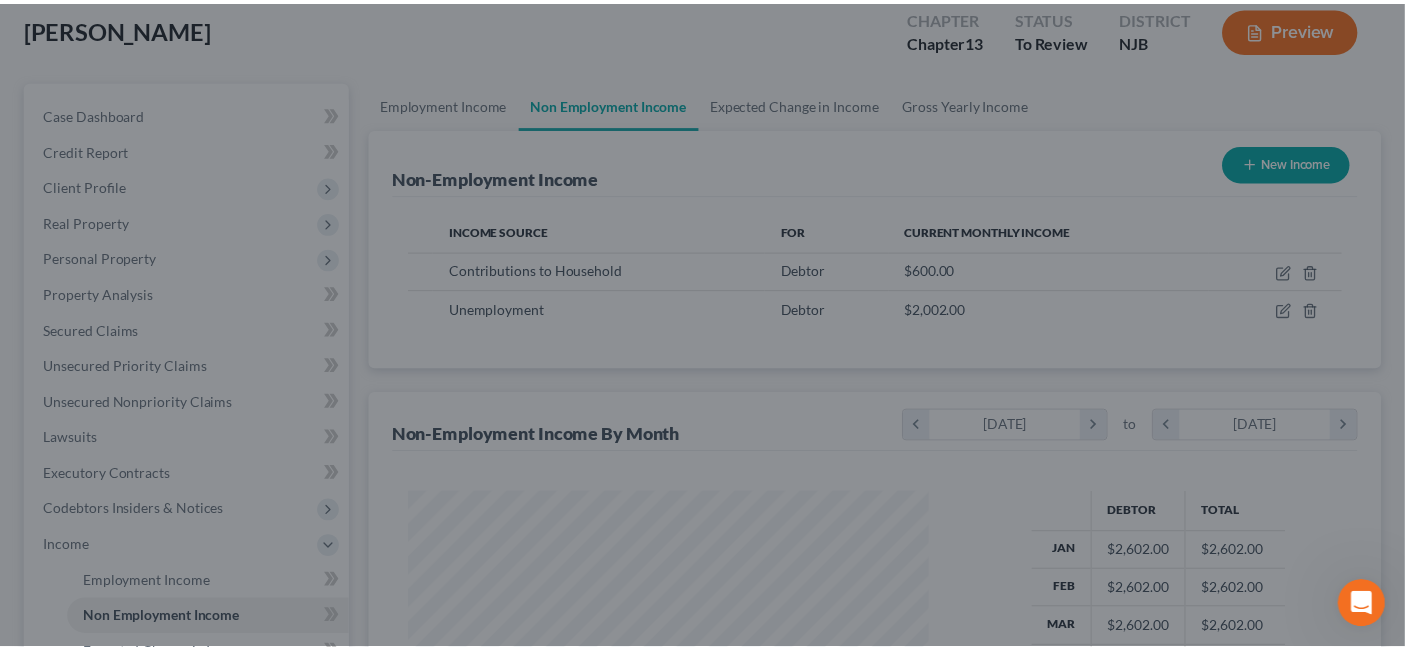 scroll, scrollTop: 356, scrollLeft: 567, axis: both 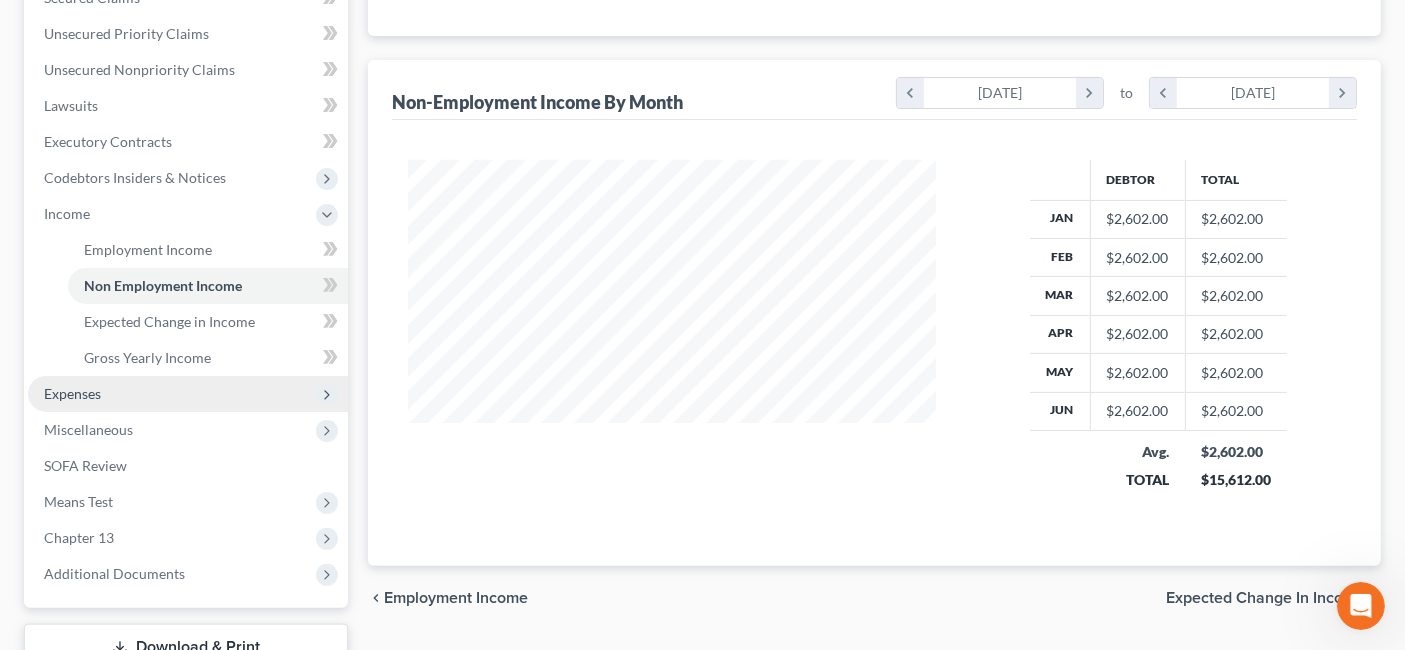 click on "Expenses" at bounding box center [188, 394] 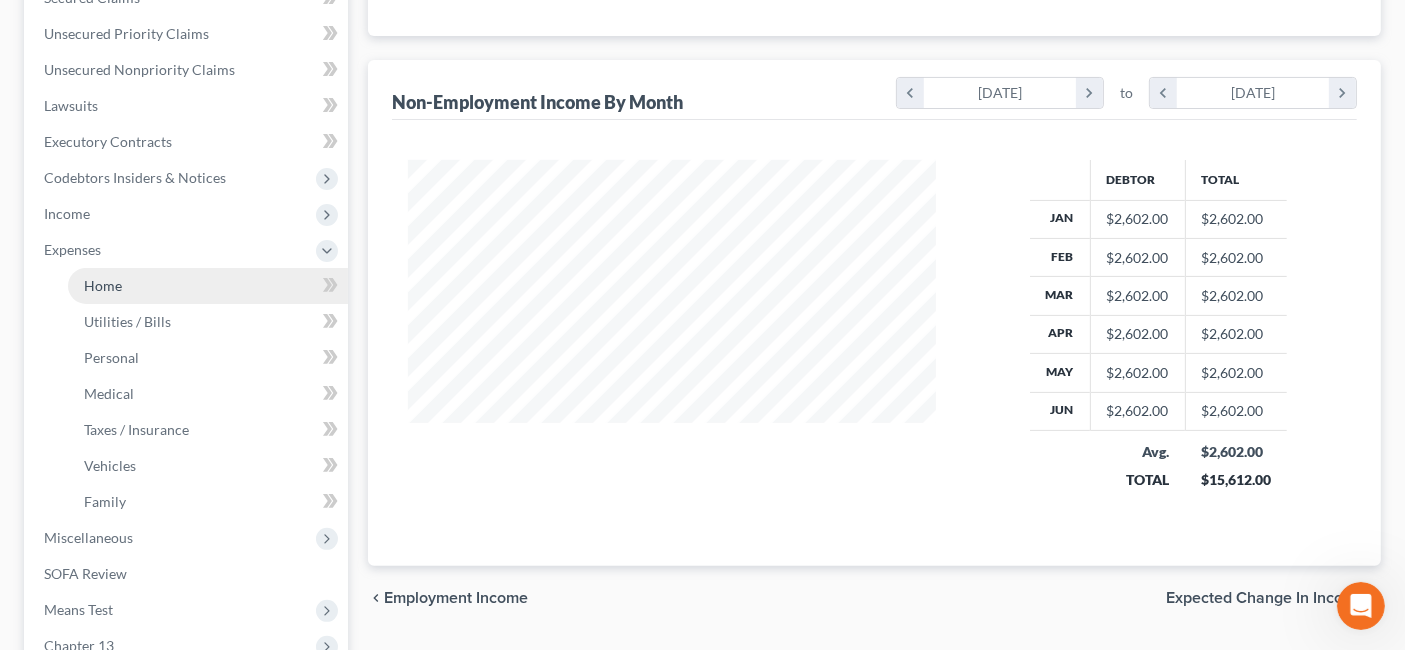 click on "Home" at bounding box center (208, 286) 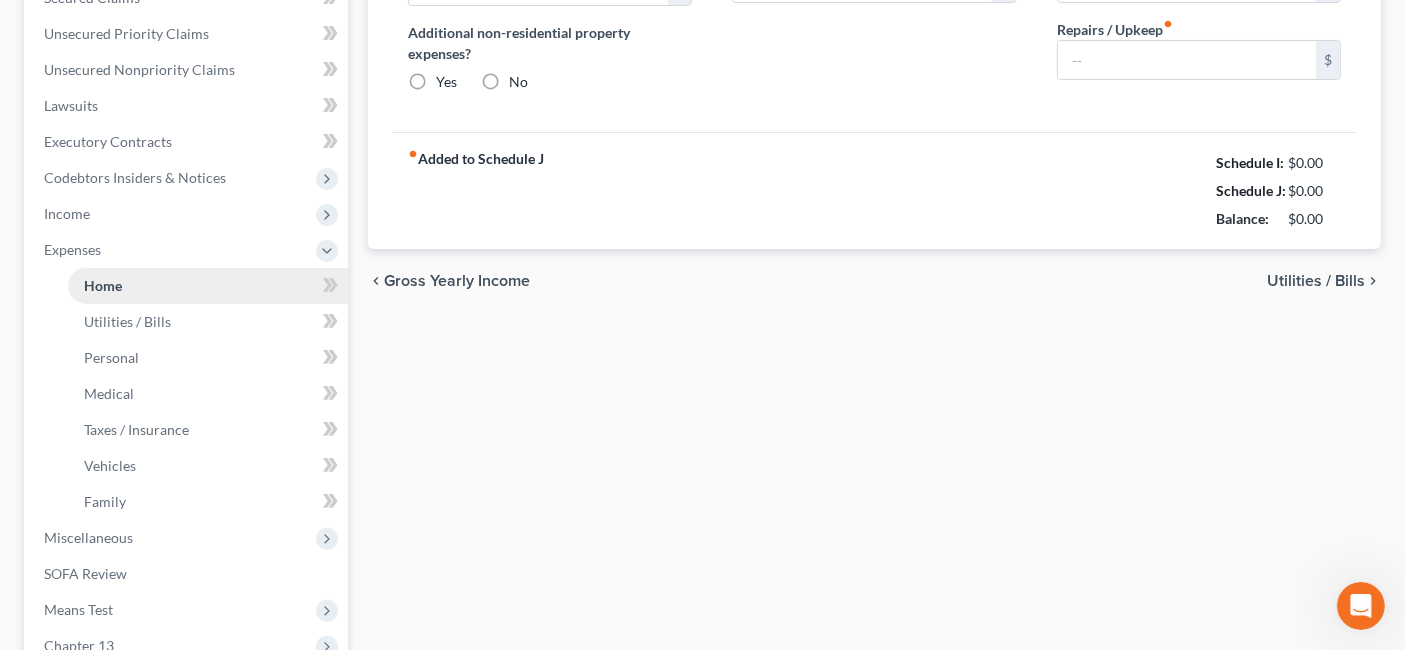 type on "1,200.00" 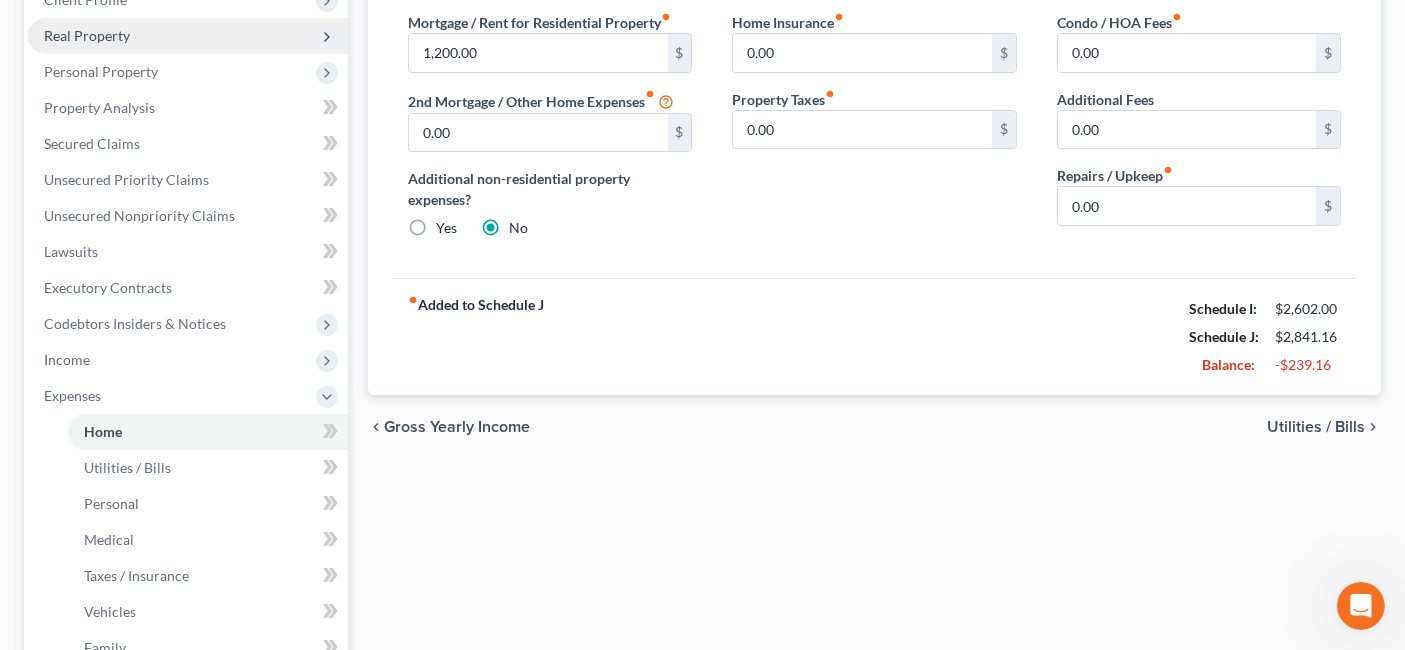 scroll, scrollTop: 333, scrollLeft: 0, axis: vertical 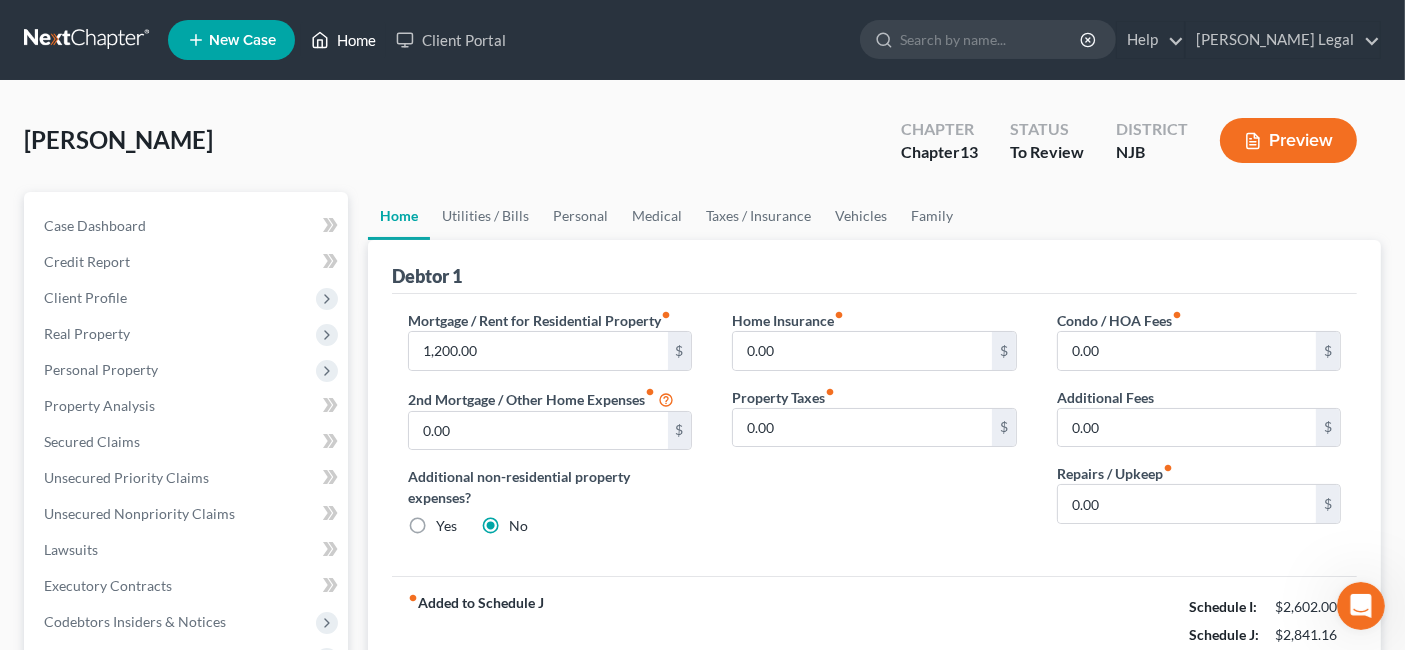 click on "Home" at bounding box center [343, 40] 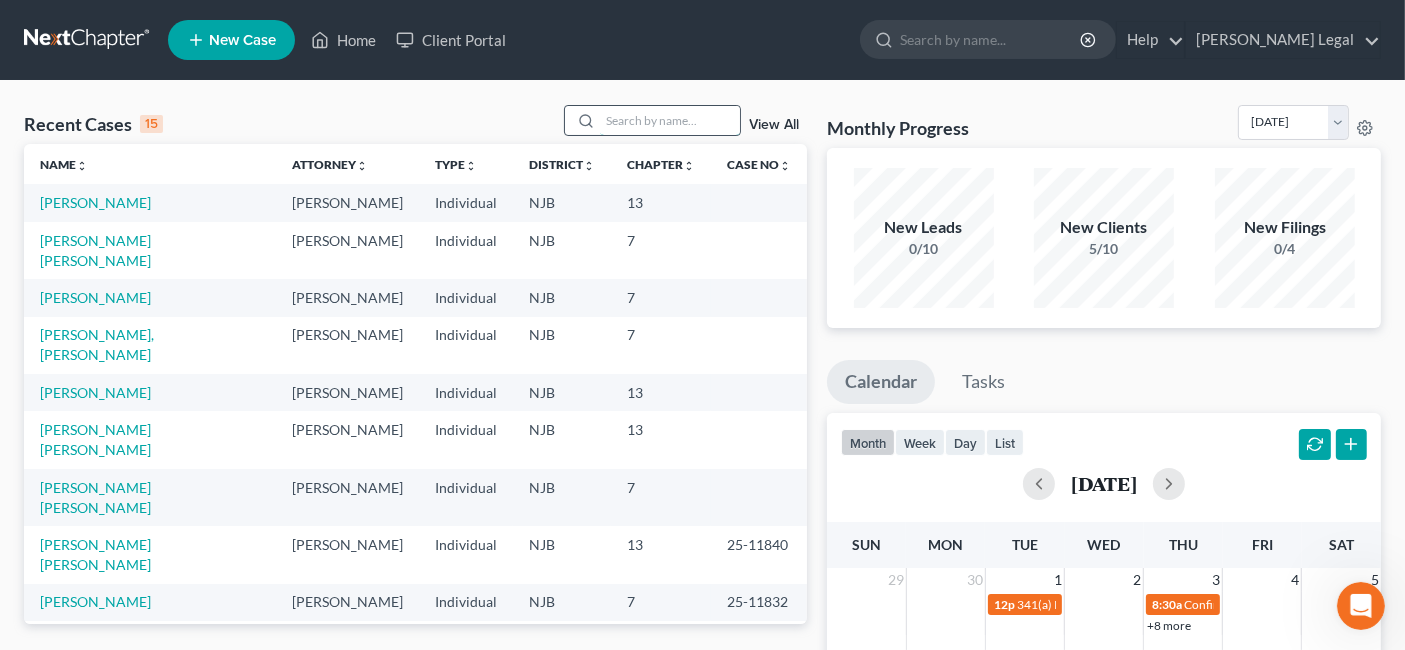click at bounding box center (670, 120) 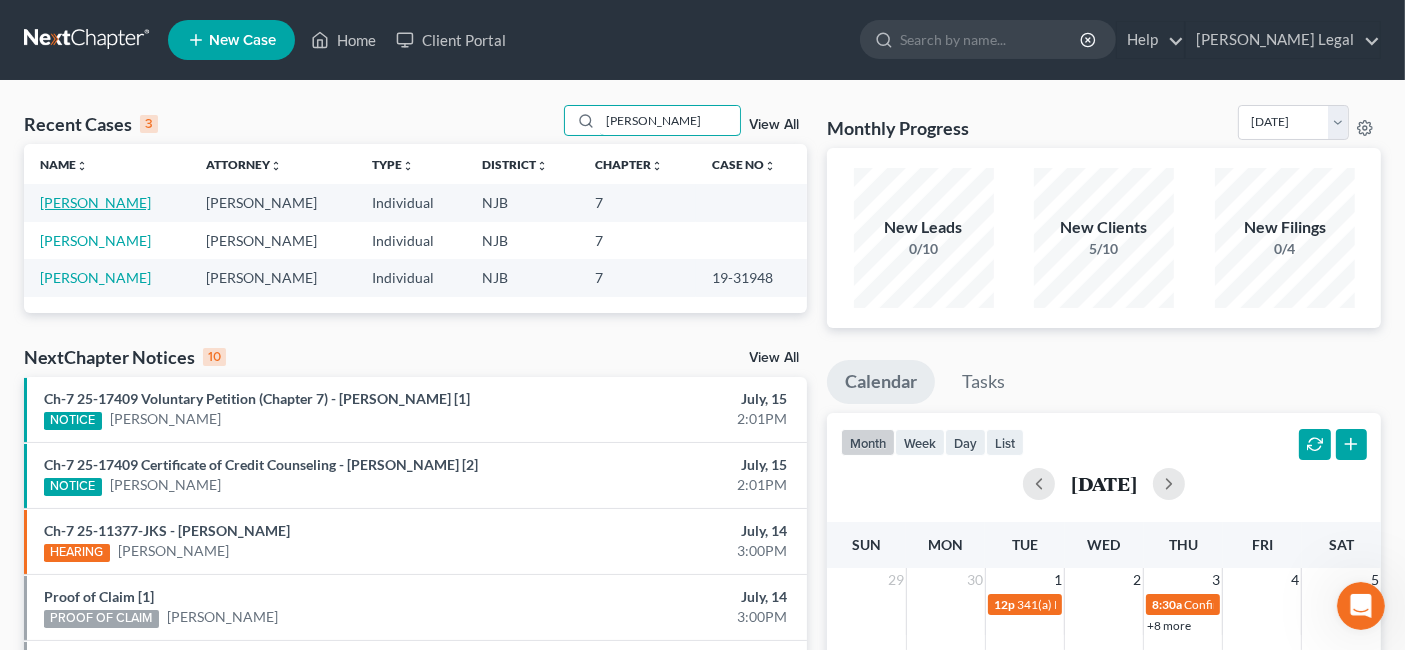type on "jessica" 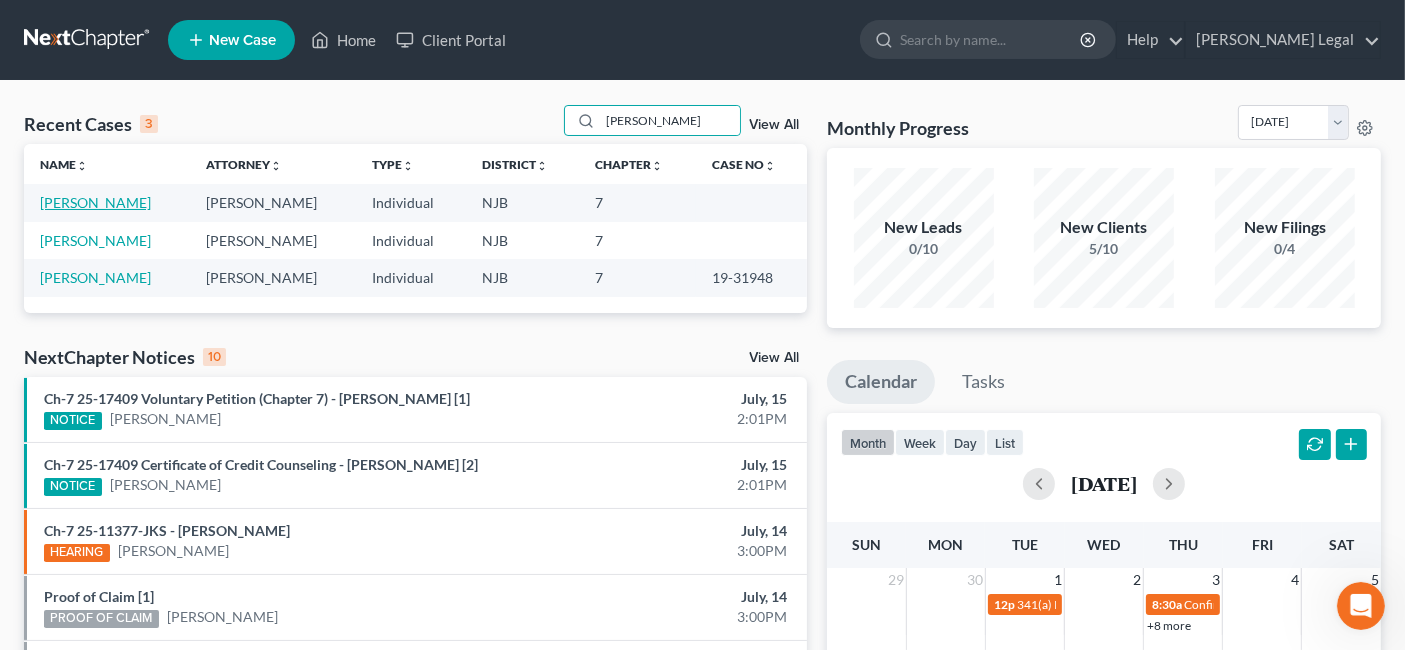 click on "[PERSON_NAME]" at bounding box center (95, 202) 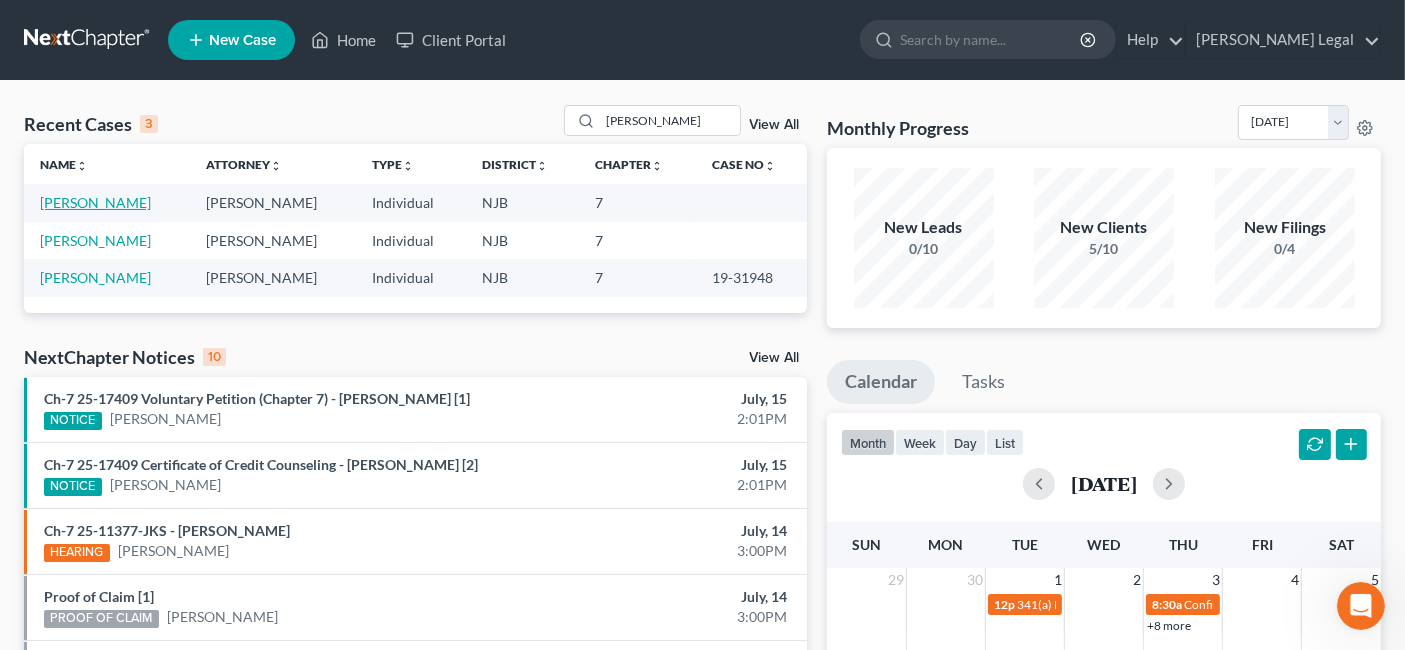 select on "3" 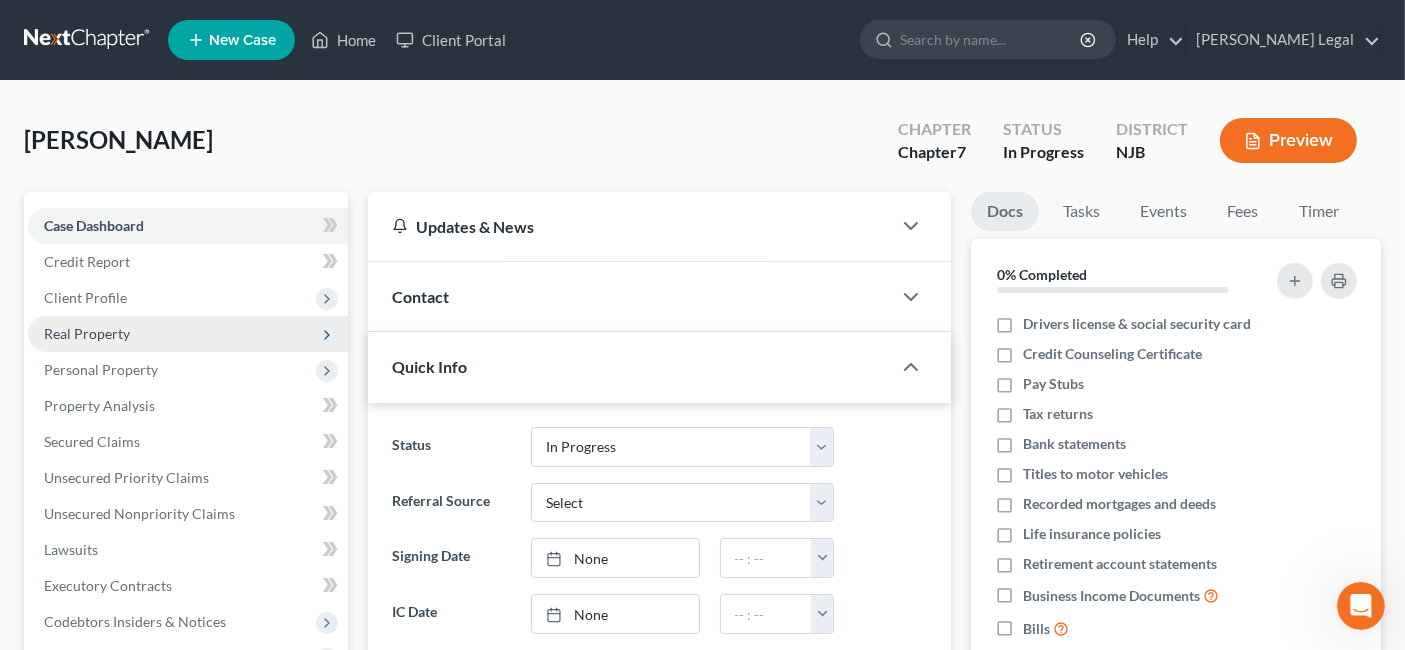 scroll, scrollTop: 111, scrollLeft: 0, axis: vertical 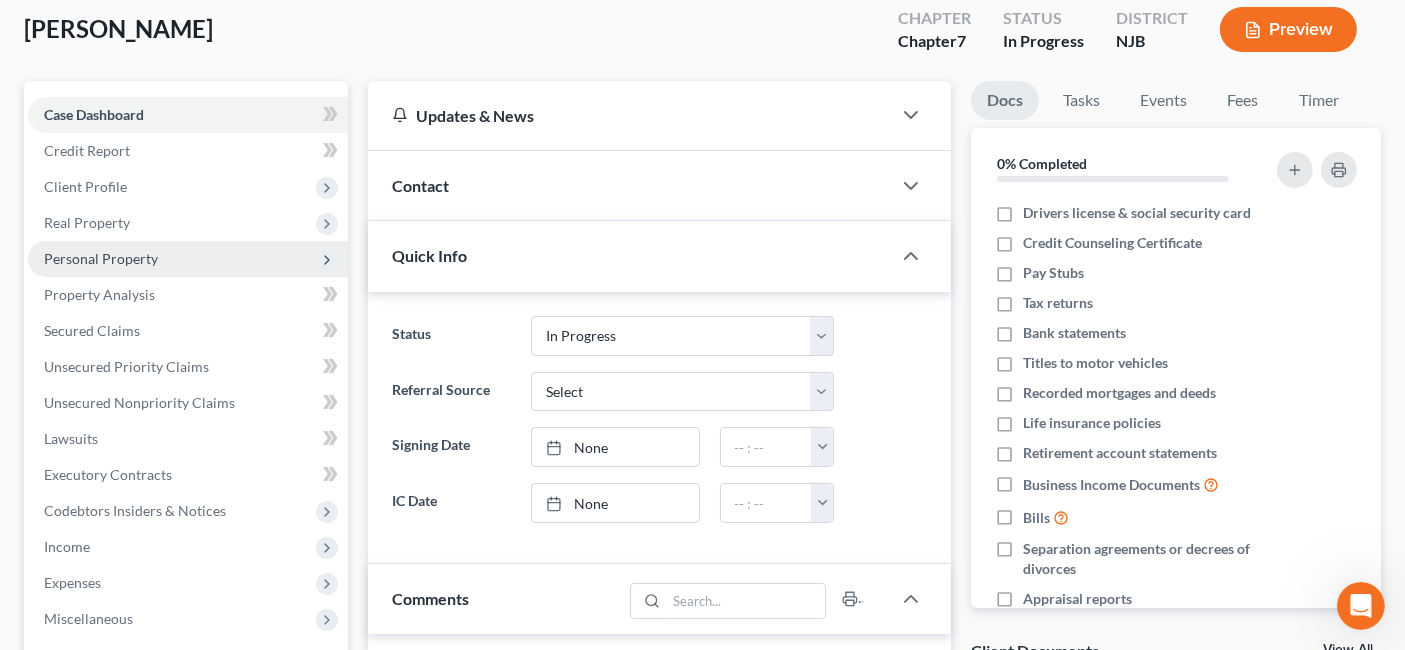 click on "Personal Property" at bounding box center (101, 258) 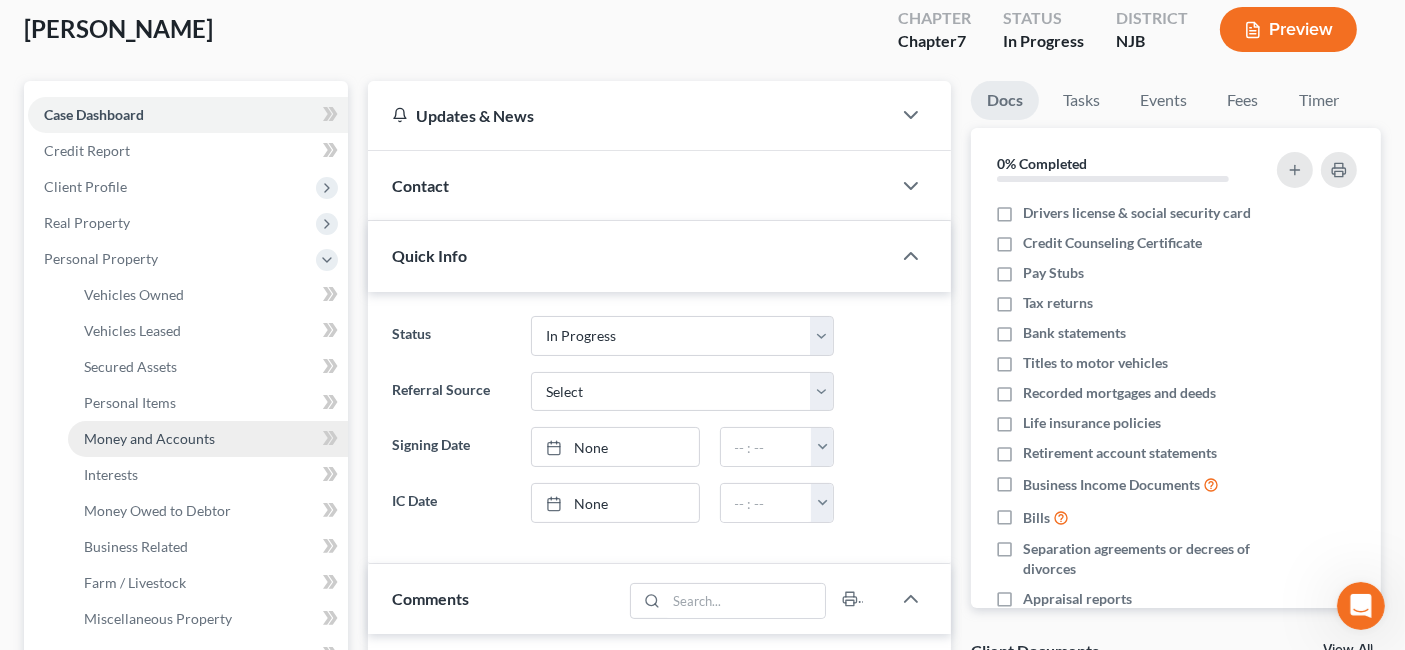 click on "Money and Accounts" at bounding box center (149, 438) 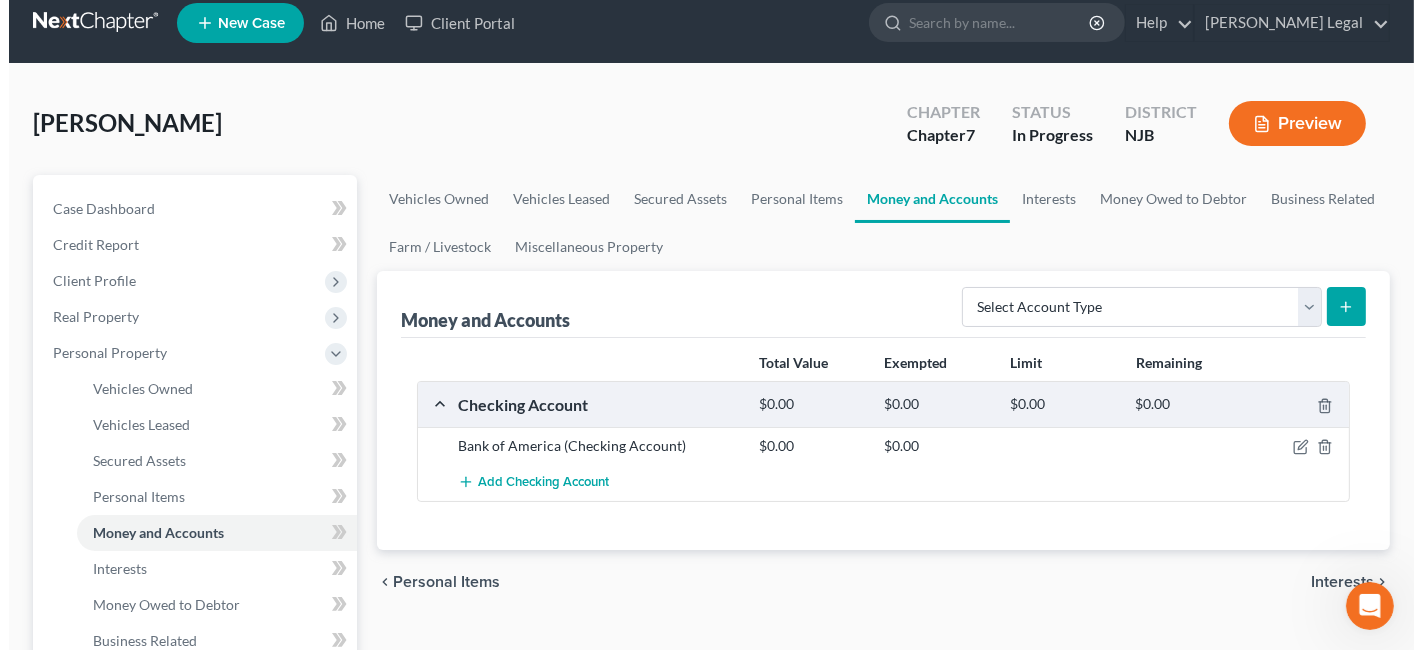 scroll, scrollTop: 111, scrollLeft: 0, axis: vertical 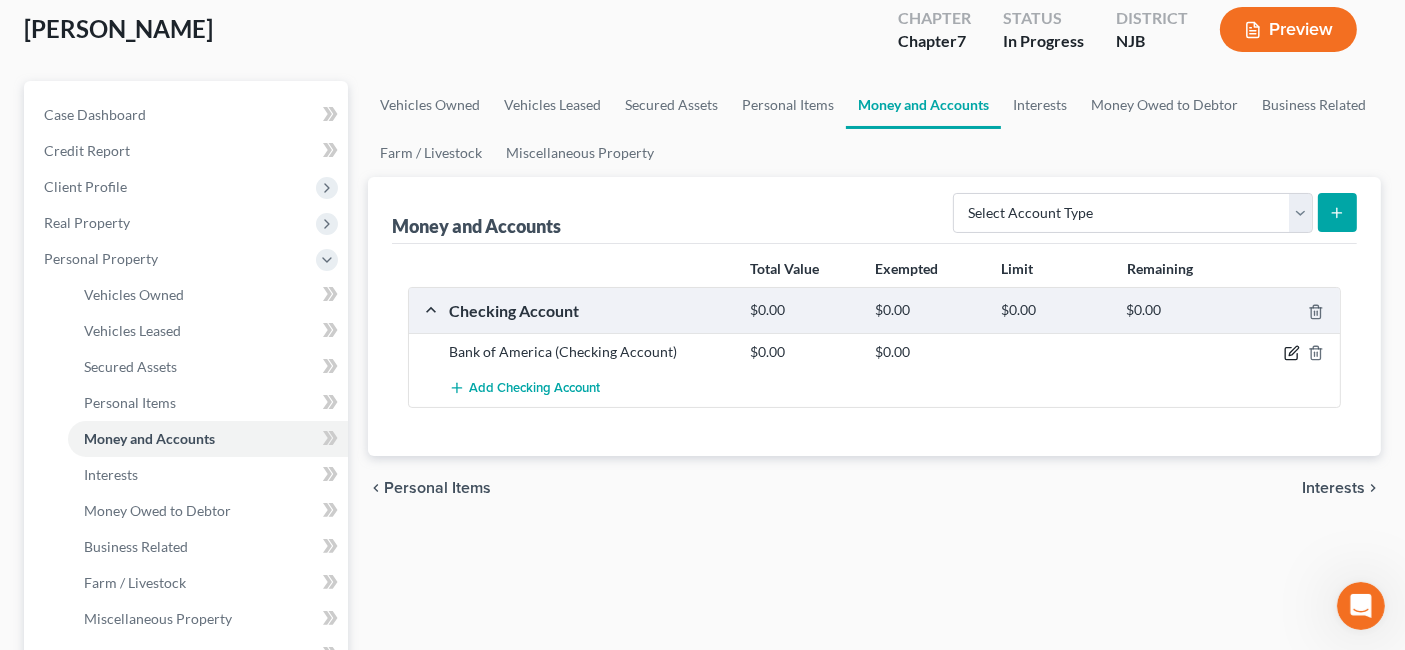 click 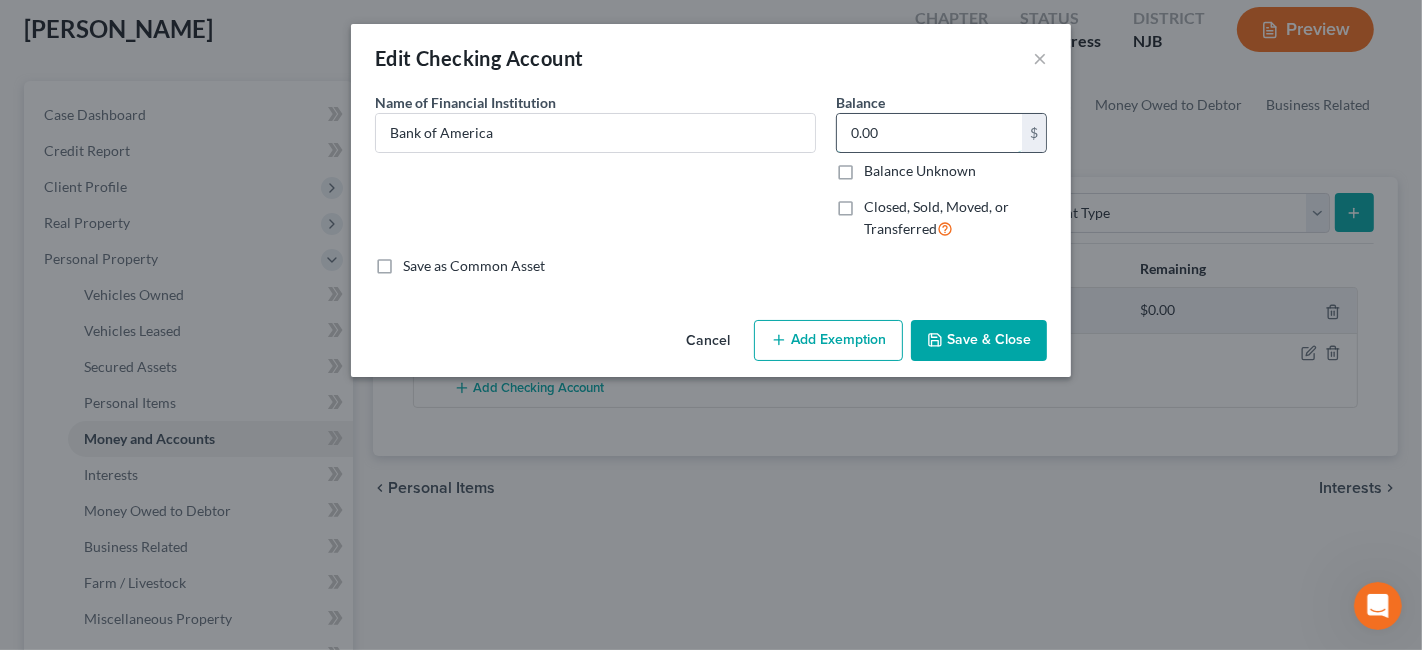 type 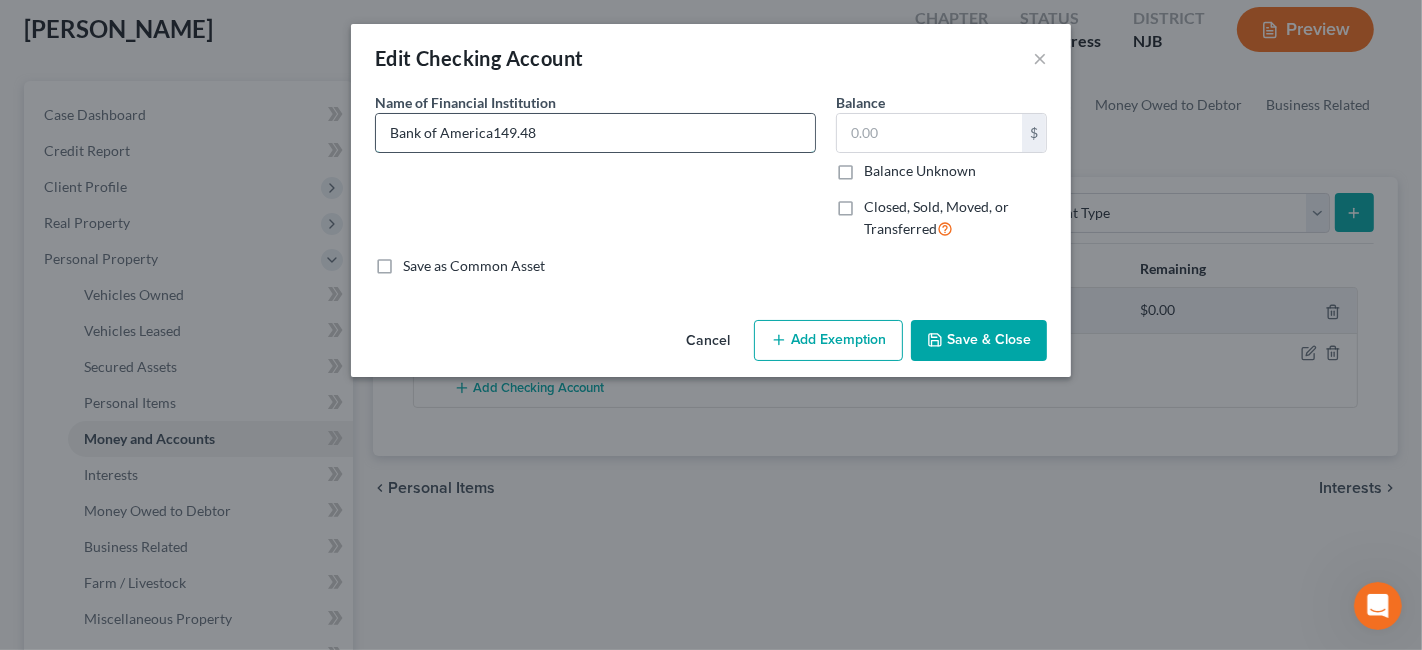 drag, startPoint x: 619, startPoint y: 137, endPoint x: 493, endPoint y: 126, distance: 126.47925 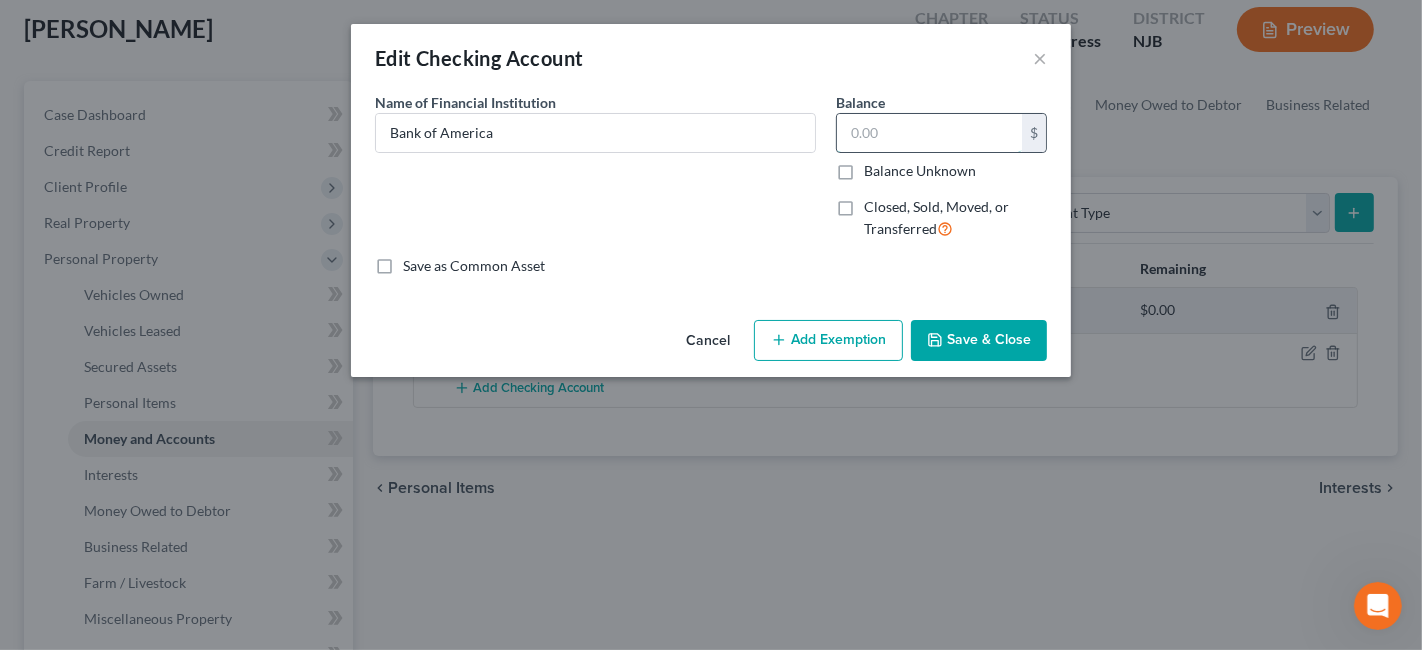 paste on "149.48" 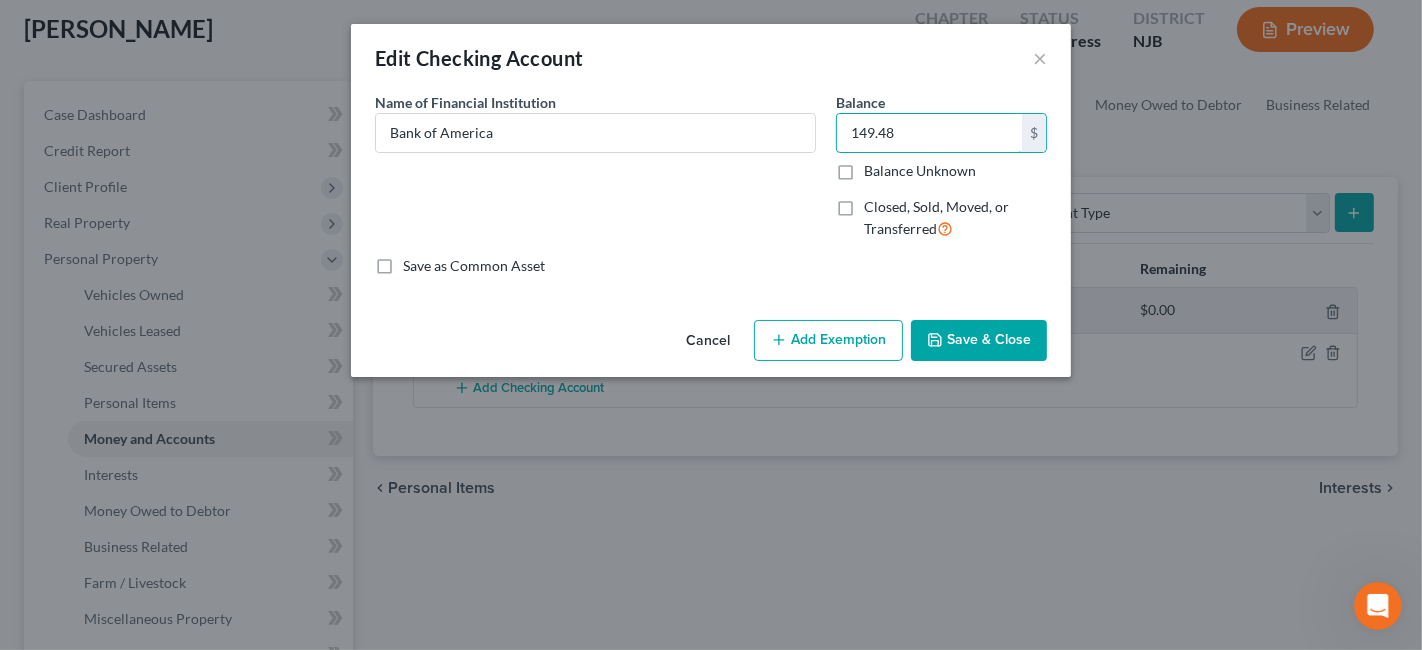 type on "149.48" 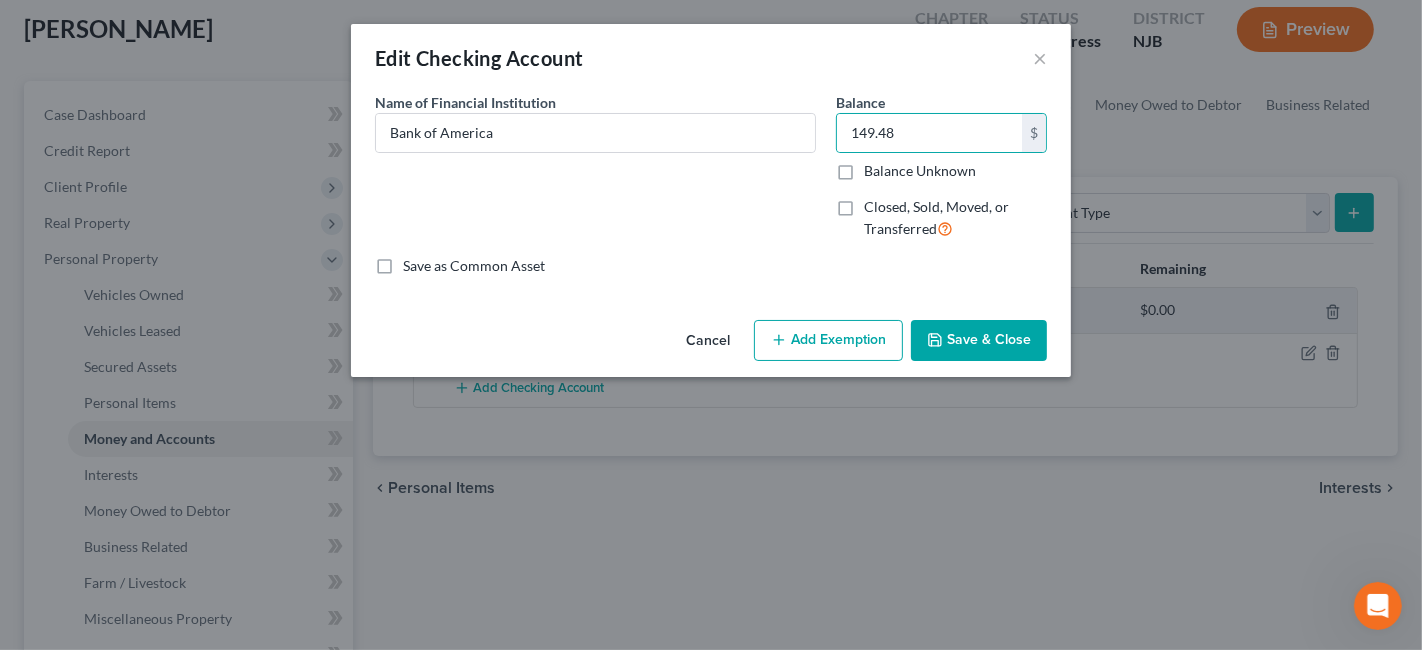click on "Add Exemption" at bounding box center [828, 341] 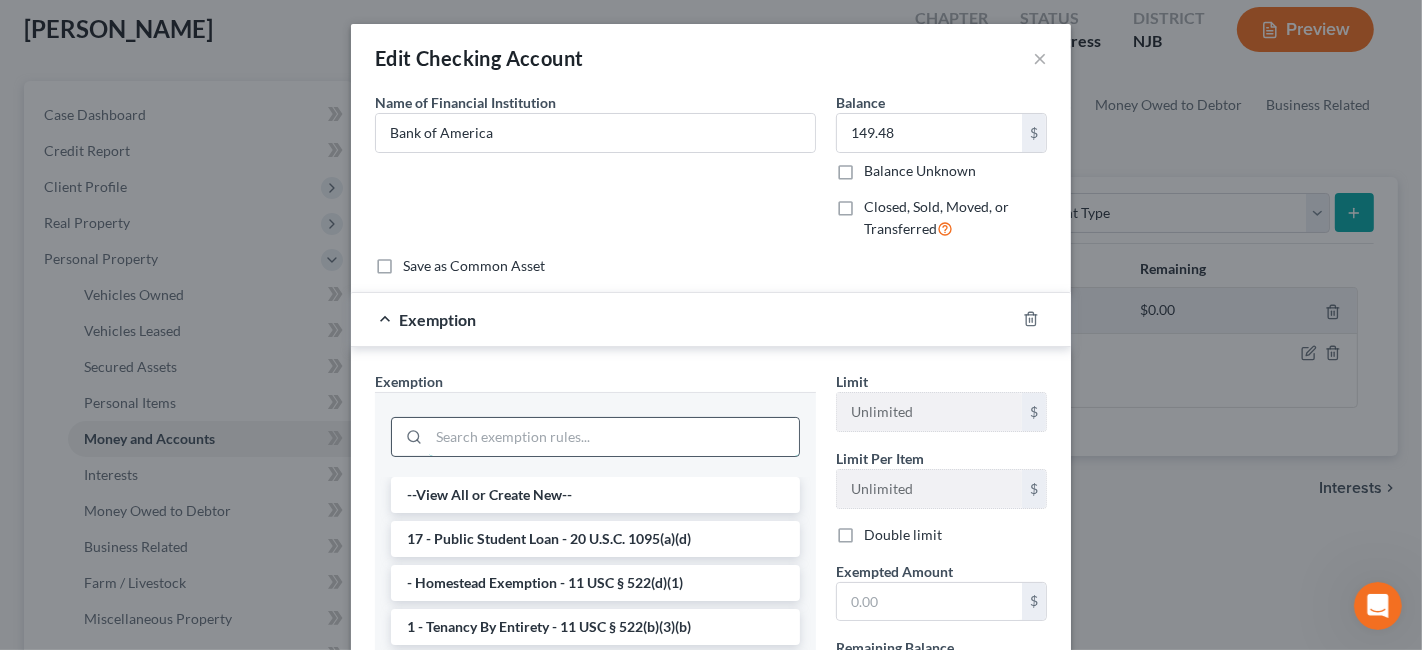 click at bounding box center [614, 437] 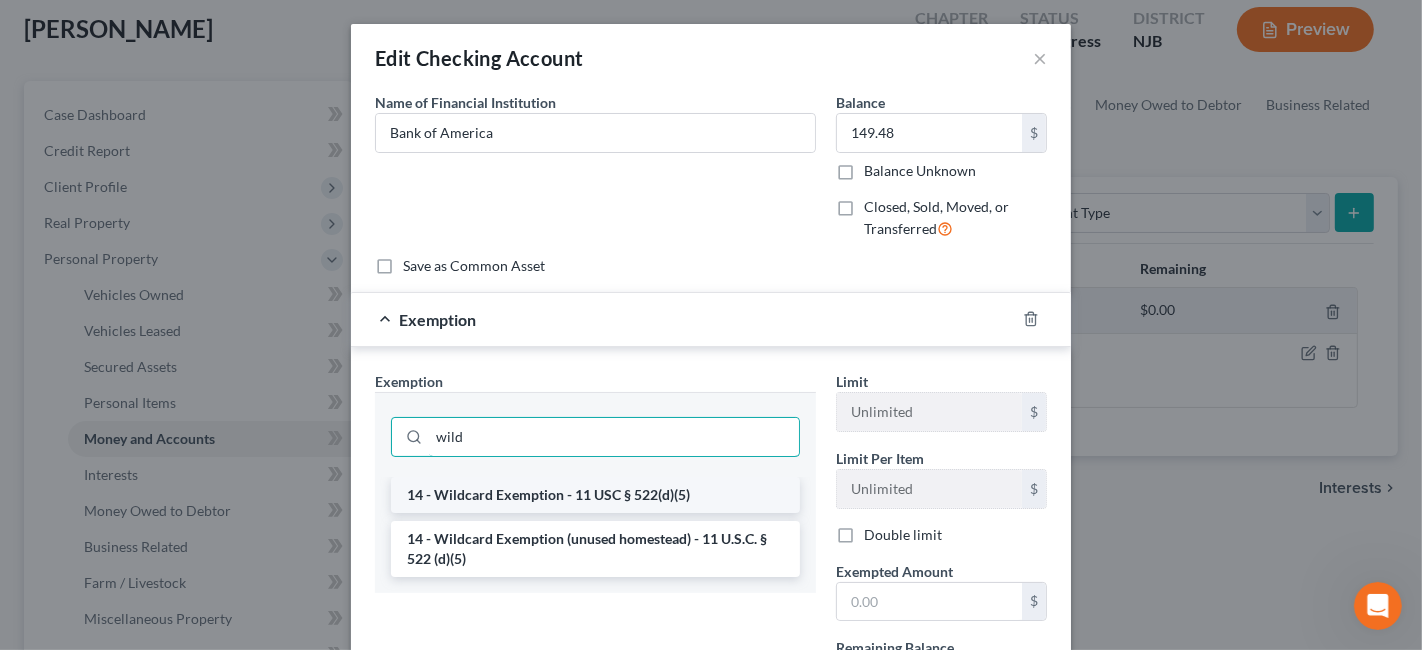 type on "wild" 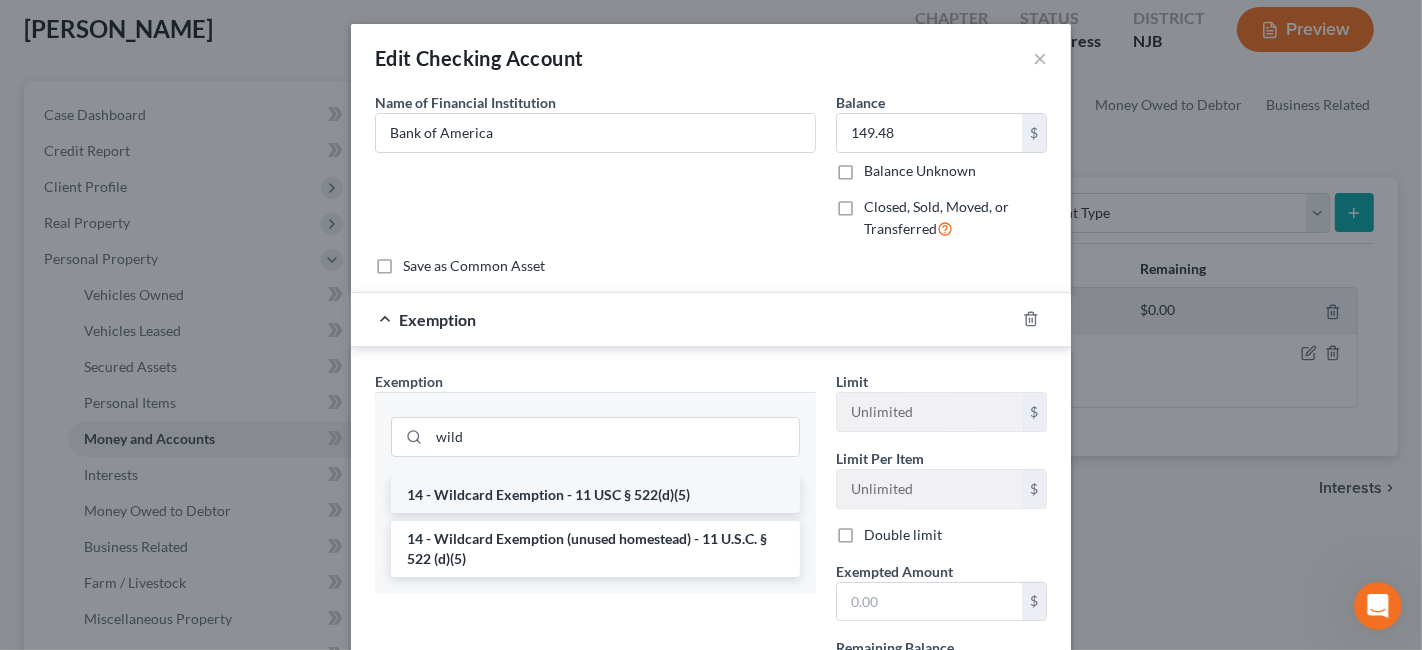 click on "14 - Wildcard Exemption - 11 USC § 522(d)(5)" at bounding box center [595, 495] 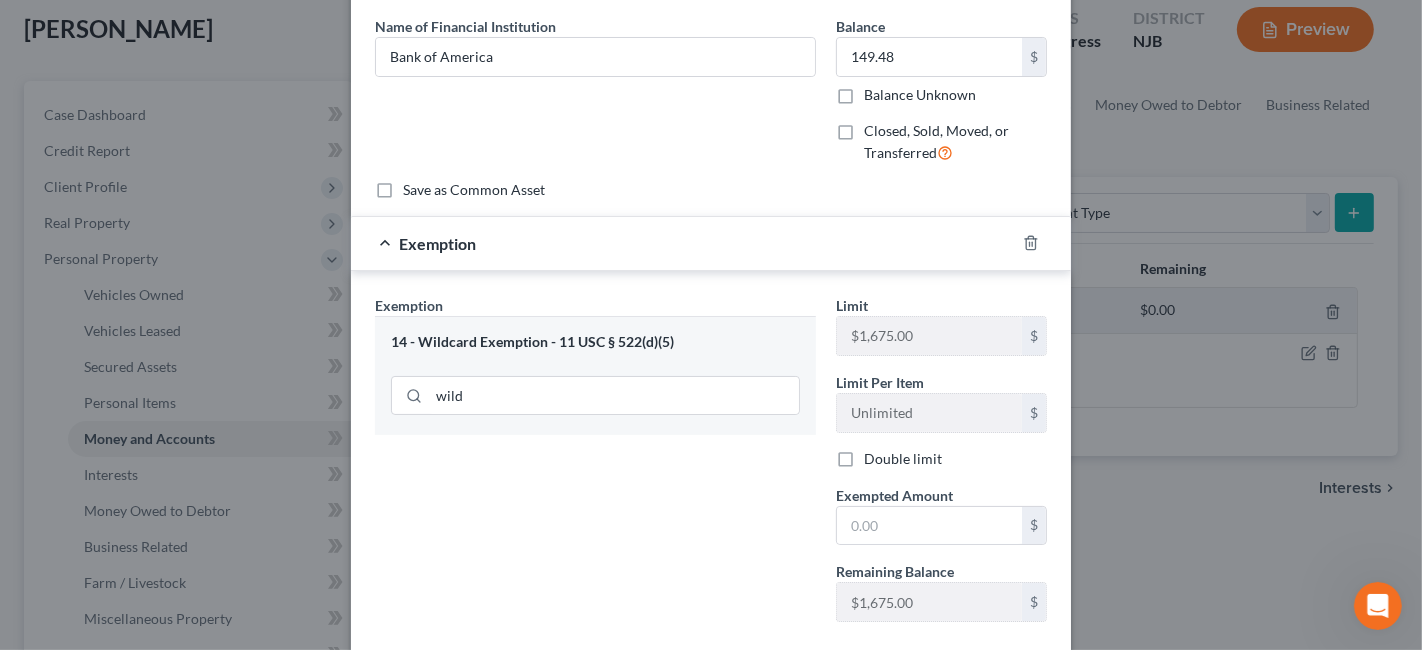 scroll, scrollTop: 111, scrollLeft: 0, axis: vertical 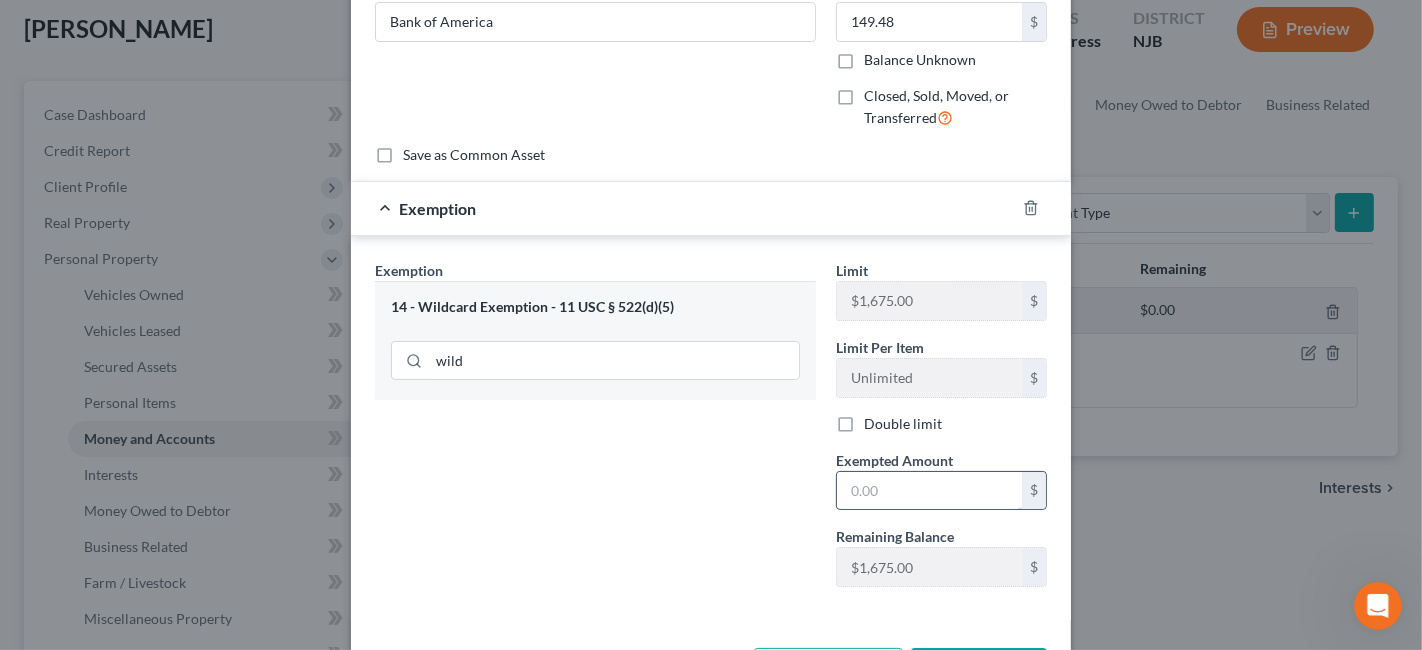 paste on "149.48" 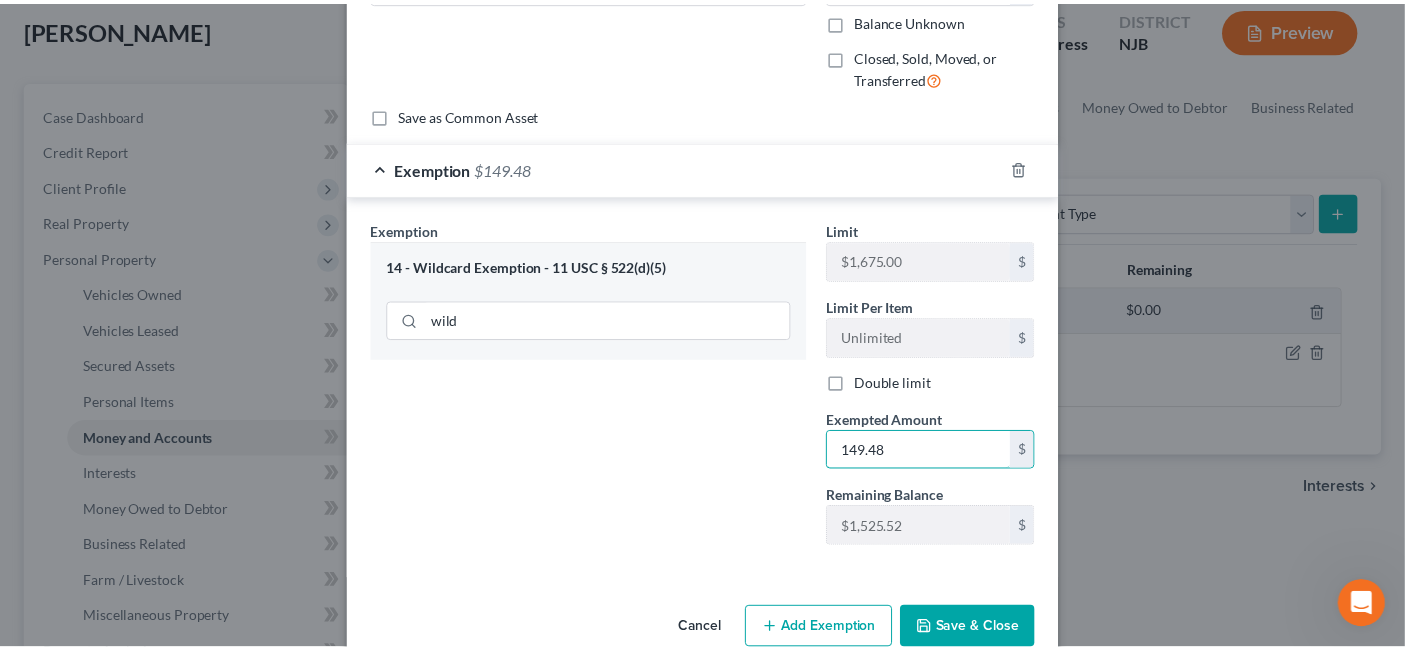 scroll, scrollTop: 186, scrollLeft: 0, axis: vertical 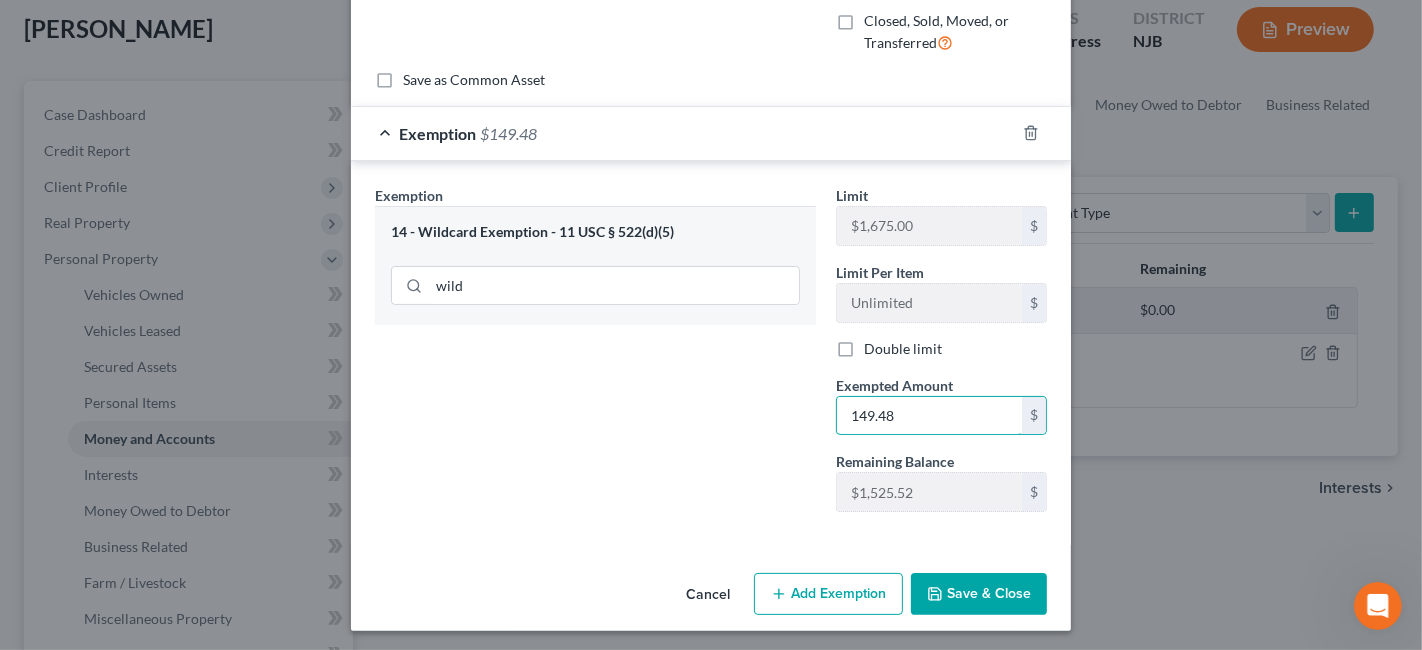 type on "149.48" 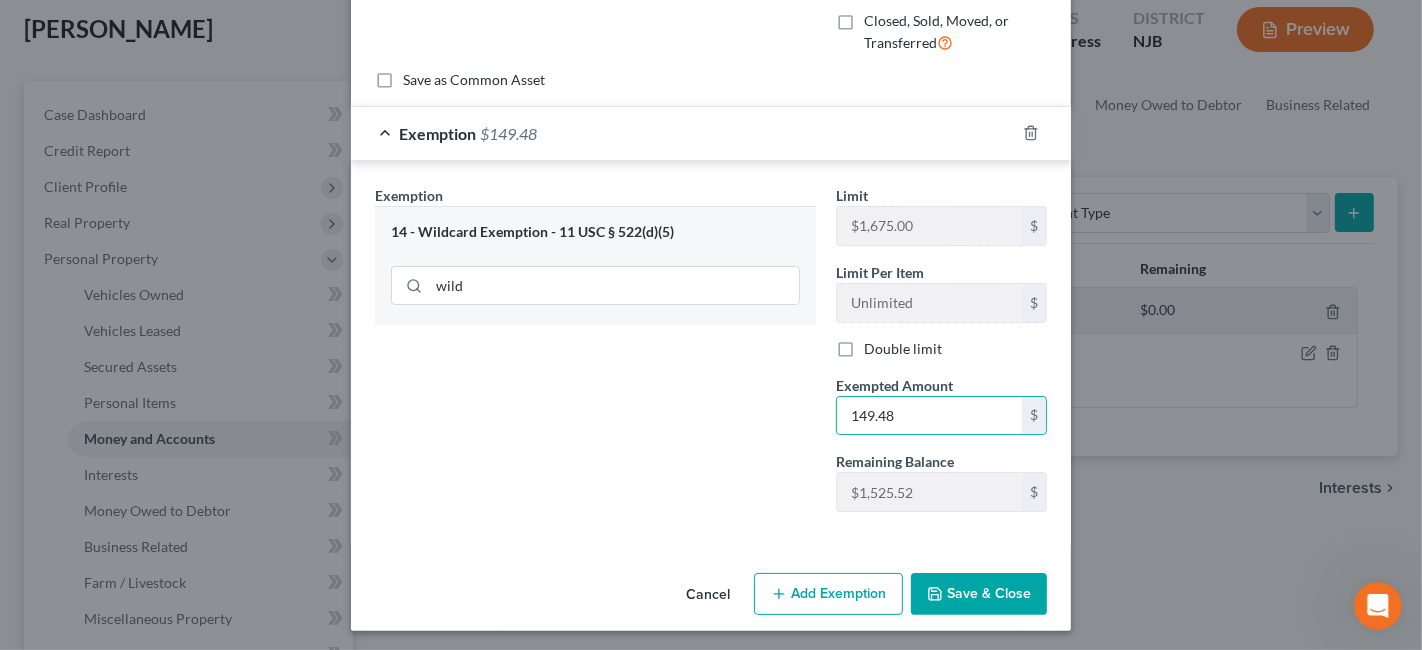 click on "Save & Close" at bounding box center [979, 594] 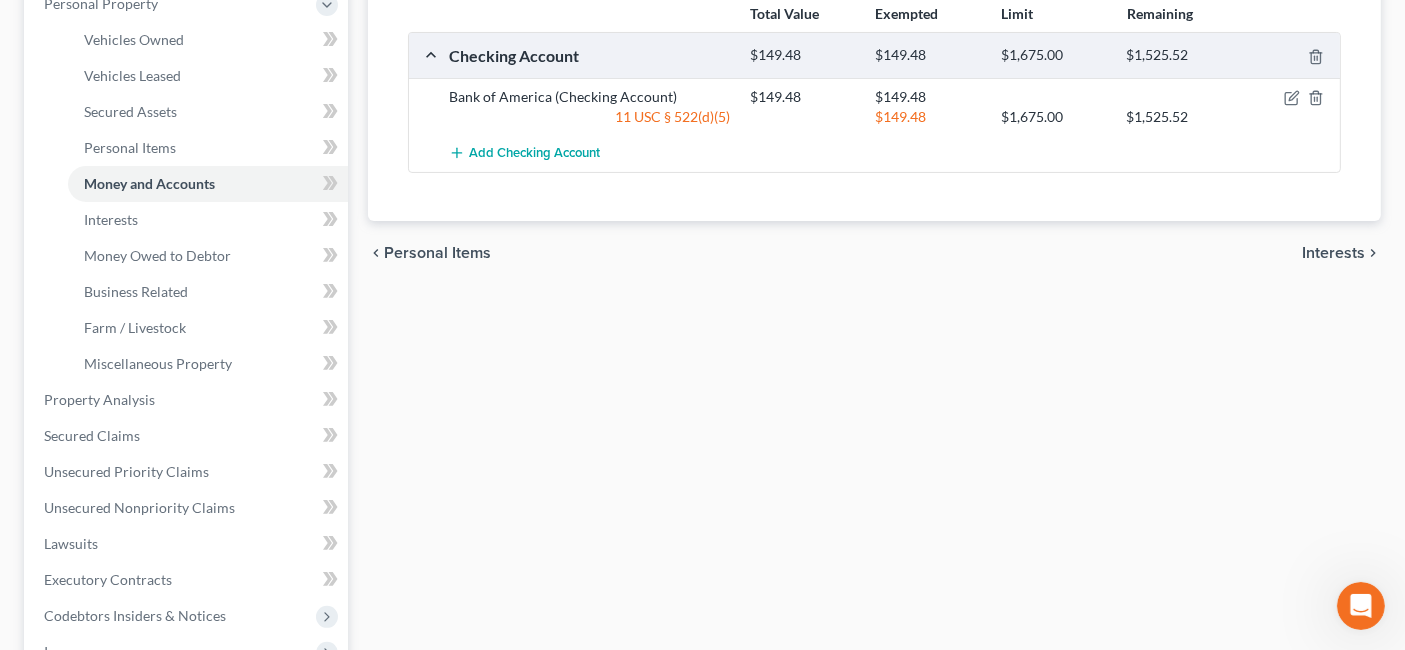 scroll, scrollTop: 333, scrollLeft: 0, axis: vertical 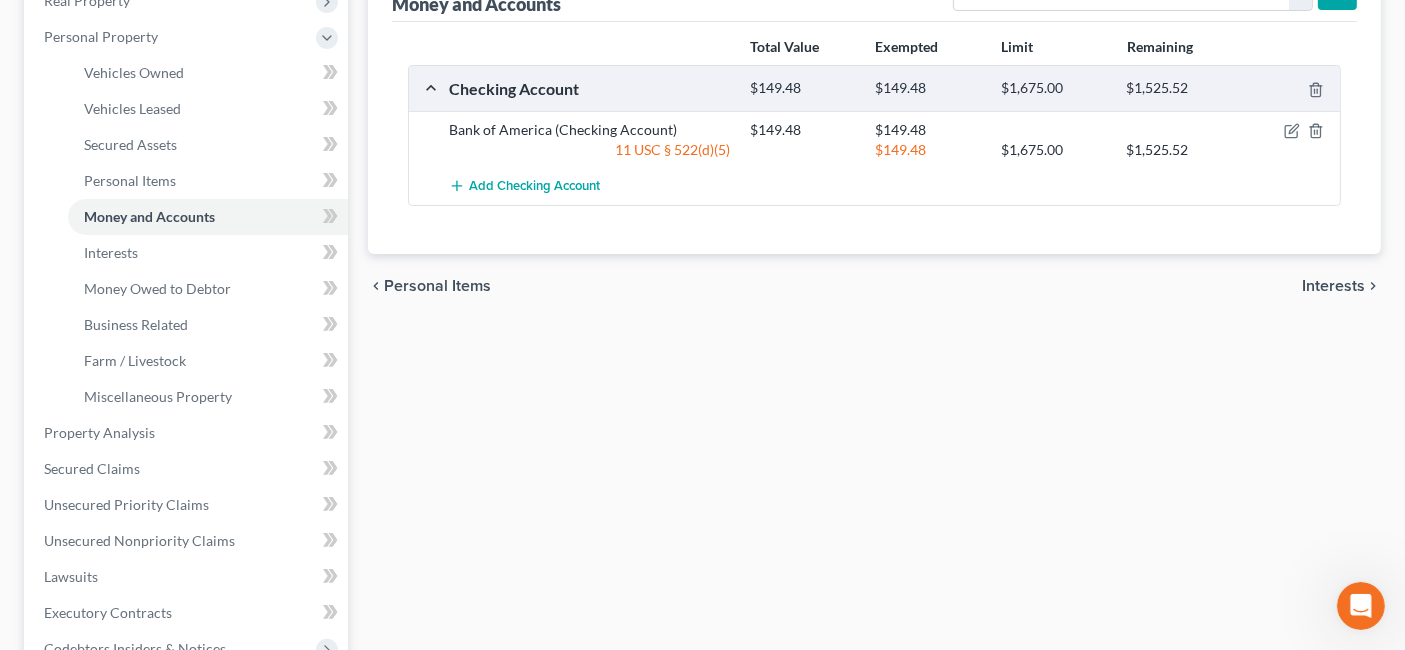 click on "Vehicles Owned
Vehicles Leased
Secured Assets
Personal Items
Money and Accounts
Interests
Money Owed to Debtor
Business Related
Farm / Livestock
Miscellaneous Property
Money and Accounts Select Account Type Brokerage Cash on Hand Certificates of Deposit Checking Account Money Market Other (Credit Union, Health Savings Account, etc) Safe Deposit Box Savings Account Security Deposits or Prepayments
Total Value Exempted Limit Remaining
Checking Account $149.48 $149.48 $1,675.00 $1,525.52
Bank of America (Checking Account) $149.48 $149.48 11 USC § 522(d)(5) $149.48 $1,675.00 $1,525.52 Add Checking Account
Please wait...
chevron_left
Personal Items
Interests
chevron_right" at bounding box center (874, 436) 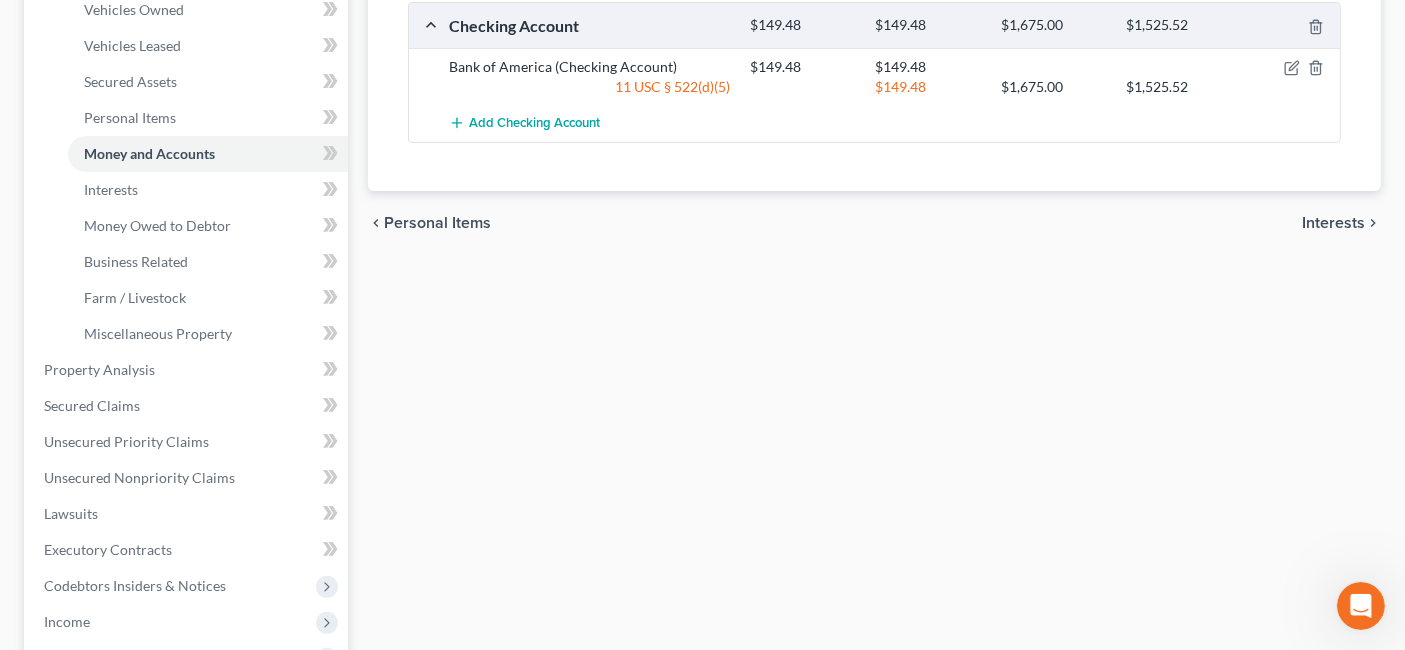 scroll, scrollTop: 444, scrollLeft: 0, axis: vertical 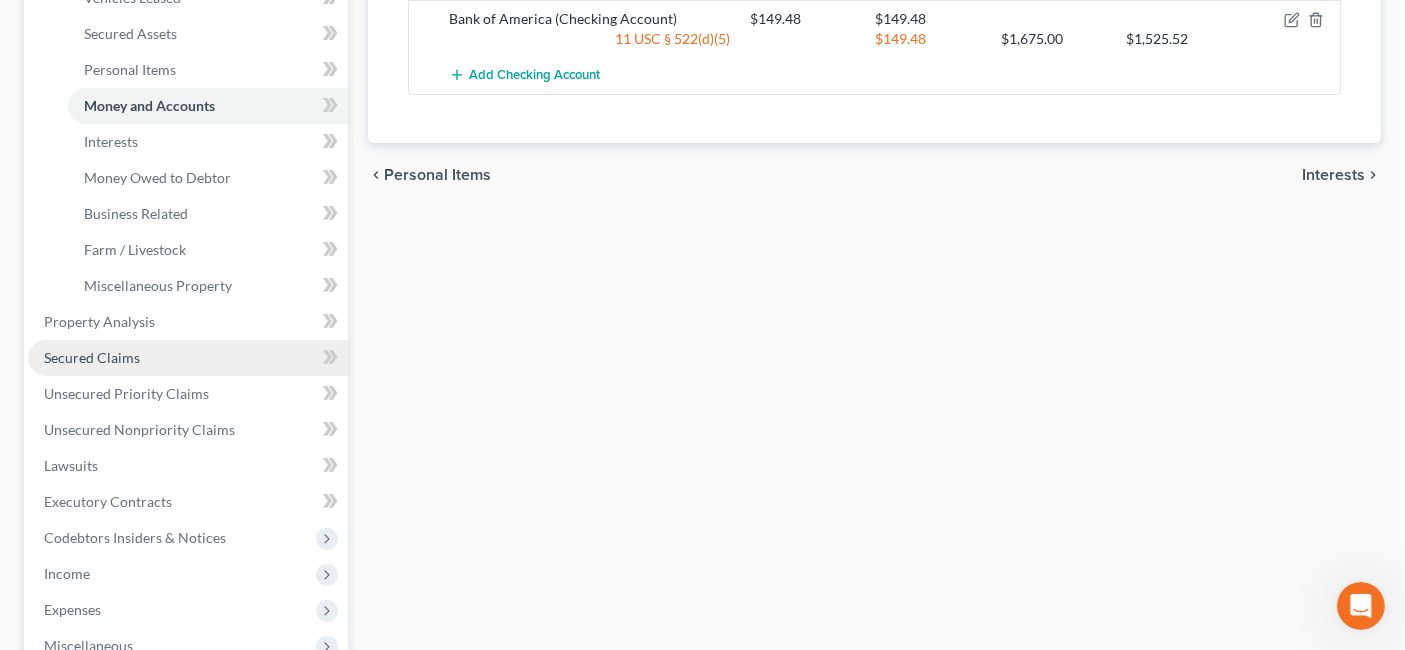click on "Secured Claims" at bounding box center [188, 358] 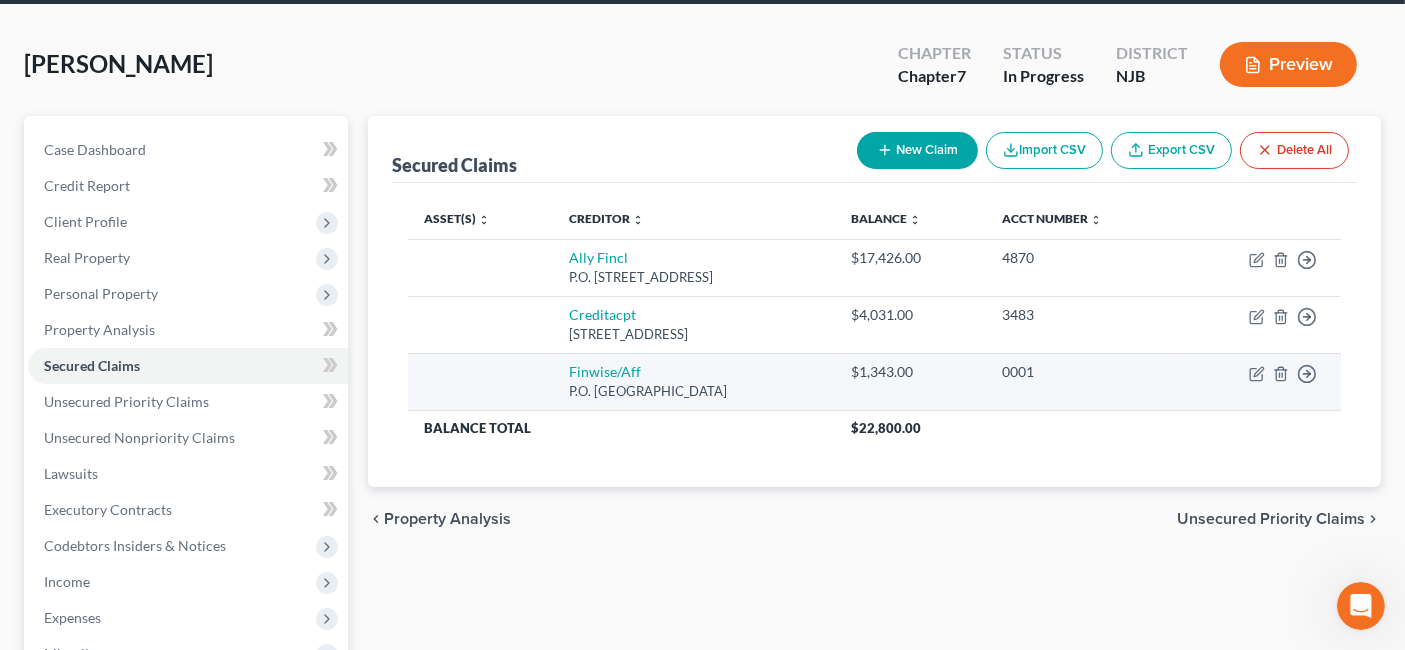 scroll, scrollTop: 111, scrollLeft: 0, axis: vertical 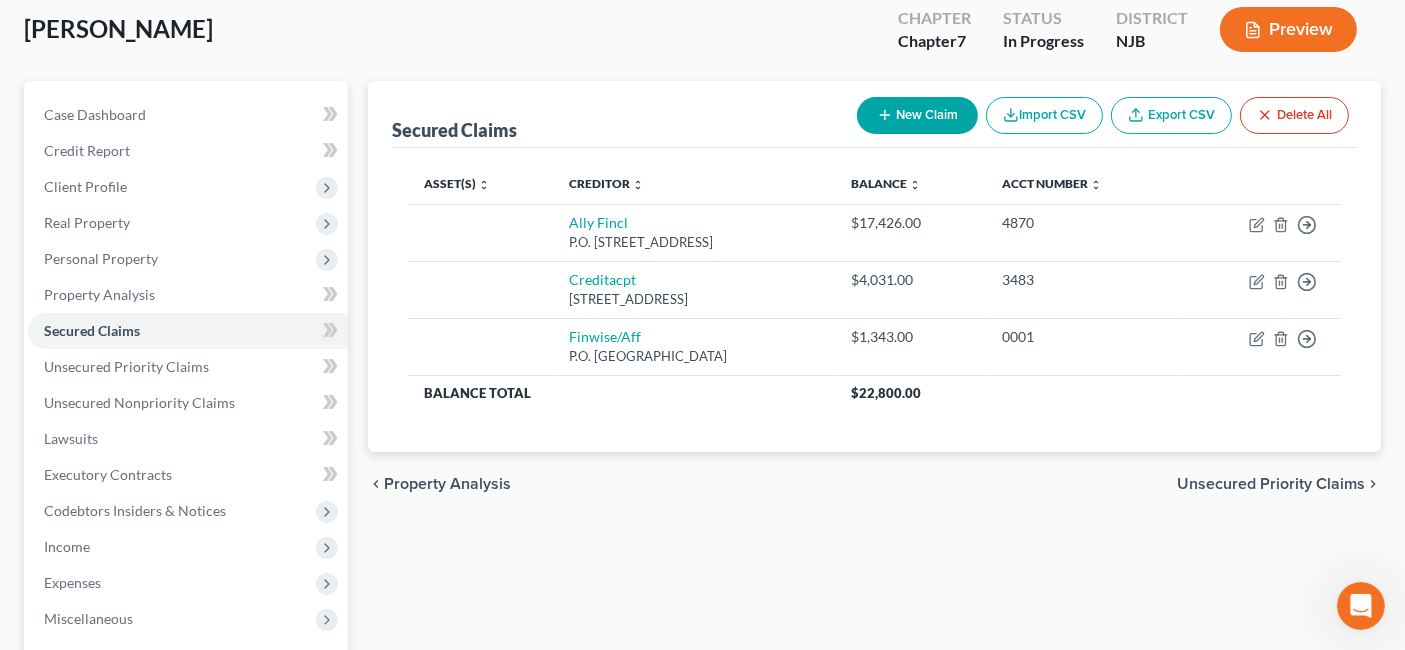 click on "Unsecured Priority Claims" at bounding box center [1271, 484] 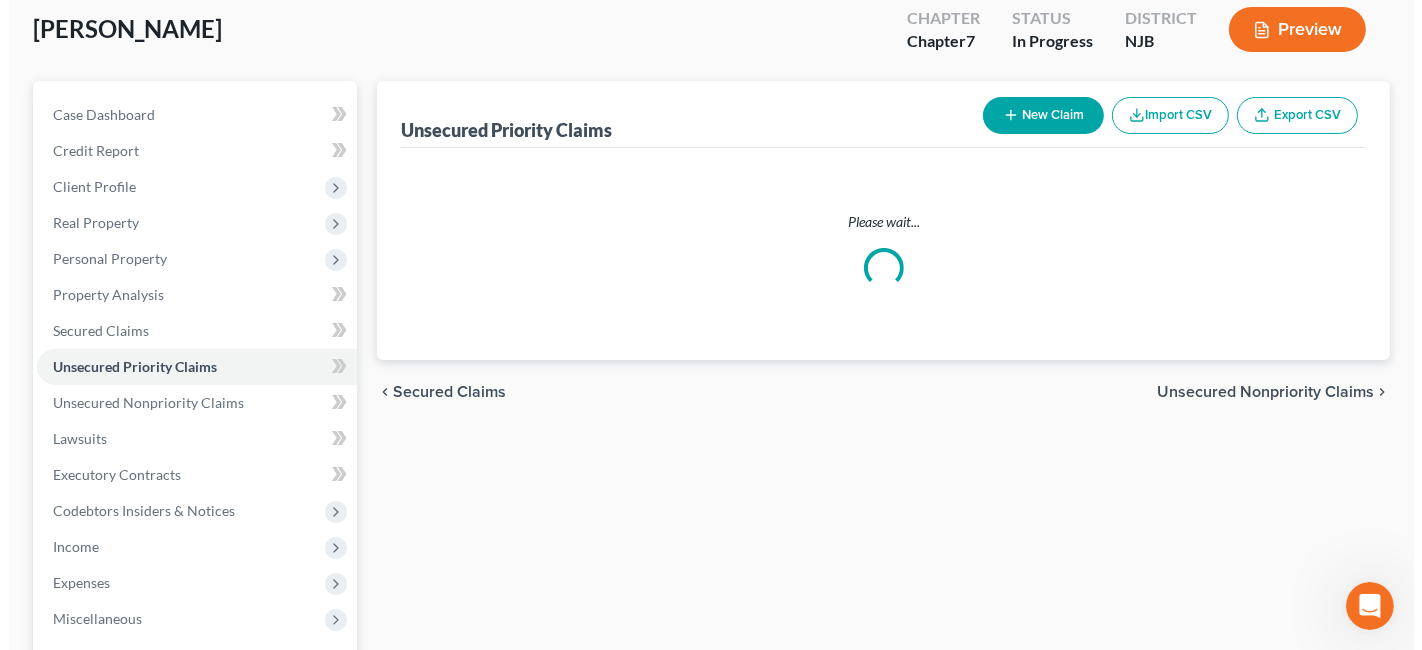 scroll, scrollTop: 0, scrollLeft: 0, axis: both 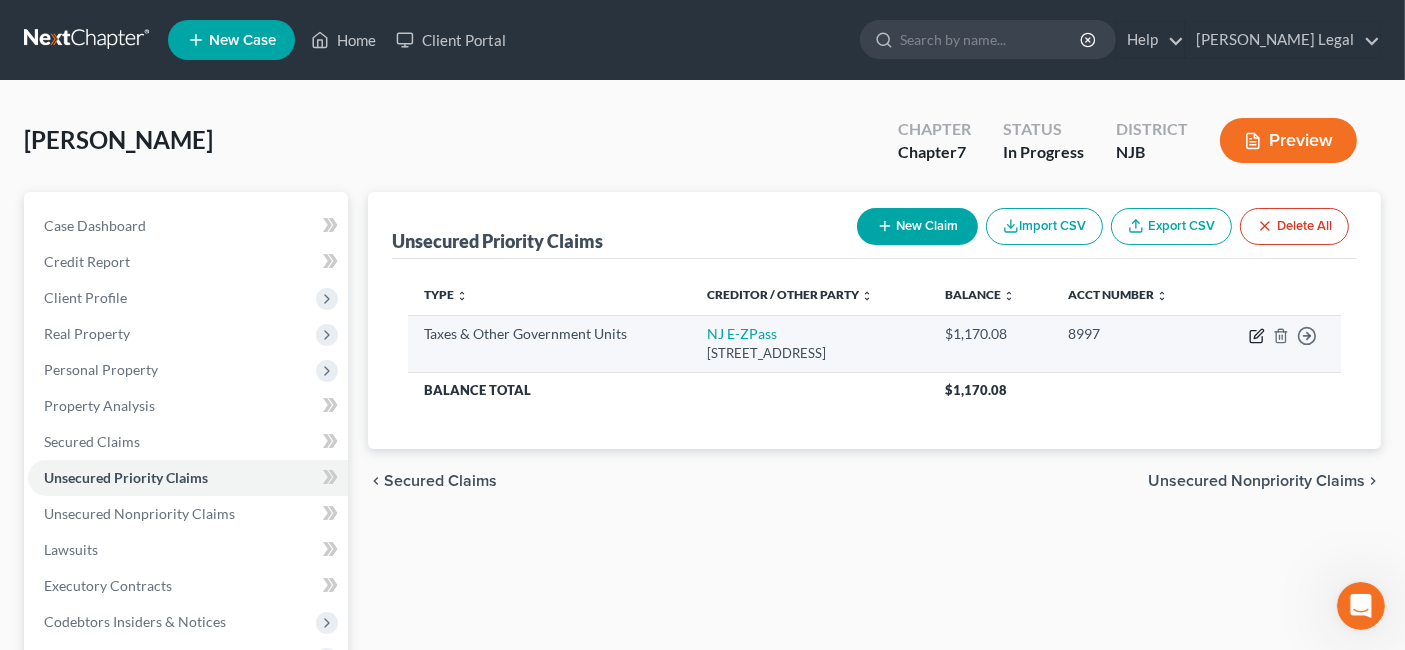 click 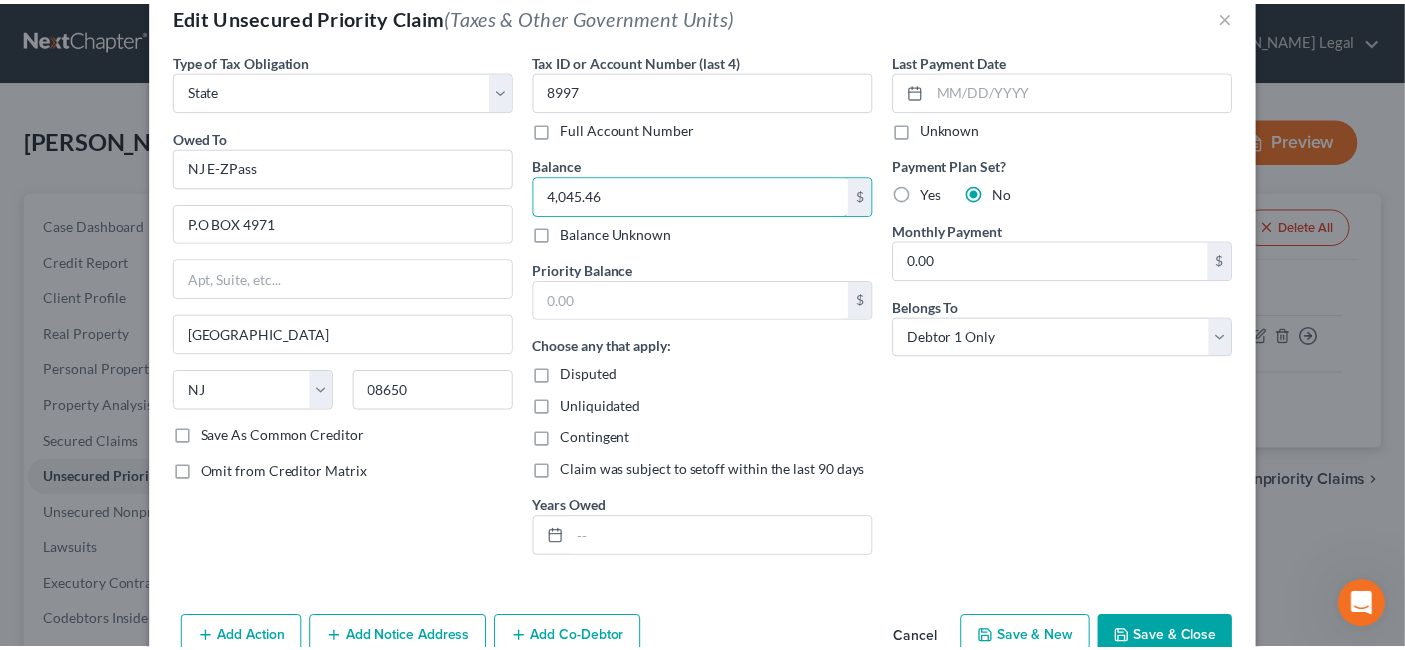 scroll, scrollTop: 105, scrollLeft: 0, axis: vertical 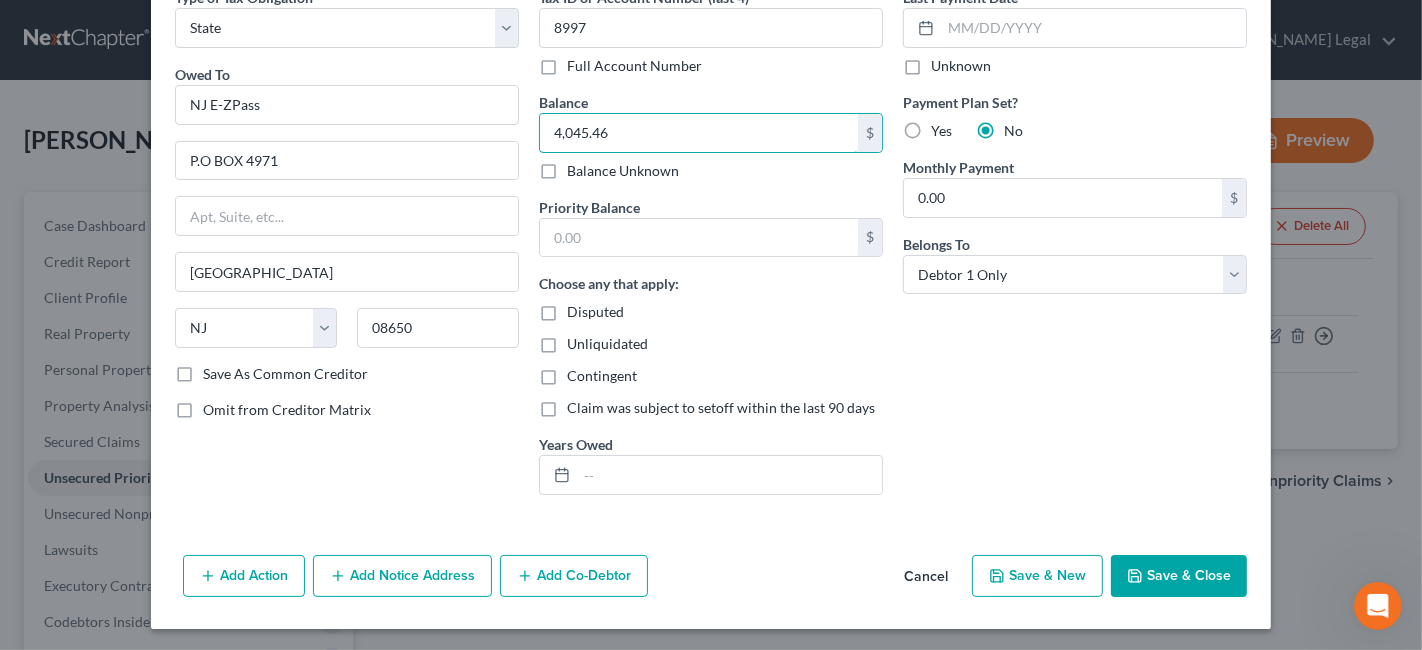 type on "4,045.46" 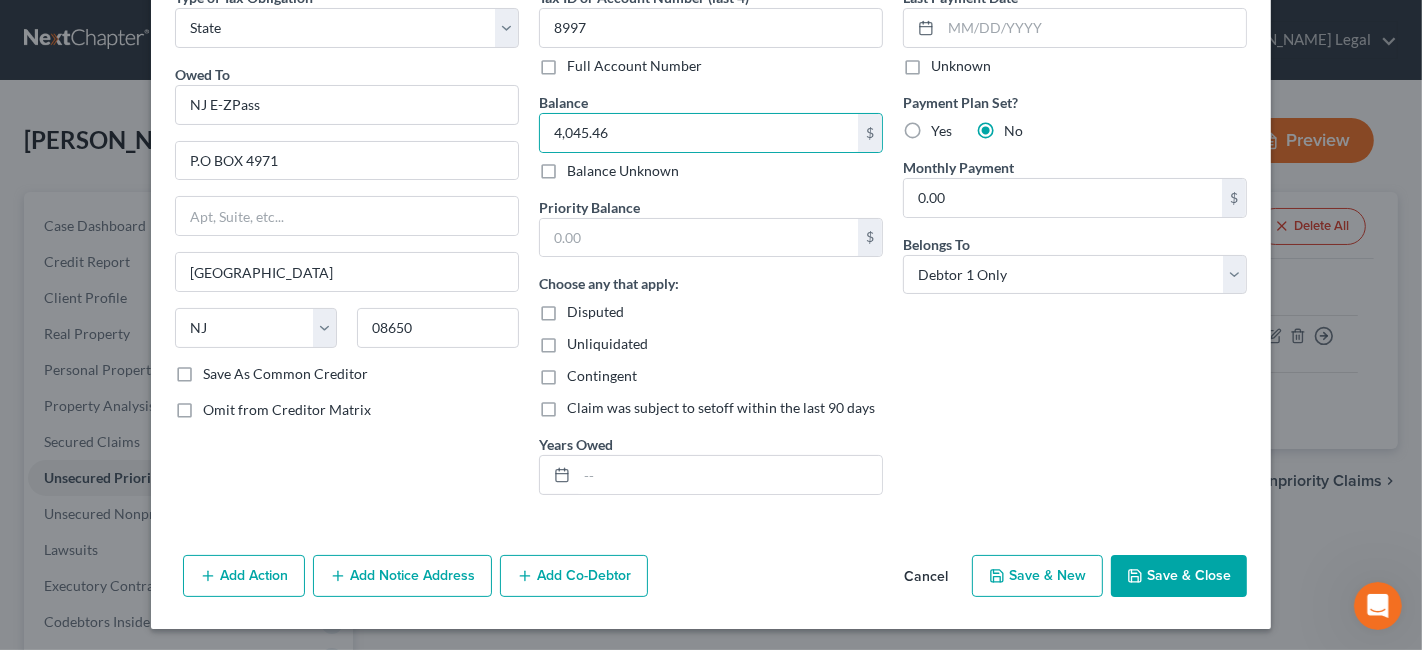 click on "Save & Close" at bounding box center [1179, 576] 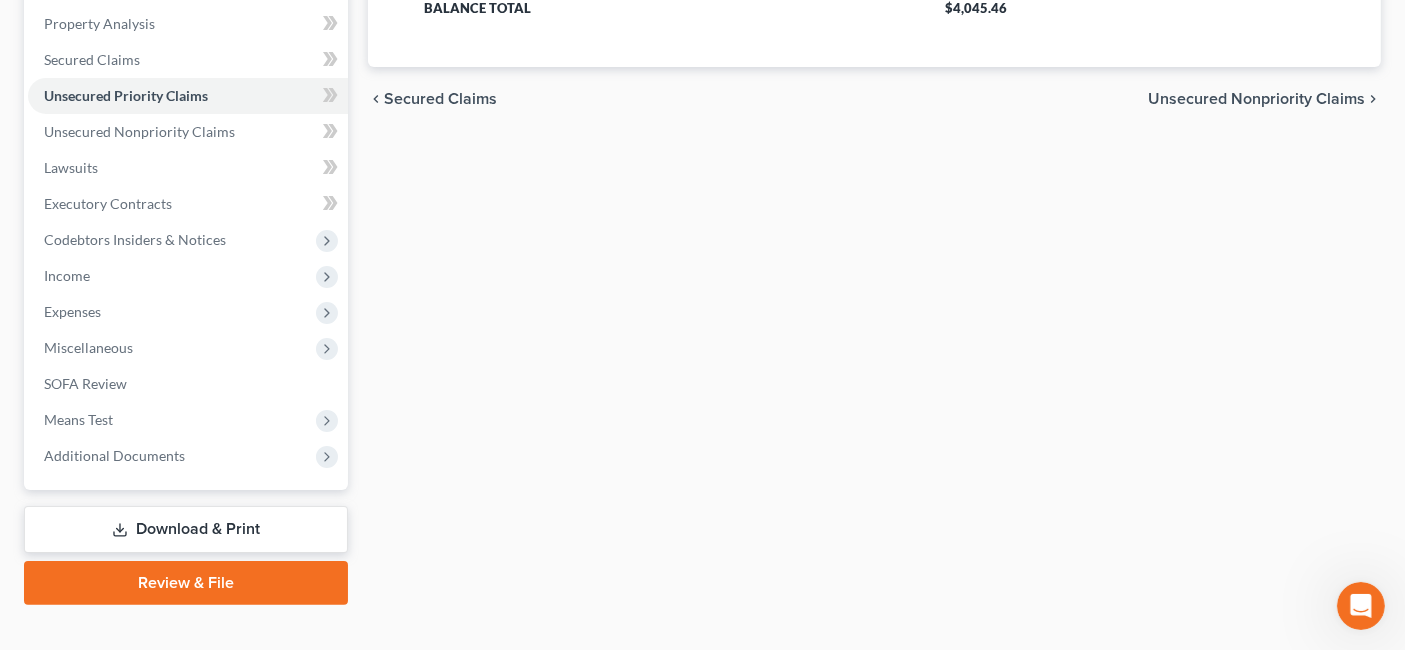 scroll, scrollTop: 410, scrollLeft: 0, axis: vertical 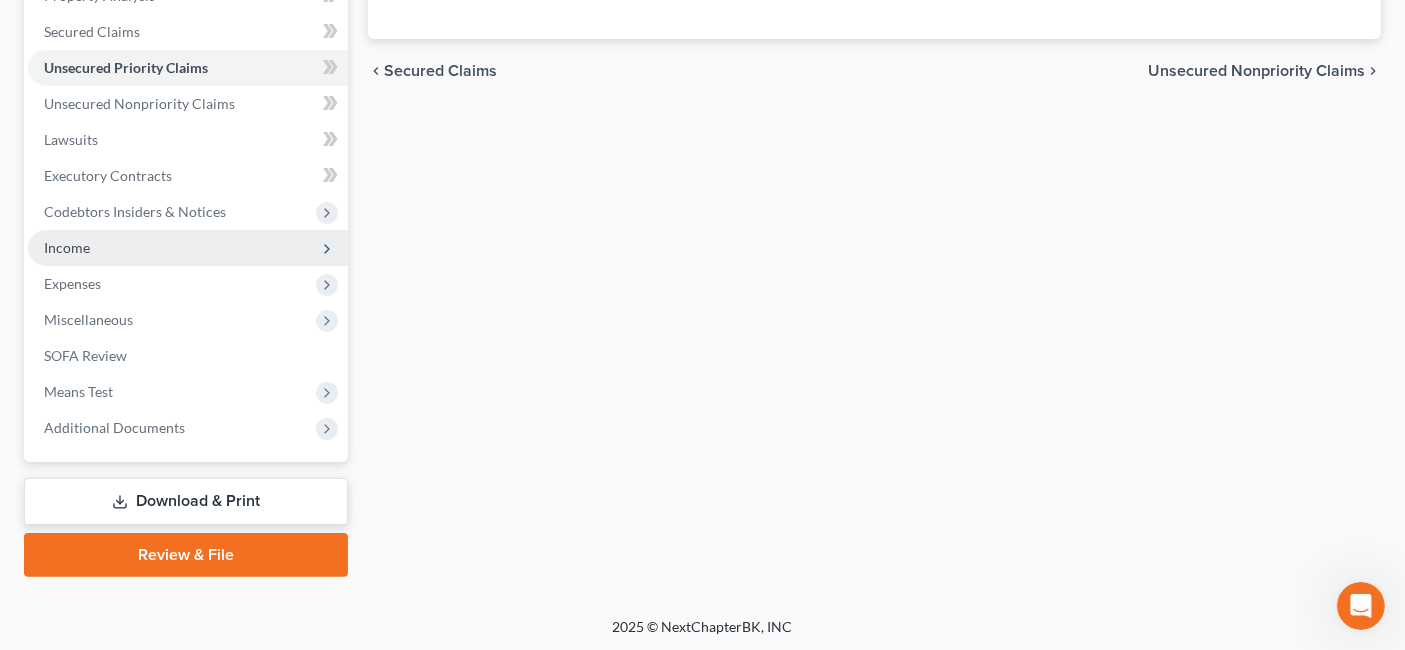 click on "Income" at bounding box center (188, 248) 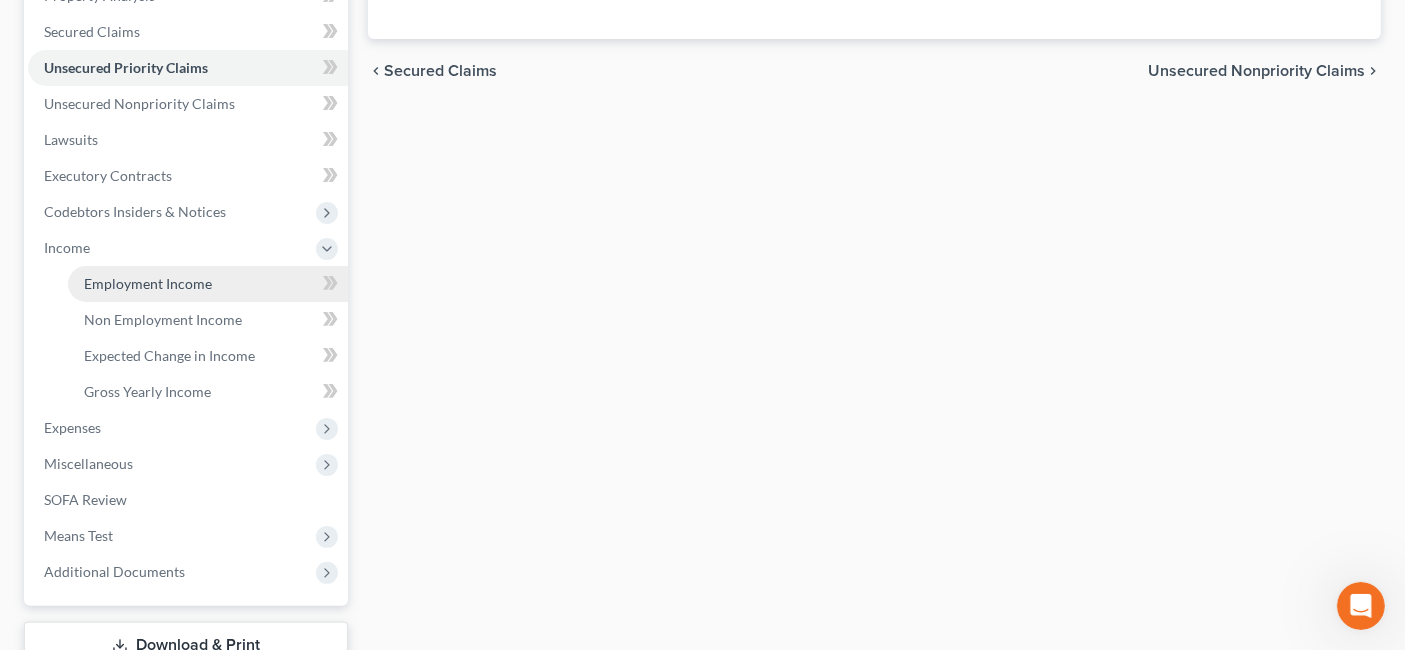 click on "Employment Income" at bounding box center [208, 284] 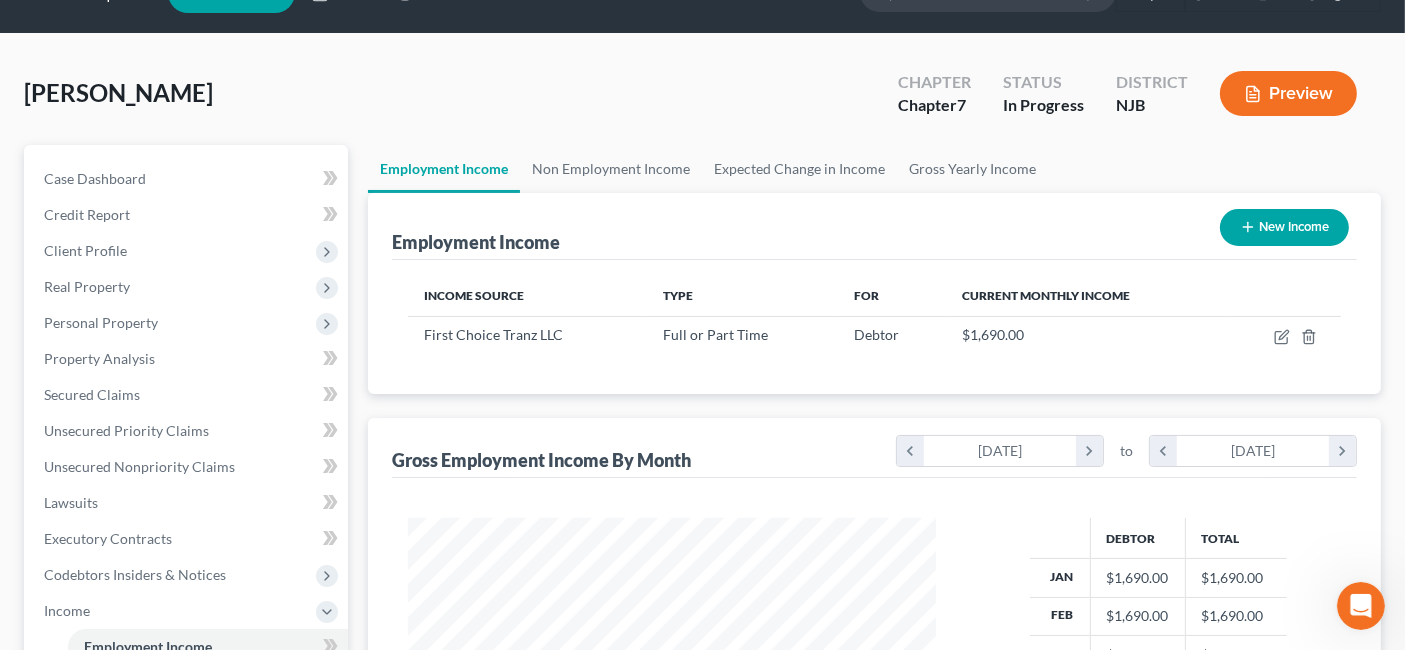 scroll, scrollTop: 0, scrollLeft: 0, axis: both 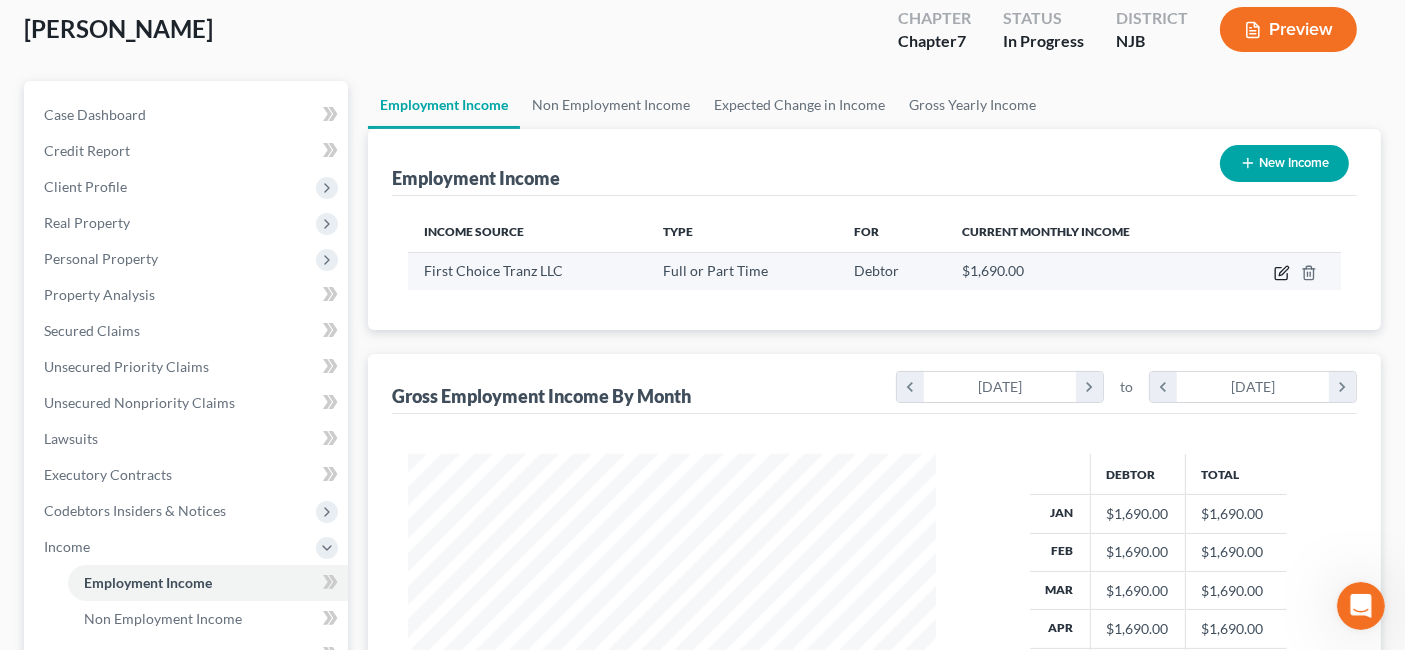 click 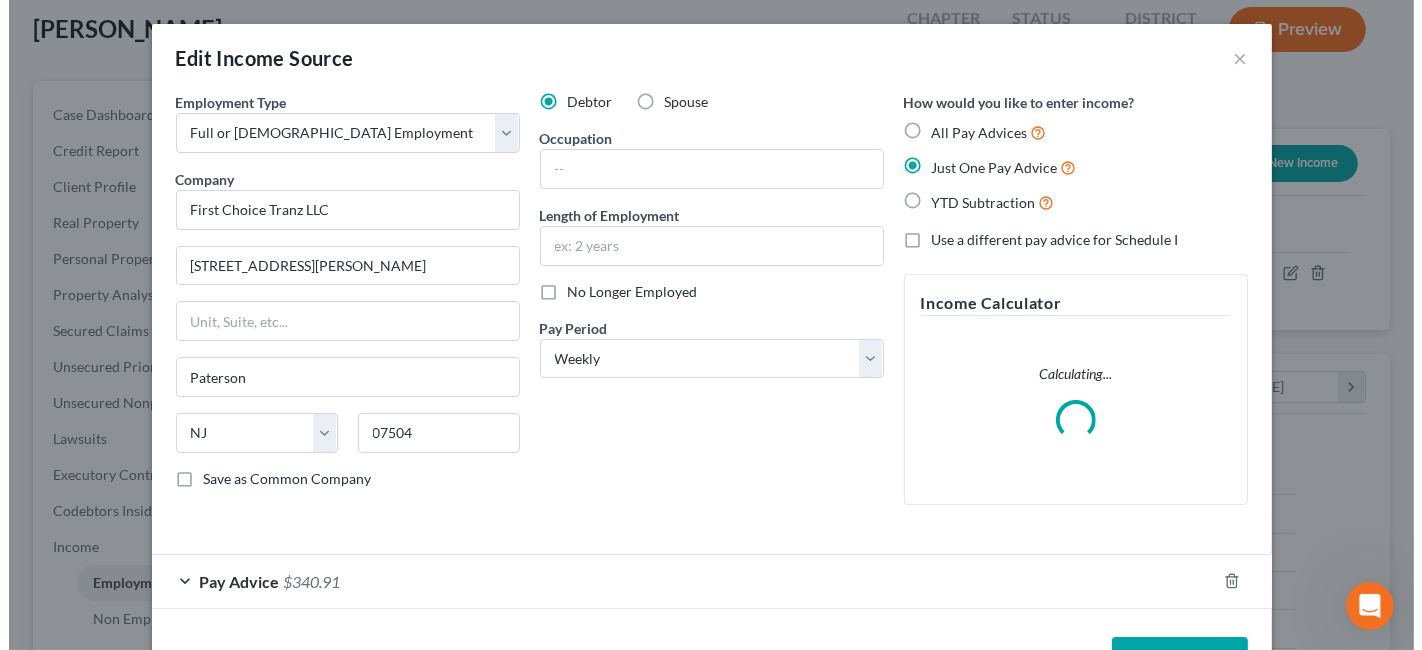 scroll, scrollTop: 999643, scrollLeft: 999425, axis: both 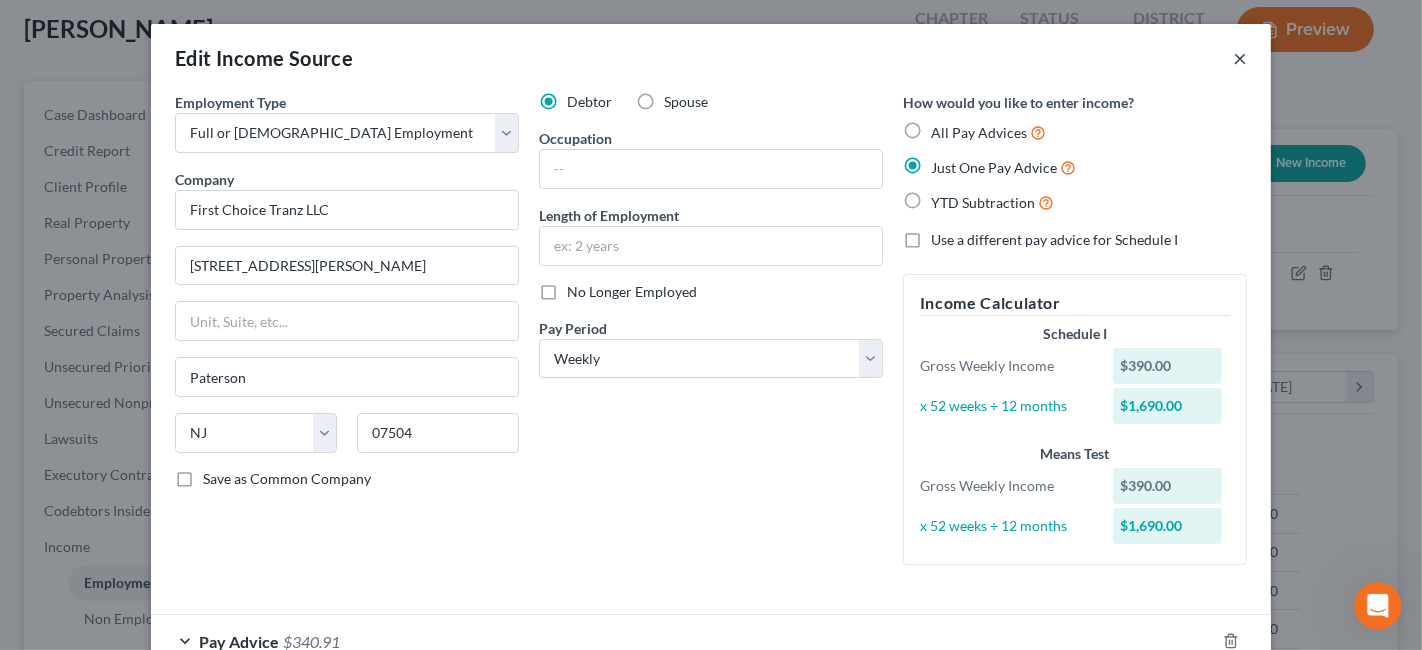 click on "×" at bounding box center (1240, 58) 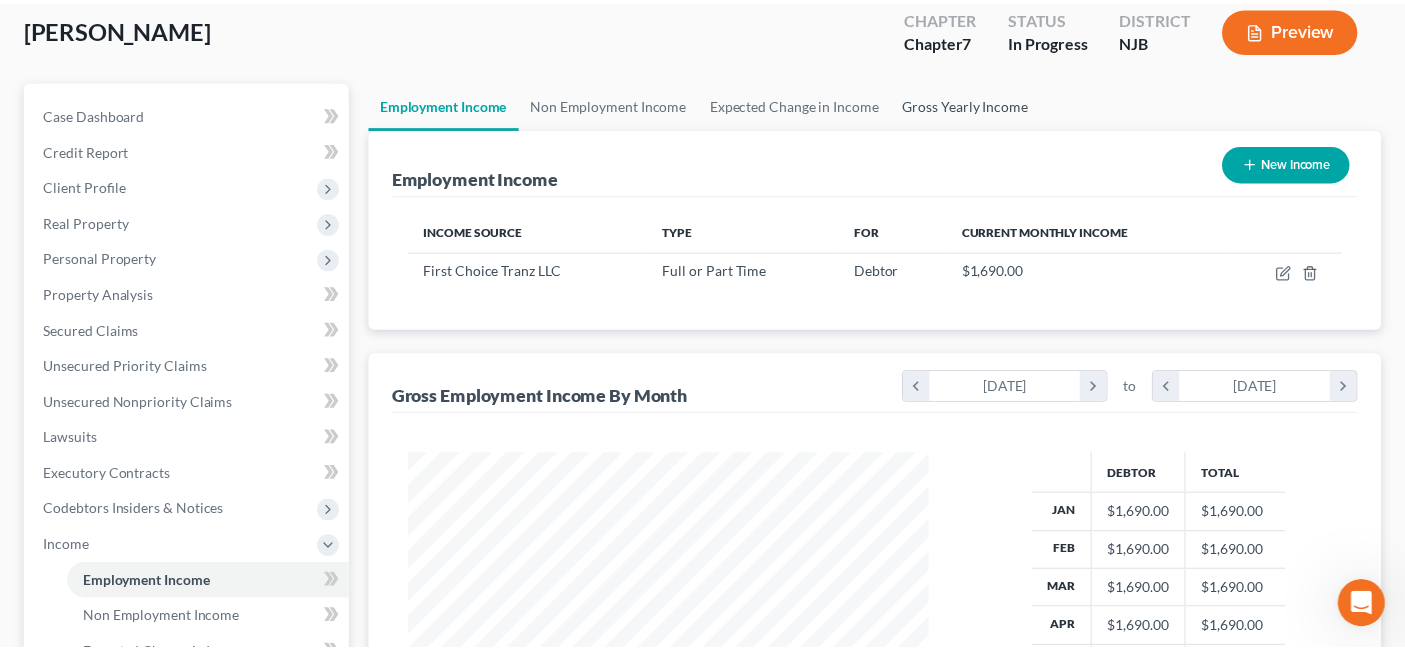 scroll, scrollTop: 356, scrollLeft: 567, axis: both 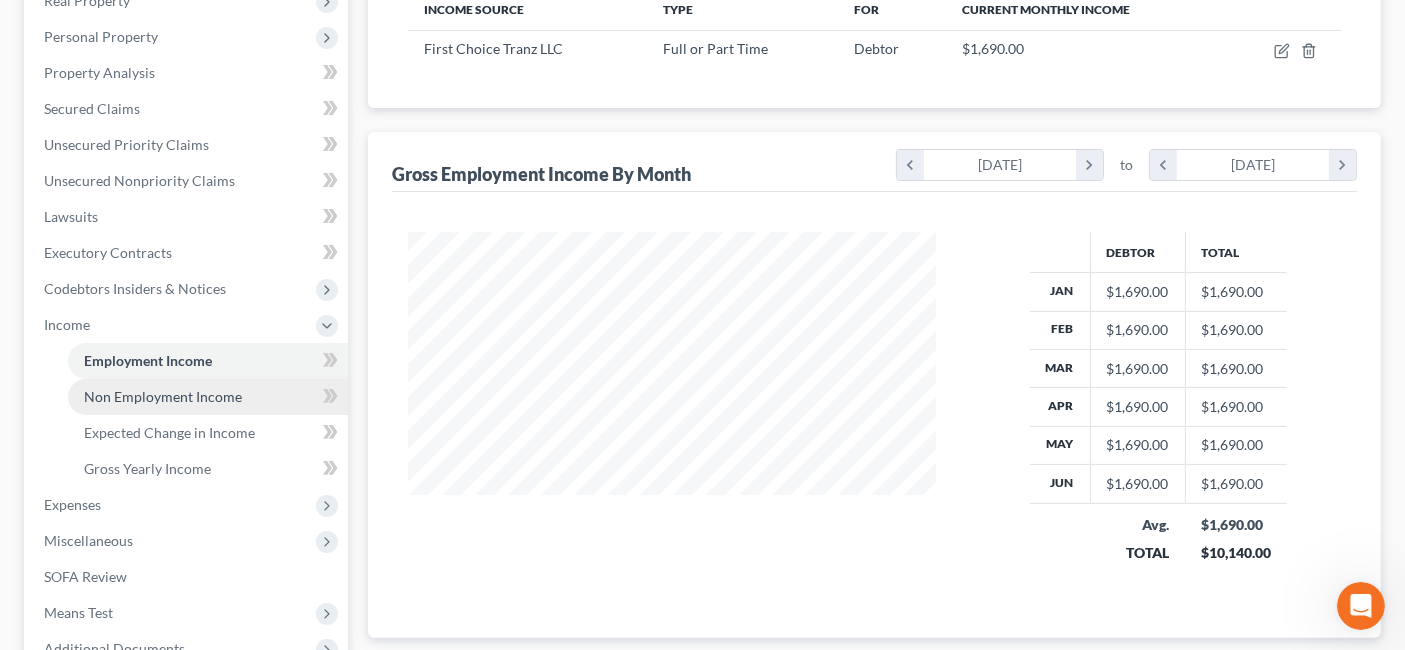 click on "Non Employment Income" at bounding box center [163, 396] 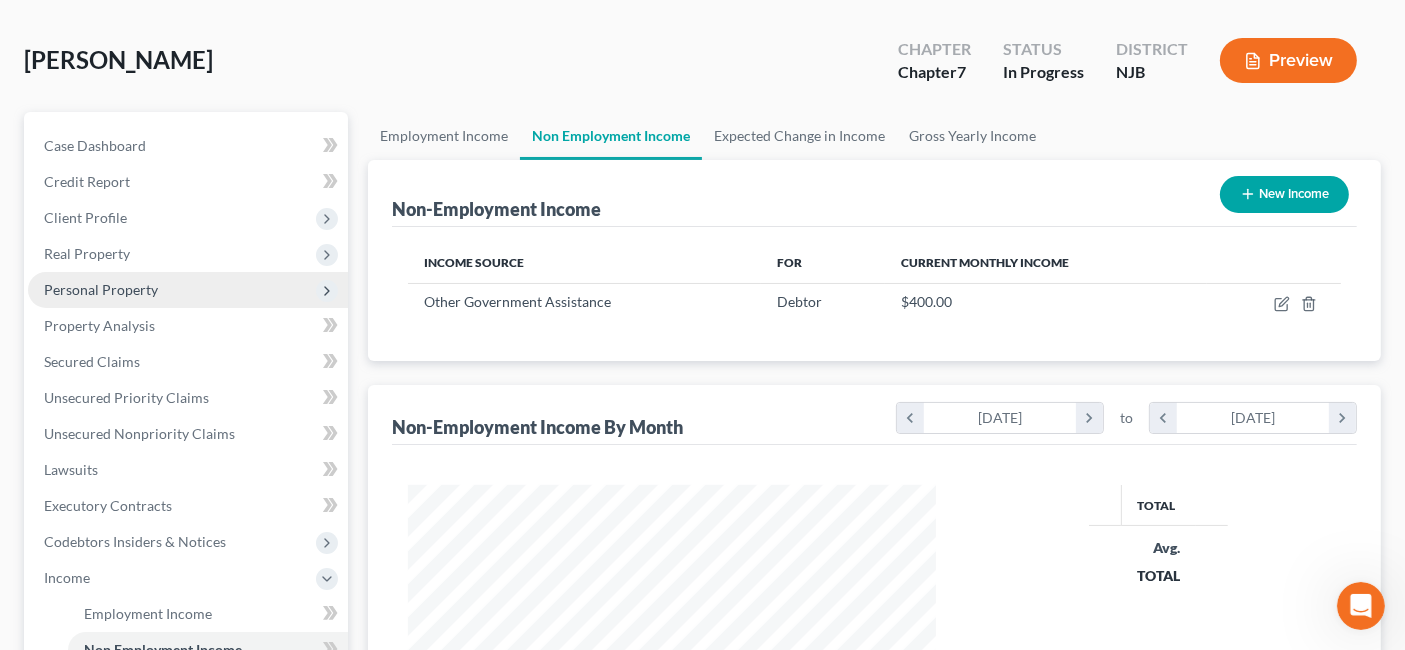 scroll, scrollTop: 0, scrollLeft: 0, axis: both 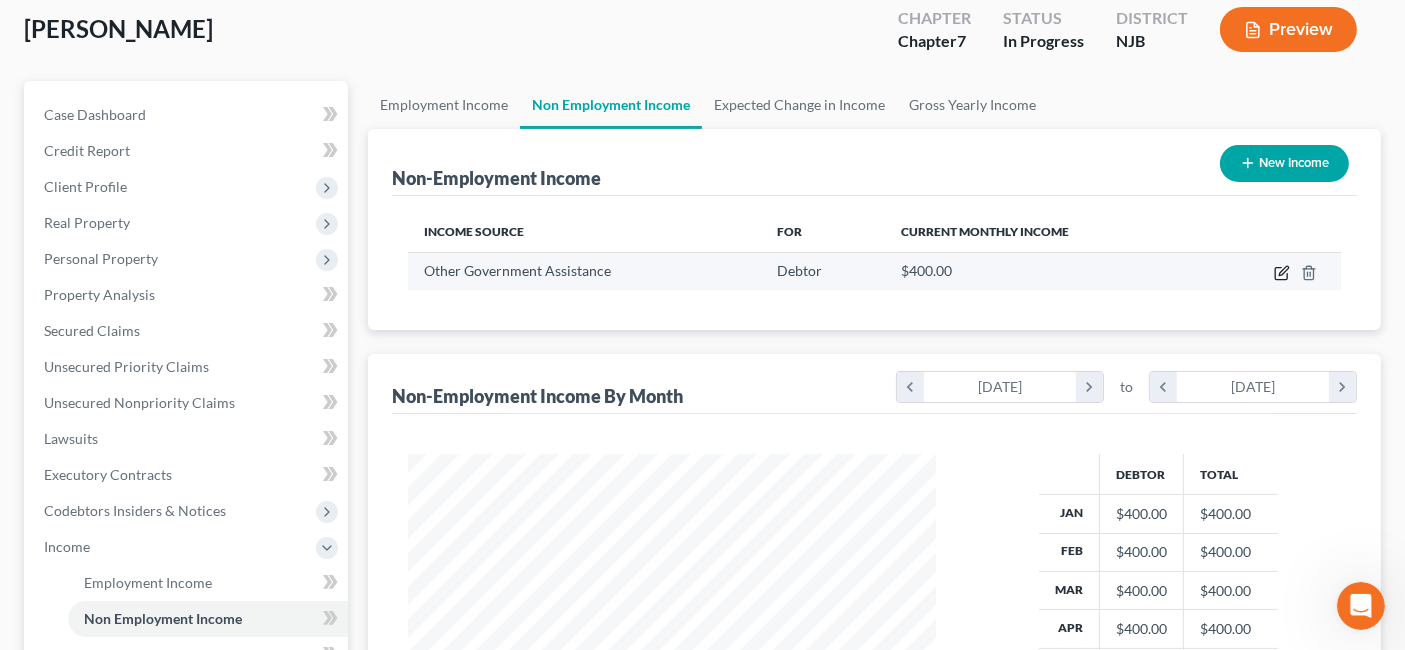 click 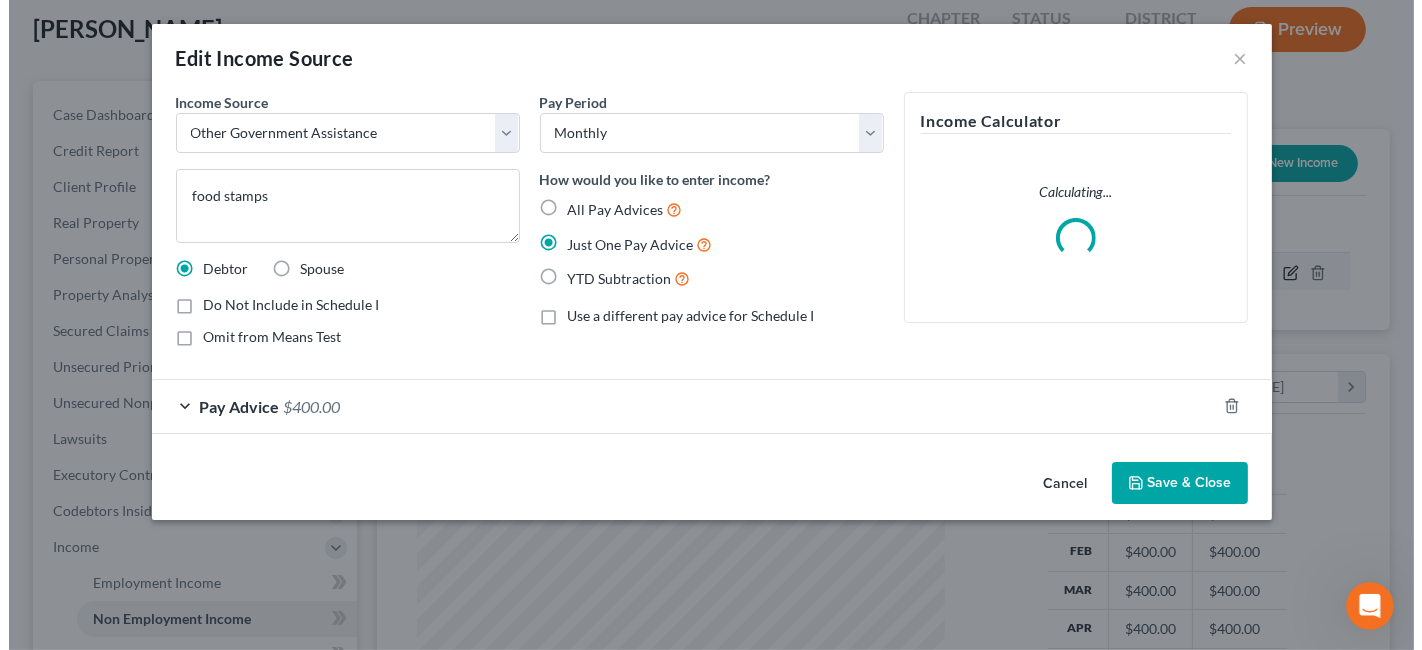 scroll, scrollTop: 999643, scrollLeft: 999425, axis: both 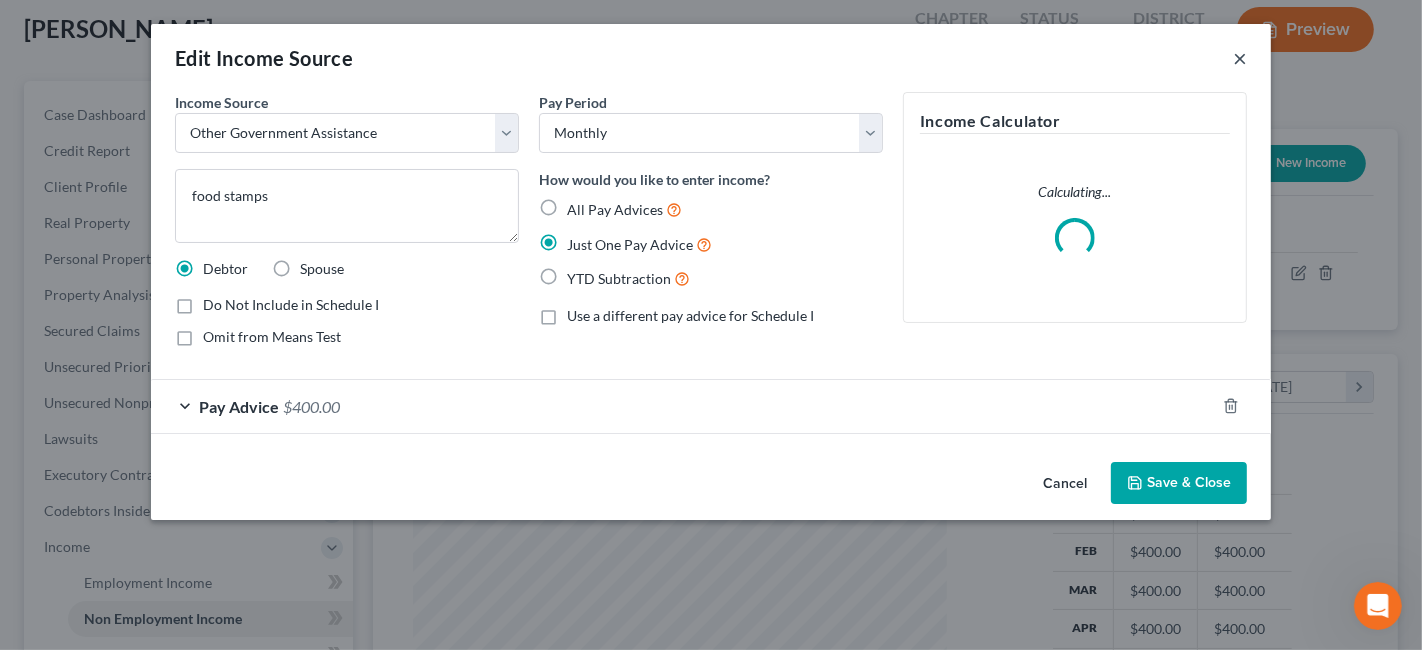 drag, startPoint x: 1245, startPoint y: 63, endPoint x: 1239, endPoint y: 92, distance: 29.614185 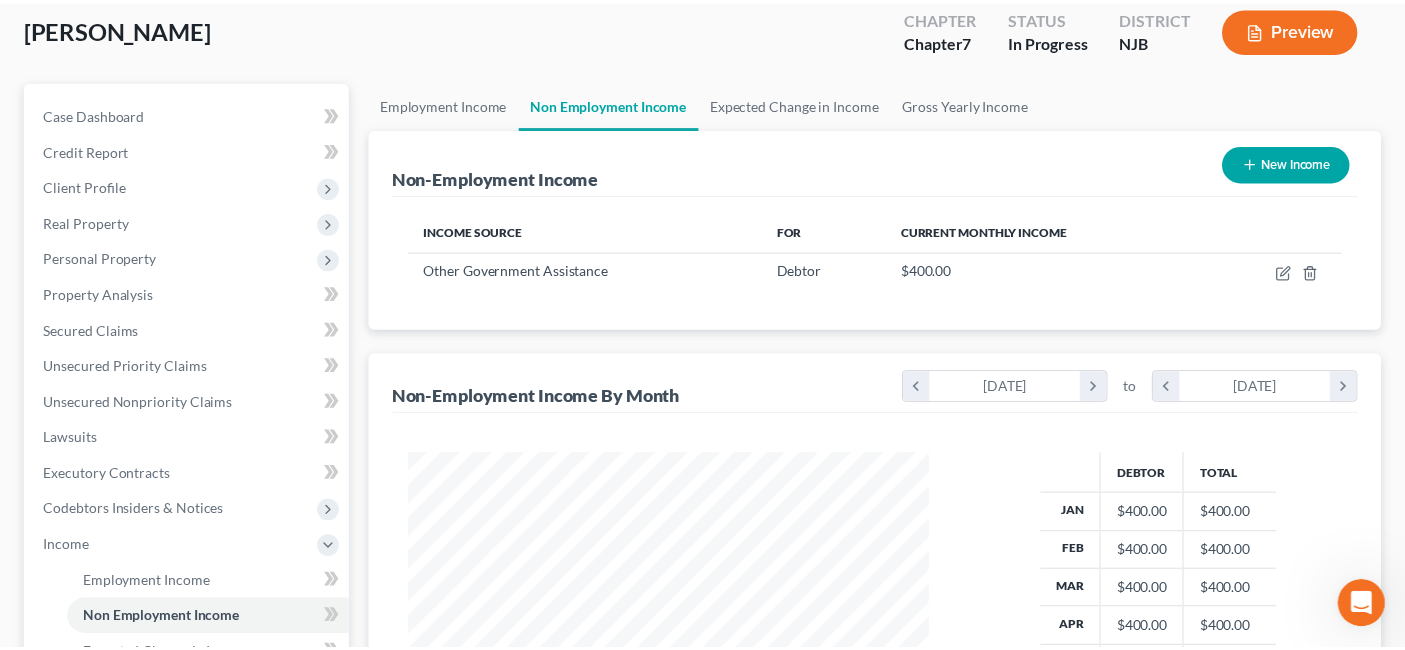 scroll, scrollTop: 356, scrollLeft: 567, axis: both 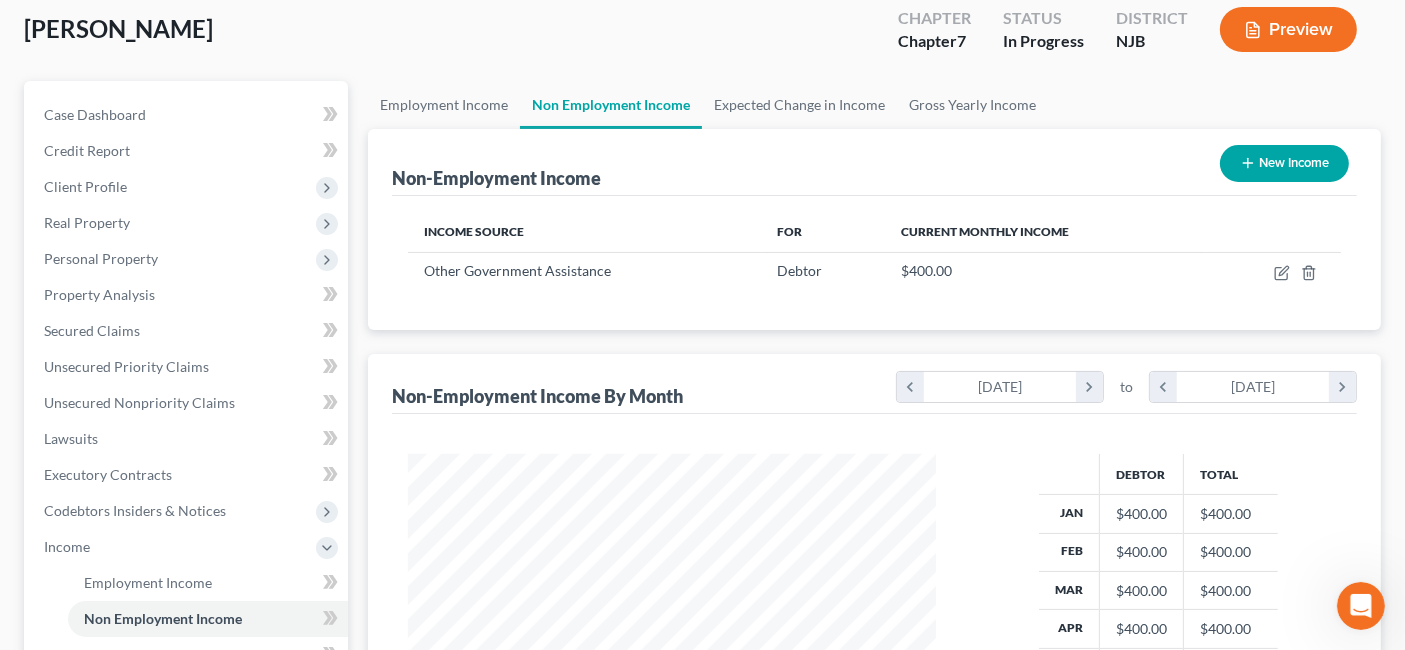 click on "New Income" at bounding box center [1284, 163] 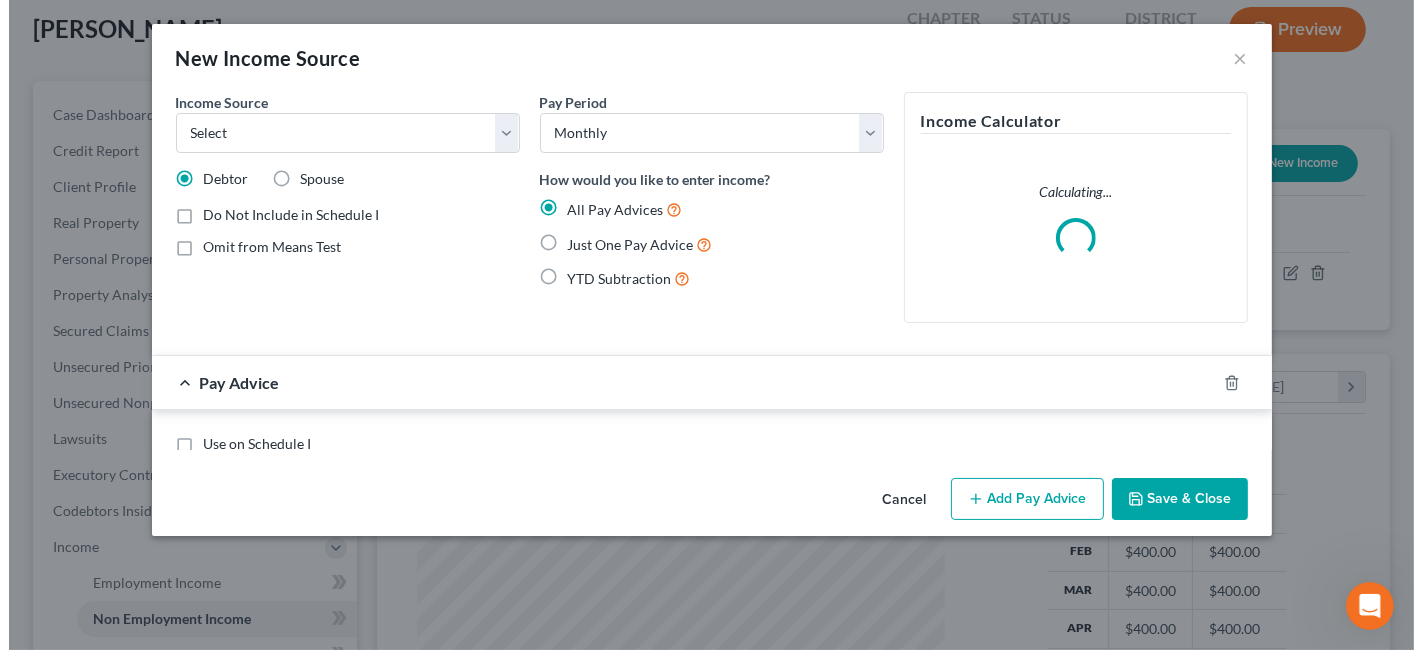 scroll, scrollTop: 999643, scrollLeft: 999425, axis: both 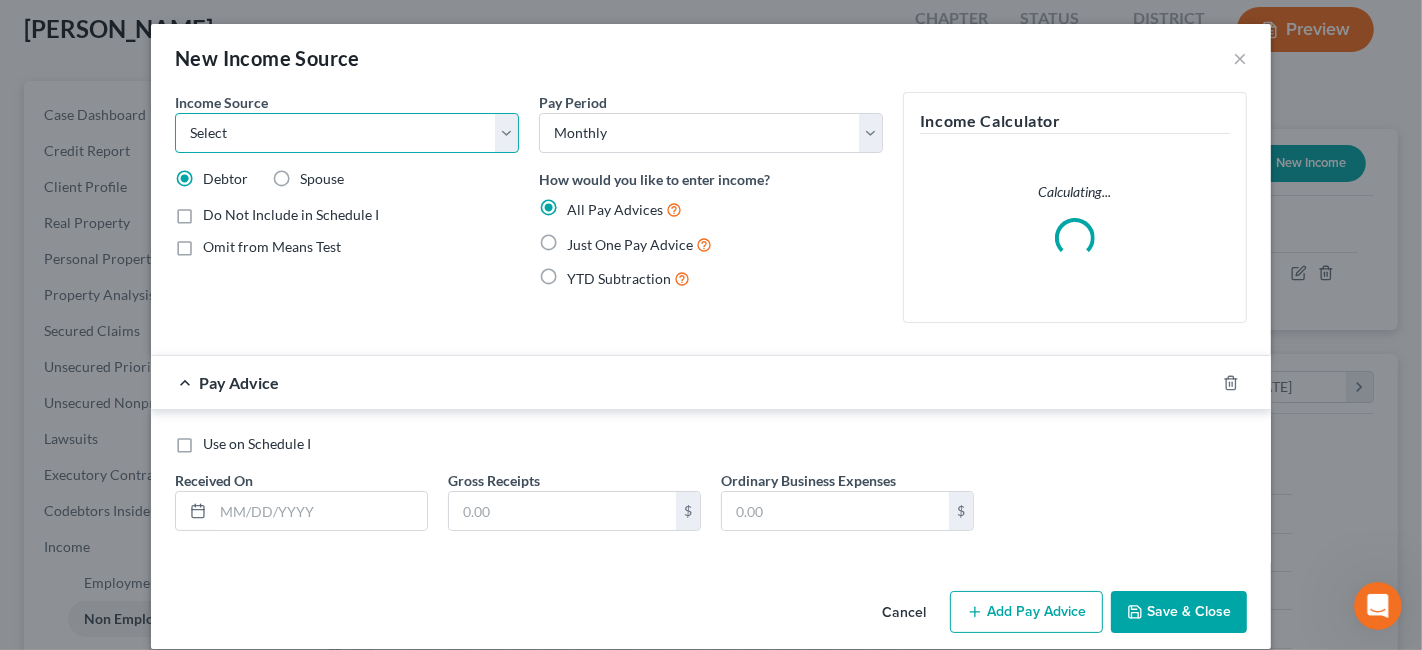 click on "Select Unemployment Disability (from employer) Pension Retirement Social Security / Social Security Disability Other Government Assistance Interests, Dividends or Royalties Child / Family Support Contributions to Household Property / Rental Business, Professional or Farm Alimony / Maintenance Payments Military Disability Benefits Other Monthly Income" at bounding box center [347, 133] 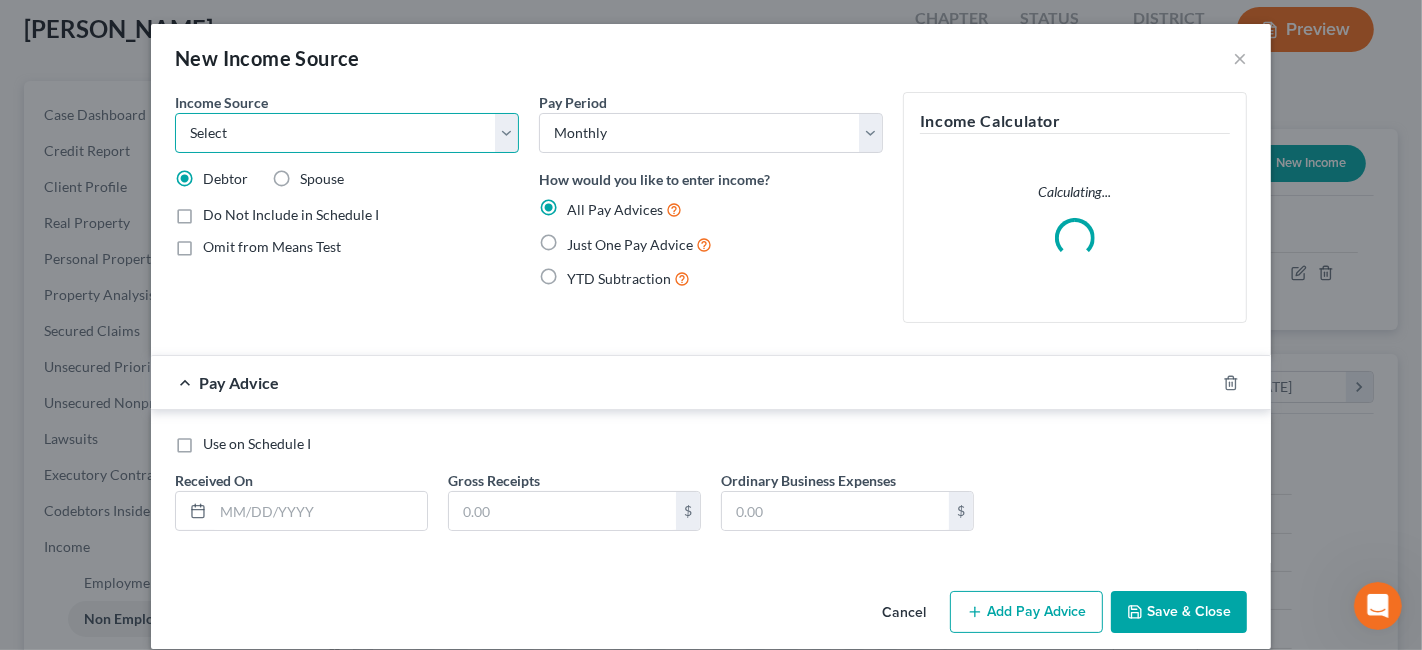 select on "10" 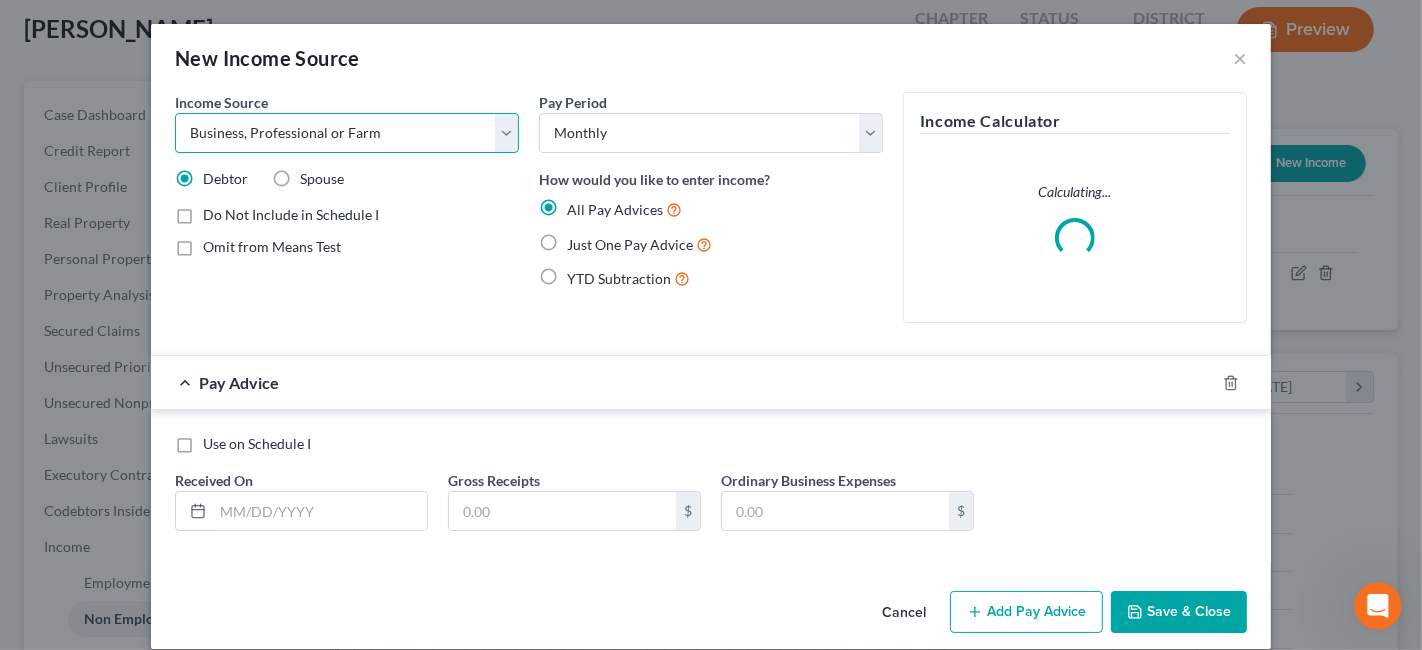click on "Select Unemployment Disability (from employer) Pension Retirement Social Security / Social Security Disability Other Government Assistance Interests, Dividends or Royalties Child / Family Support Contributions to Household Property / Rental Business, Professional or Farm Alimony / Maintenance Payments Military Disability Benefits Other Monthly Income" at bounding box center [347, 133] 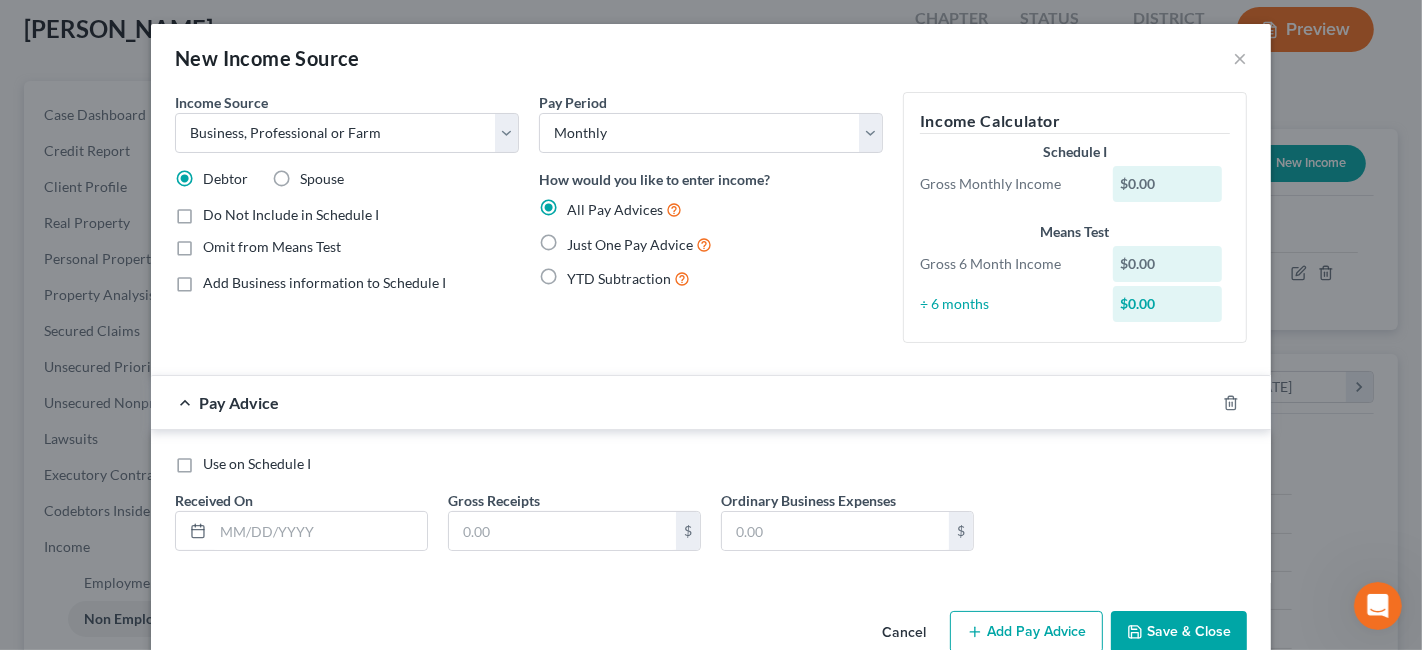 click on "Just One Pay Advice" at bounding box center (639, 244) 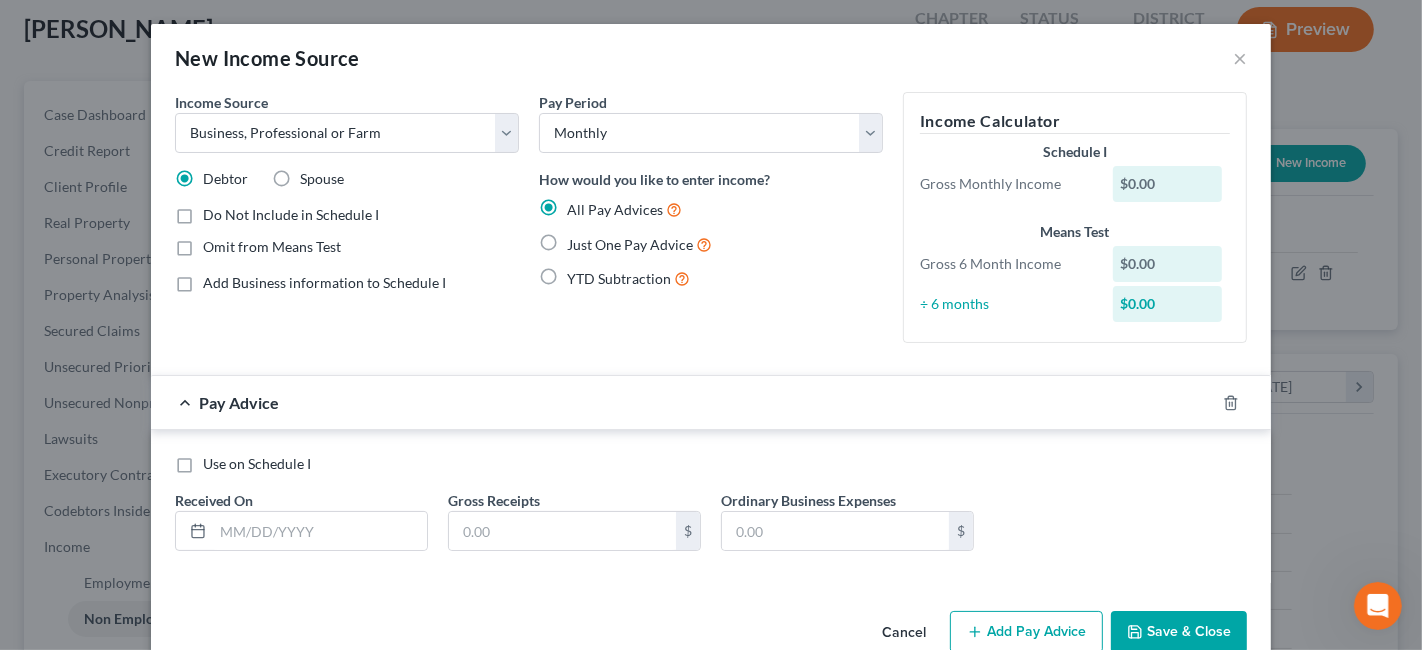 click on "Just One Pay Advice" at bounding box center [581, 239] 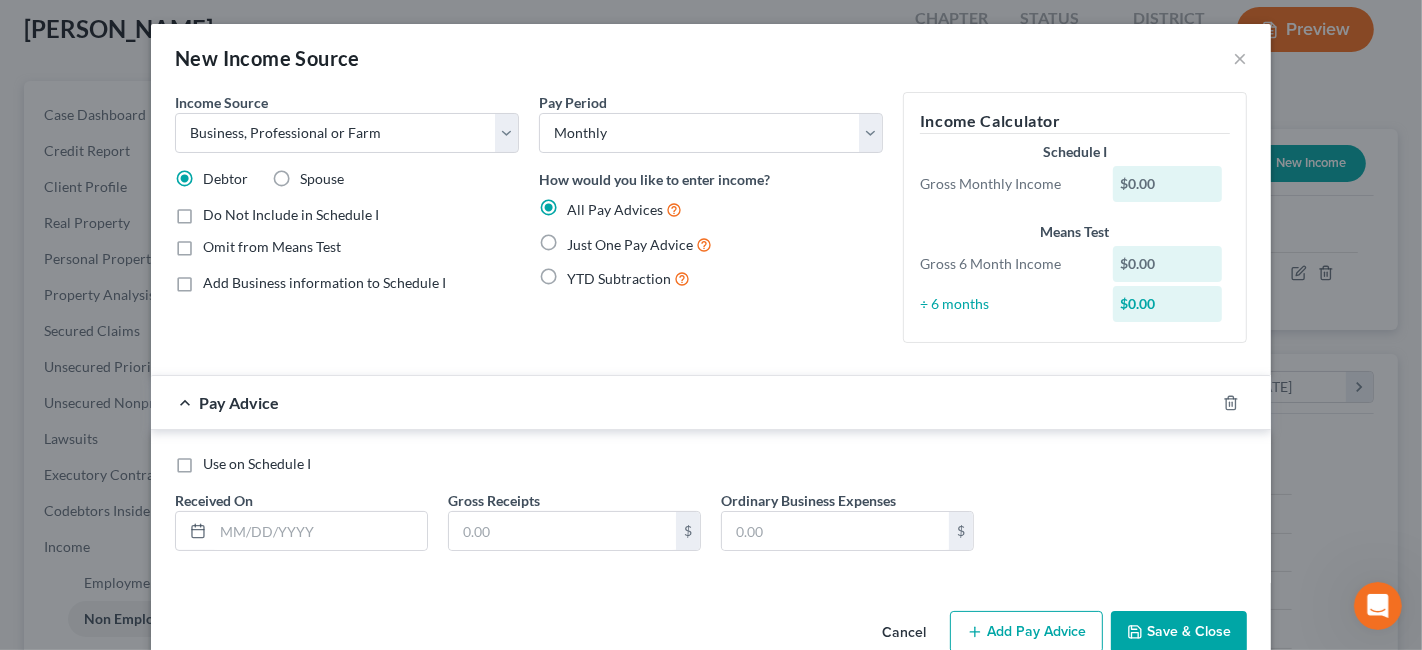 radio on "true" 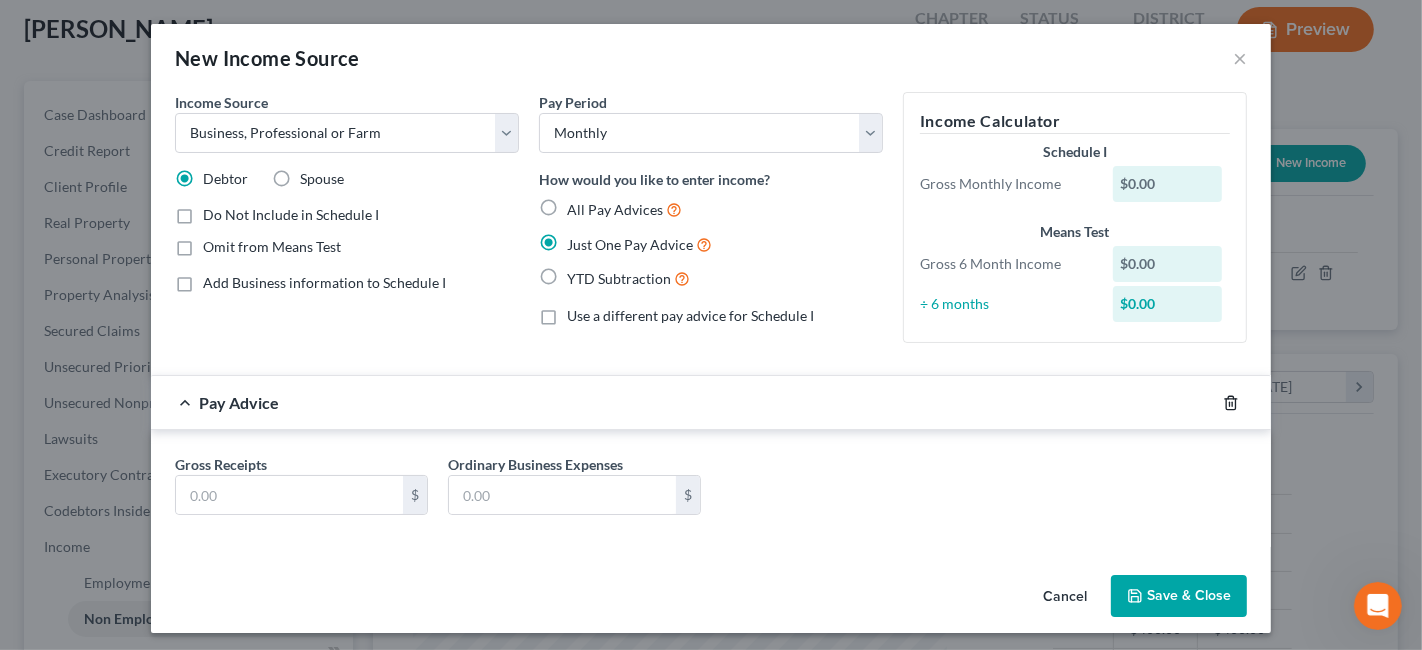 click 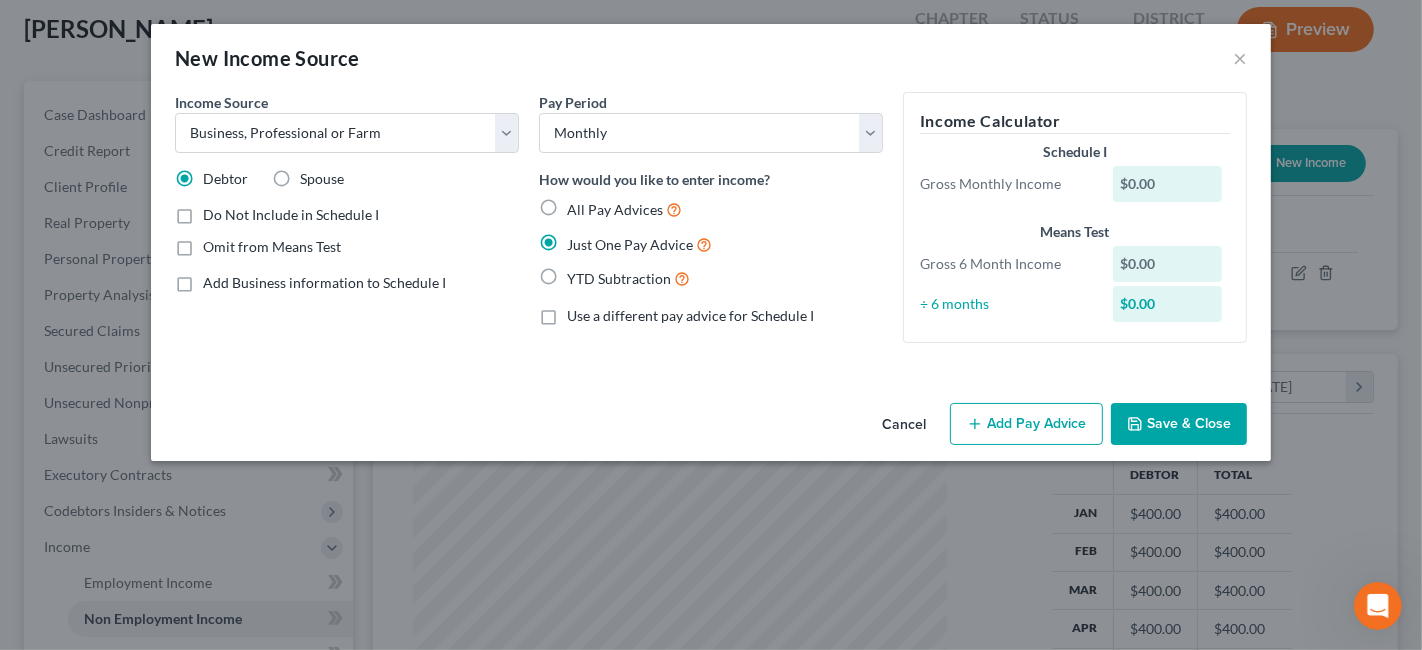 click on "Save & Close" at bounding box center [1179, 424] 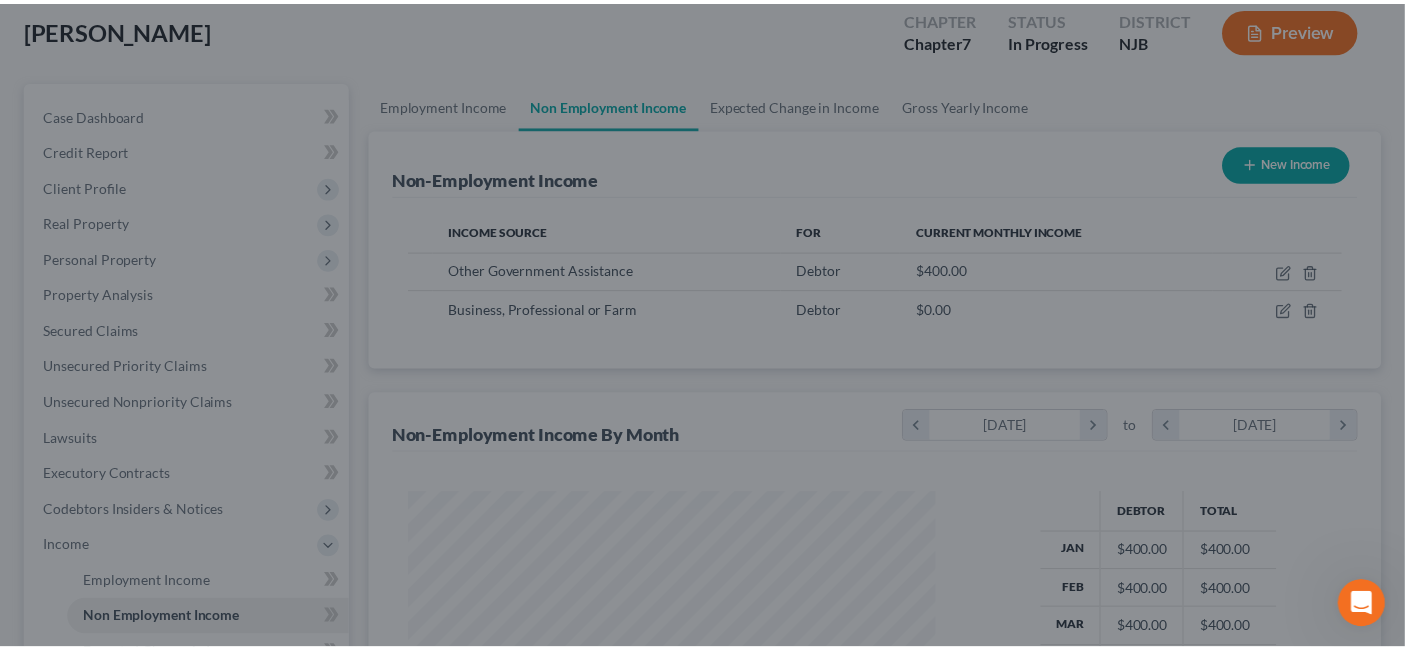 scroll, scrollTop: 356, scrollLeft: 567, axis: both 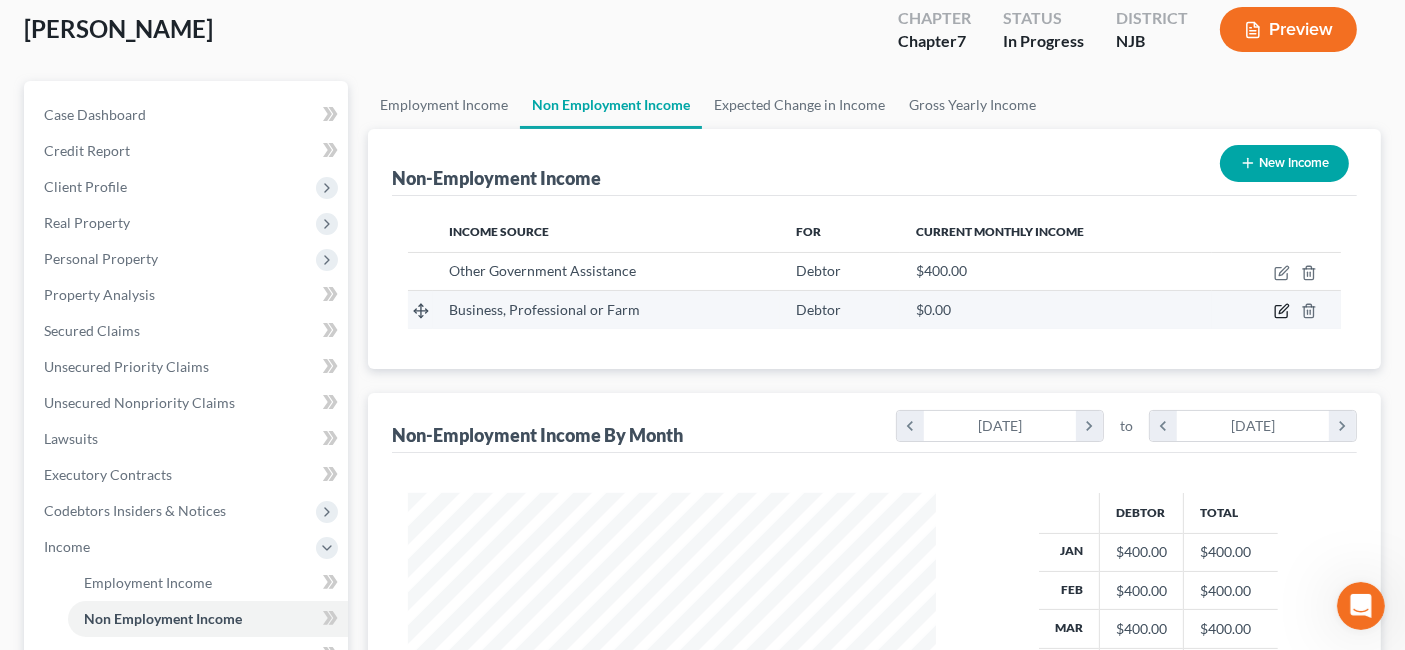 click 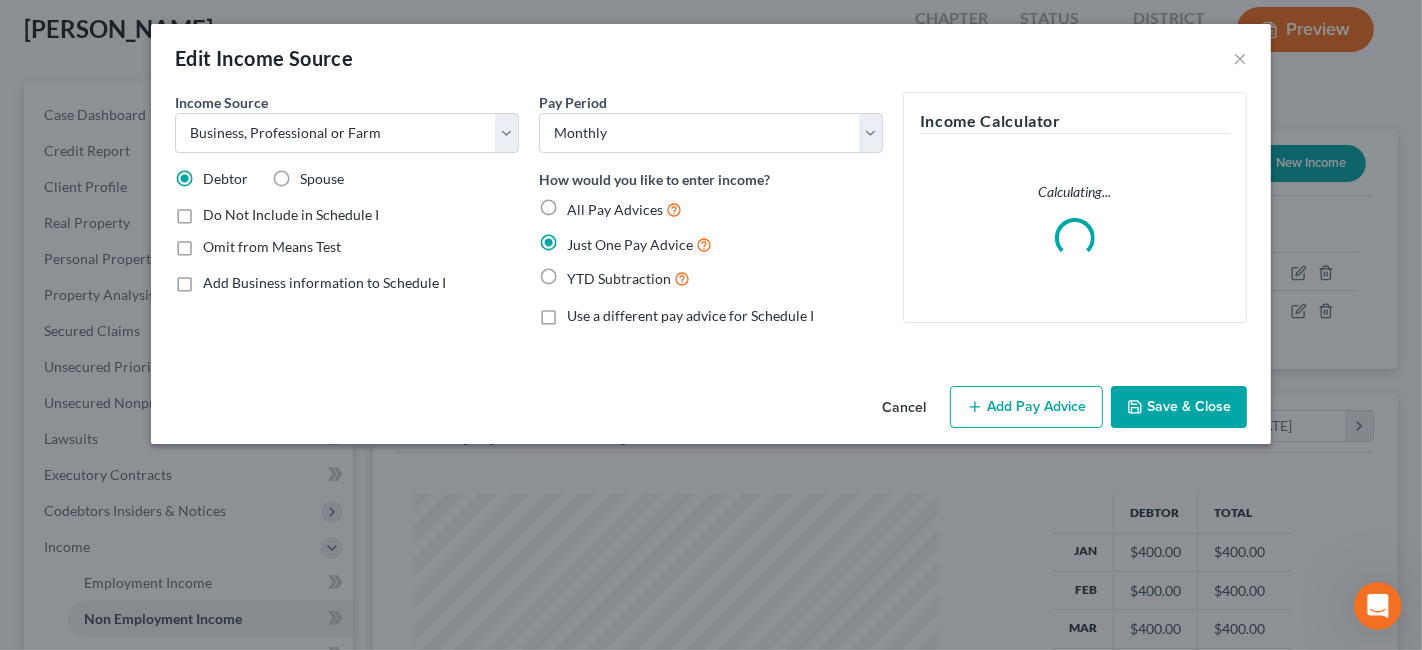 scroll, scrollTop: 999643, scrollLeft: 999425, axis: both 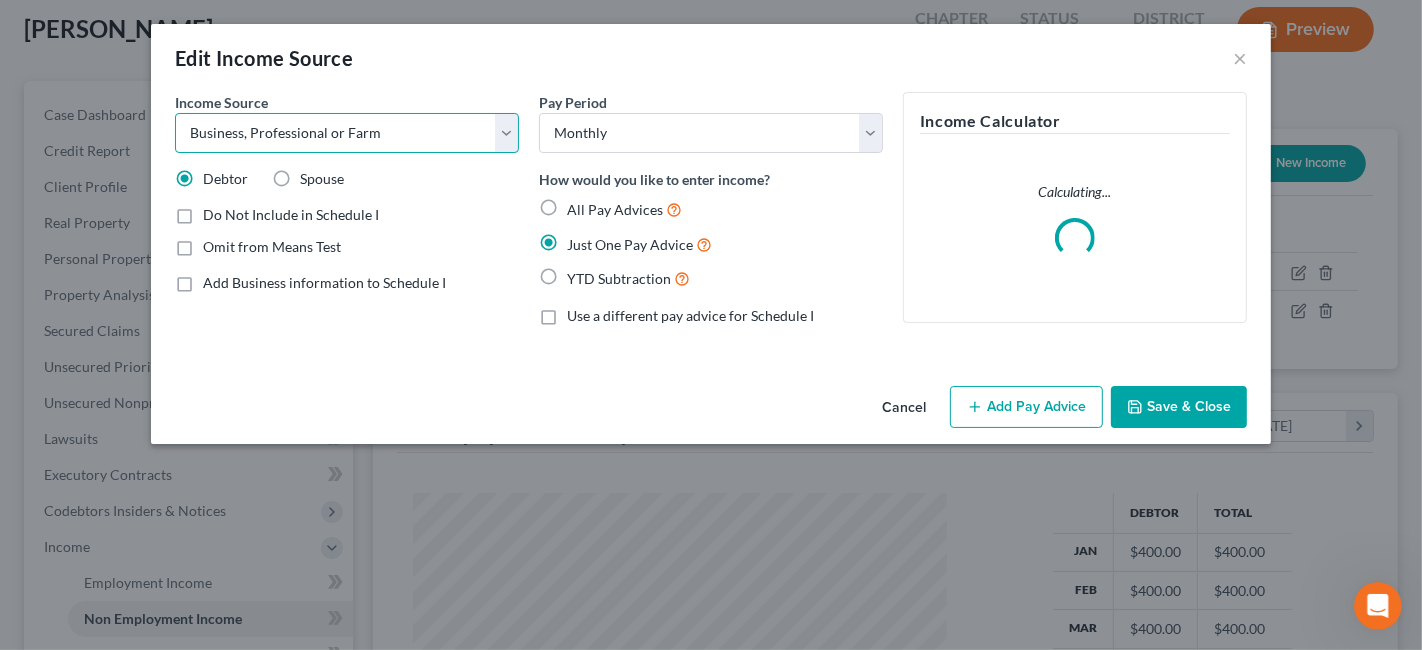 click on "Select Unemployment Disability (from employer) Pension Retirement Social Security / Social Security Disability Other Government Assistance Interests, Dividends or Royalties Child / Family Support Contributions to Household Property / Rental Business, Professional or Farm Alimony / Maintenance Payments Military Disability Benefits Other Monthly Income" at bounding box center (347, 133) 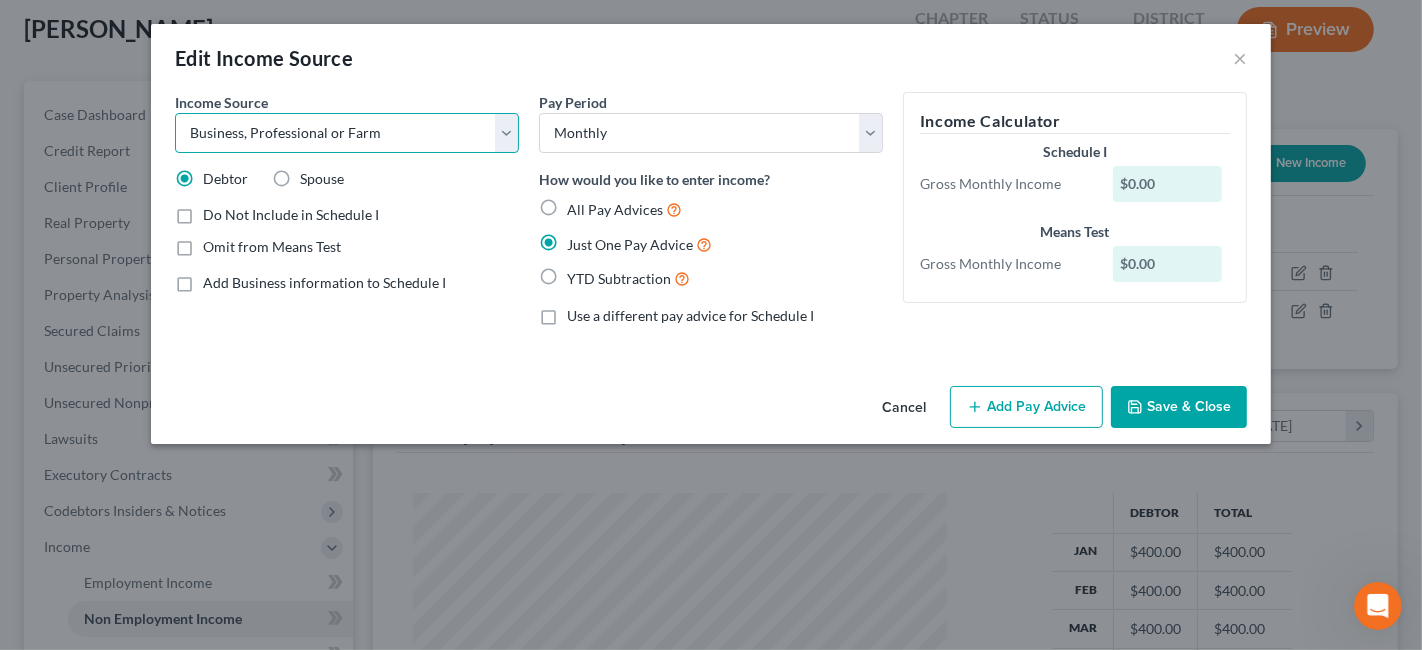 click on "Select Unemployment Disability (from employer) Pension Retirement Social Security / Social Security Disability Other Government Assistance Interests, Dividends or Royalties Child / Family Support Contributions to Household Property / Rental Business, Professional or Farm Alimony / Maintenance Payments Military Disability Benefits Other Monthly Income" at bounding box center [347, 133] 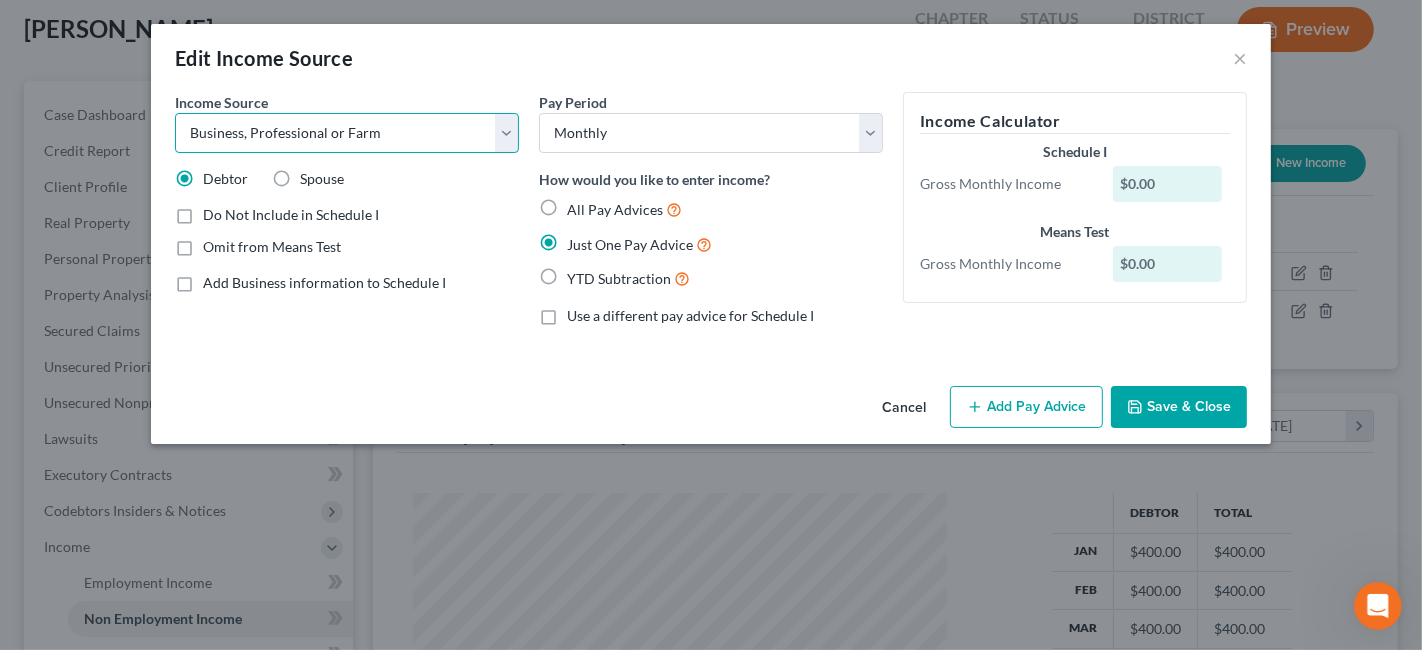 click on "Select Unemployment Disability (from employer) Pension Retirement Social Security / Social Security Disability Other Government Assistance Interests, Dividends or Royalties Child / Family Support Contributions to Household Property / Rental Business, Professional or Farm Alimony / Maintenance Payments Military Disability Benefits Other Monthly Income" at bounding box center (347, 133) 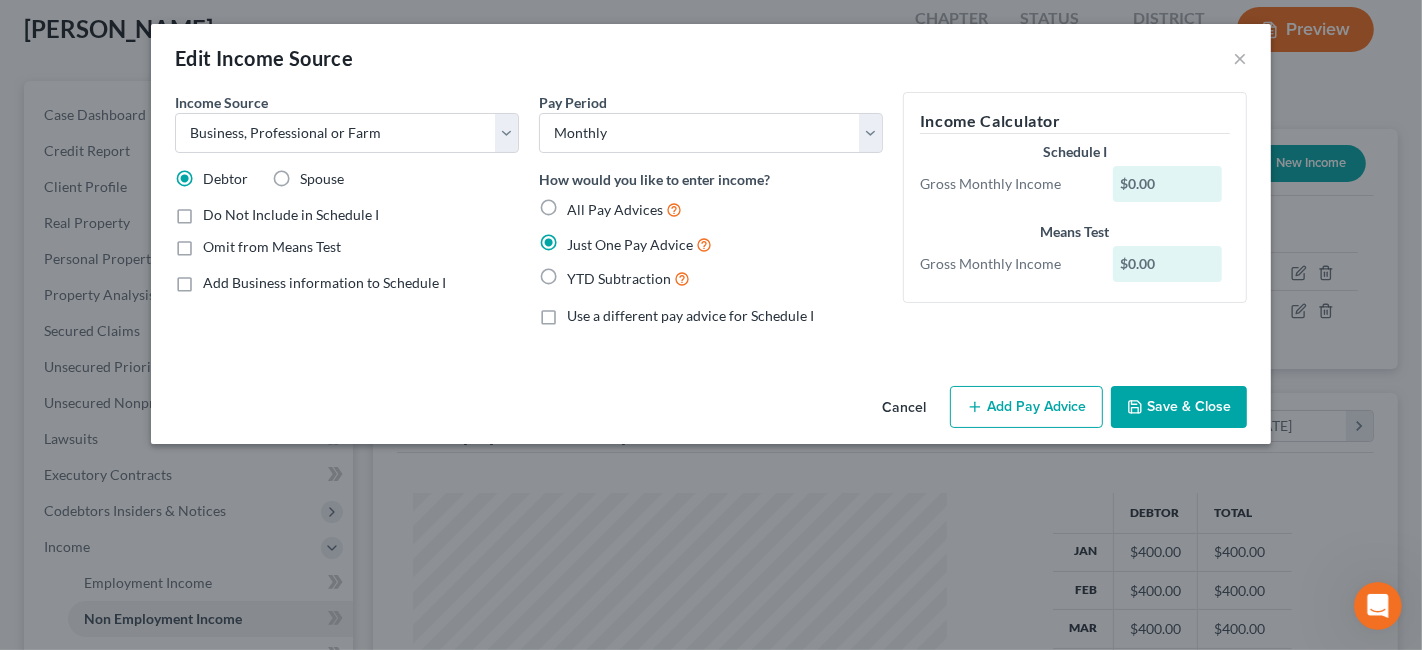 click on "Add Business information to Schedule I" at bounding box center [324, 282] 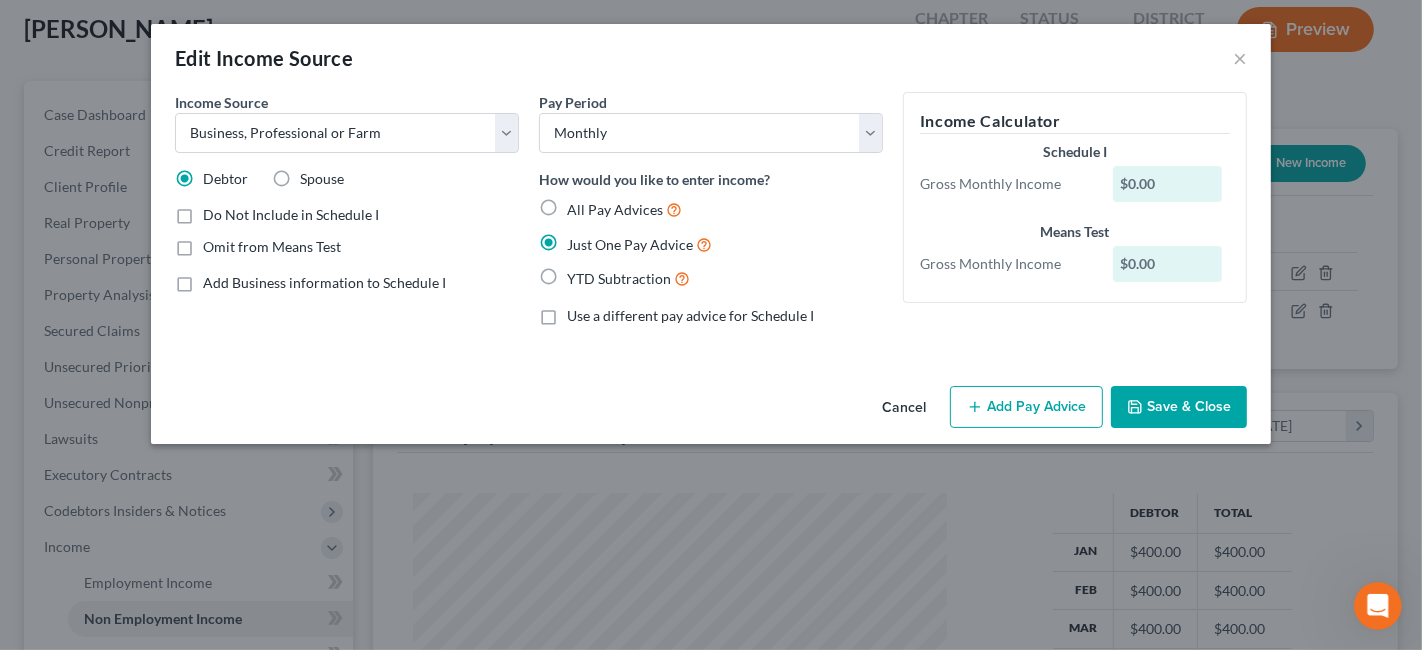 click on "Add Business information to Schedule I" at bounding box center (217, 279) 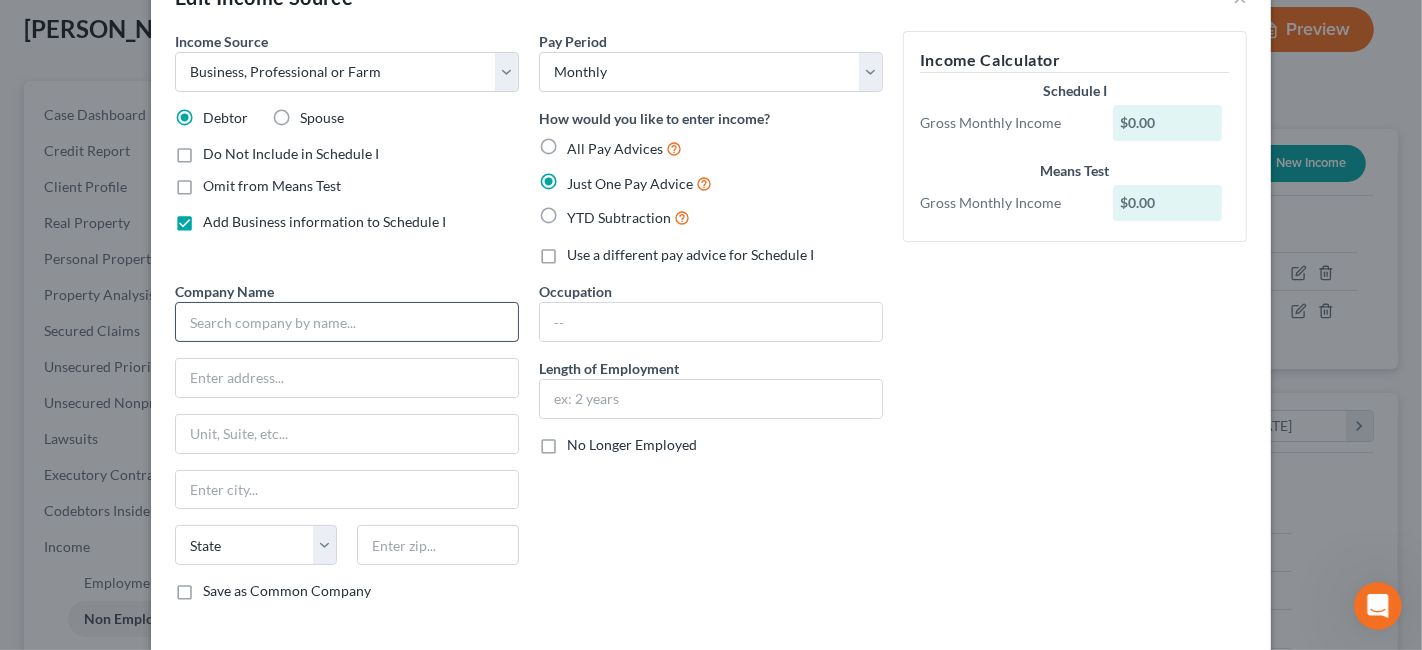 scroll, scrollTop: 111, scrollLeft: 0, axis: vertical 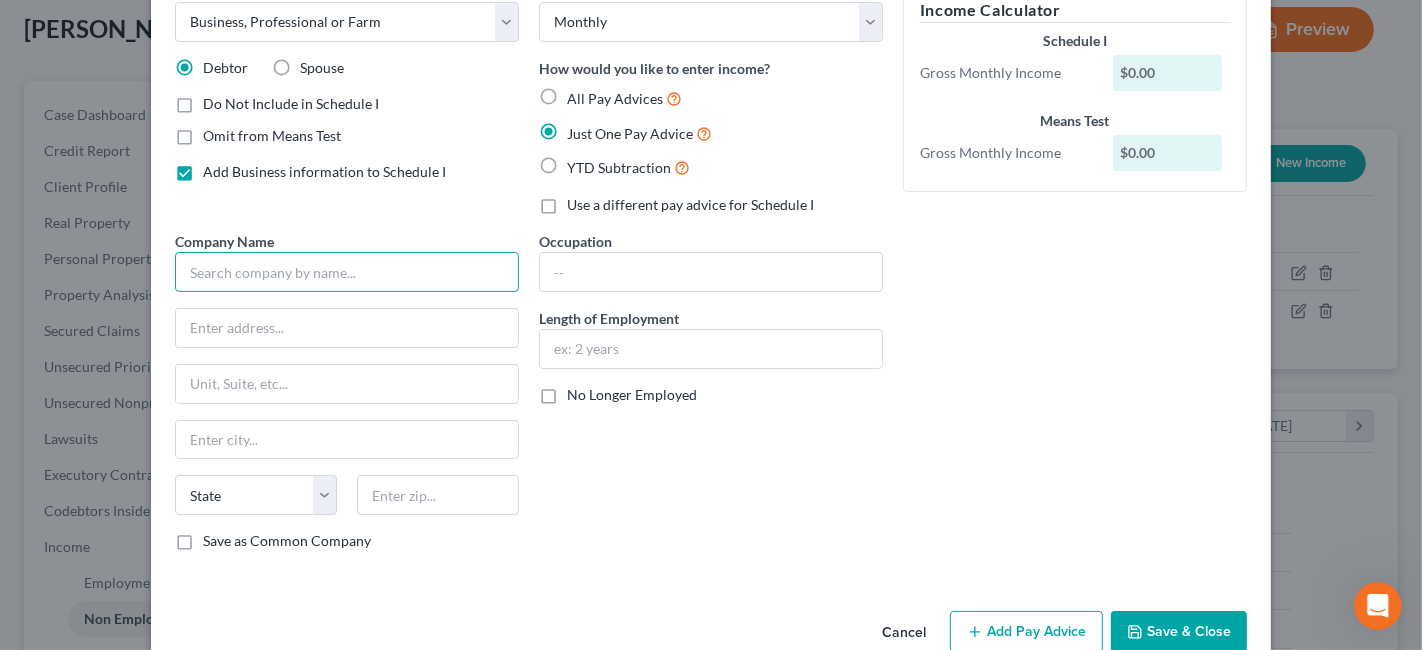 click at bounding box center (347, 272) 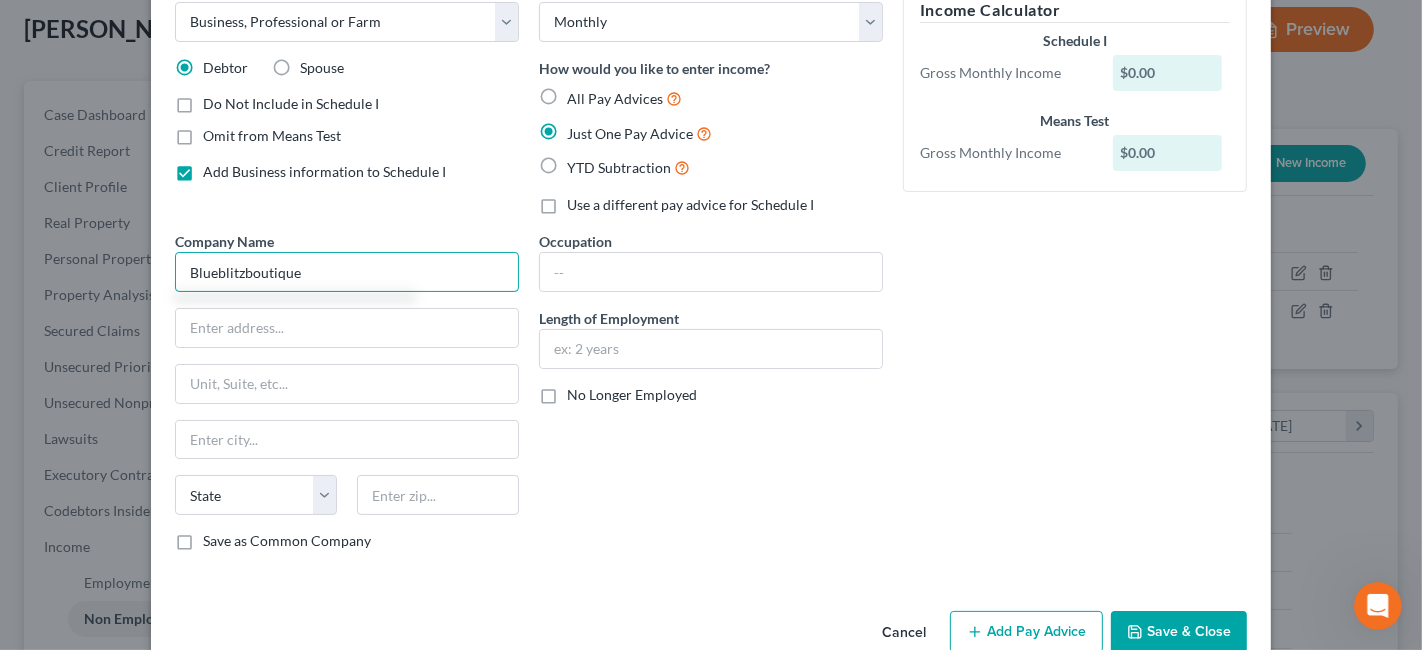 click on "Blueblitzboutique" at bounding box center (347, 272) 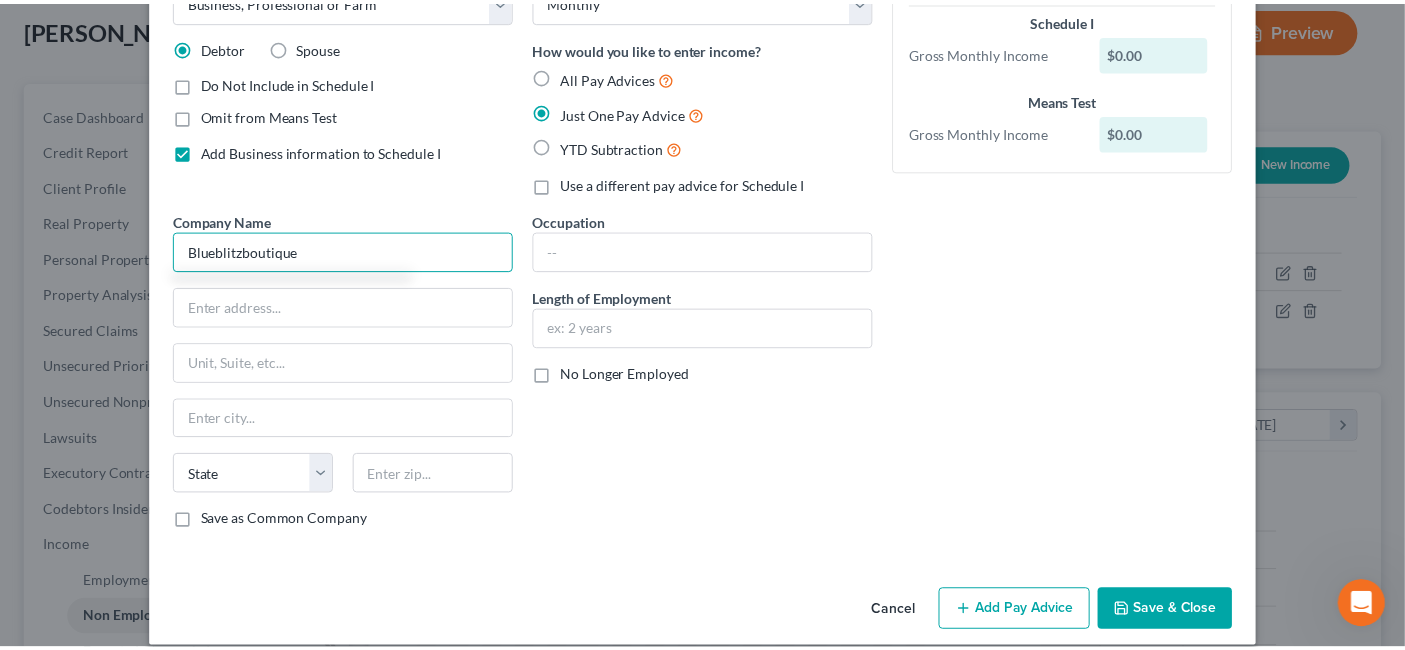 scroll, scrollTop: 150, scrollLeft: 0, axis: vertical 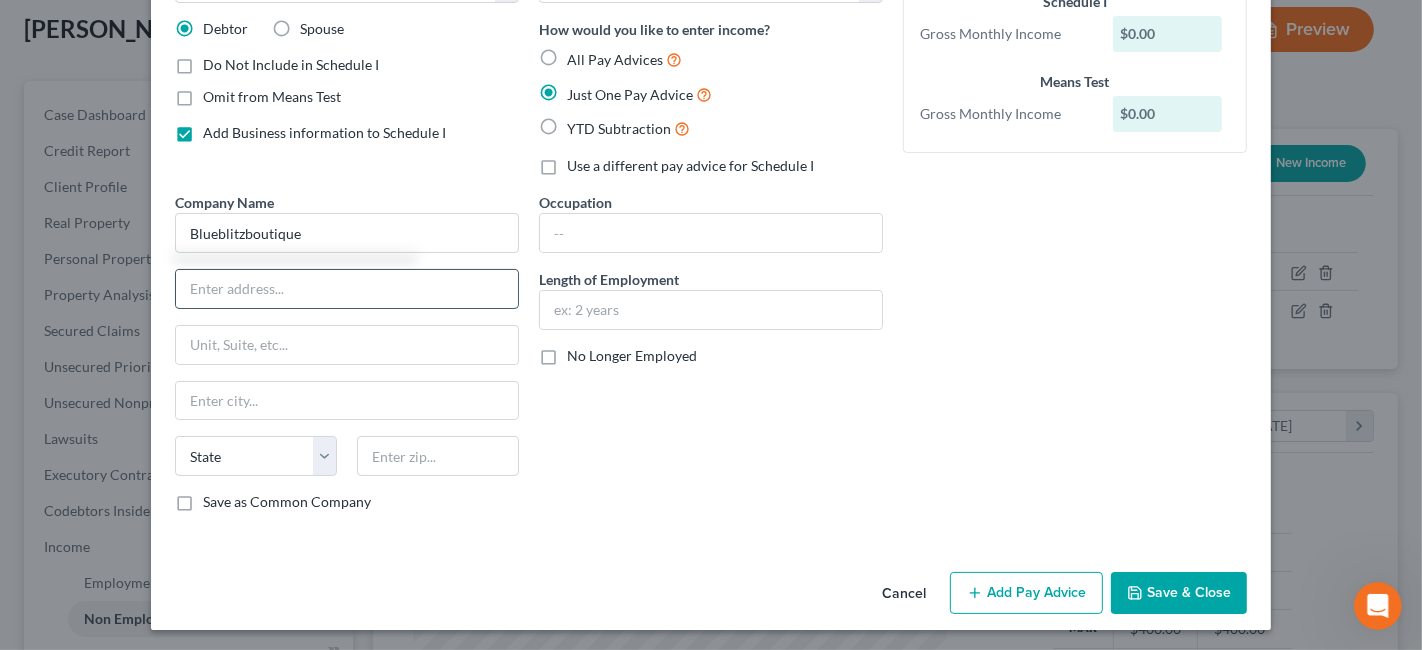 click at bounding box center [347, 289] 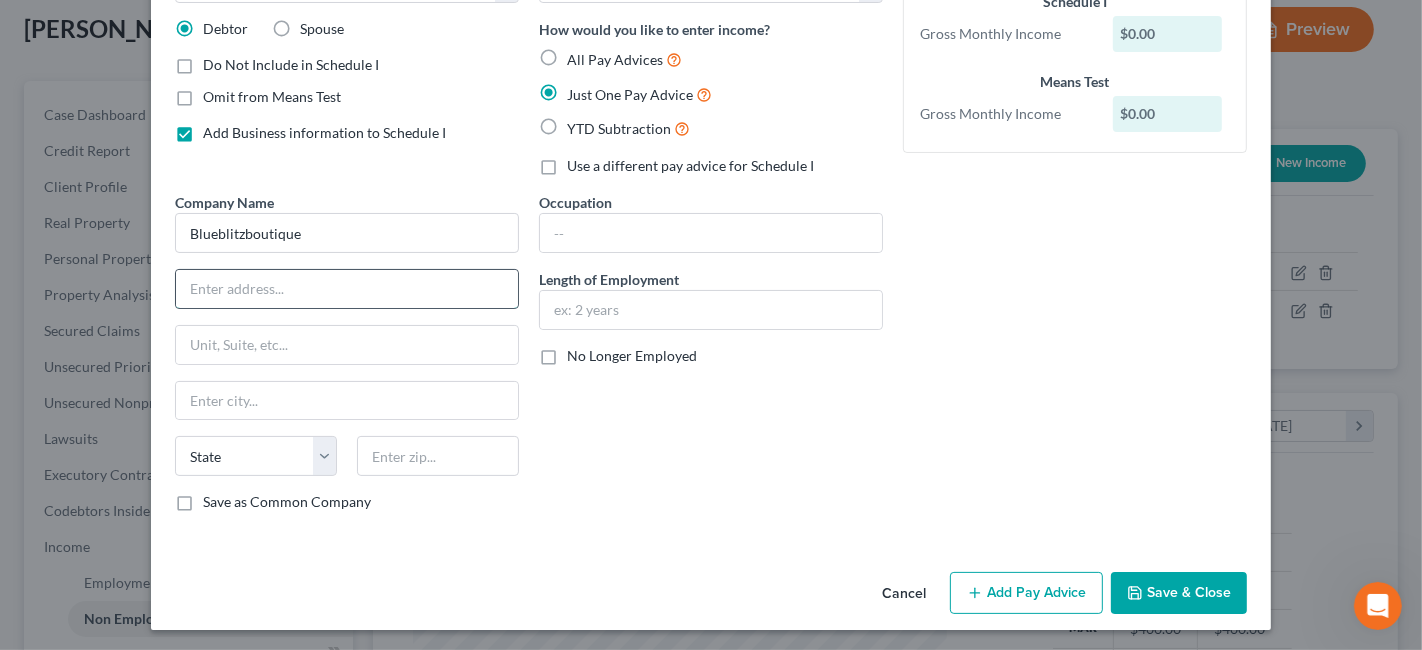 type on "Blueblitzboutique" 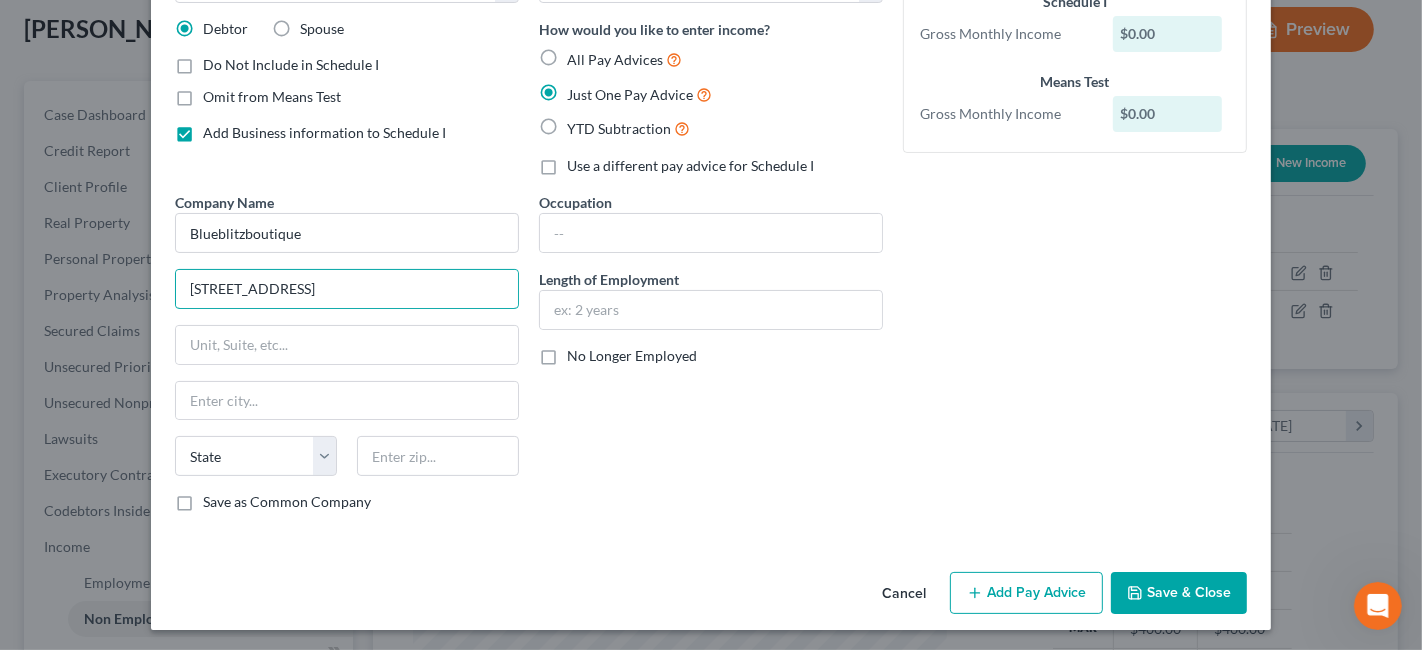 type on "148 Carlisle Ave" 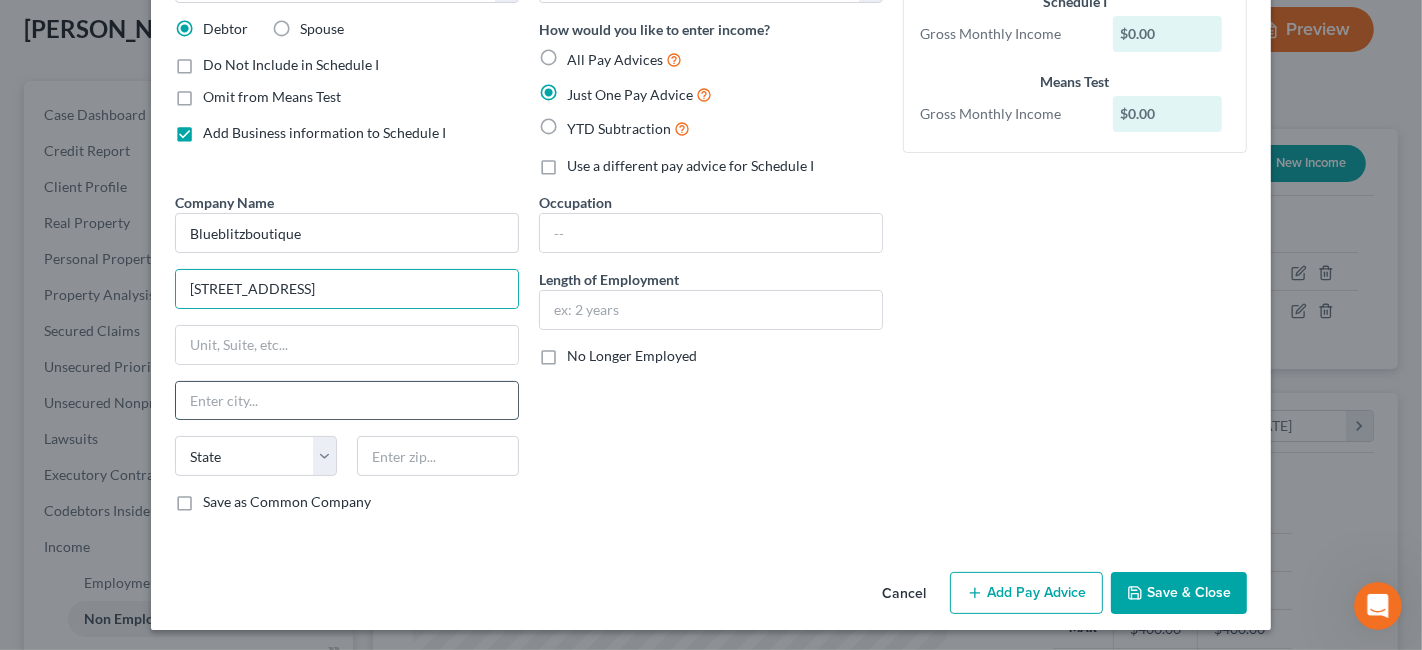 click at bounding box center [347, 401] 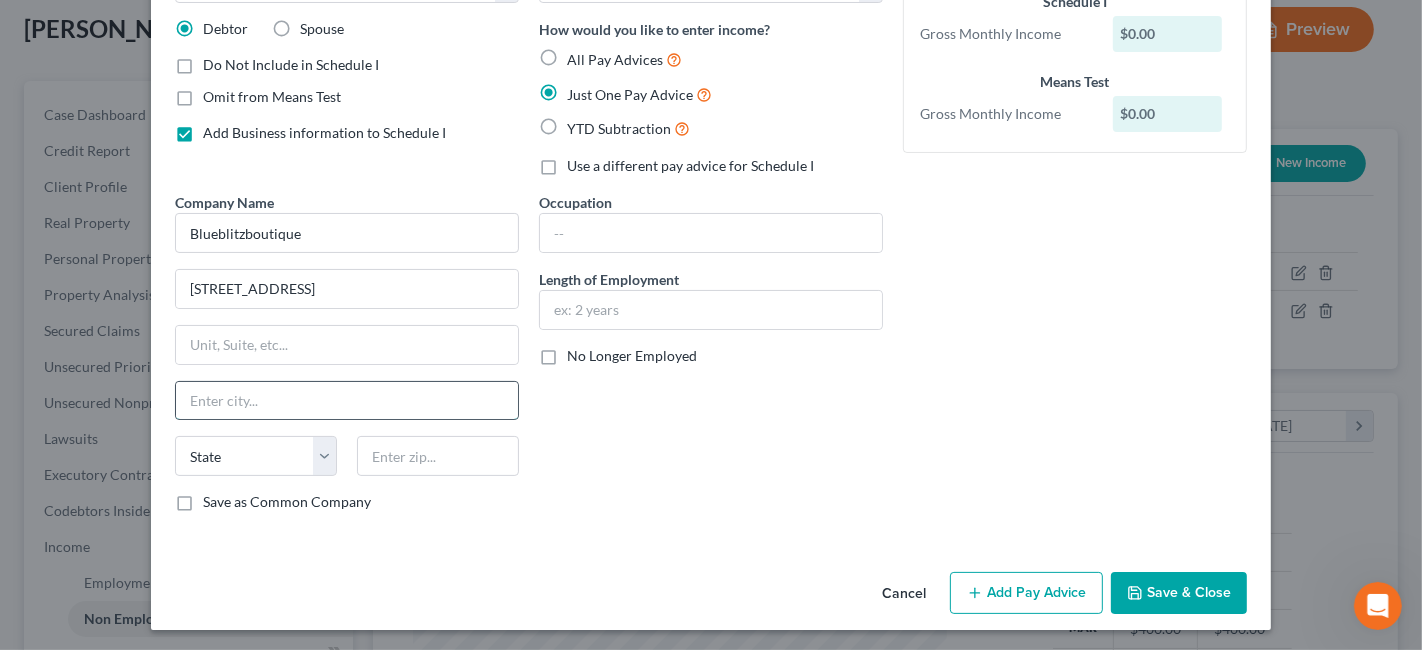 type on "p" 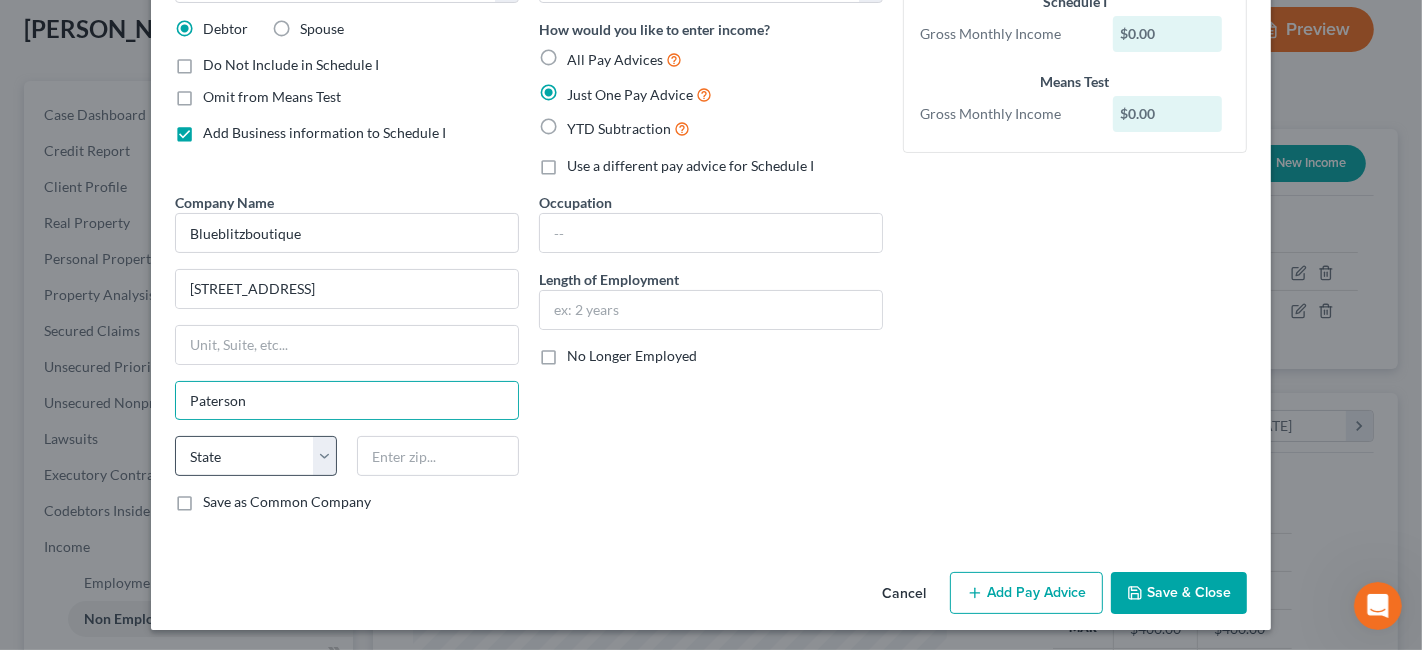 type on "Paterson" 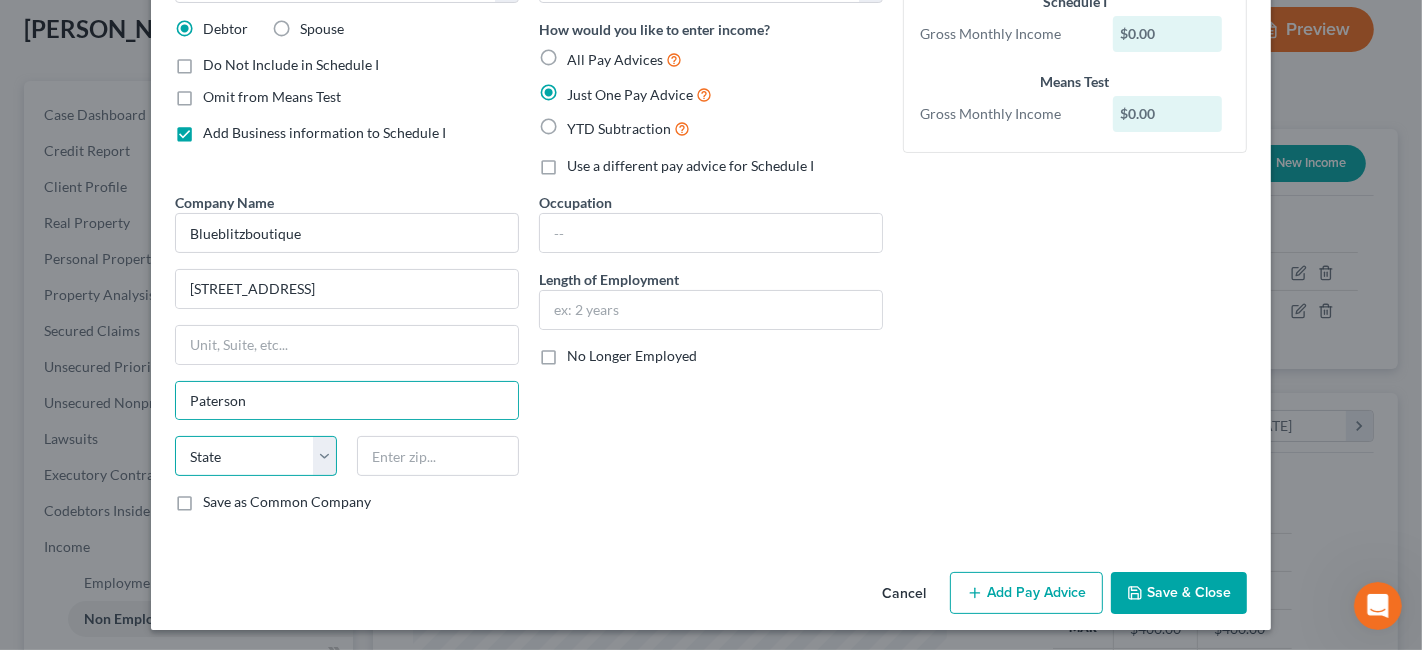 click on "State AL AK AR AZ CA CO CT DE DC FL GA GU HI ID IL IN IA KS KY LA ME MD MA MI MN MS MO MT NC ND NE NV NH NJ NM NY OH OK OR PA PR RI SC SD TN TX UT VI VA VT WA WV WI WY" at bounding box center (256, 456) 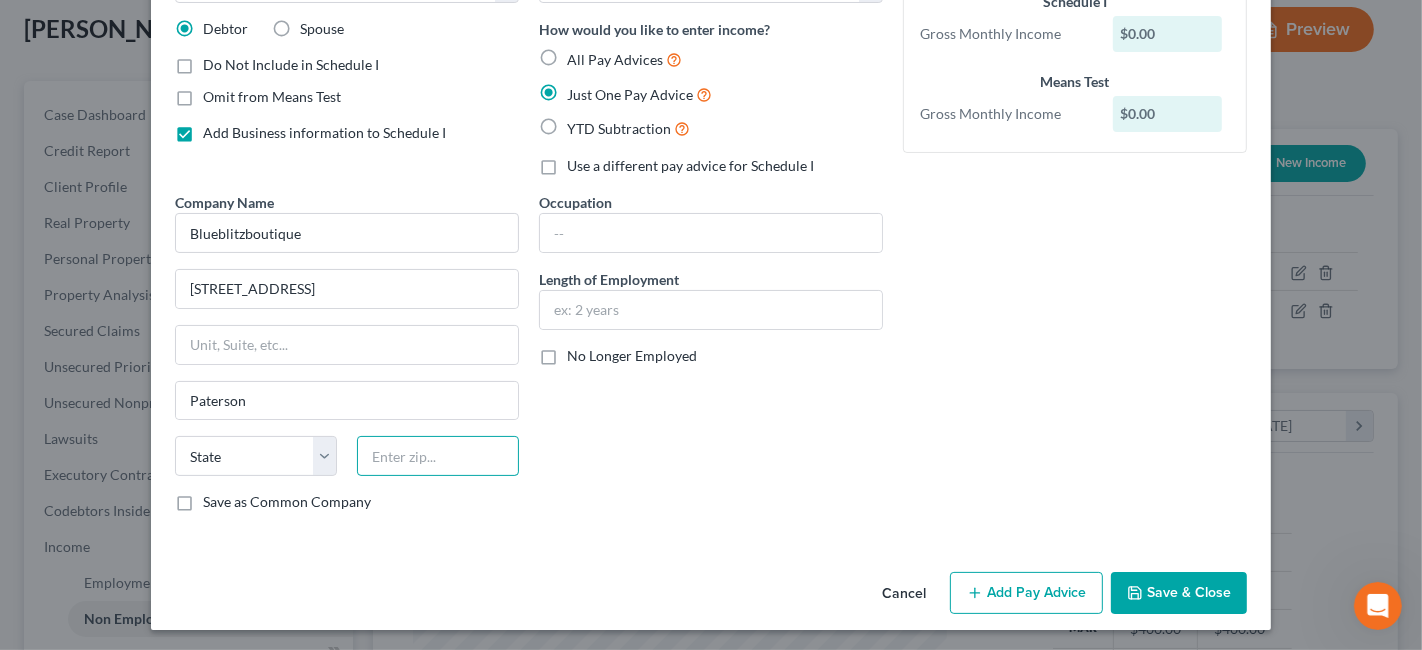 click at bounding box center (438, 456) 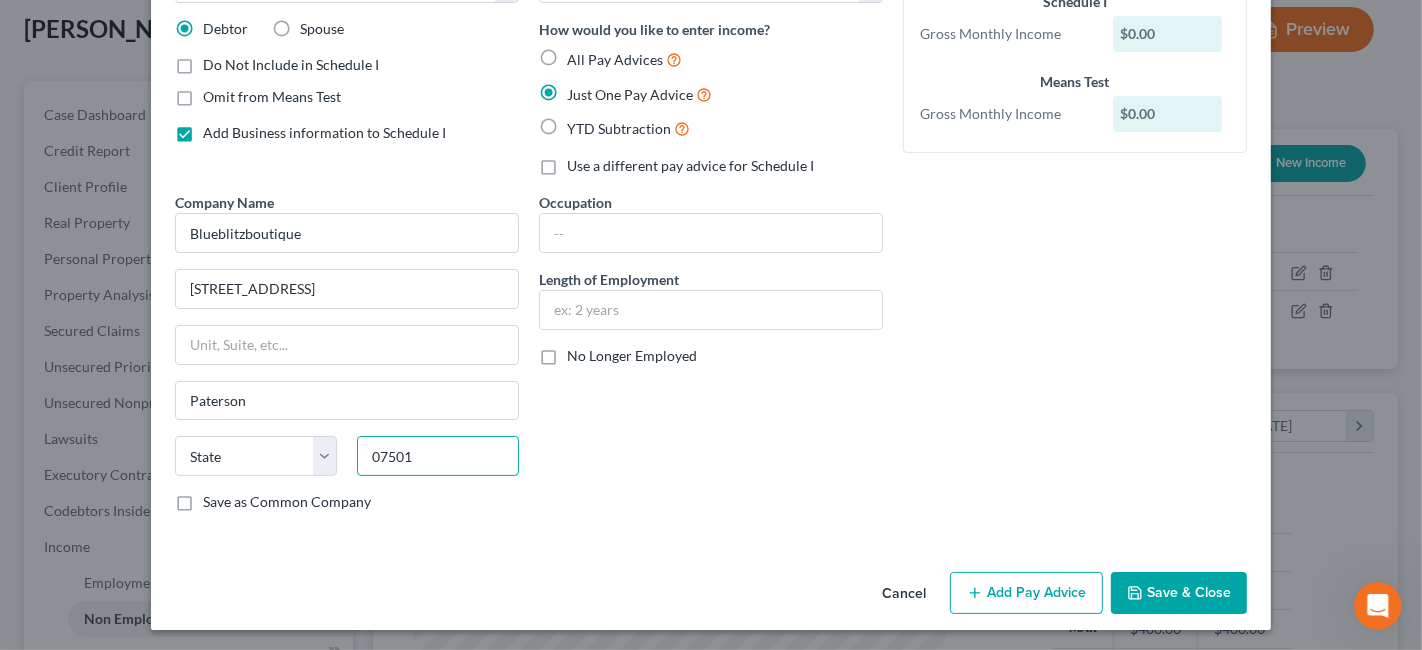 type on "07501" 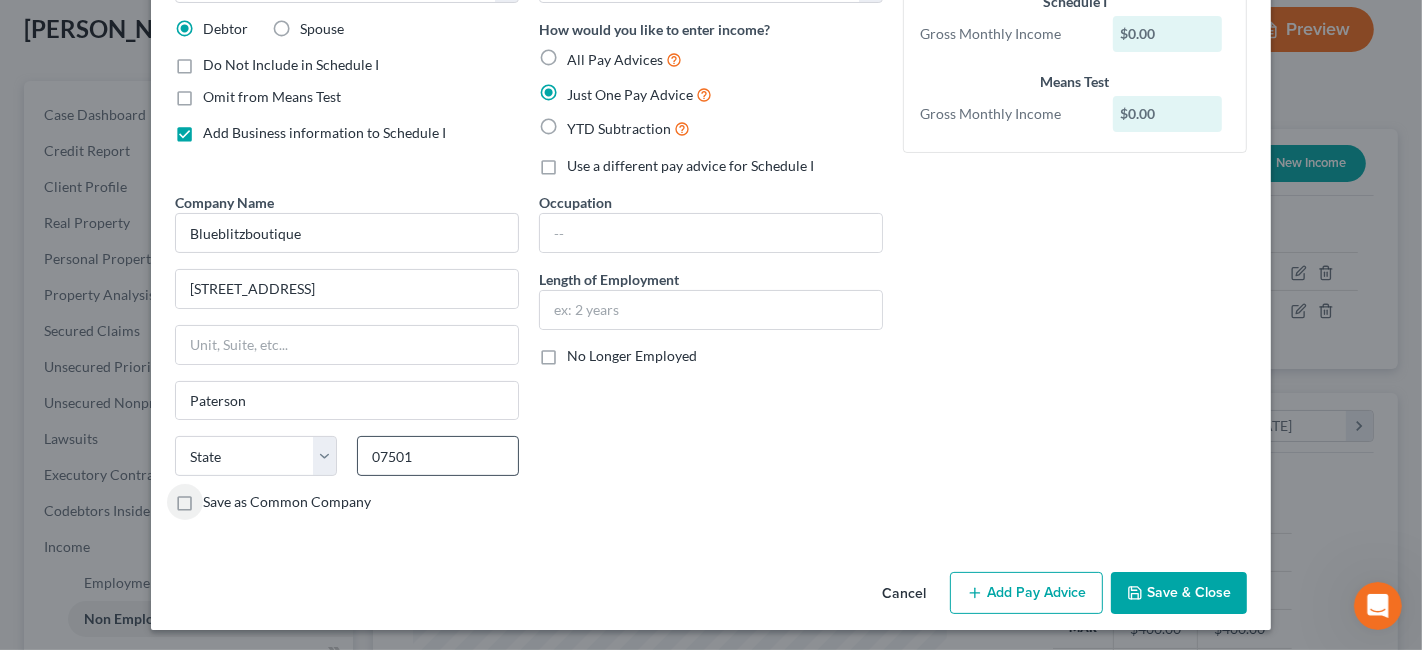 select on "33" 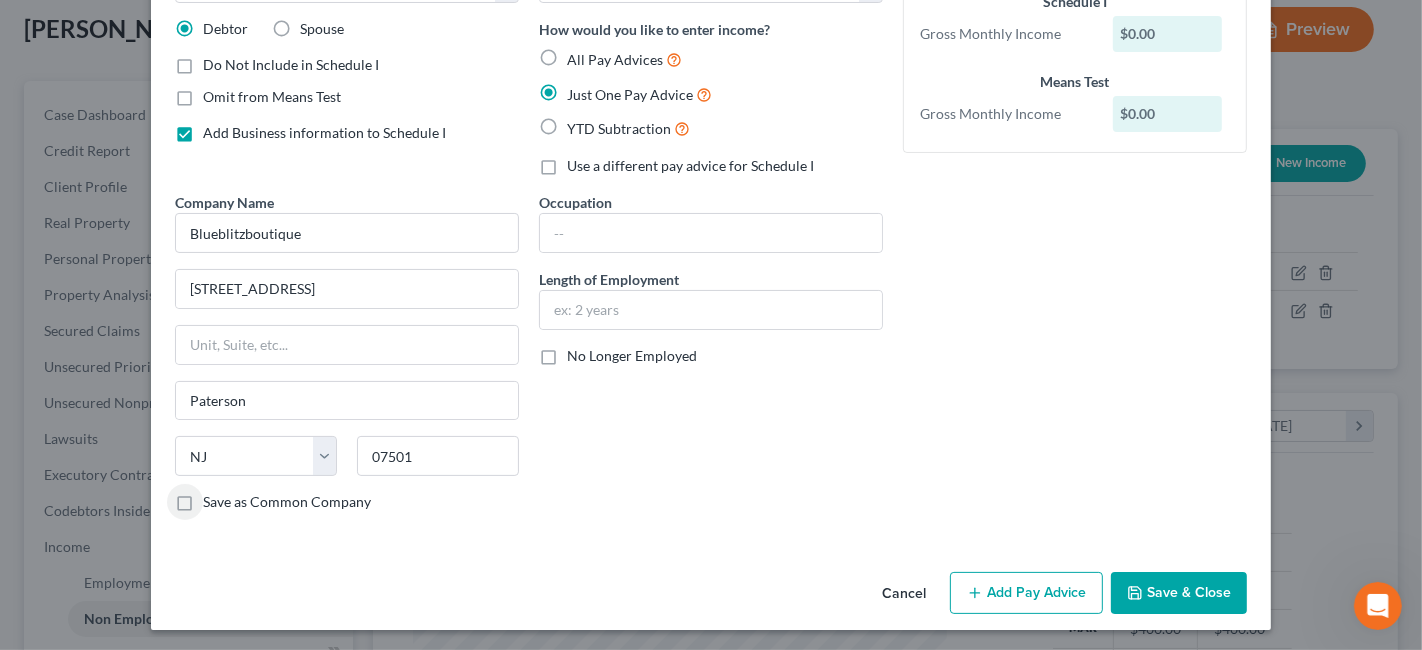 click on "Save & Close" at bounding box center (1179, 593) 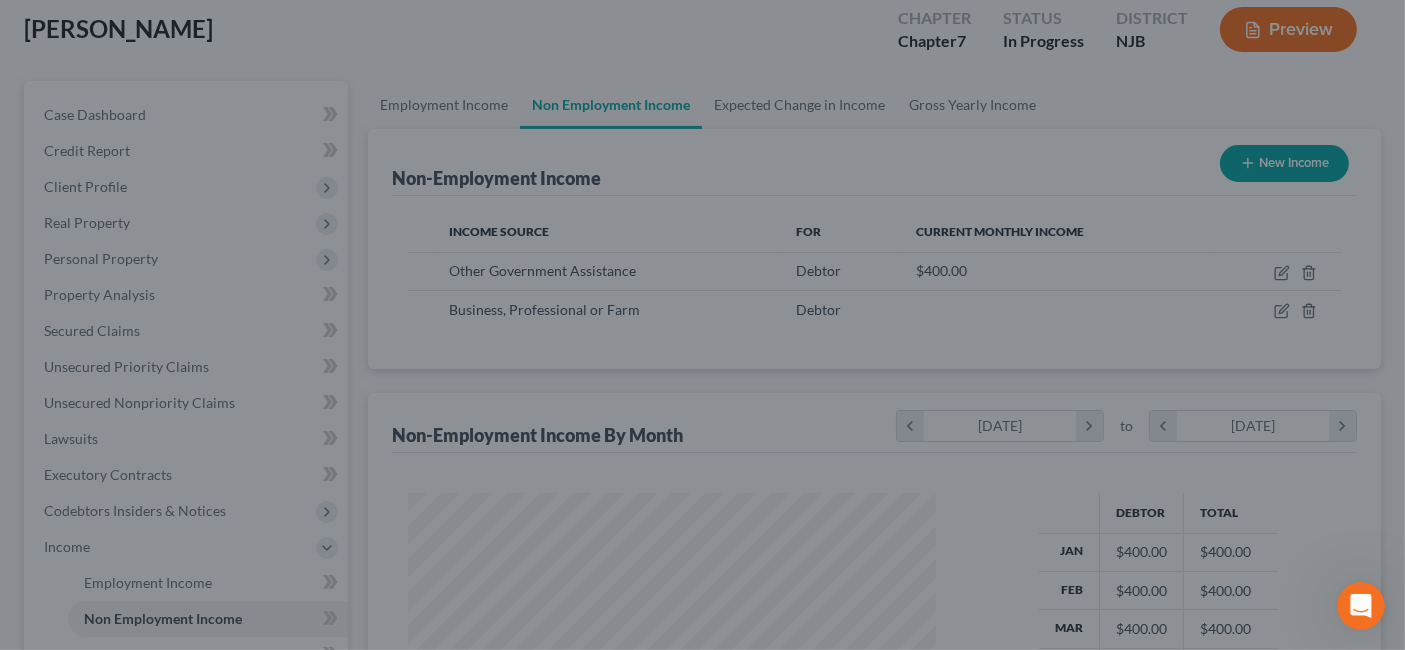 scroll, scrollTop: 356, scrollLeft: 567, axis: both 